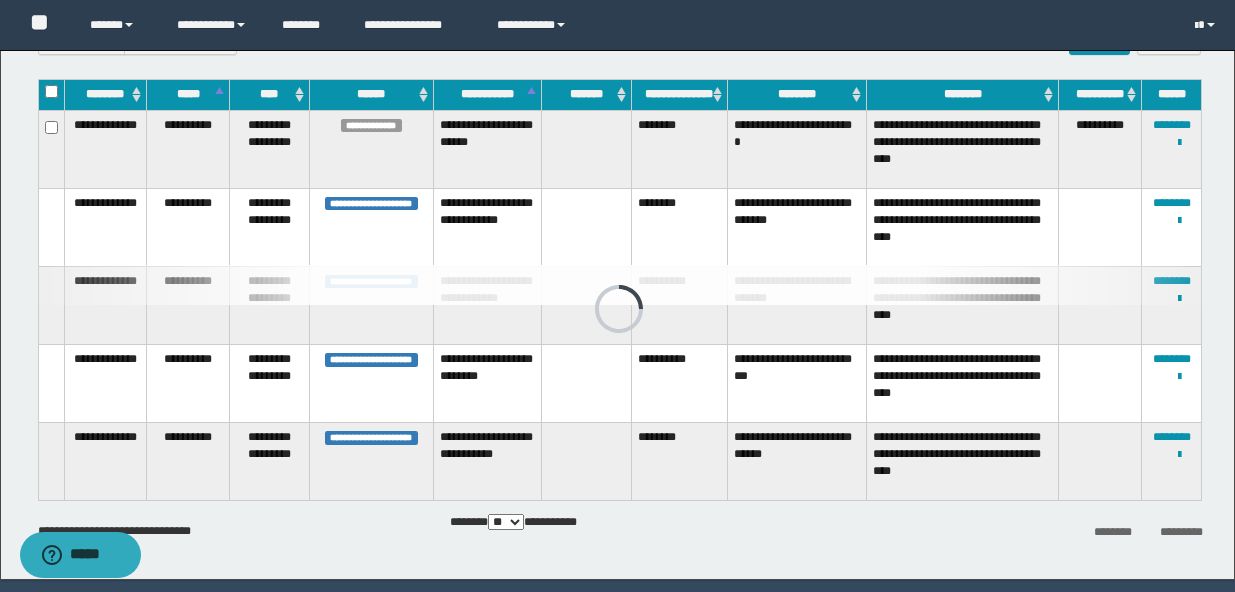 scroll, scrollTop: 0, scrollLeft: 0, axis: both 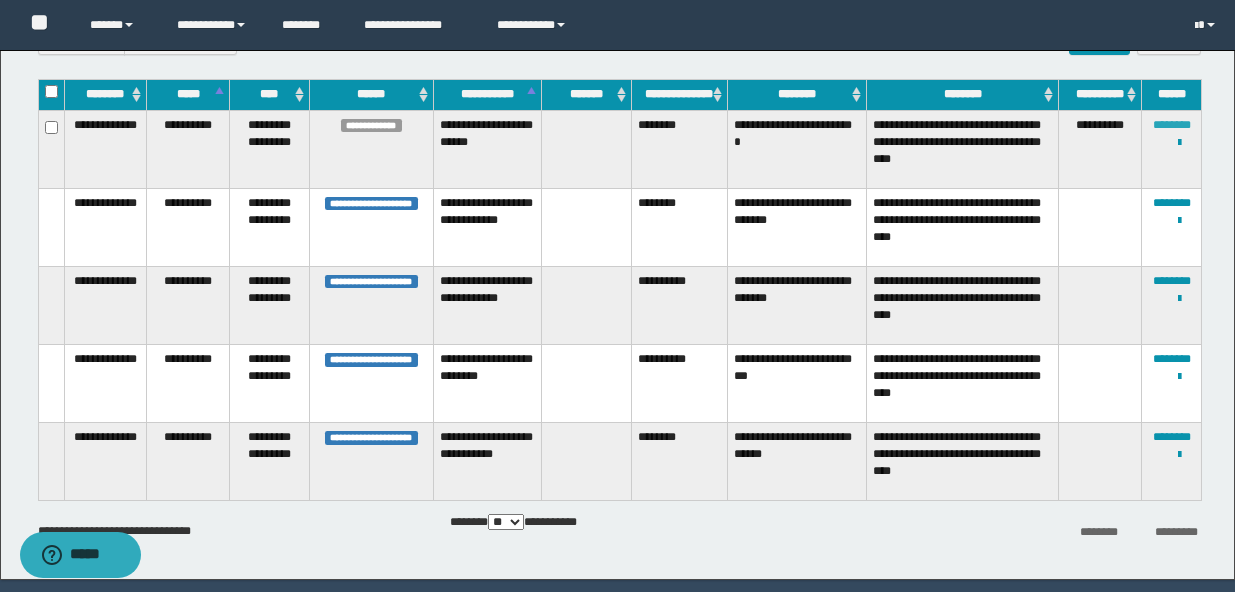 click on "********" at bounding box center [1172, 125] 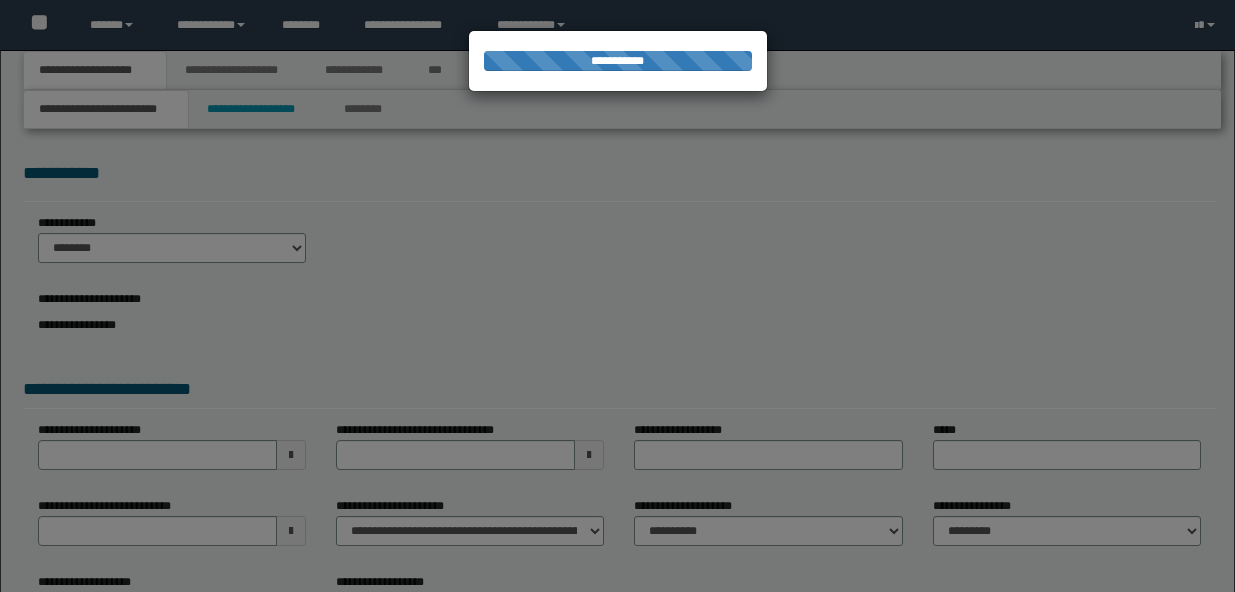 scroll, scrollTop: 0, scrollLeft: 0, axis: both 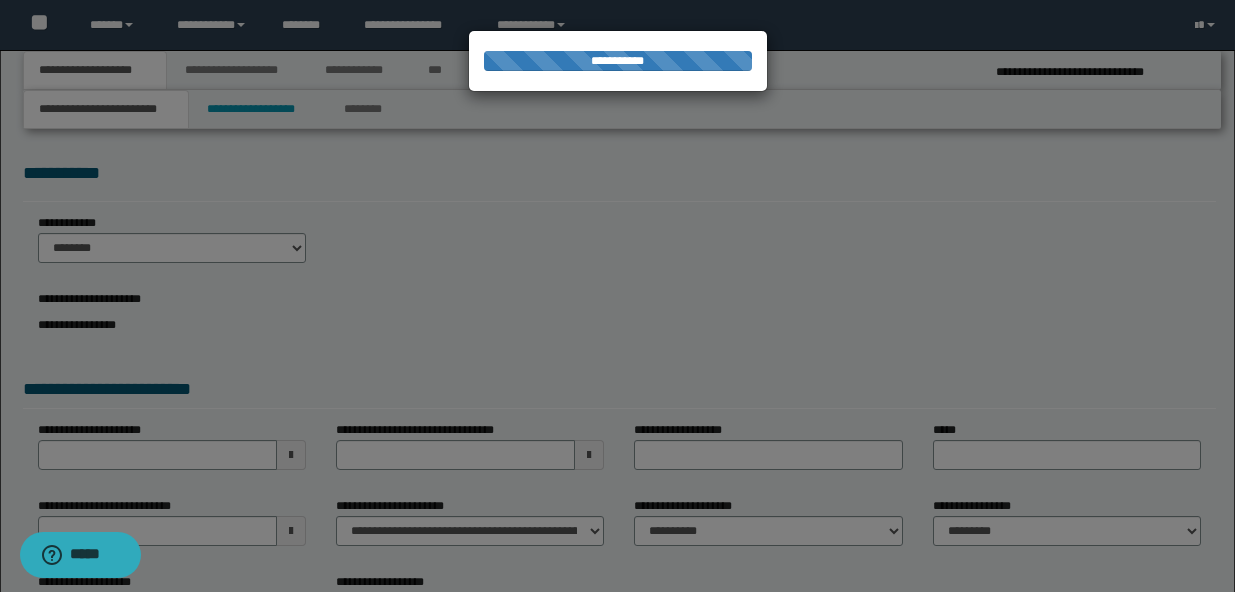 select on "*" 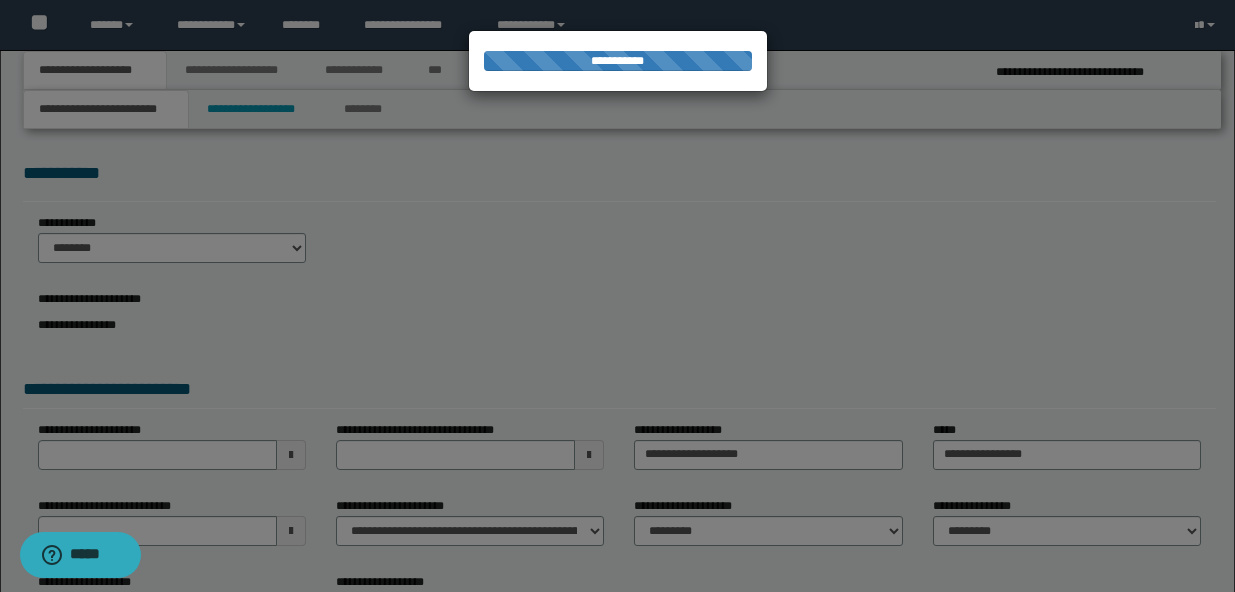 select on "*" 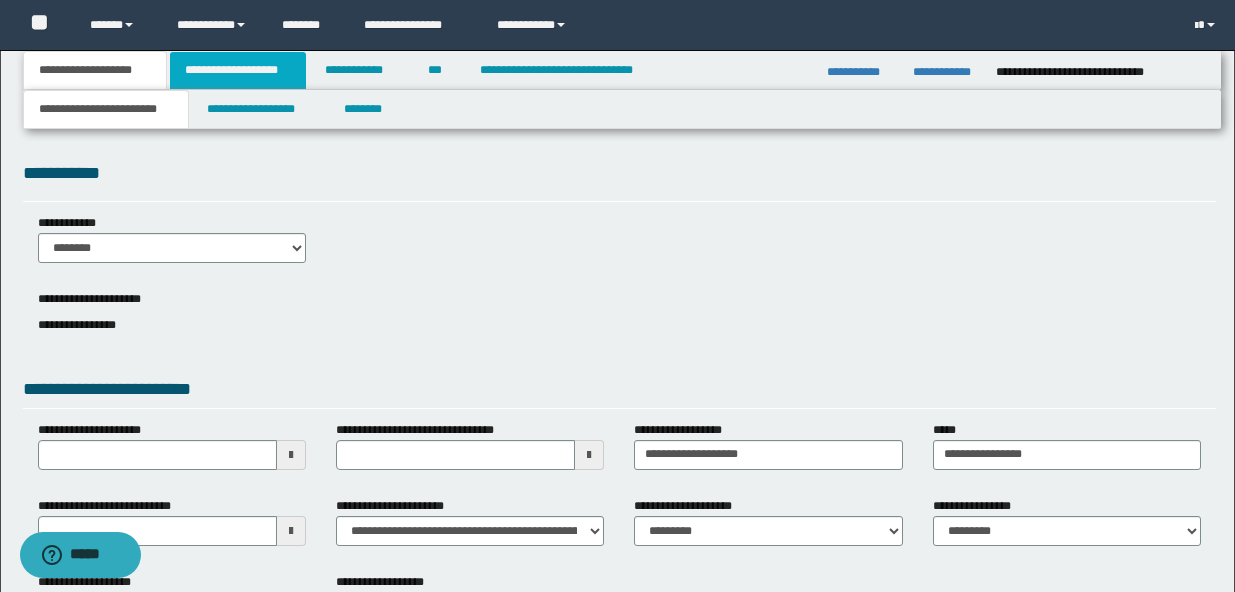 click on "**********" at bounding box center (238, 70) 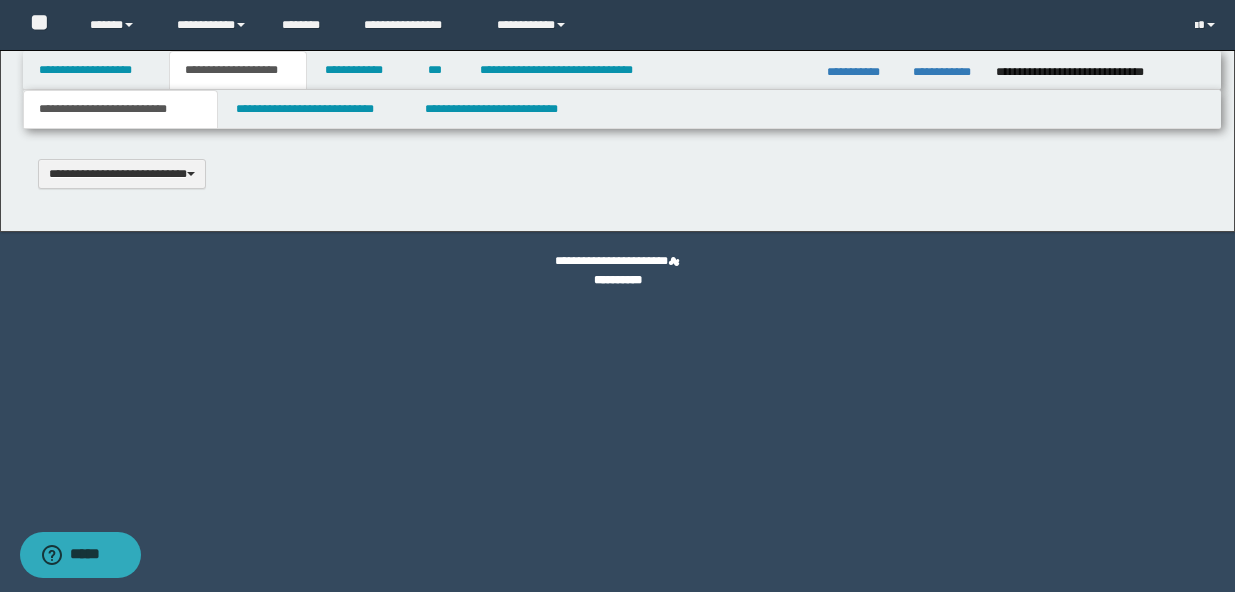 type 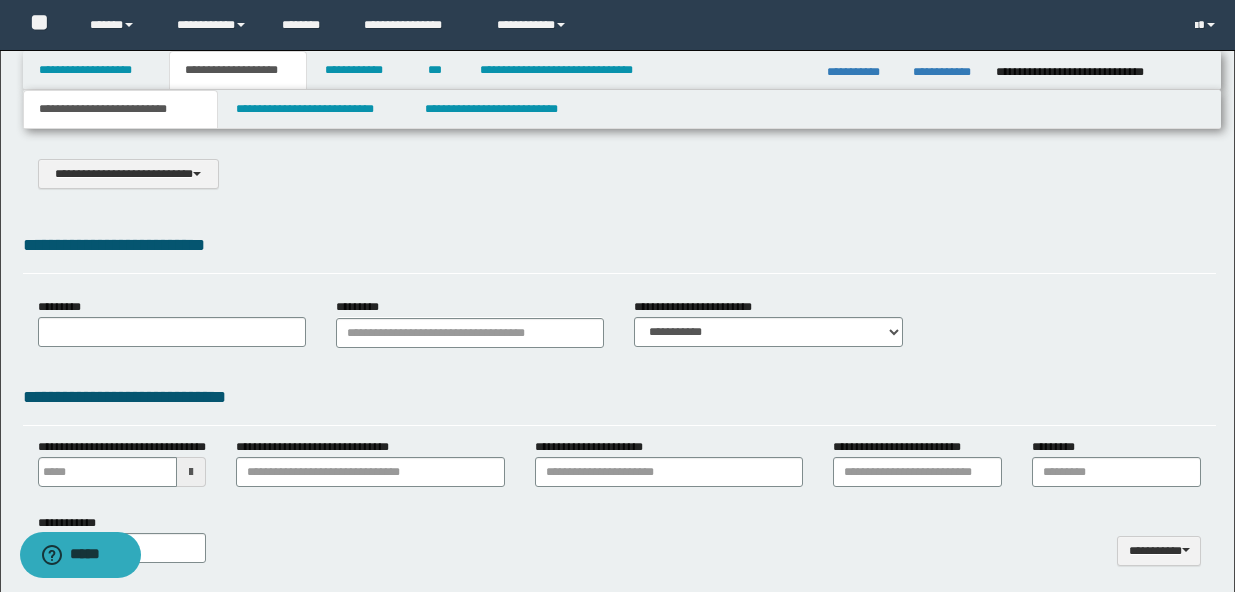 type on "*********" 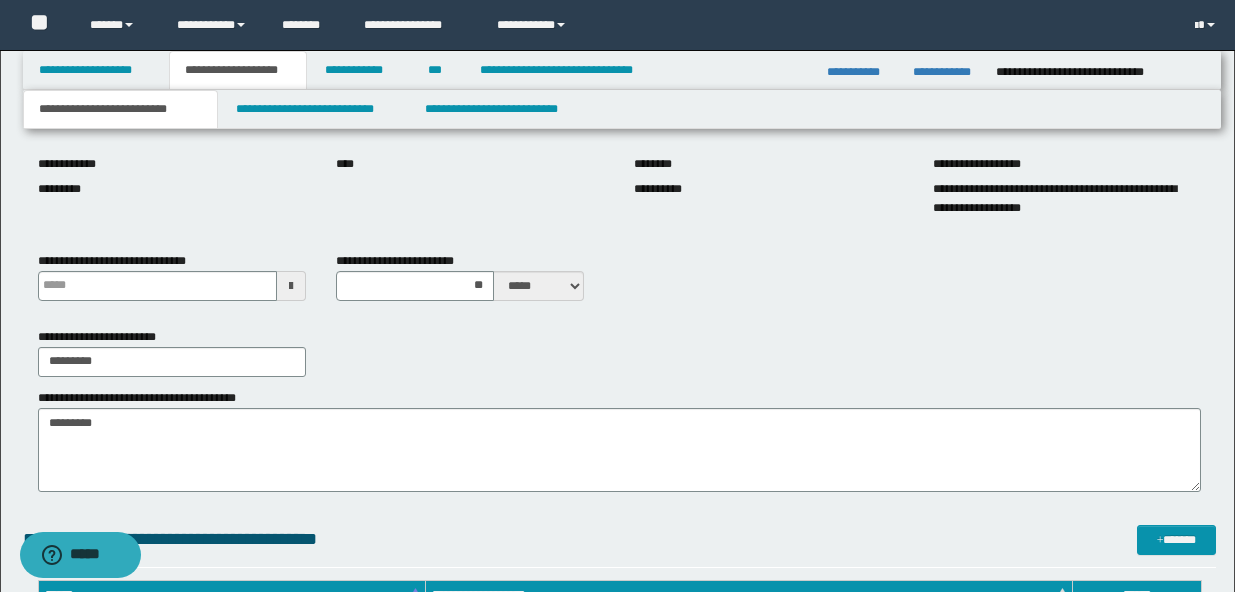 scroll, scrollTop: 253, scrollLeft: 0, axis: vertical 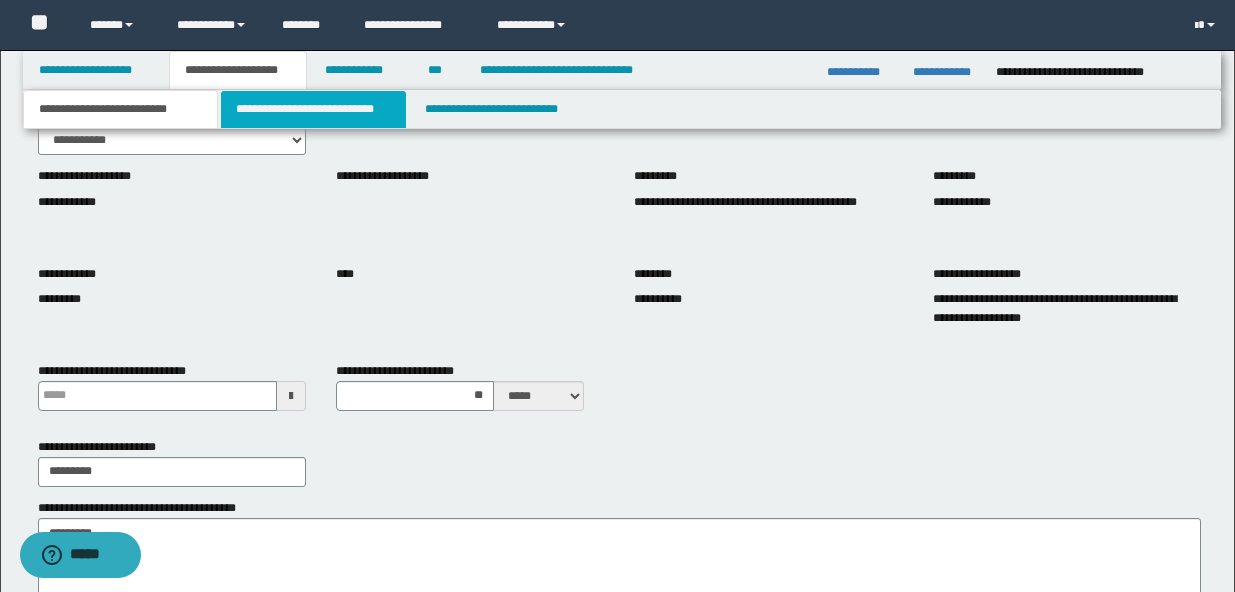 click on "**********" at bounding box center [314, 109] 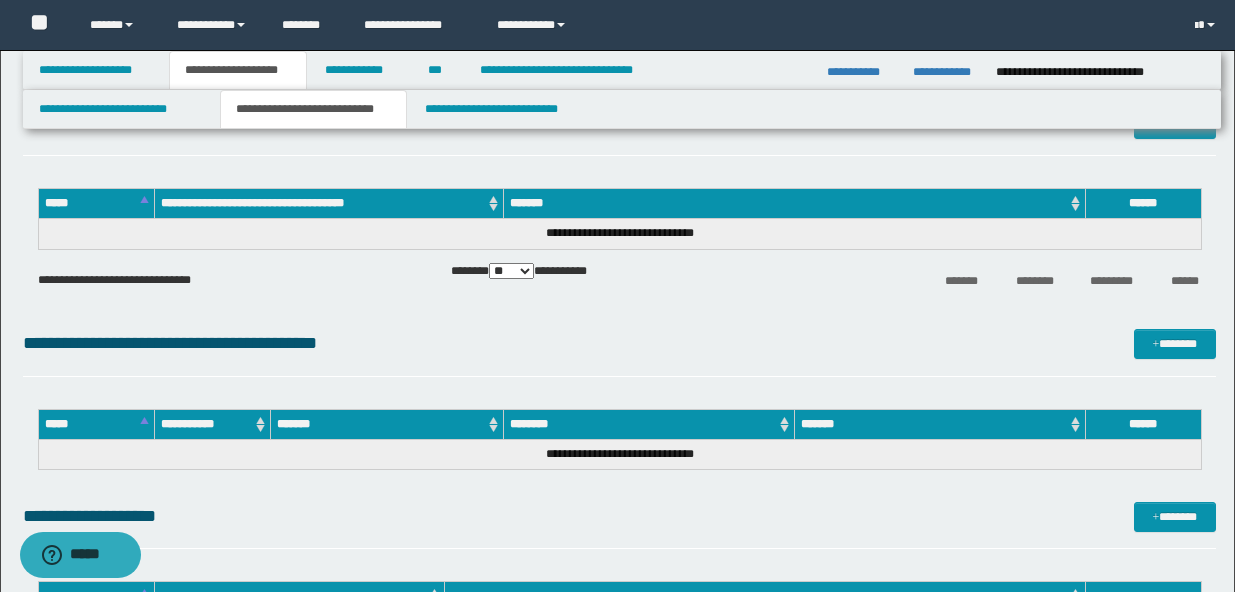 scroll, scrollTop: 0, scrollLeft: 0, axis: both 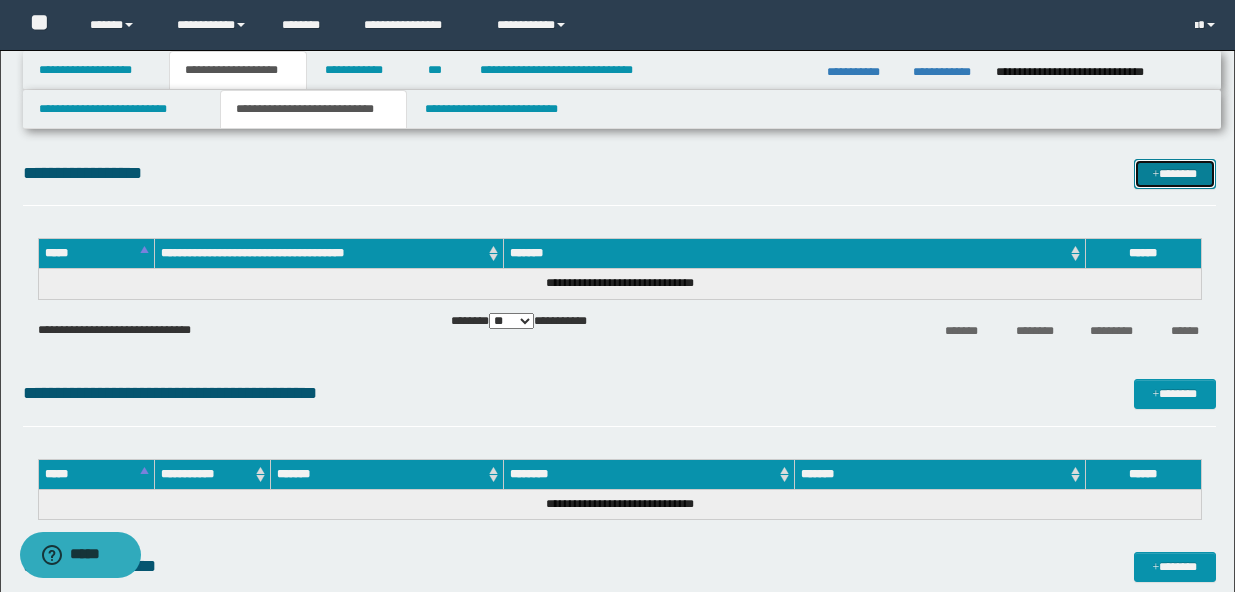 click on "*******" at bounding box center (1175, 174) 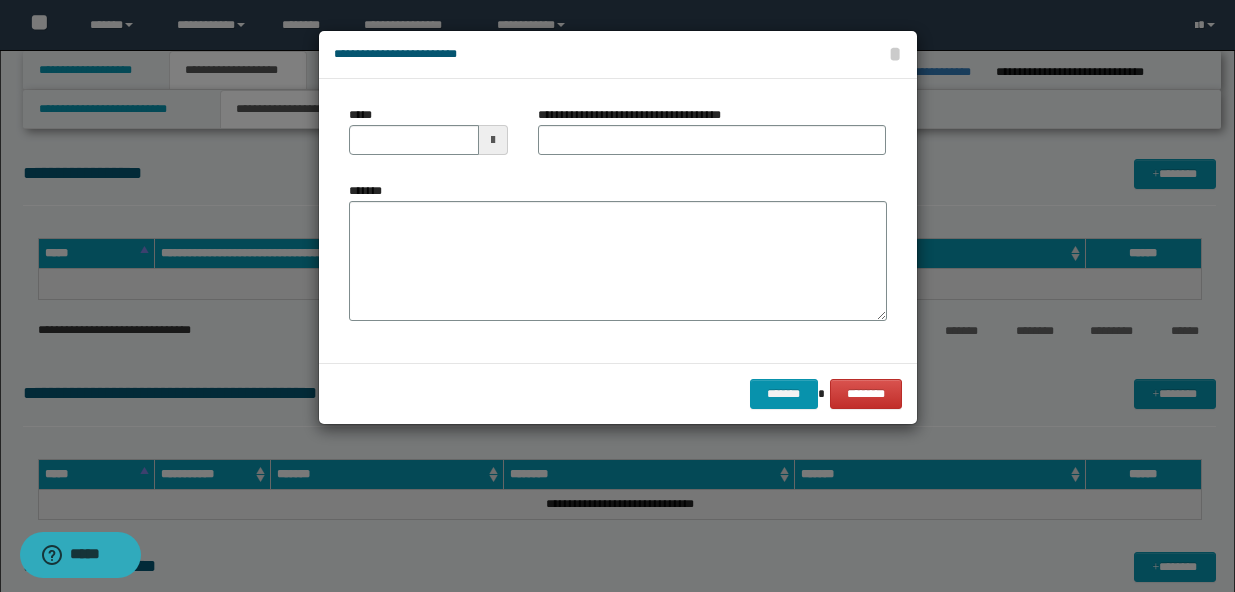 type 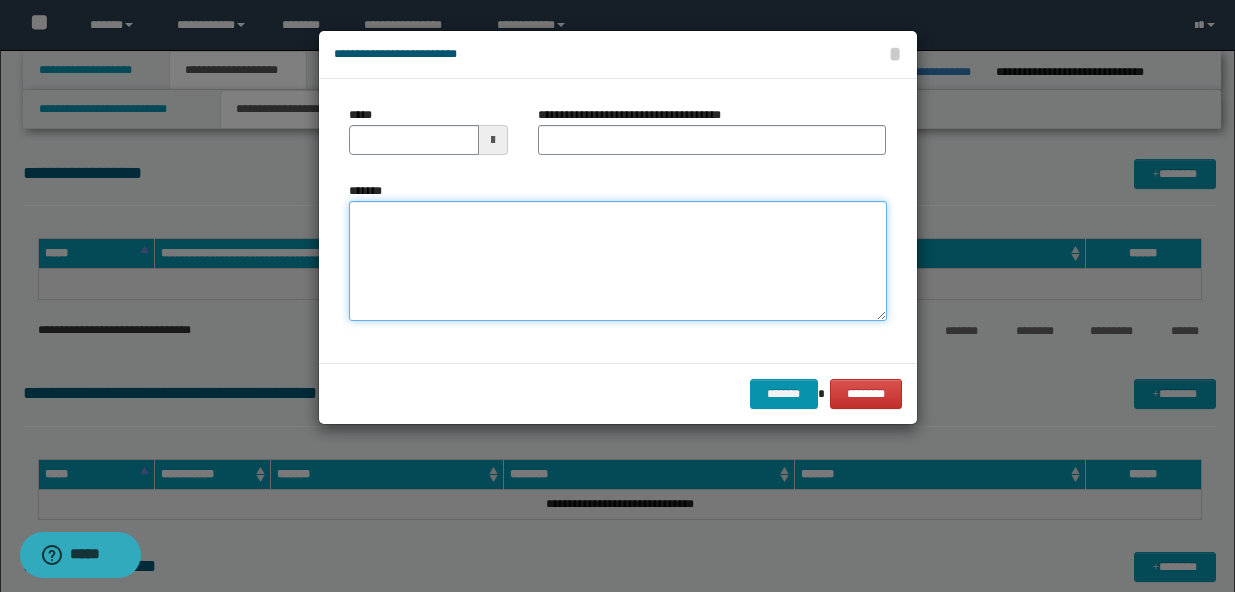 click on "*******" at bounding box center [618, 261] 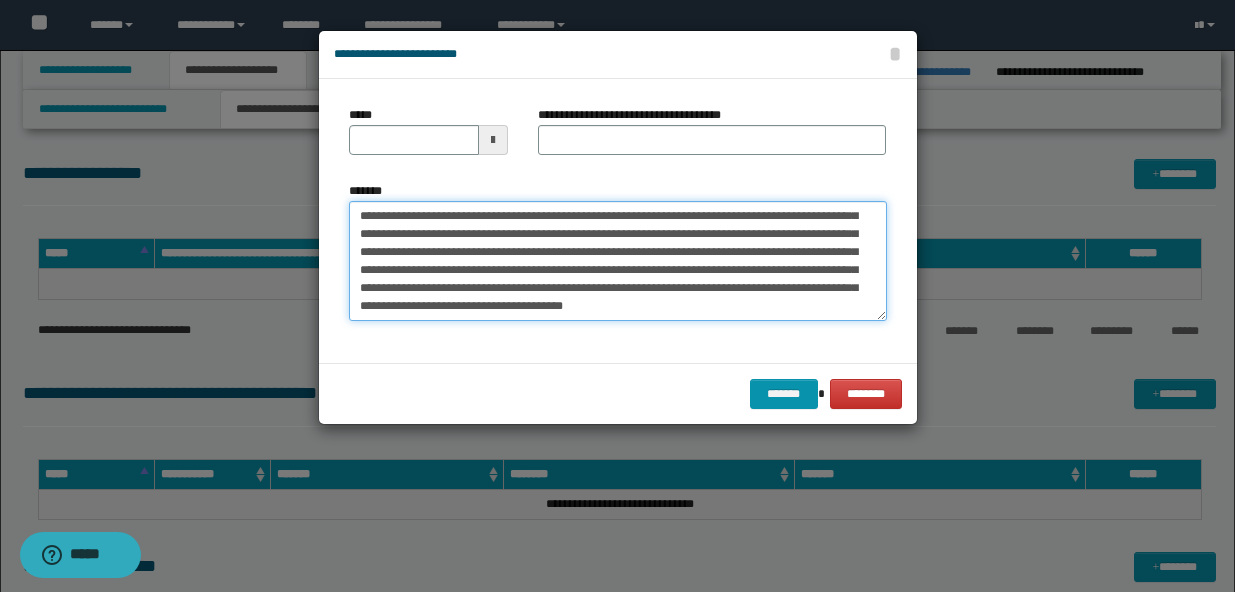 scroll, scrollTop: 0, scrollLeft: 0, axis: both 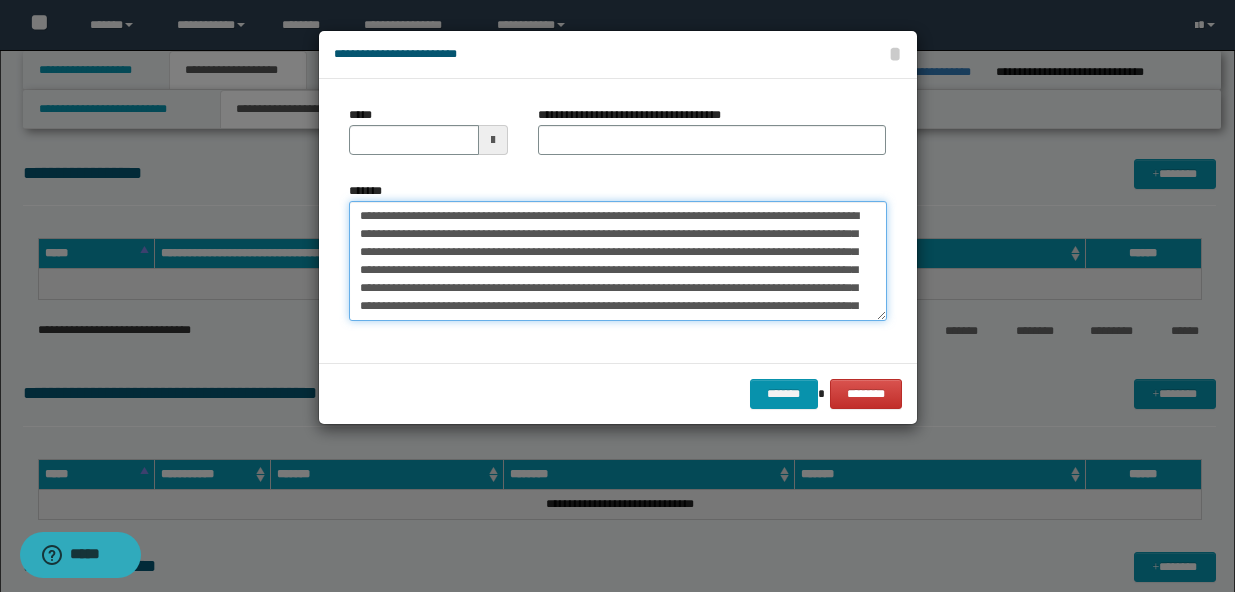 click on "*******" at bounding box center (618, 261) 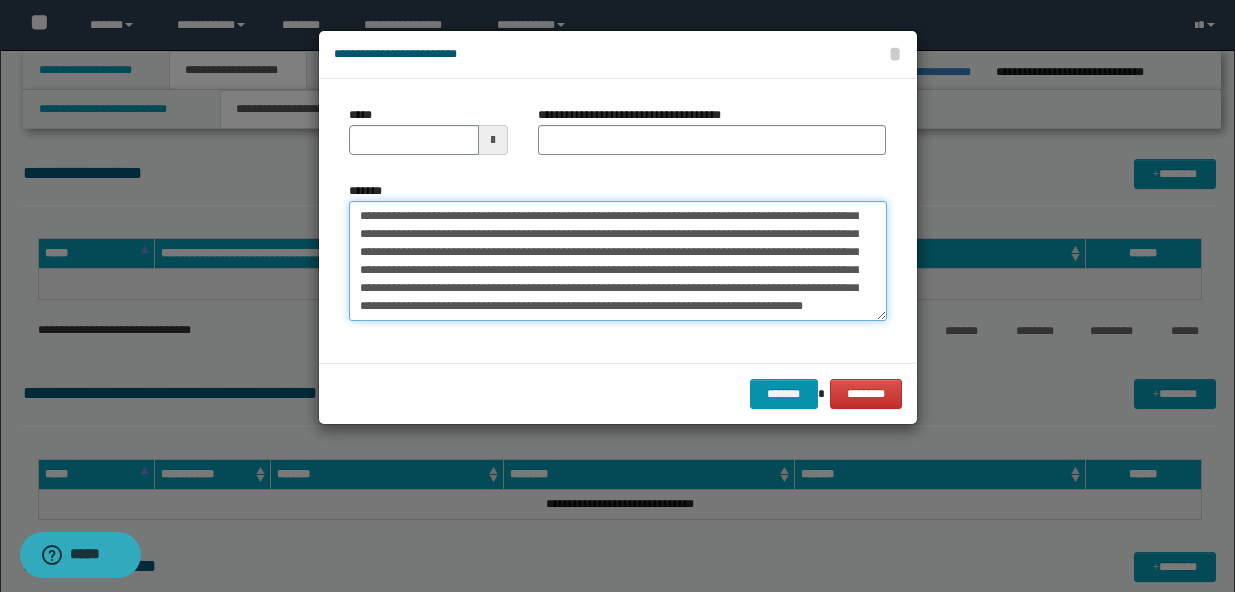 click on "*******" at bounding box center (618, 261) 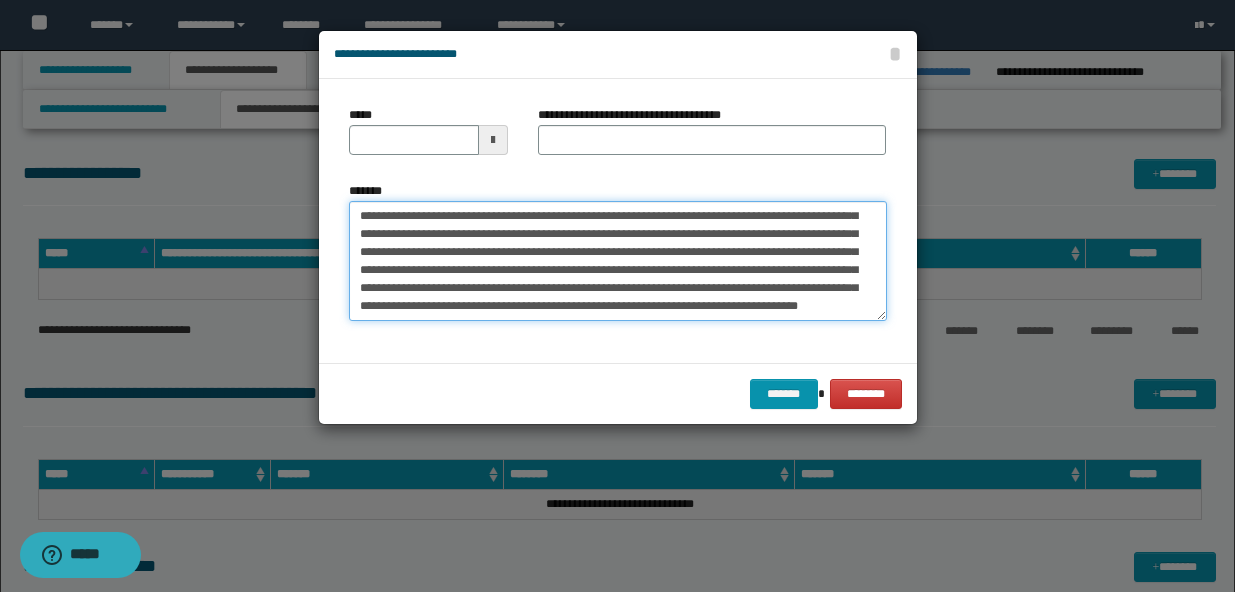 type on "**********" 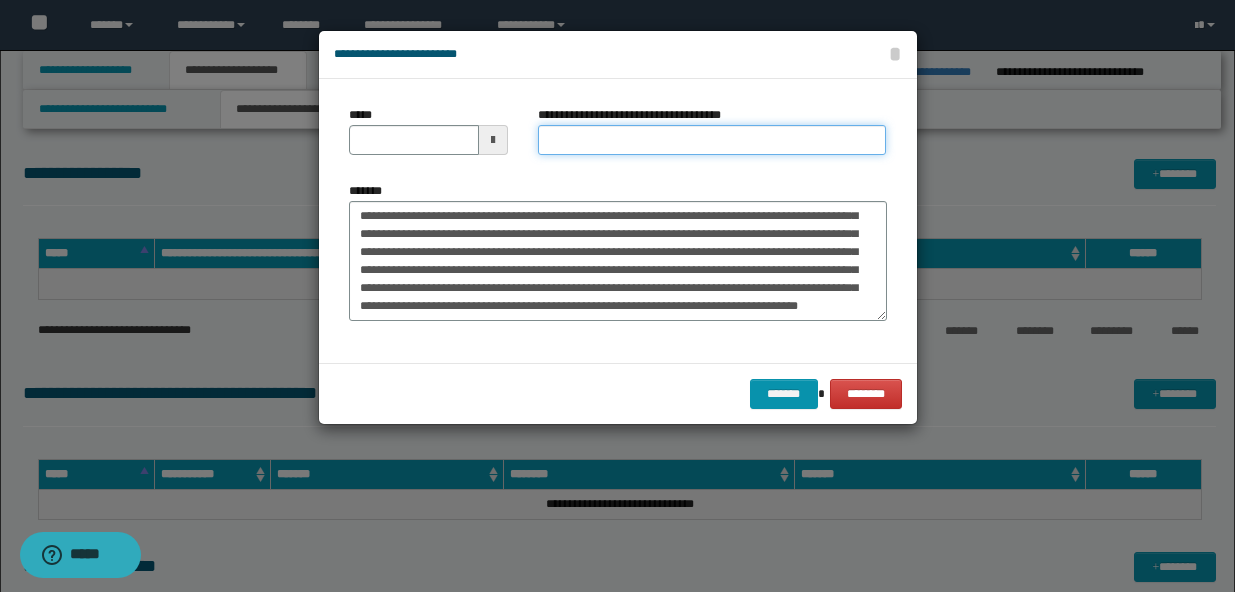 click on "**********" at bounding box center (712, 140) 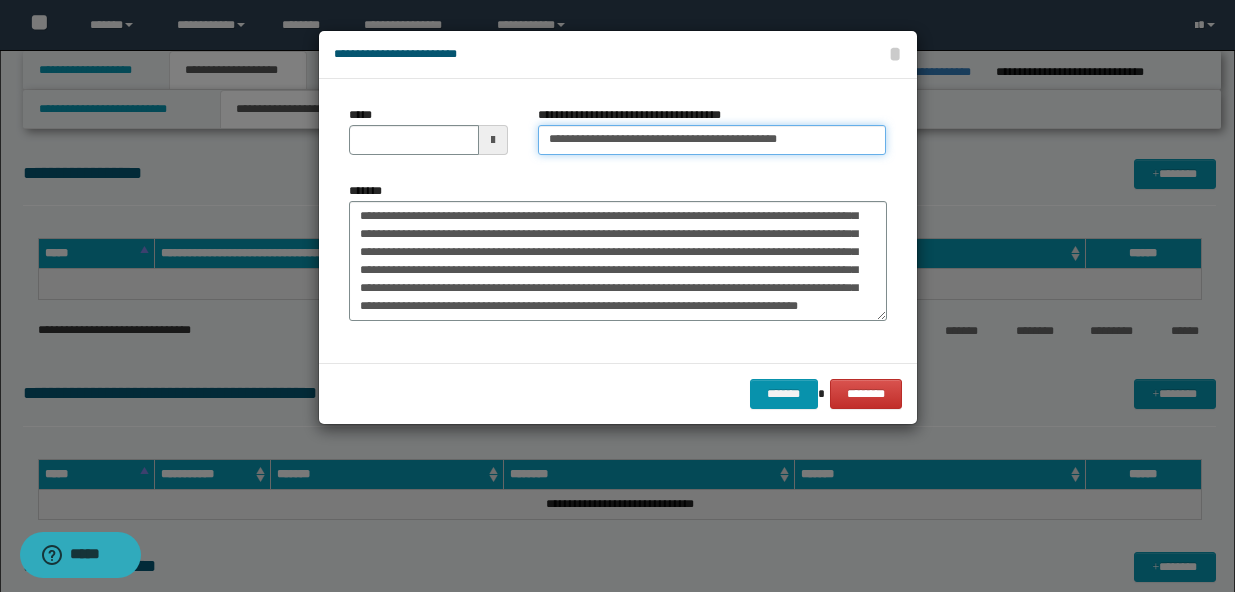 click on "**********" at bounding box center [712, 140] 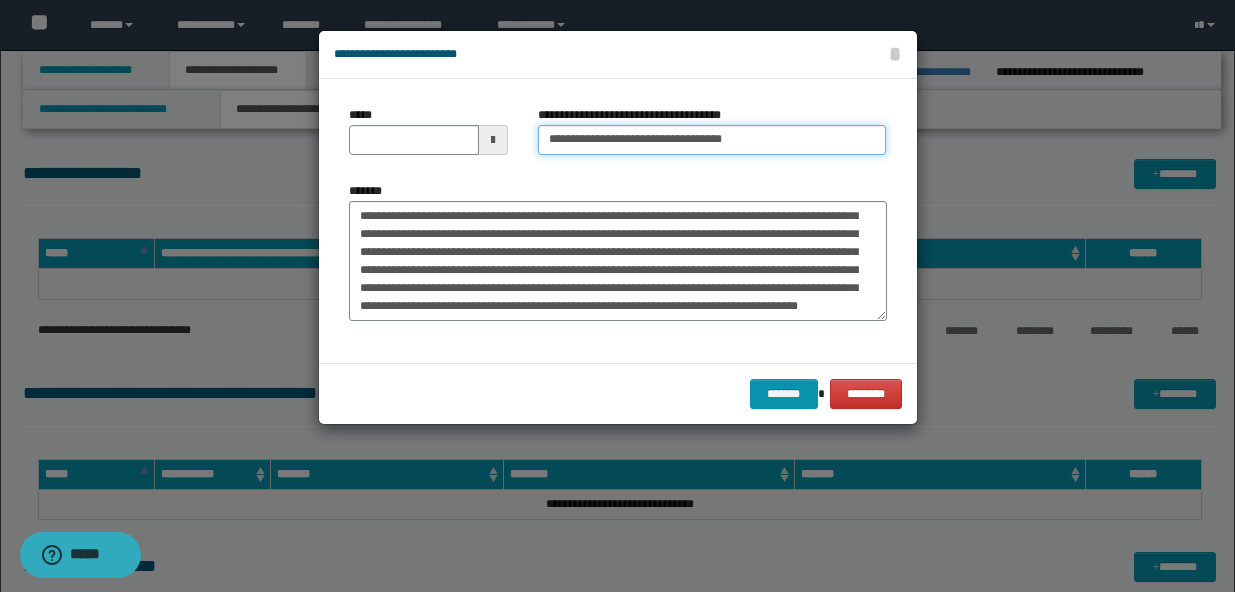 type 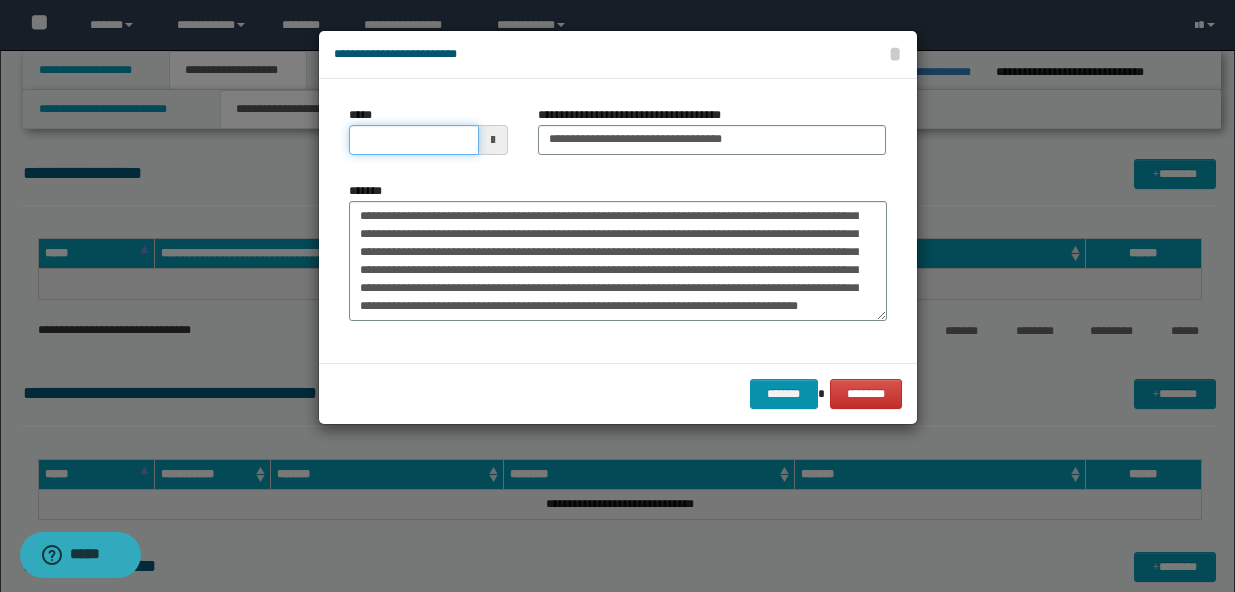 click on "*****" at bounding box center [414, 140] 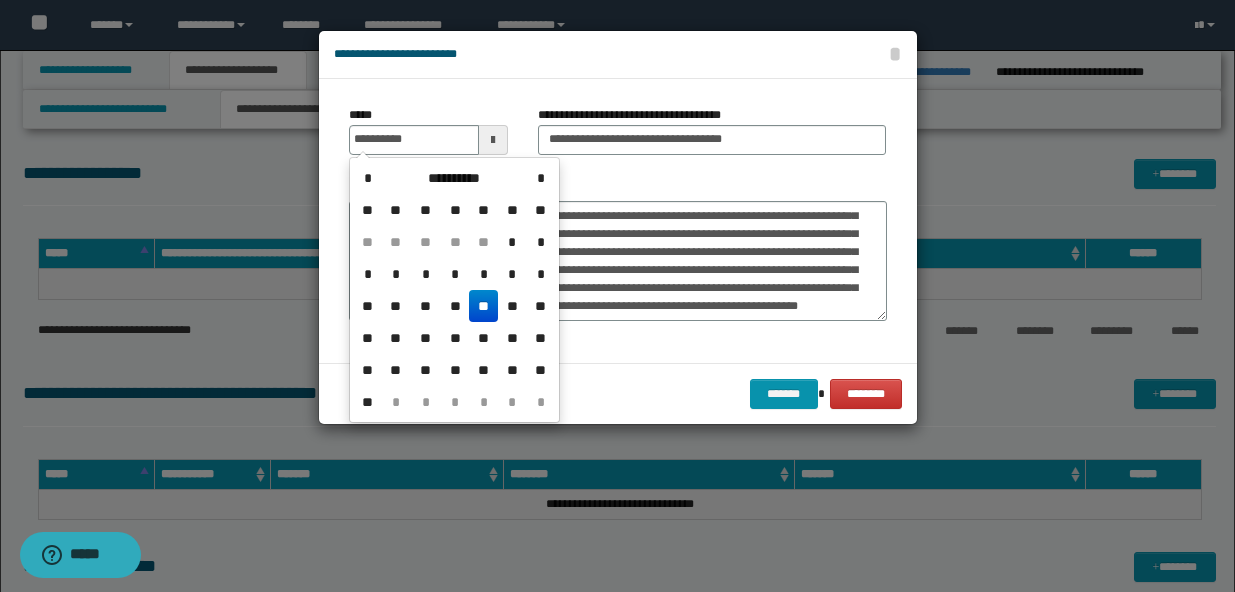 click on "**" at bounding box center [483, 306] 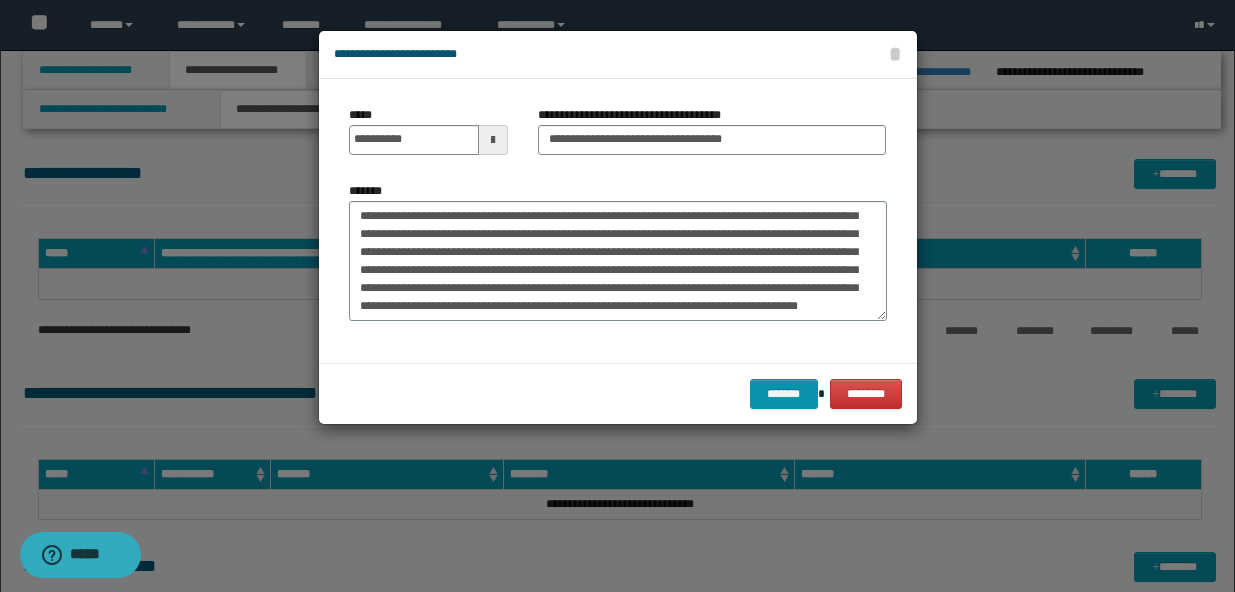 click on "*******
********" at bounding box center (618, 393) 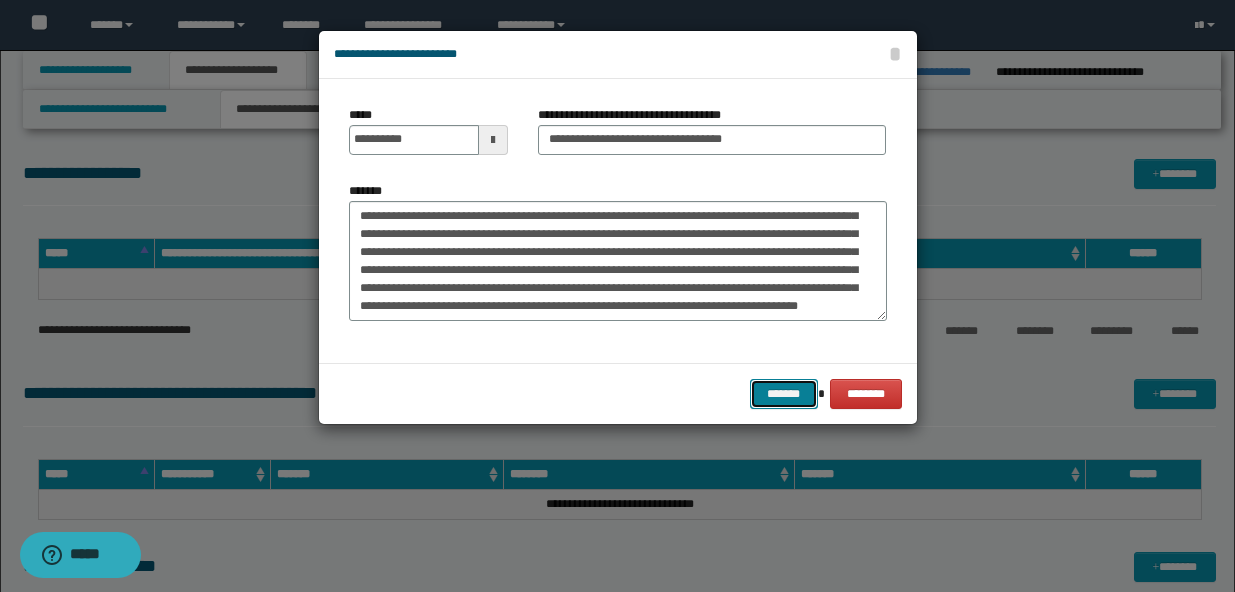 click on "*******" at bounding box center [784, 394] 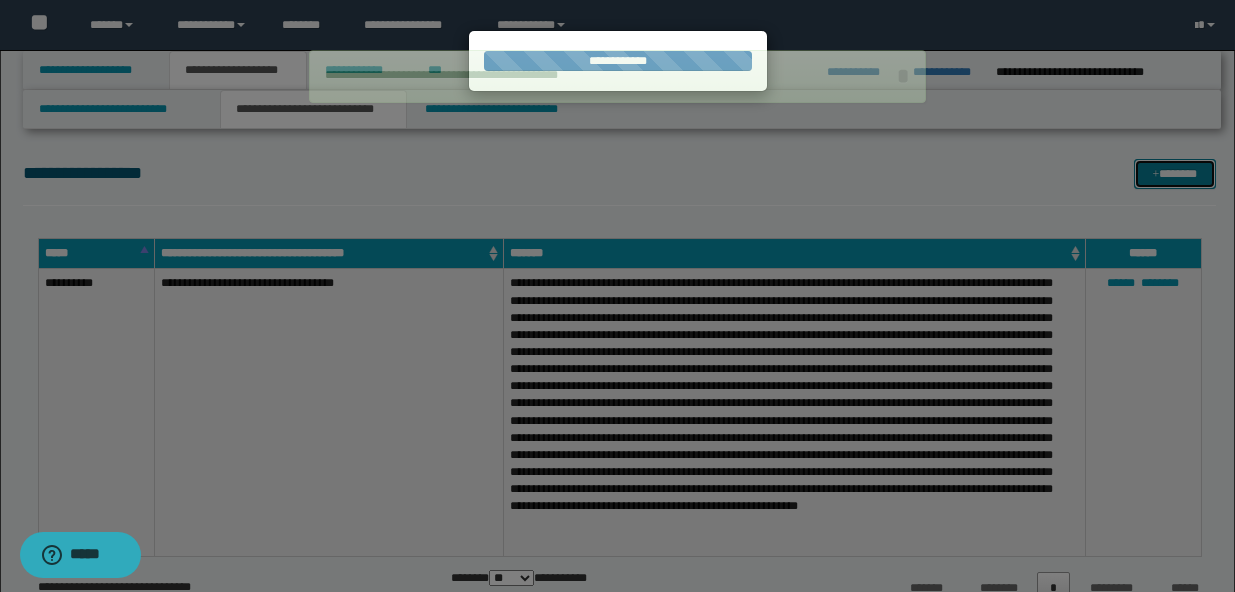 type 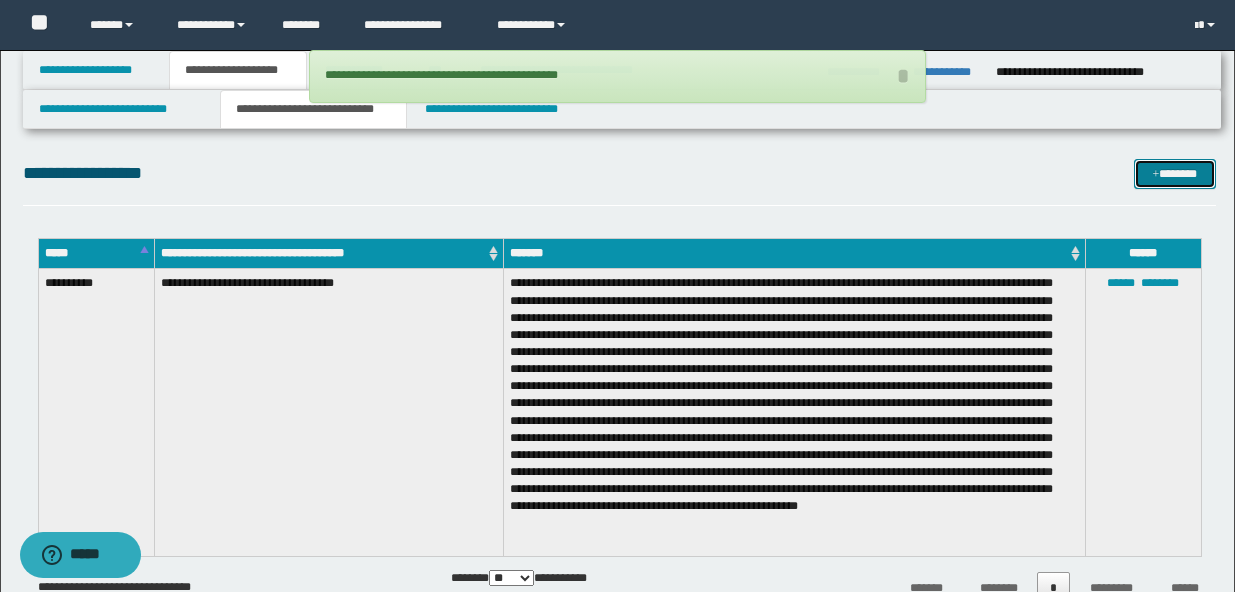 click on "*******" at bounding box center (1175, 174) 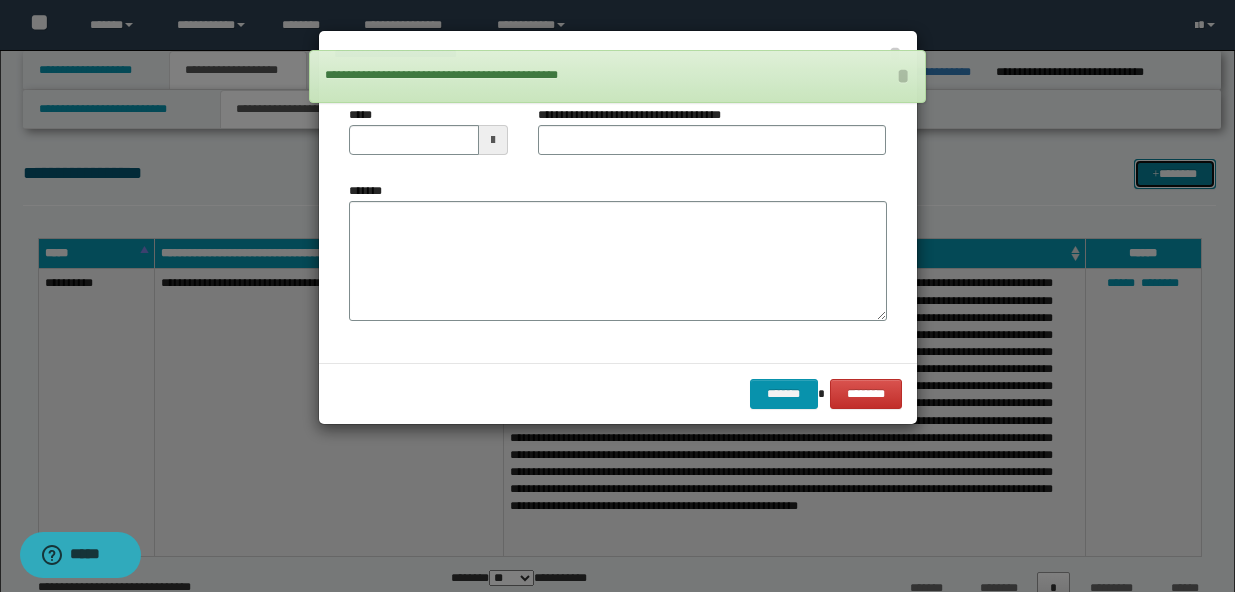 scroll, scrollTop: 0, scrollLeft: 0, axis: both 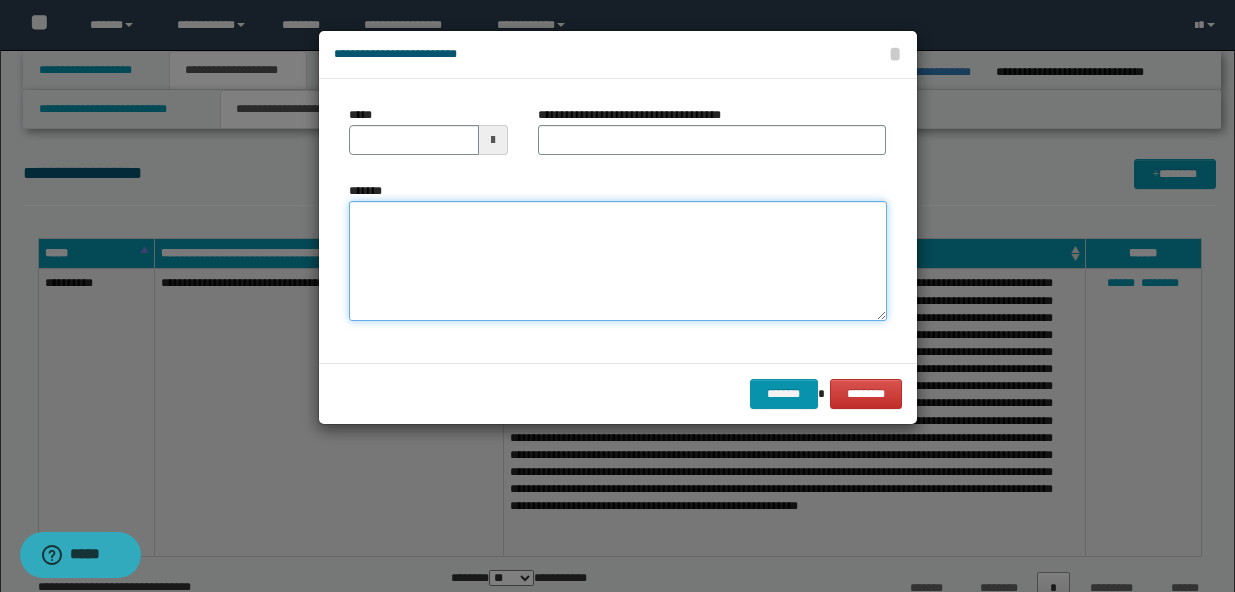 click on "*******" at bounding box center (618, 261) 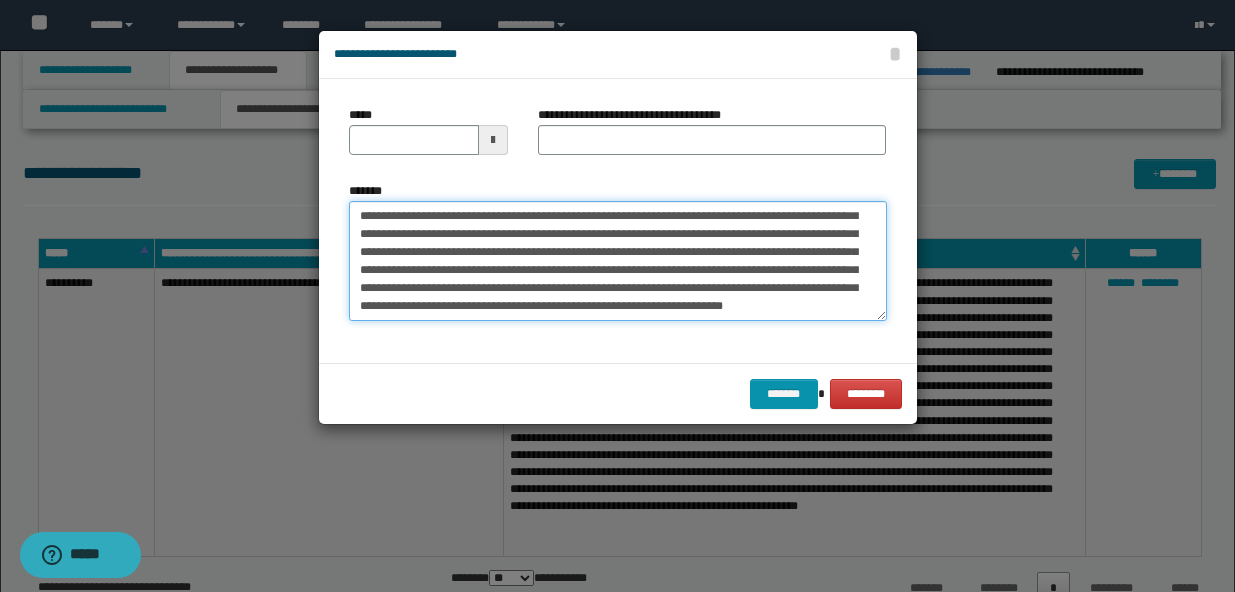 scroll, scrollTop: 0, scrollLeft: 0, axis: both 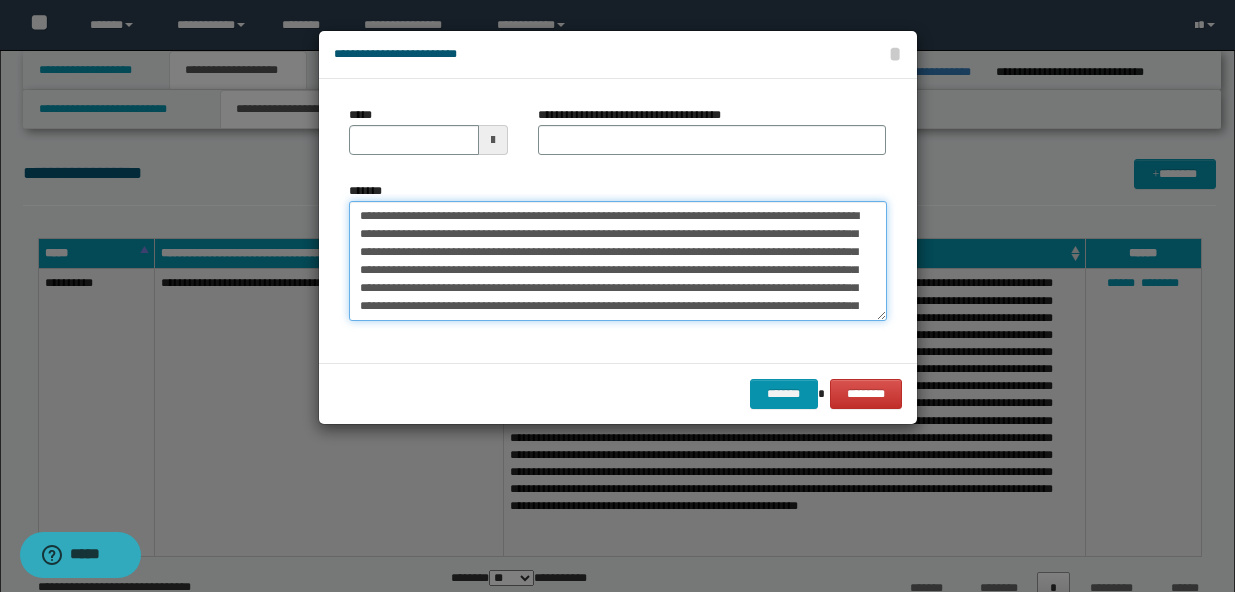 click on "*******" at bounding box center (618, 261) 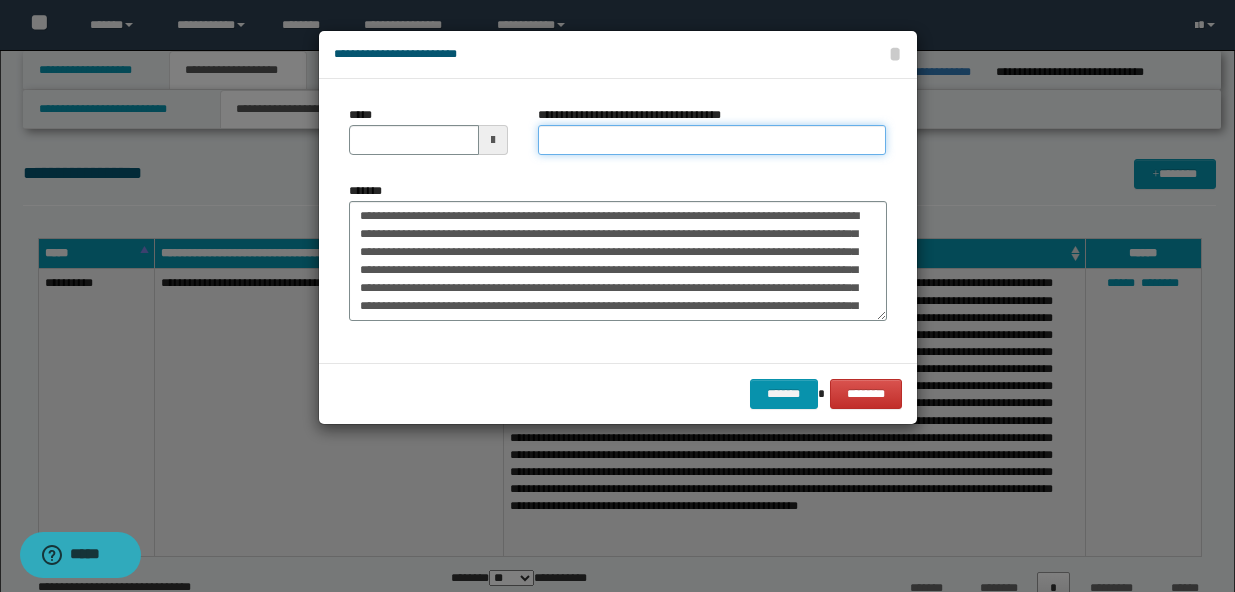 click on "**********" at bounding box center (712, 140) 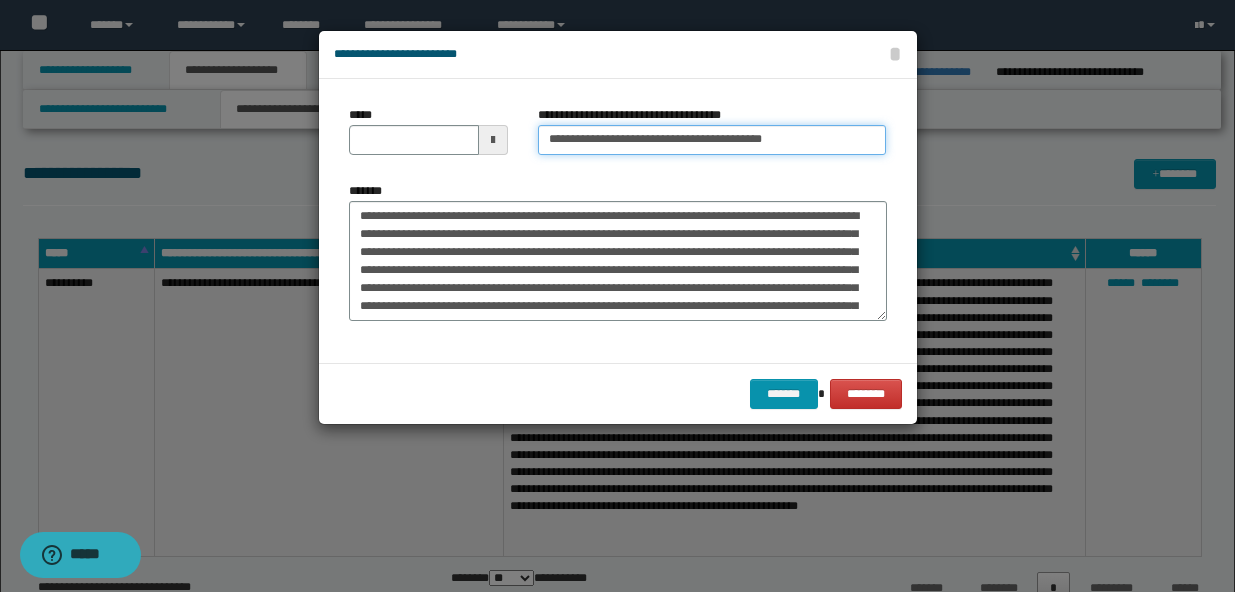 click on "**********" at bounding box center (712, 140) 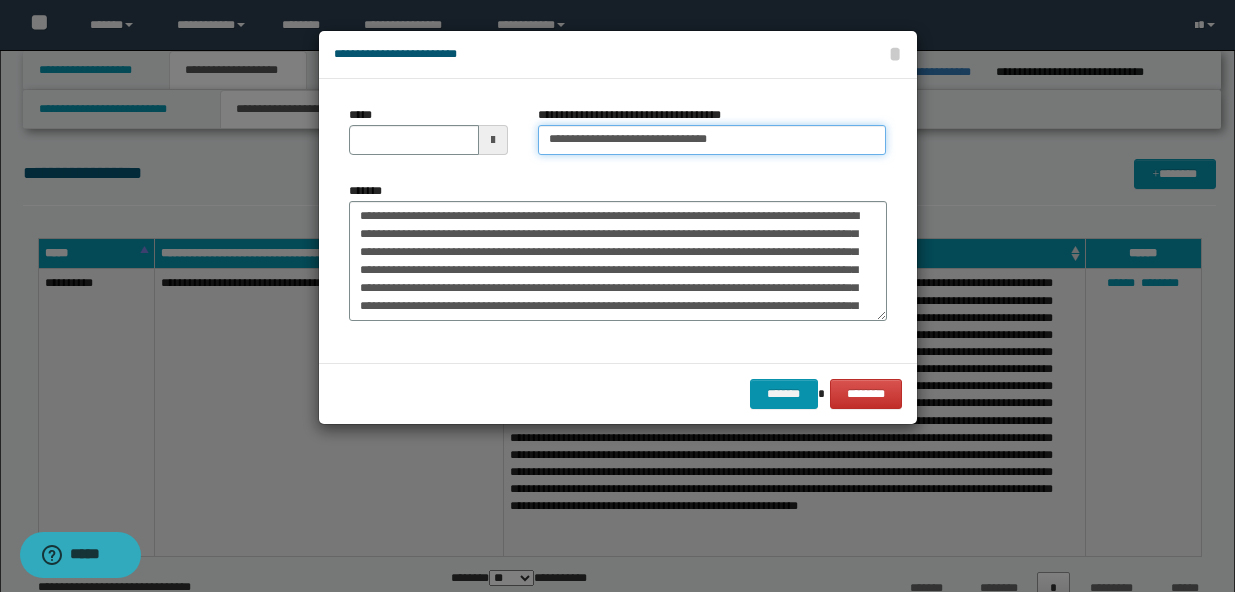 type 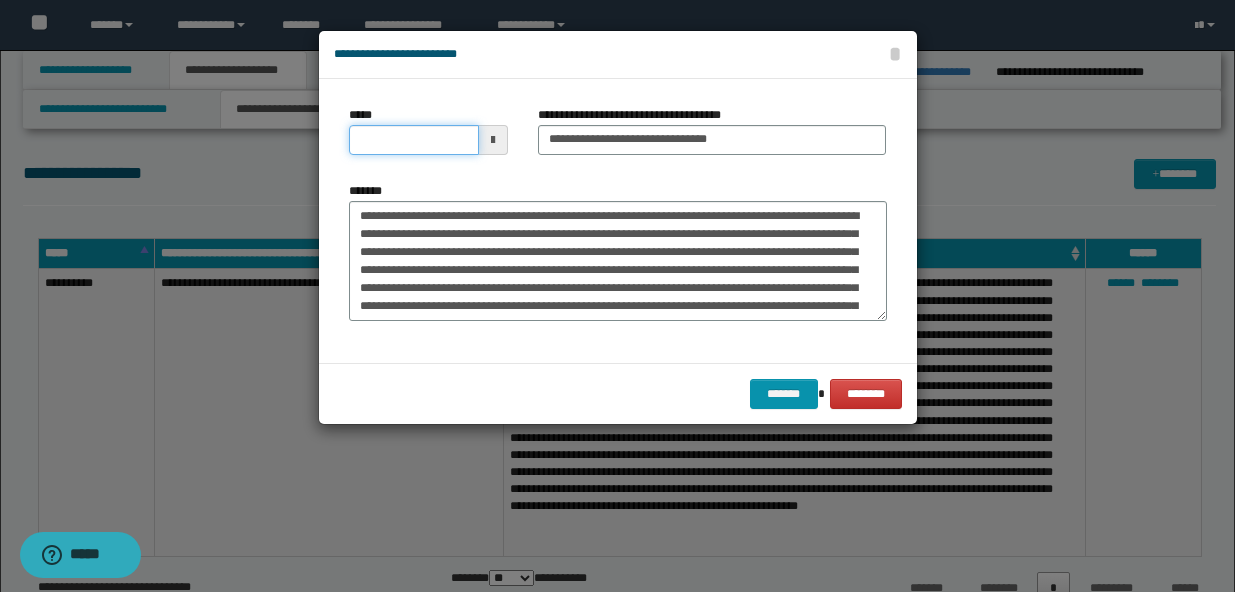 click on "*****" at bounding box center [414, 140] 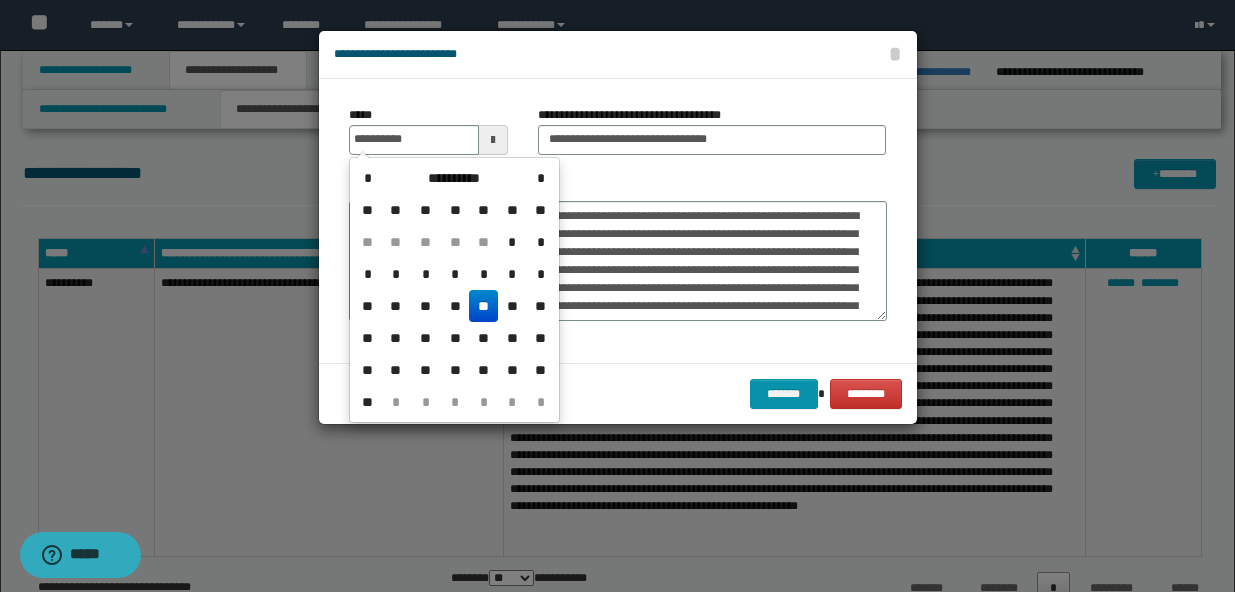click on "**" at bounding box center (483, 306) 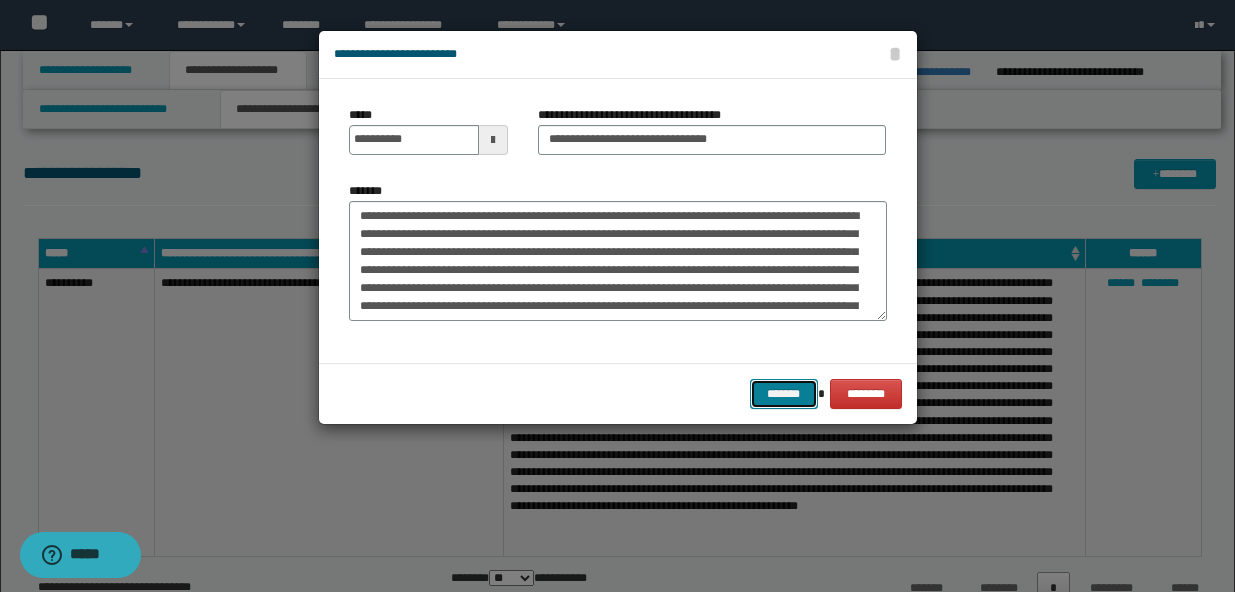 click on "*******" at bounding box center (784, 394) 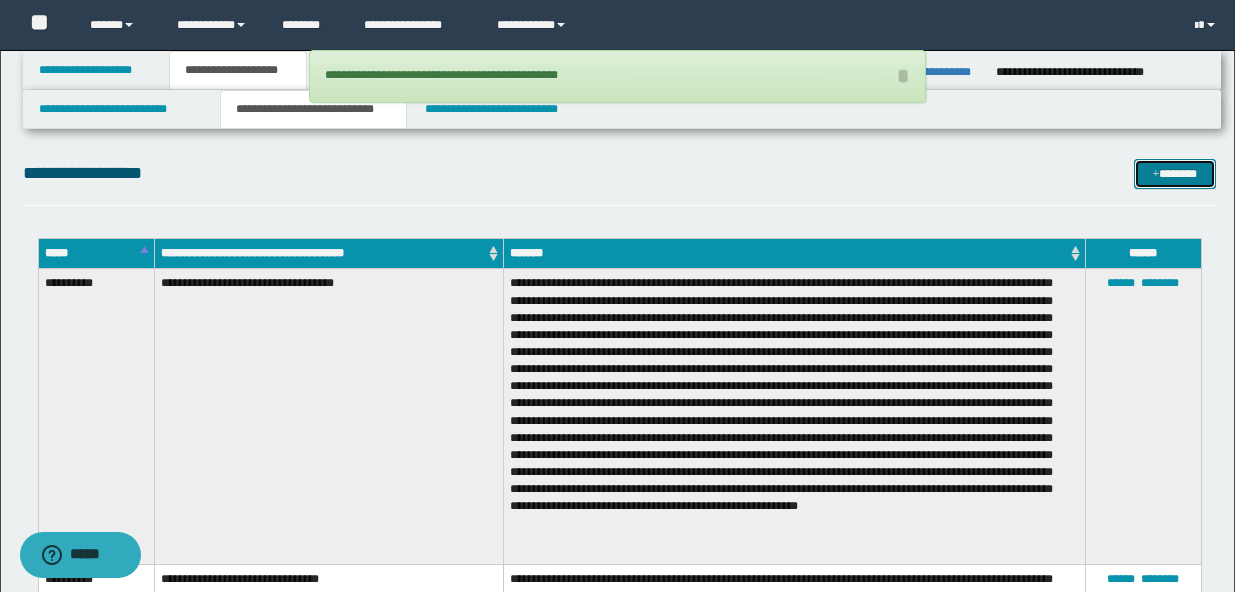 click on "*******" at bounding box center [1175, 174] 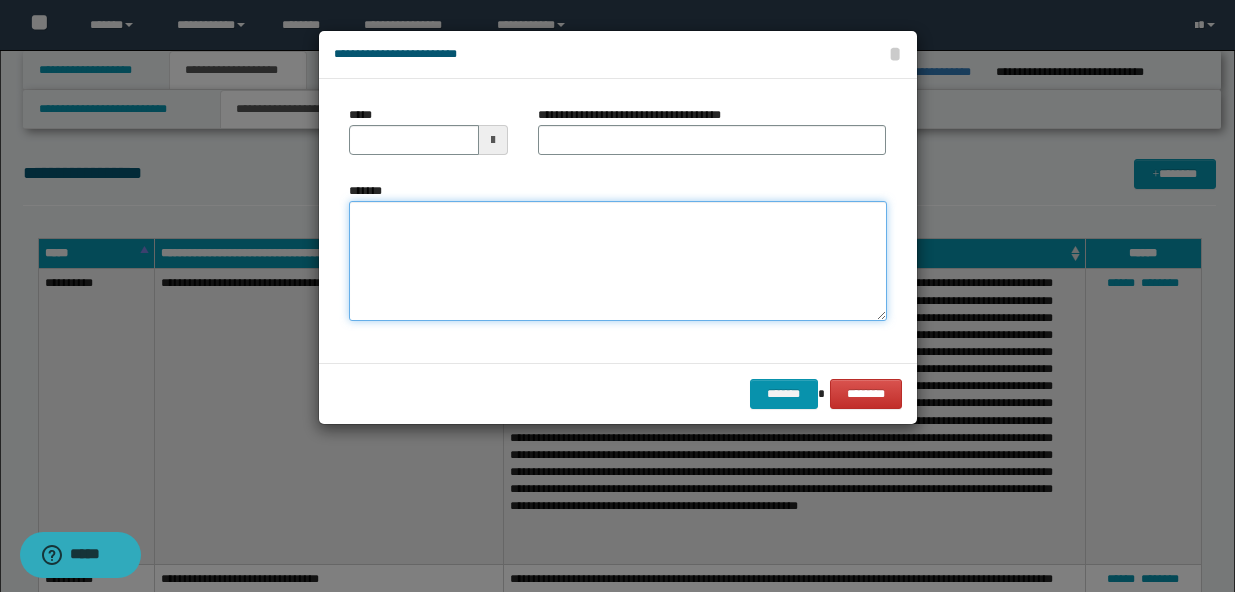 click on "*******" at bounding box center (618, 261) 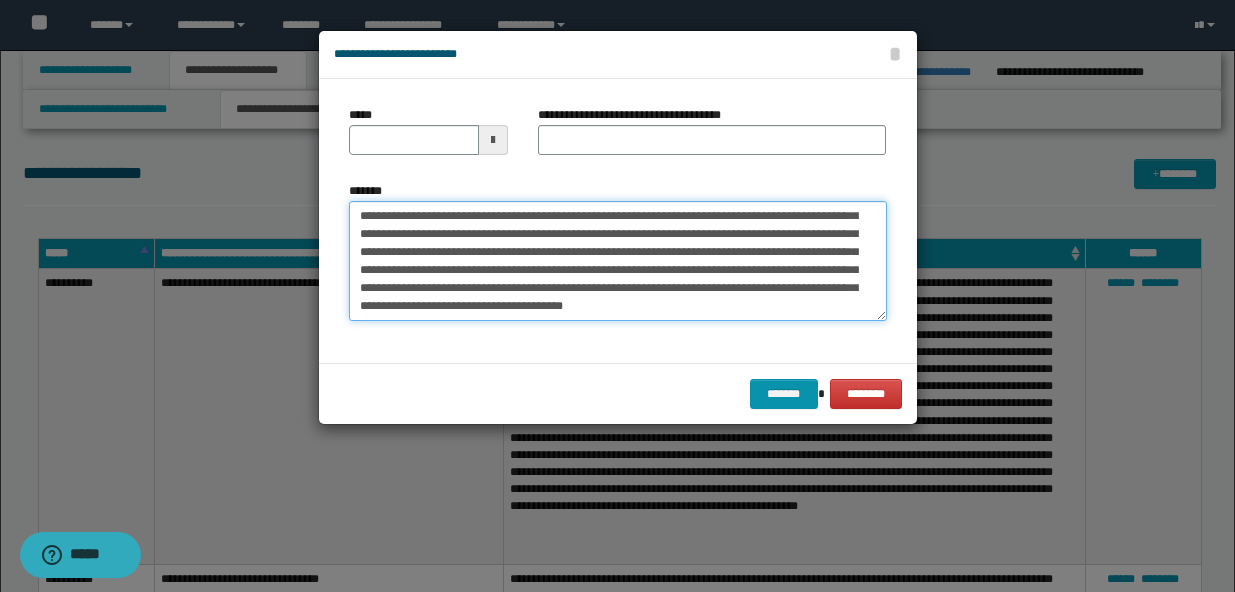 scroll, scrollTop: 0, scrollLeft: 0, axis: both 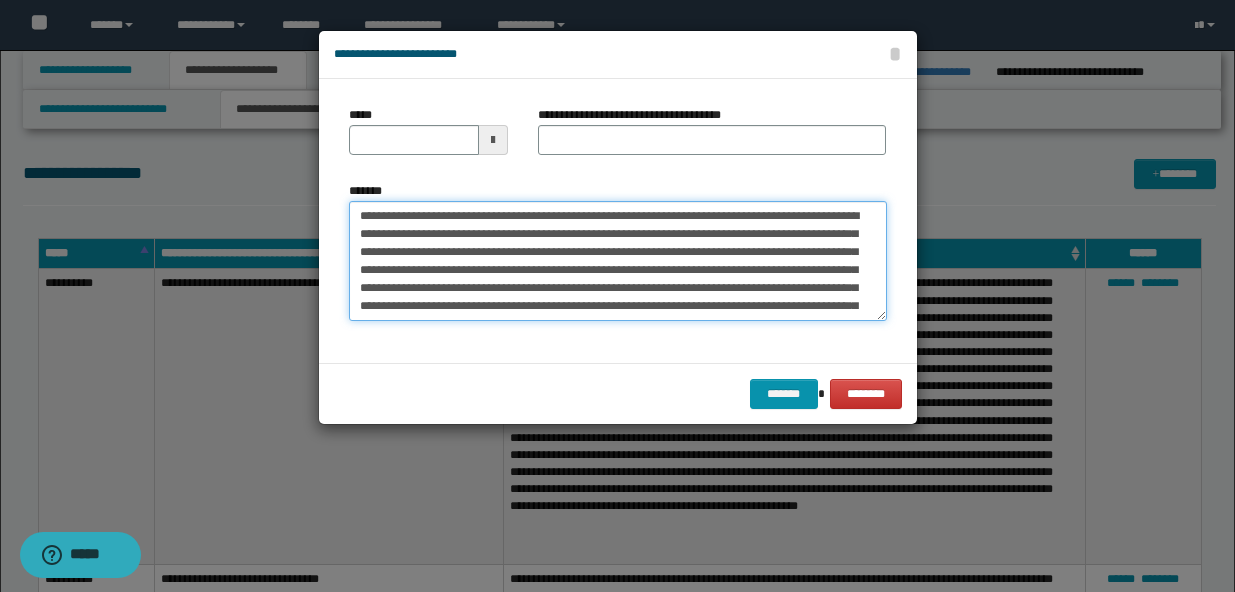 click on "**********" at bounding box center (618, 261) 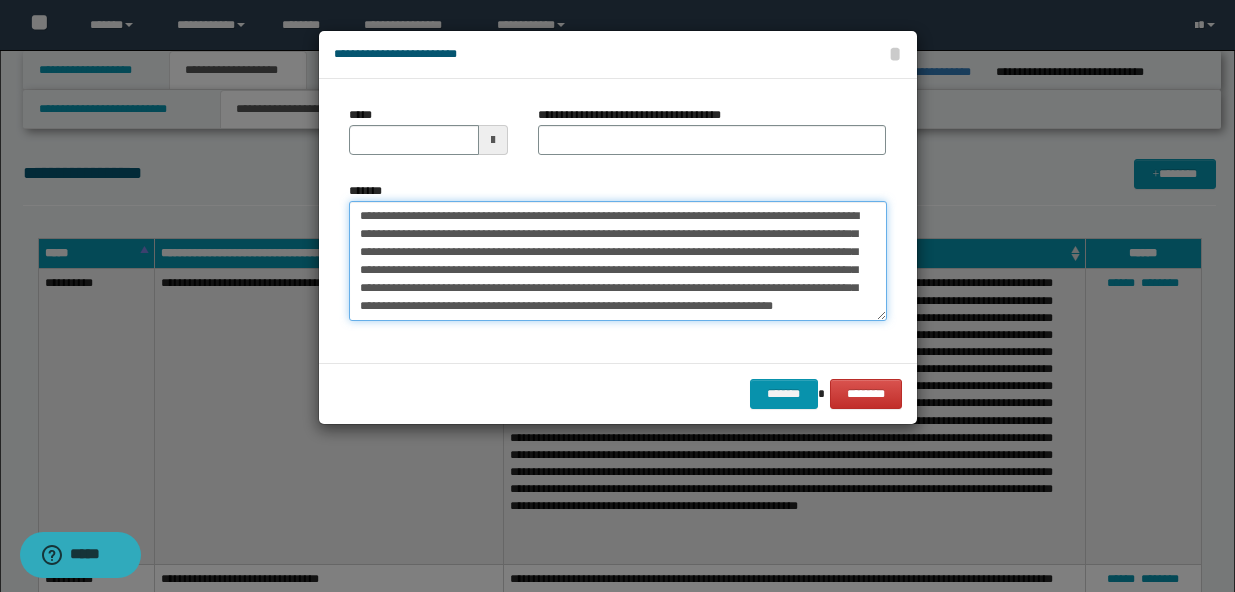 type on "**********" 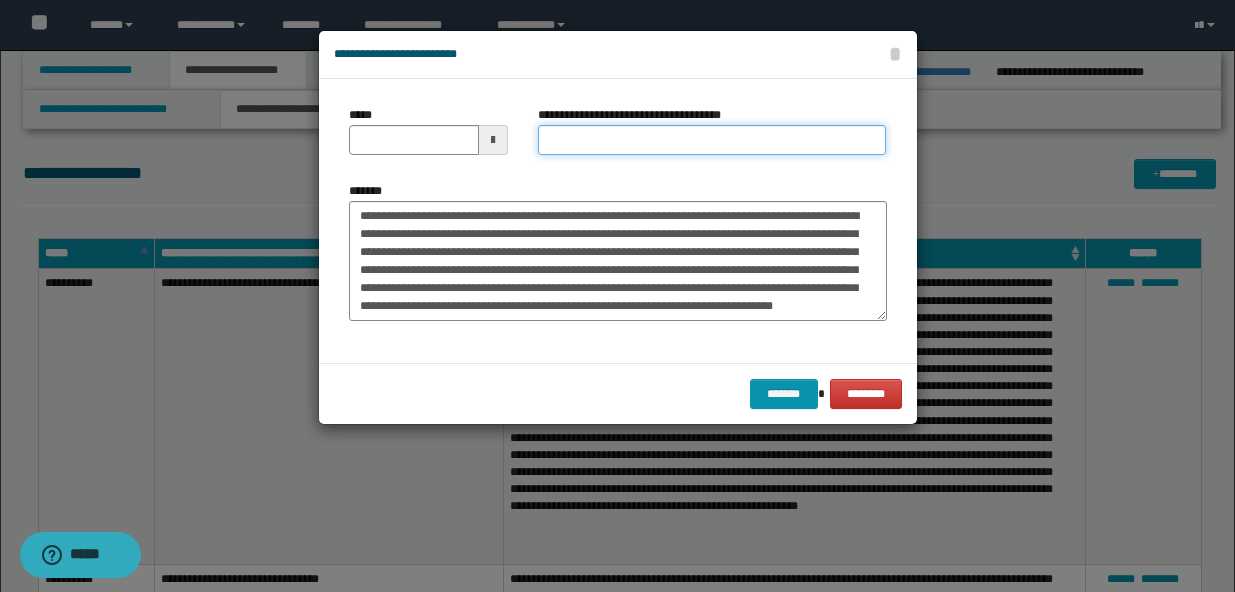 click on "**********" at bounding box center [712, 140] 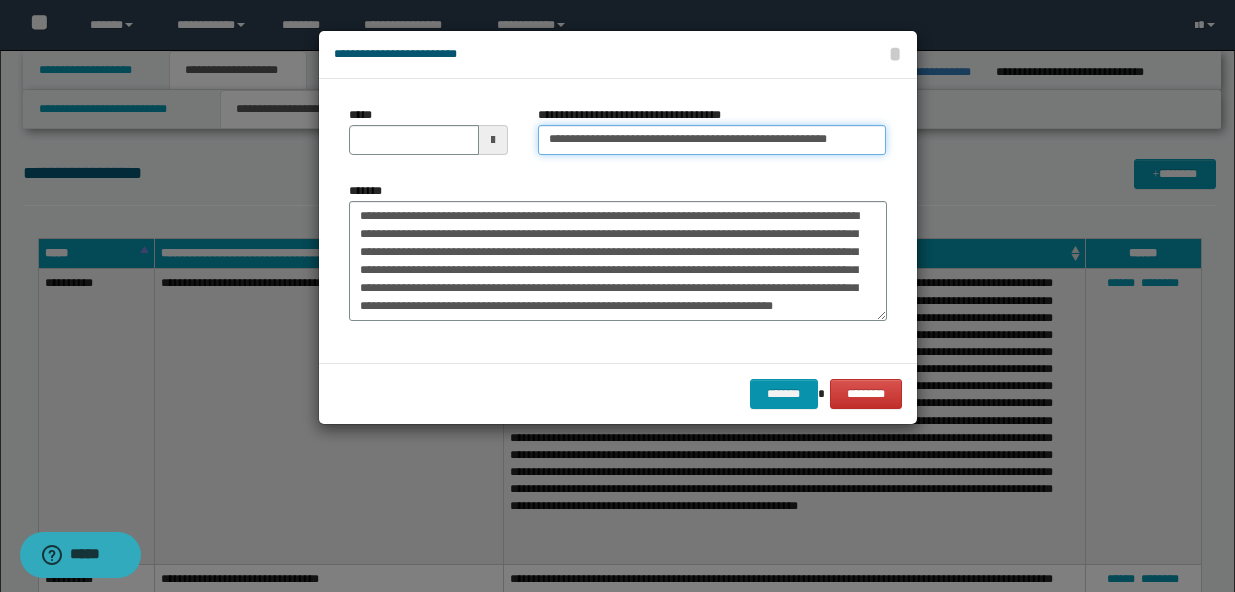 click on "**********" at bounding box center [712, 140] 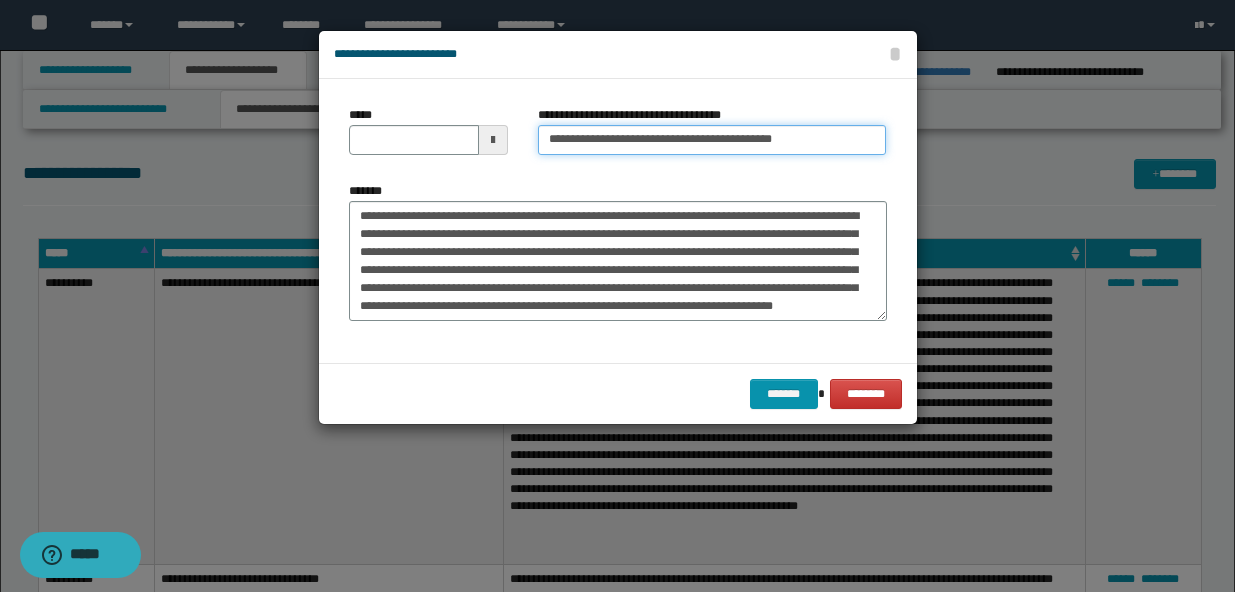type 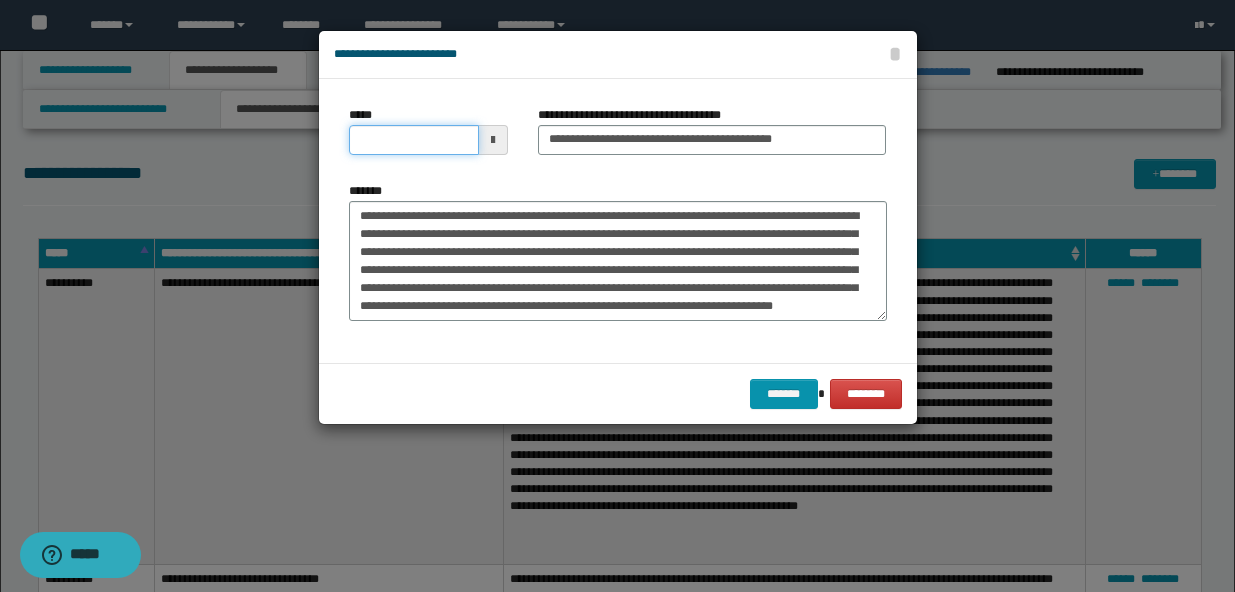 click on "*****" at bounding box center (414, 140) 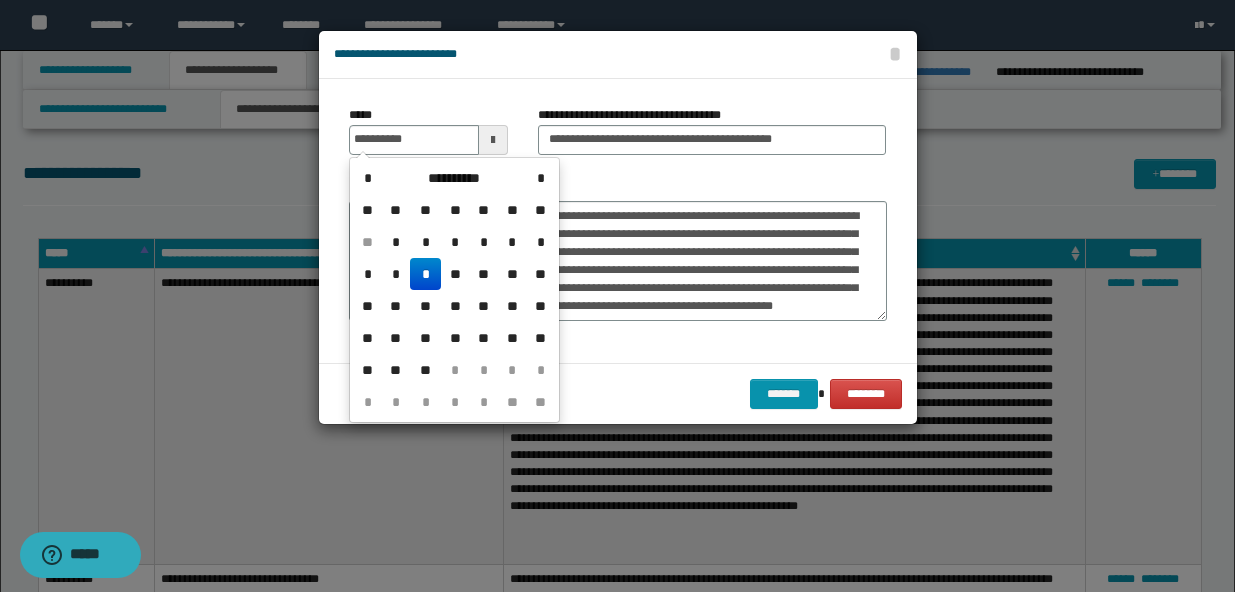 click on "*" at bounding box center [425, 274] 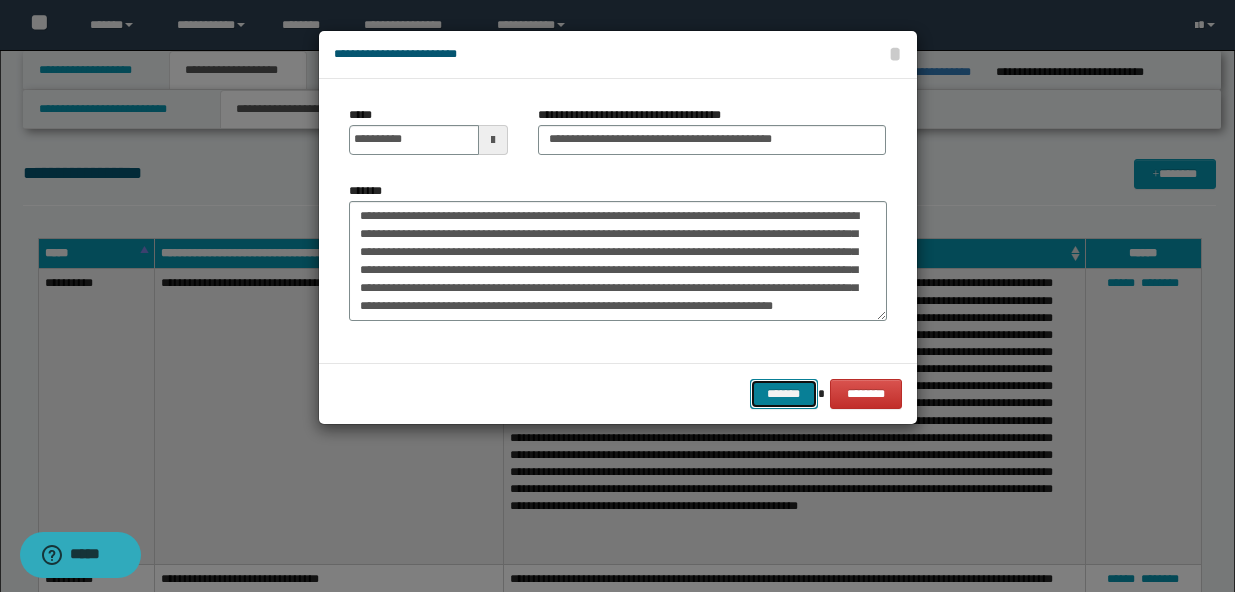 click on "*******" at bounding box center (784, 394) 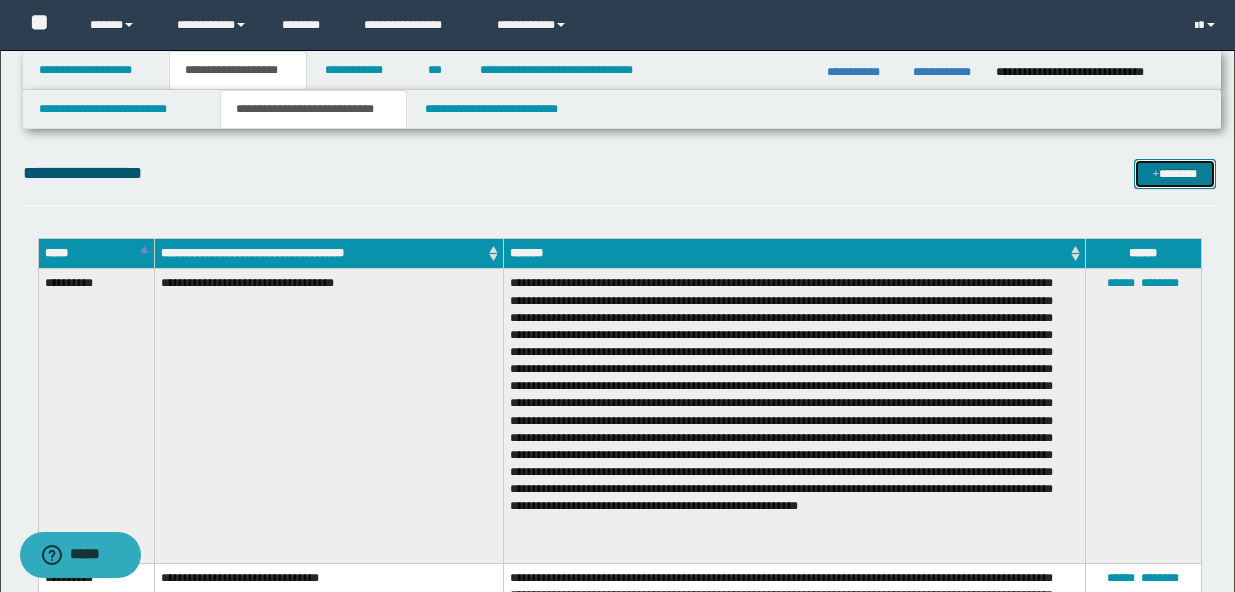 click on "*******" at bounding box center (1175, 174) 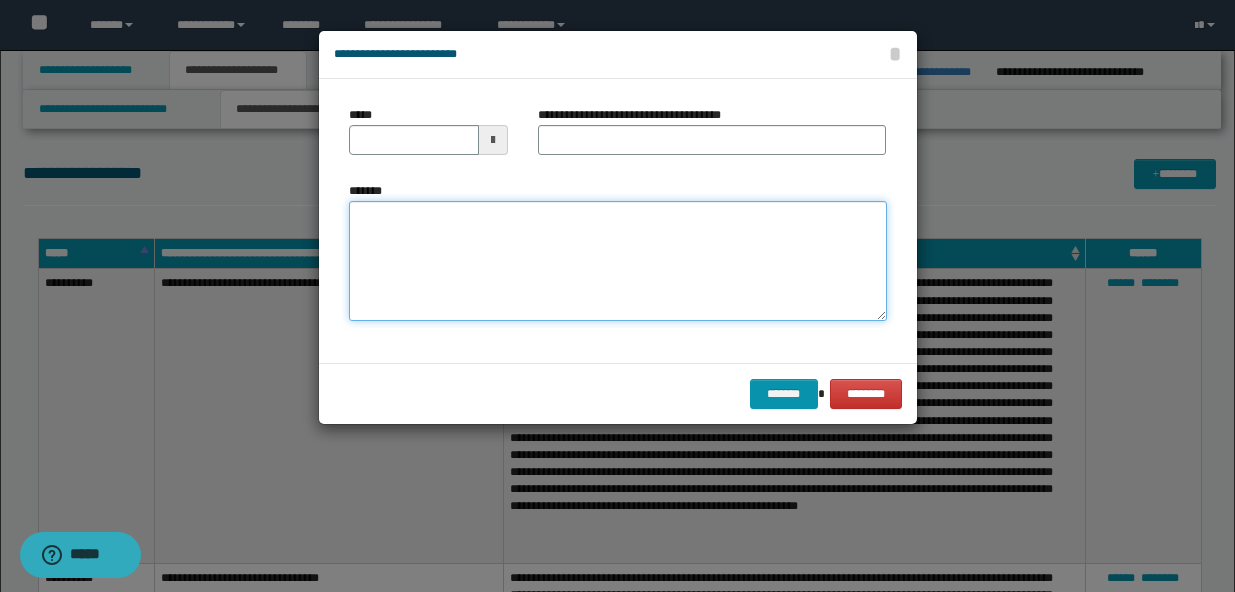 click on "*******" at bounding box center [618, 261] 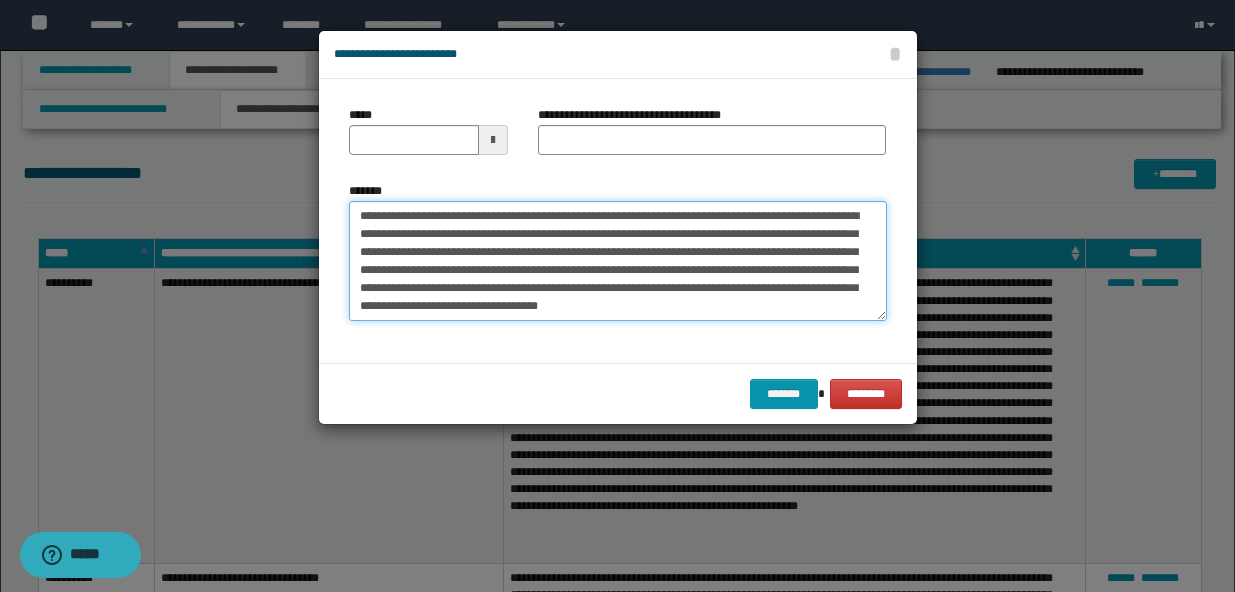 scroll, scrollTop: 0, scrollLeft: 0, axis: both 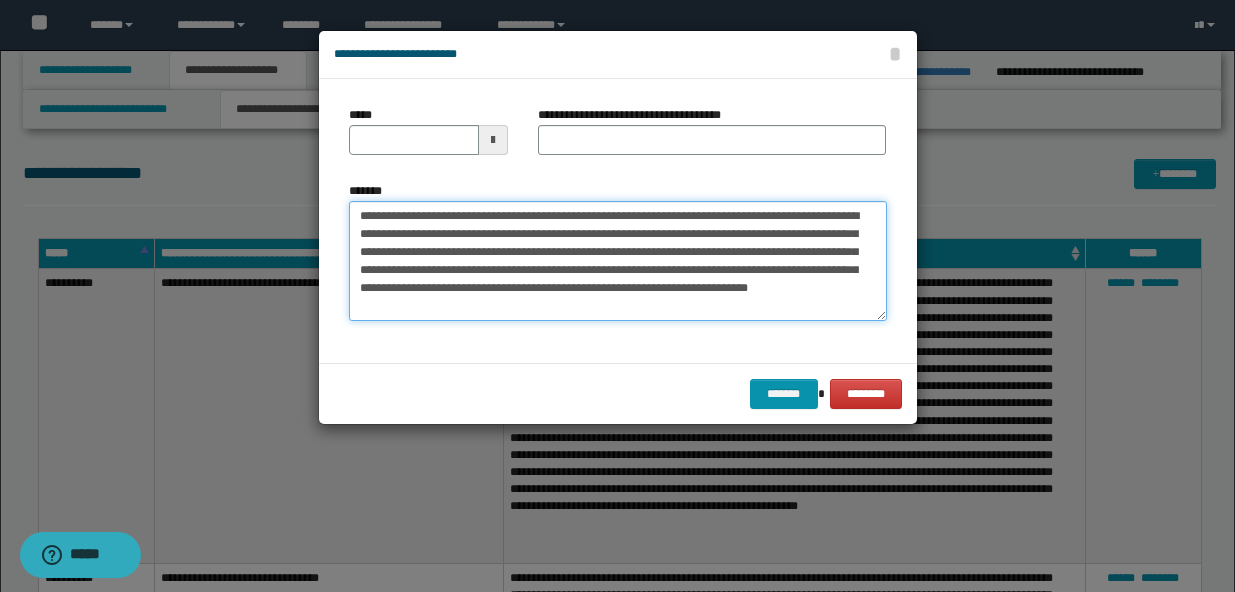 type on "**********" 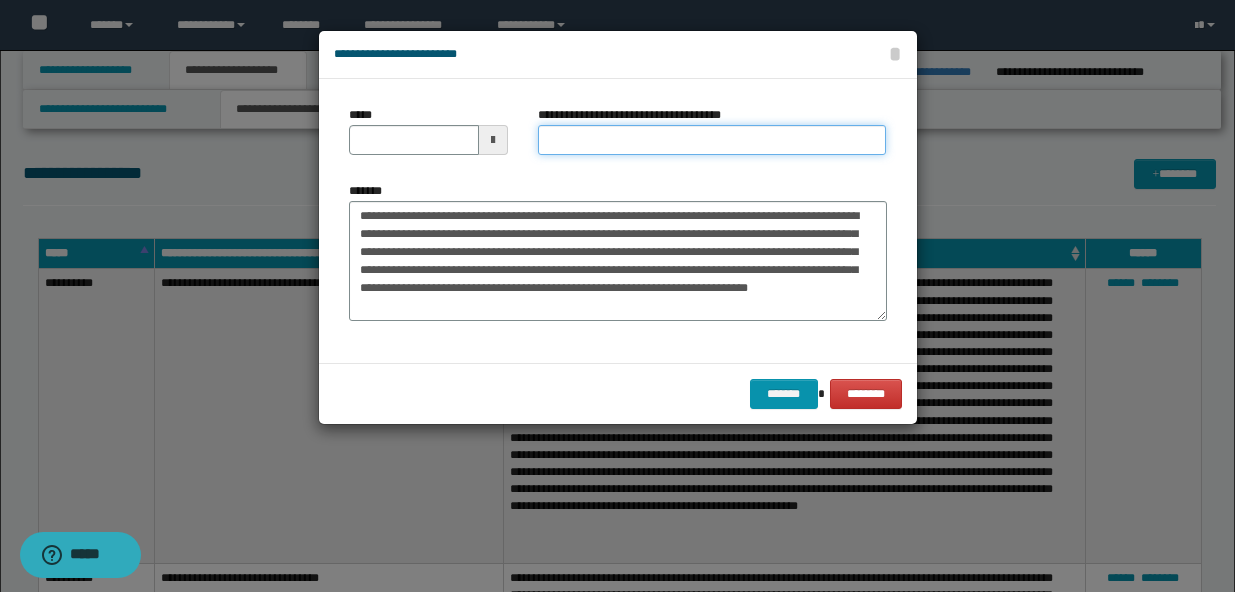 click on "**********" at bounding box center (712, 140) 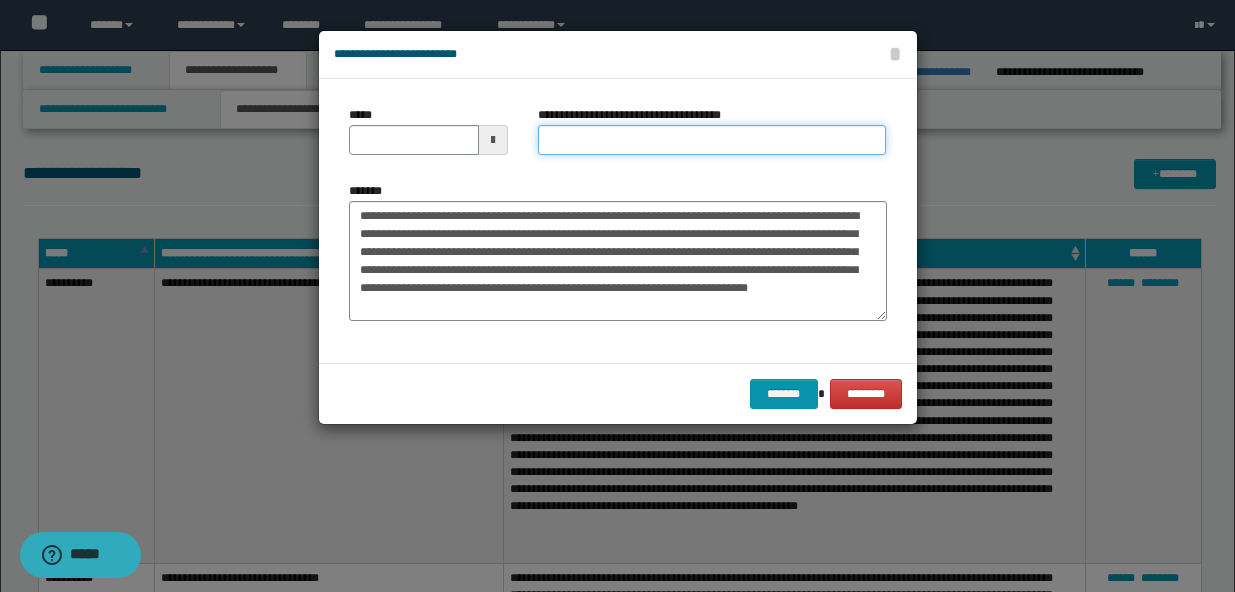 paste on "**********" 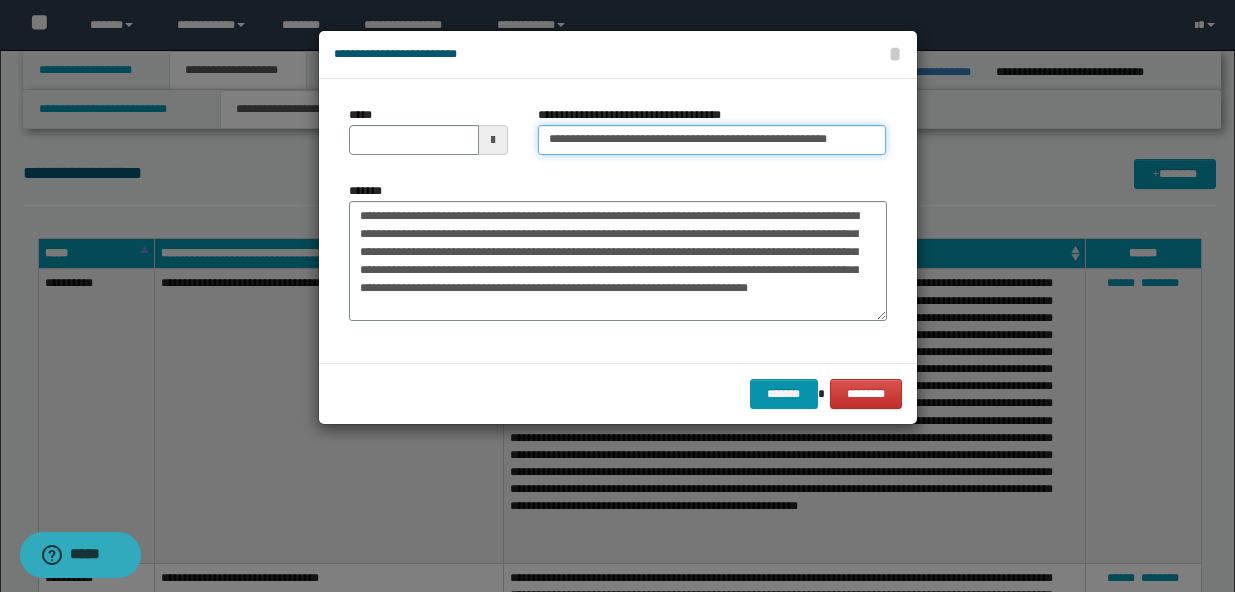 click on "**********" at bounding box center [712, 140] 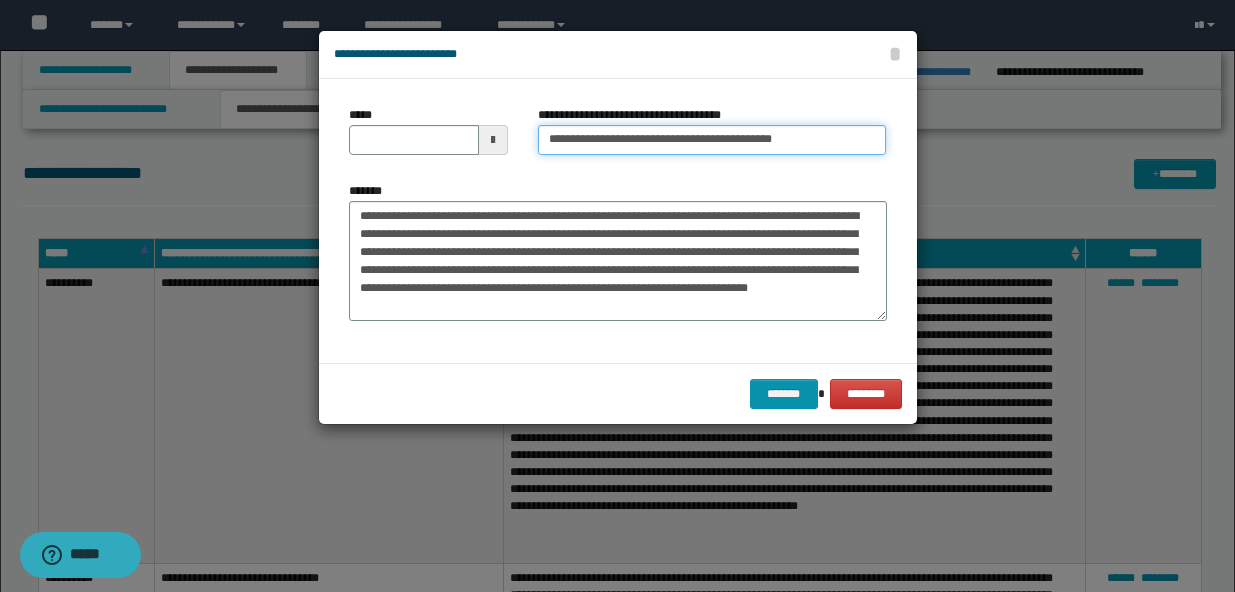 type 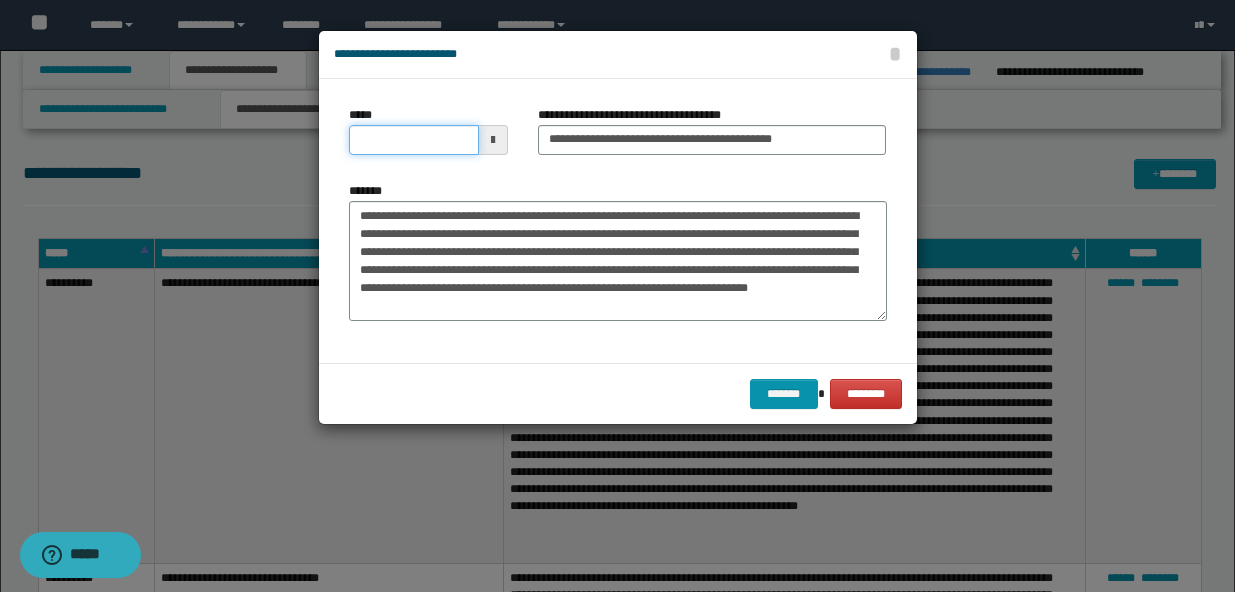 click on "*****" at bounding box center [414, 140] 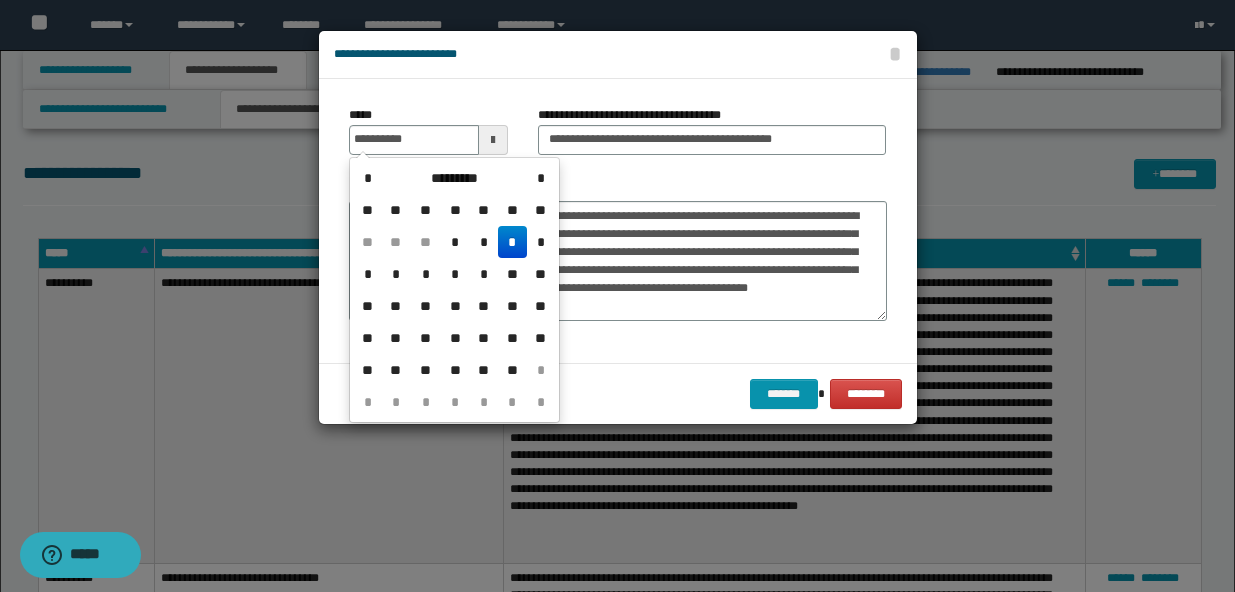 click on "*" at bounding box center [512, 242] 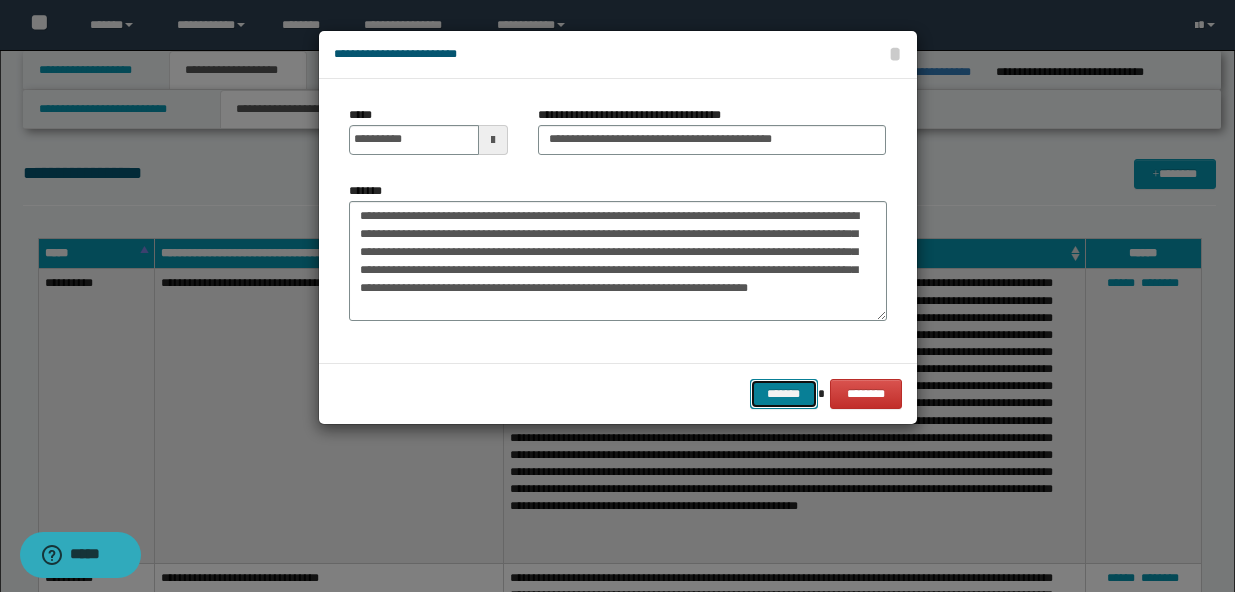 click on "*******" at bounding box center (784, 394) 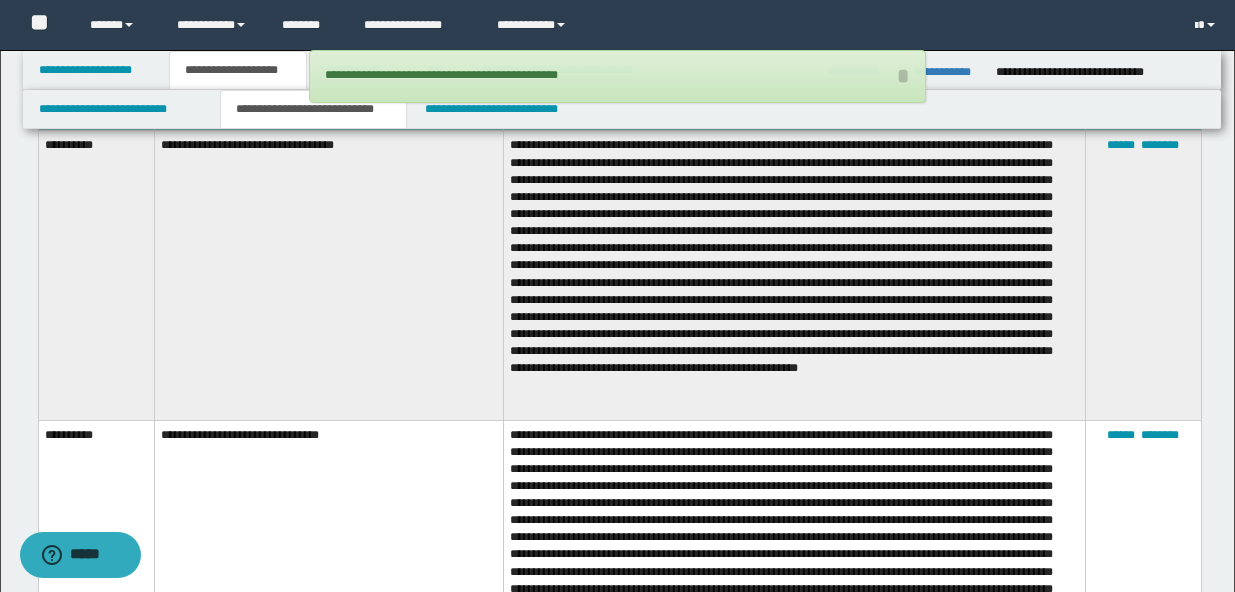 scroll, scrollTop: 0, scrollLeft: 0, axis: both 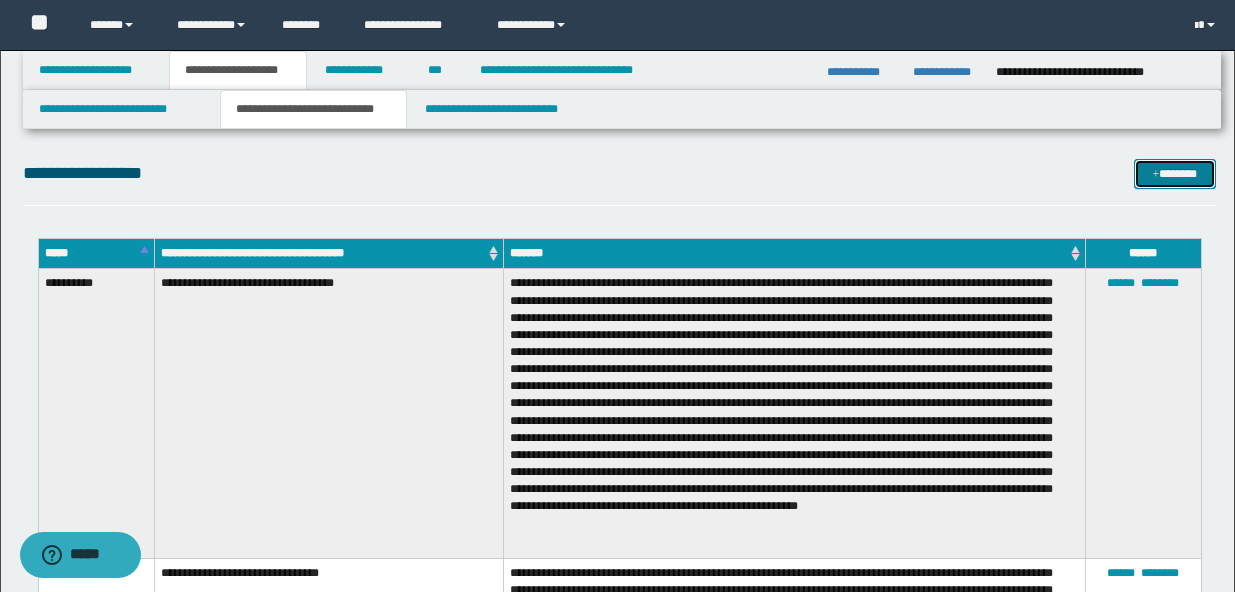 click at bounding box center (1156, 175) 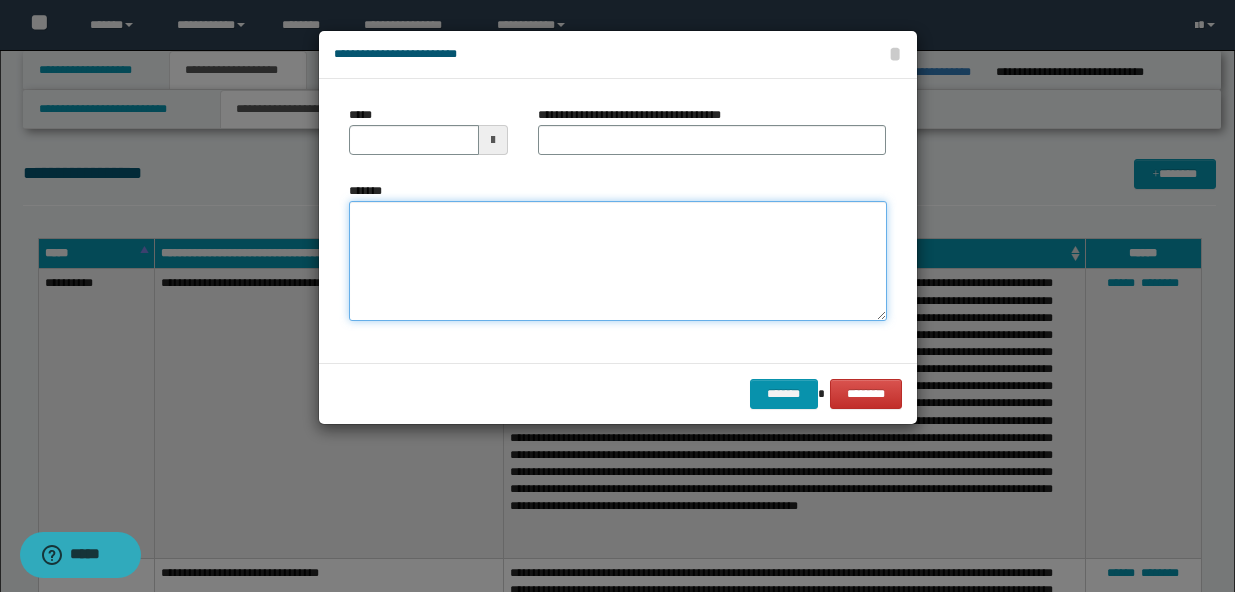 click on "*******" at bounding box center (618, 261) 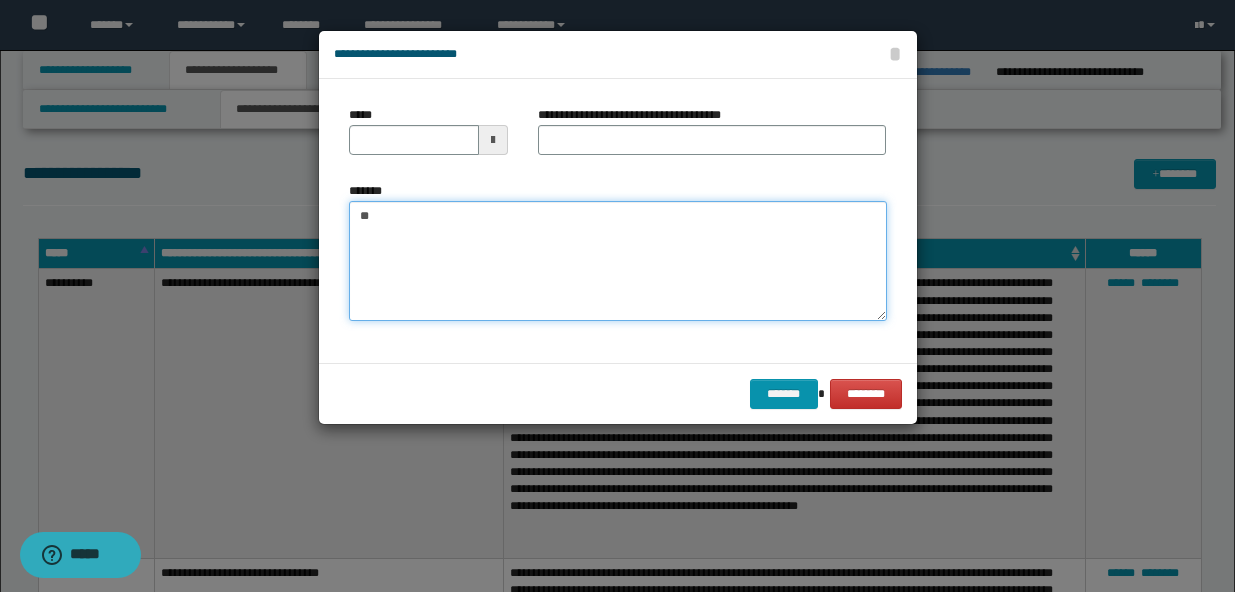 type on "*" 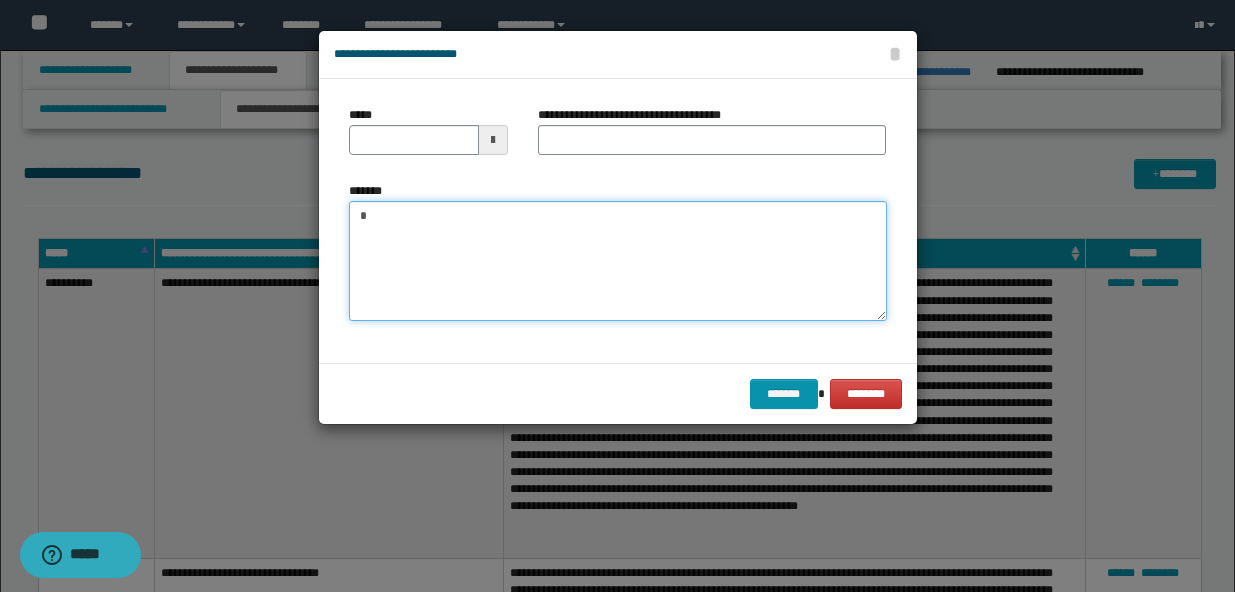 type 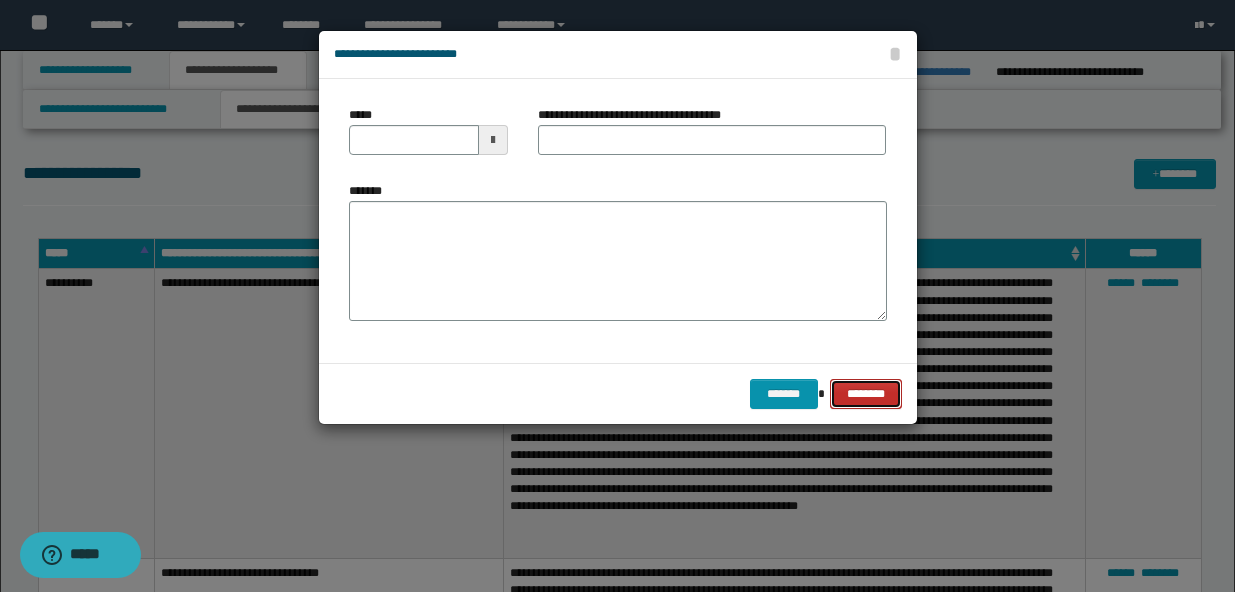 click on "********" at bounding box center (866, 394) 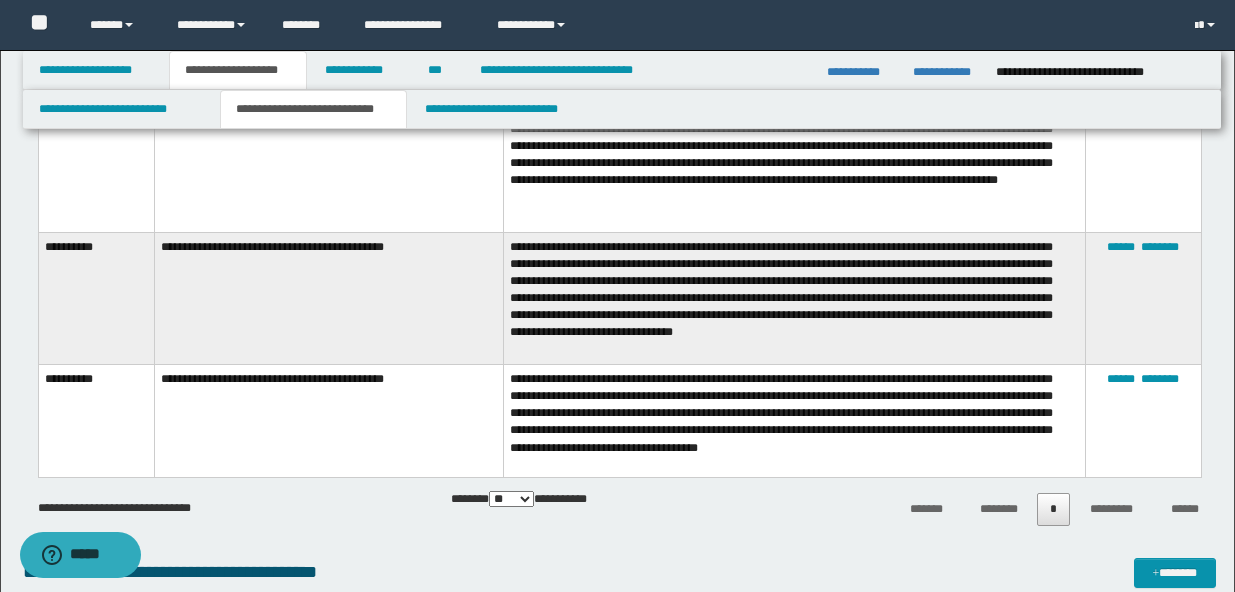 scroll, scrollTop: 623, scrollLeft: 0, axis: vertical 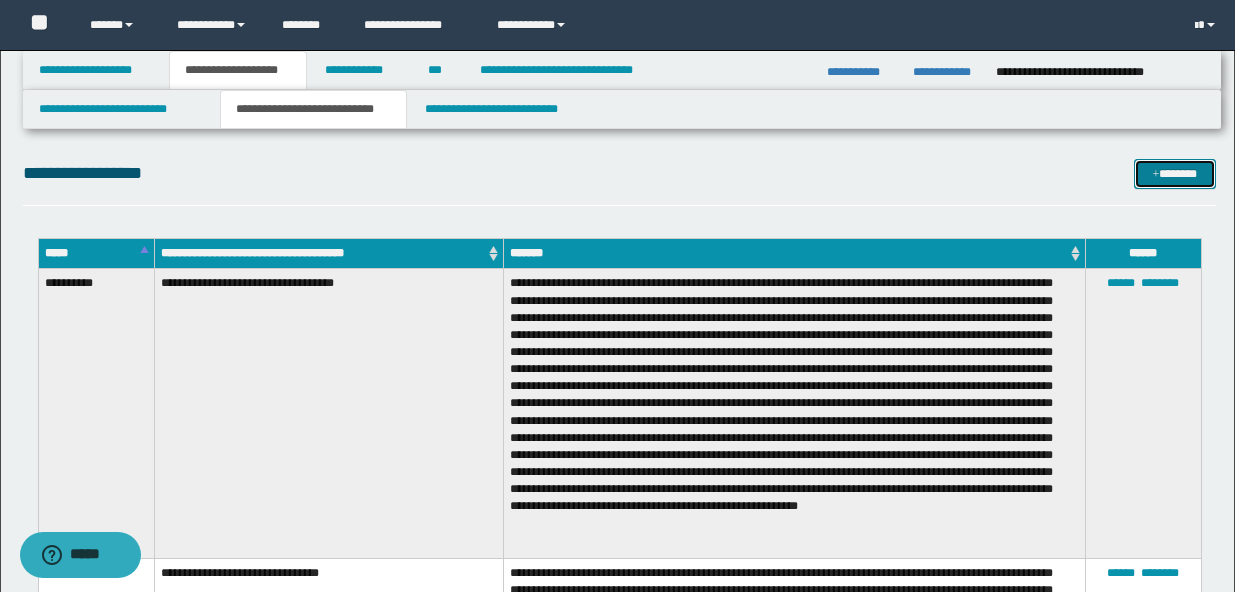 click on "*******" at bounding box center (1175, 174) 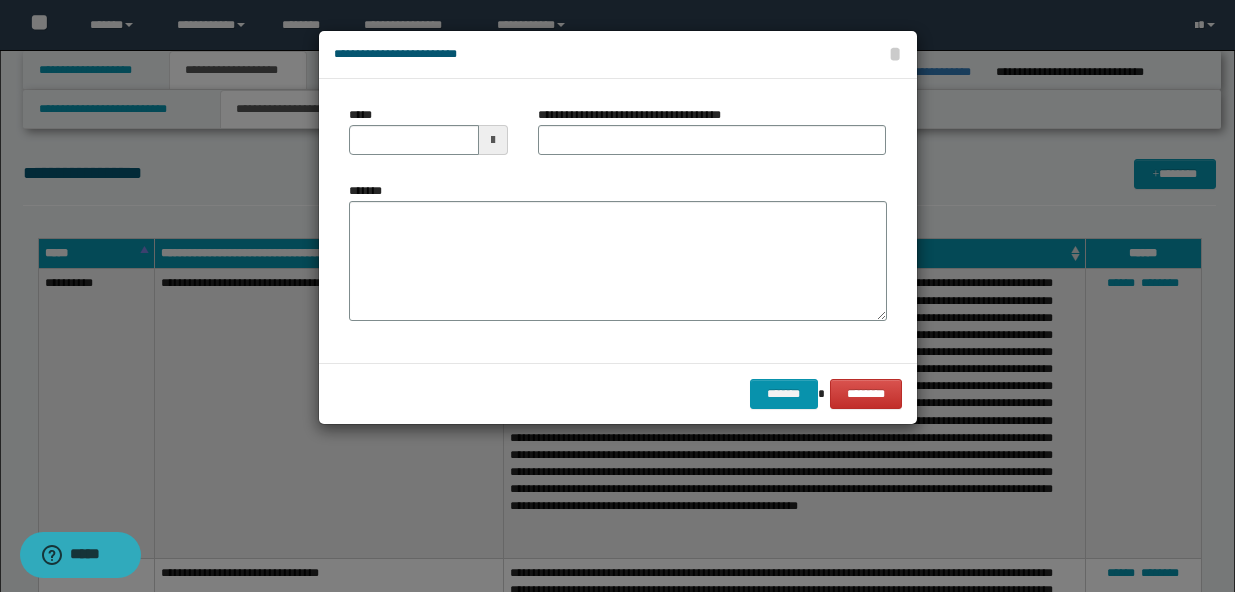 type 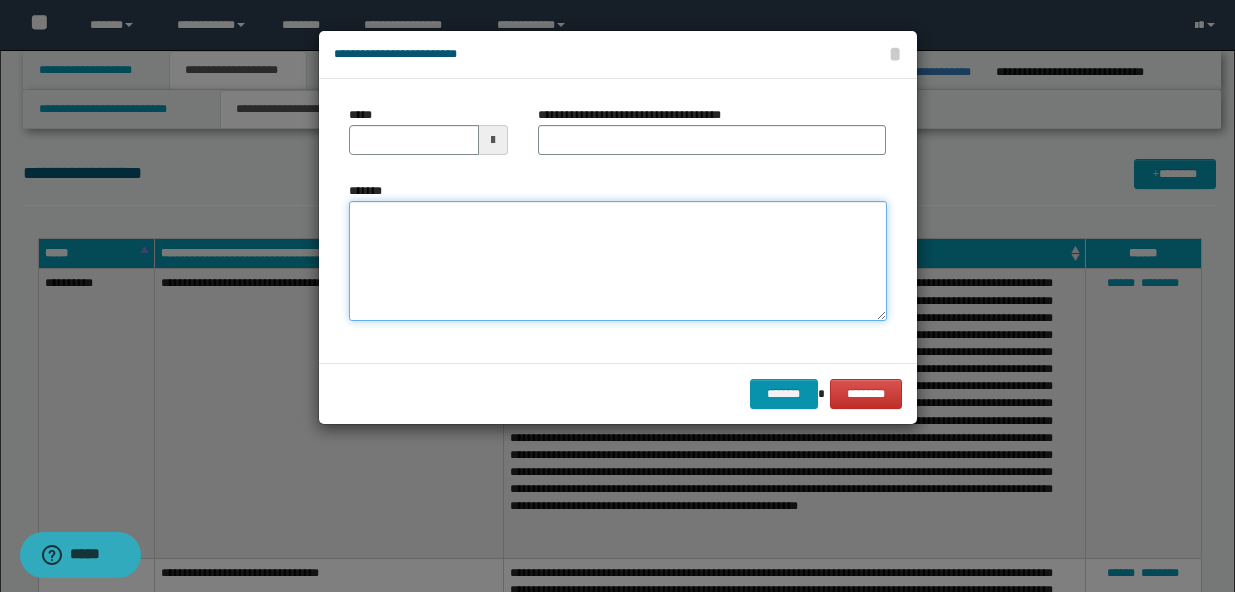 click on "*******" at bounding box center [618, 261] 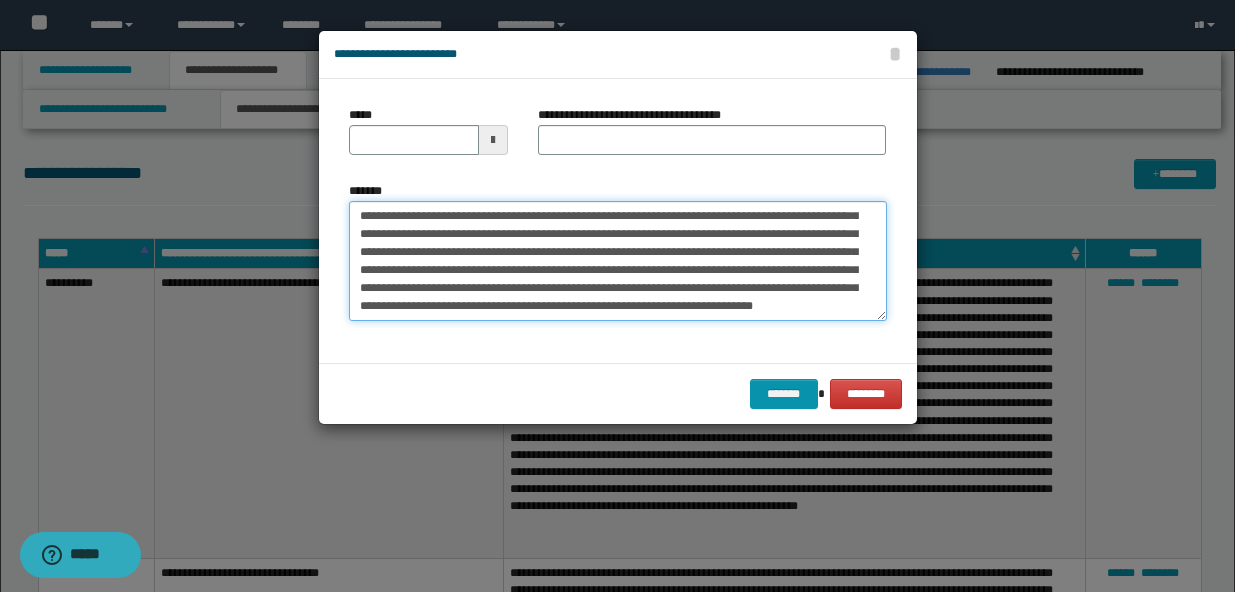 scroll, scrollTop: 0, scrollLeft: 0, axis: both 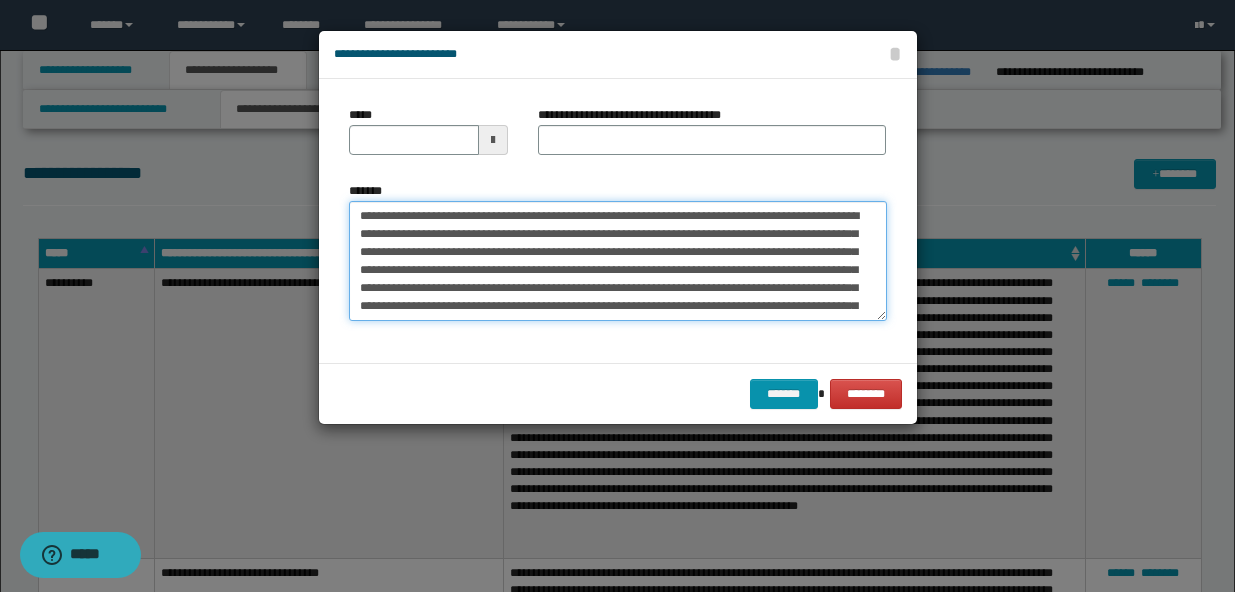 click on "**********" at bounding box center [618, 261] 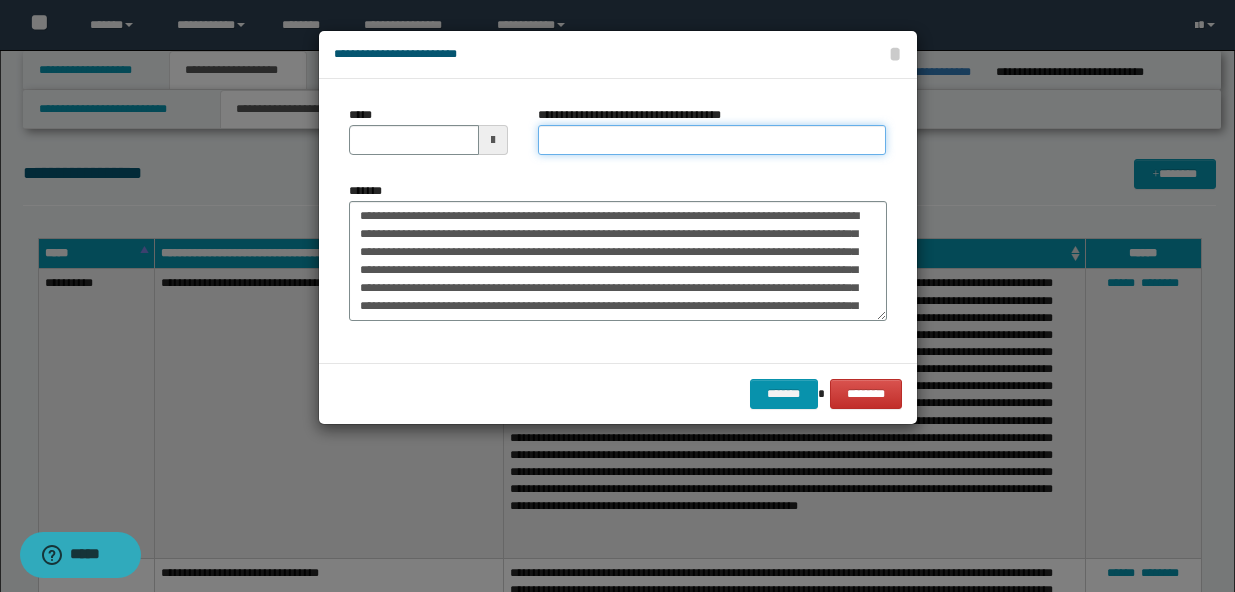 click on "**********" at bounding box center (712, 140) 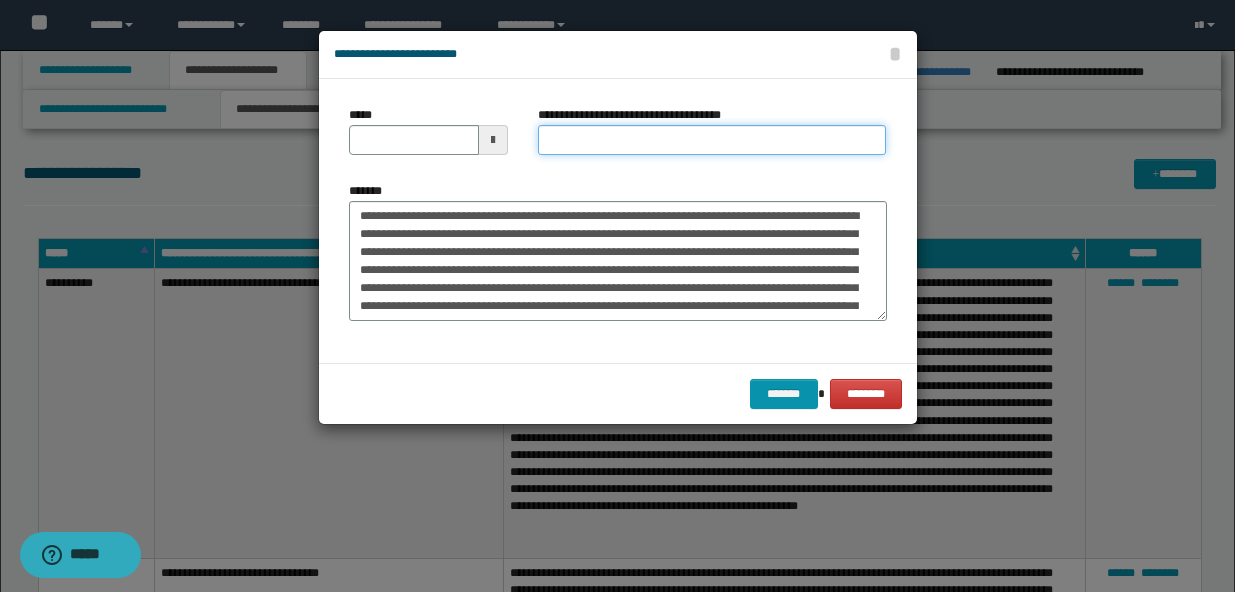 paste on "**********" 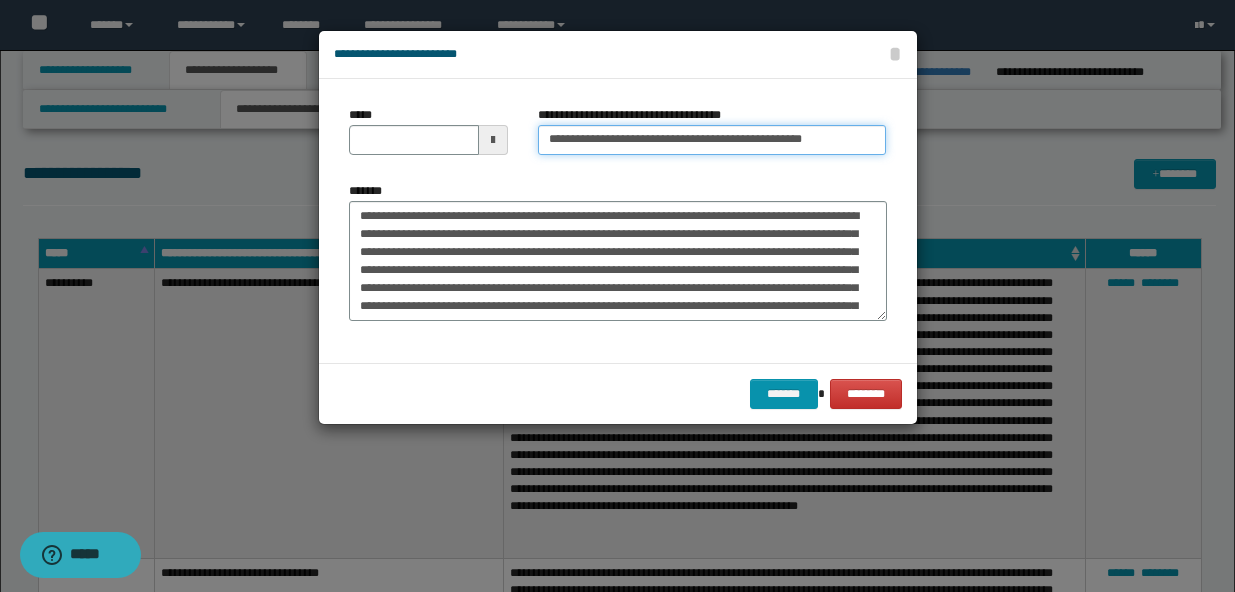 type on "**********" 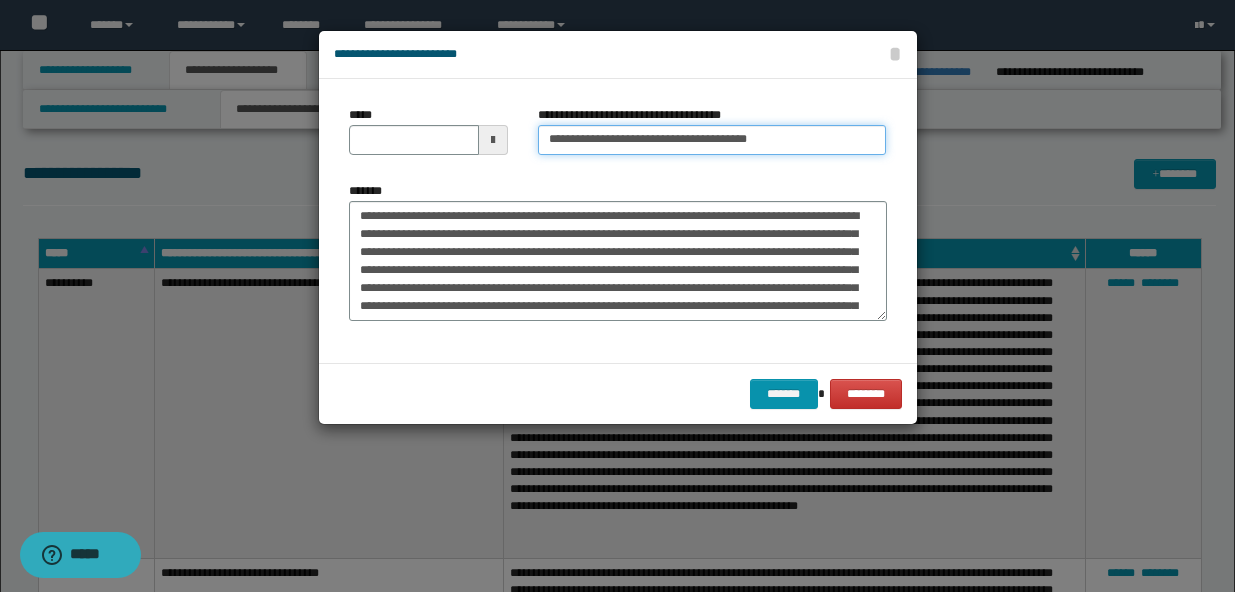 type 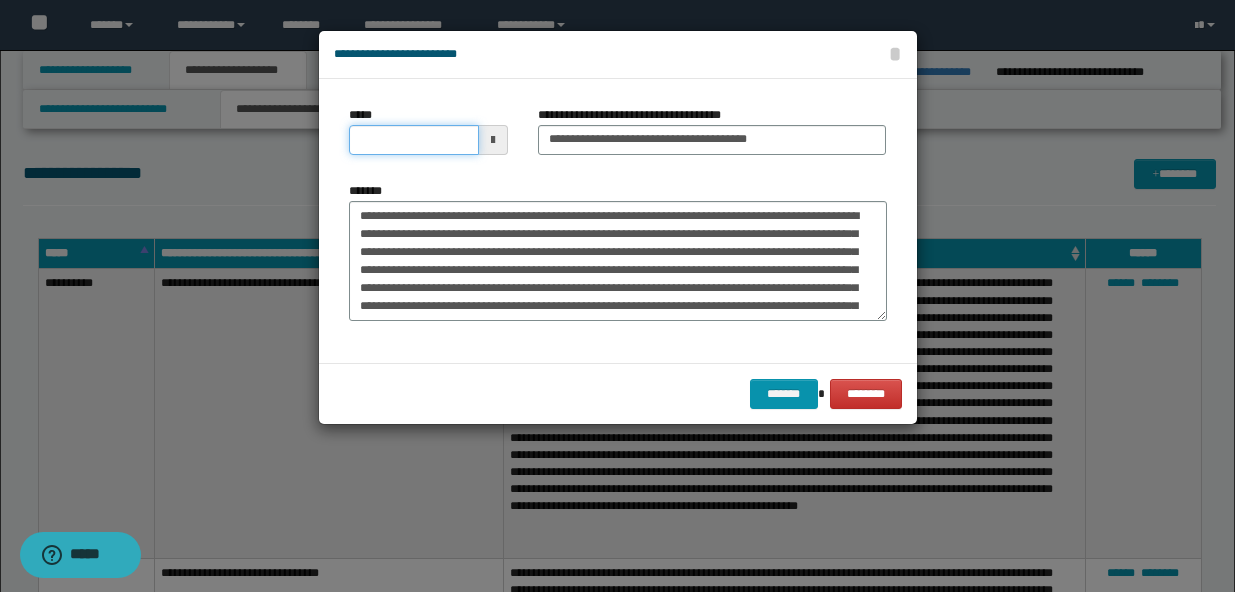 click on "*****" at bounding box center [414, 140] 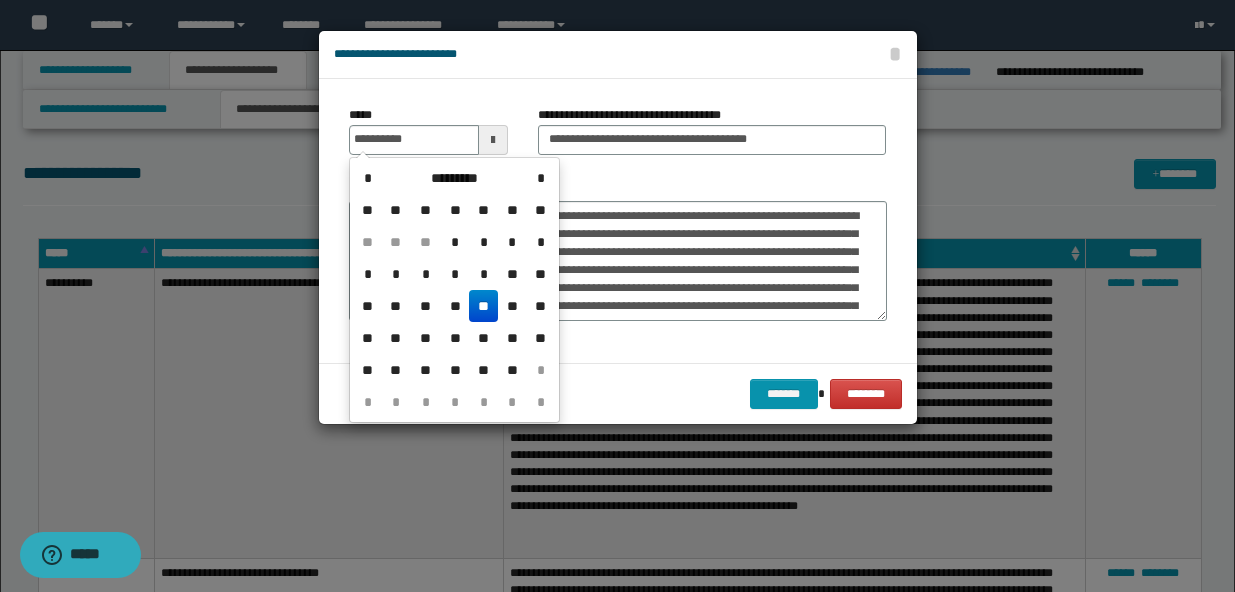 click on "**" at bounding box center [483, 306] 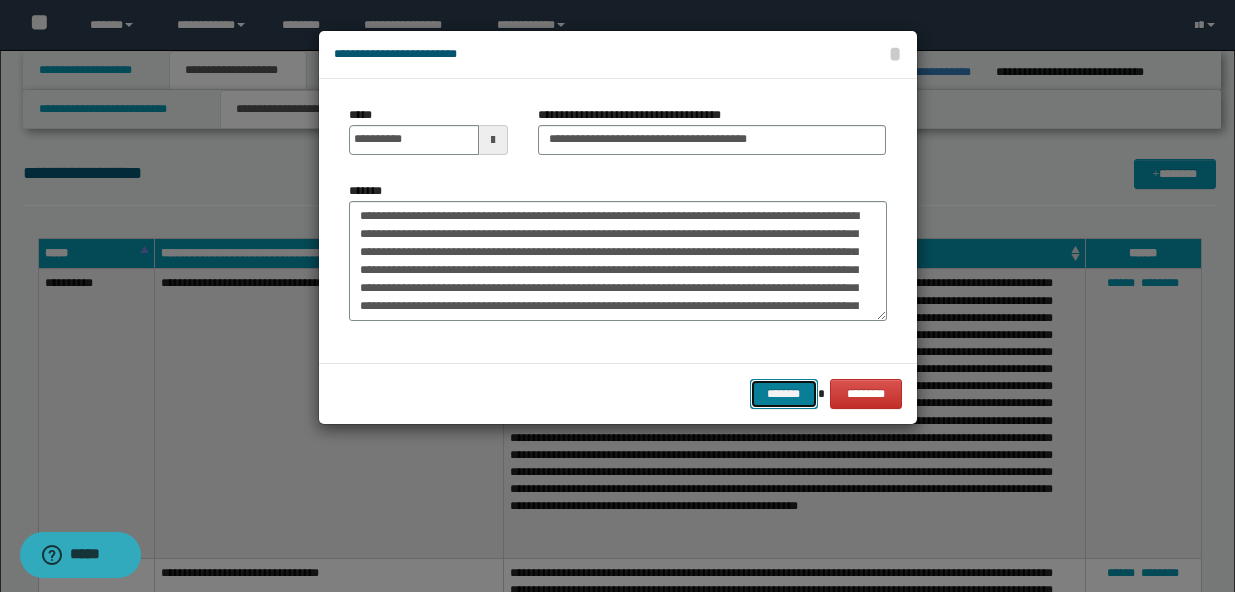 click on "*******" at bounding box center [784, 394] 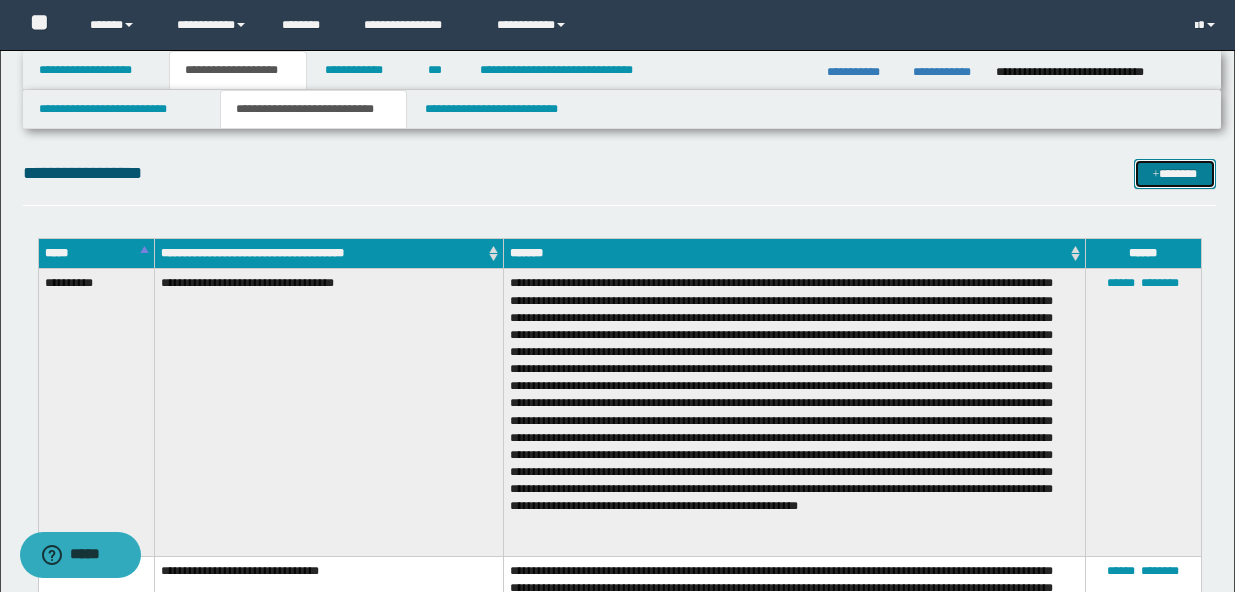click on "*******" at bounding box center [1175, 174] 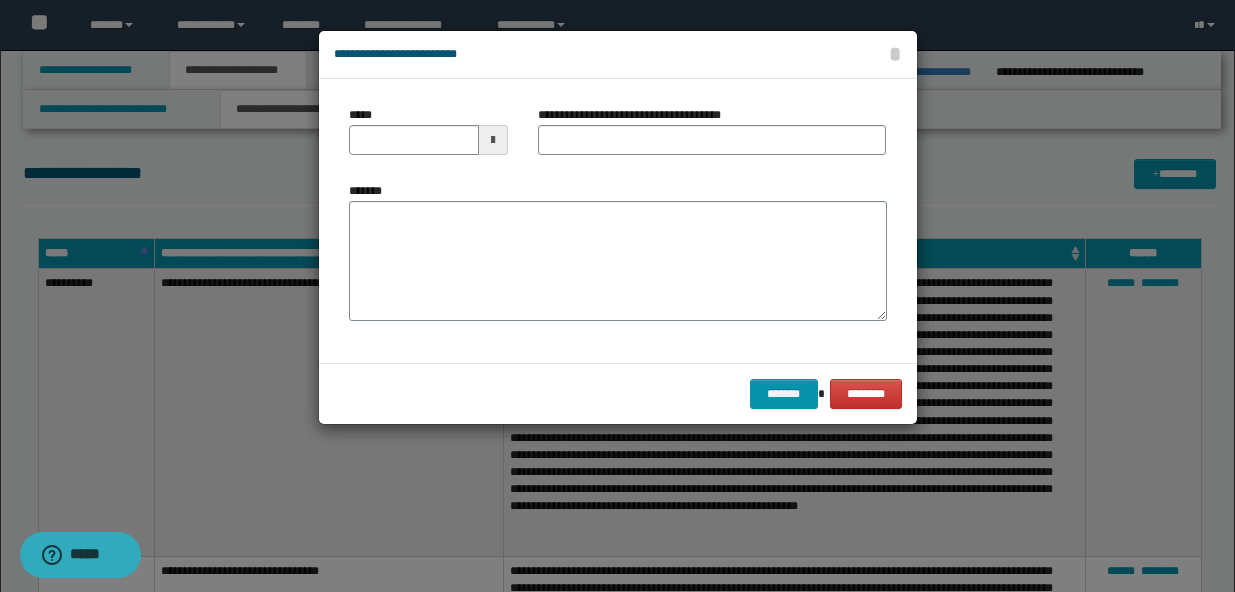 type 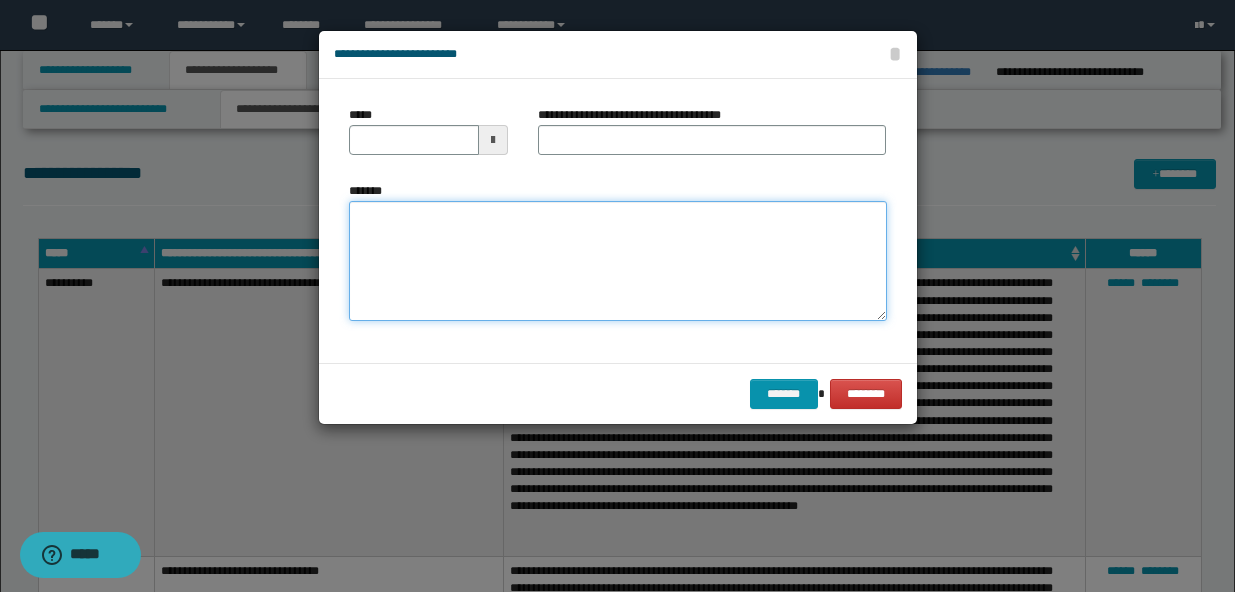 click on "*******" at bounding box center (618, 261) 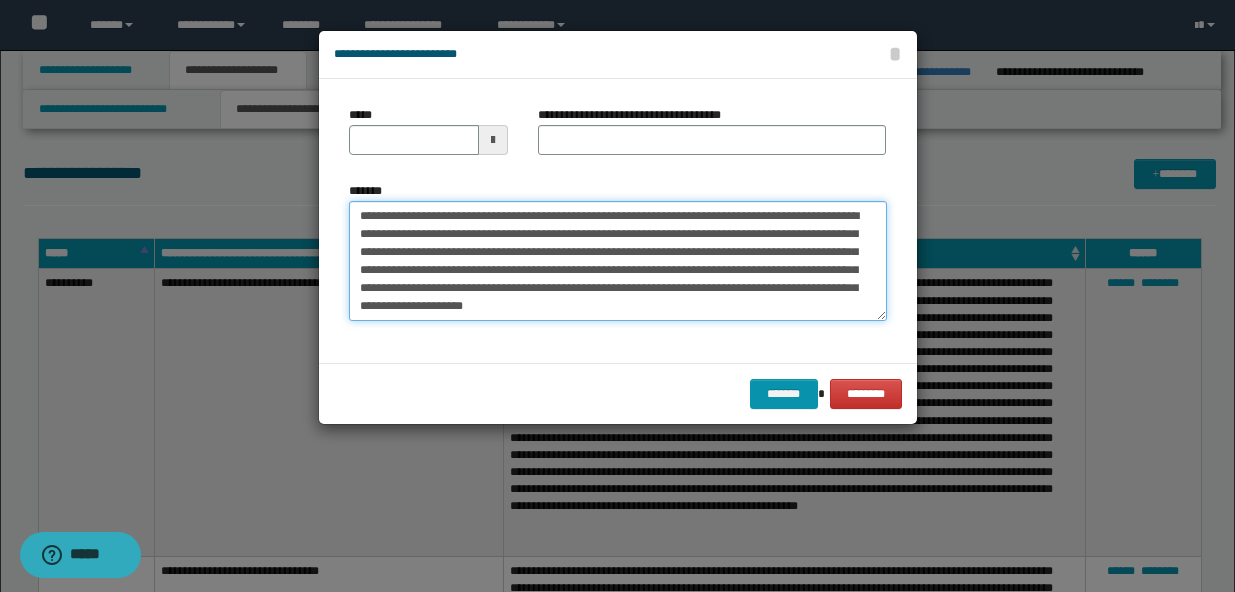 scroll, scrollTop: 0, scrollLeft: 0, axis: both 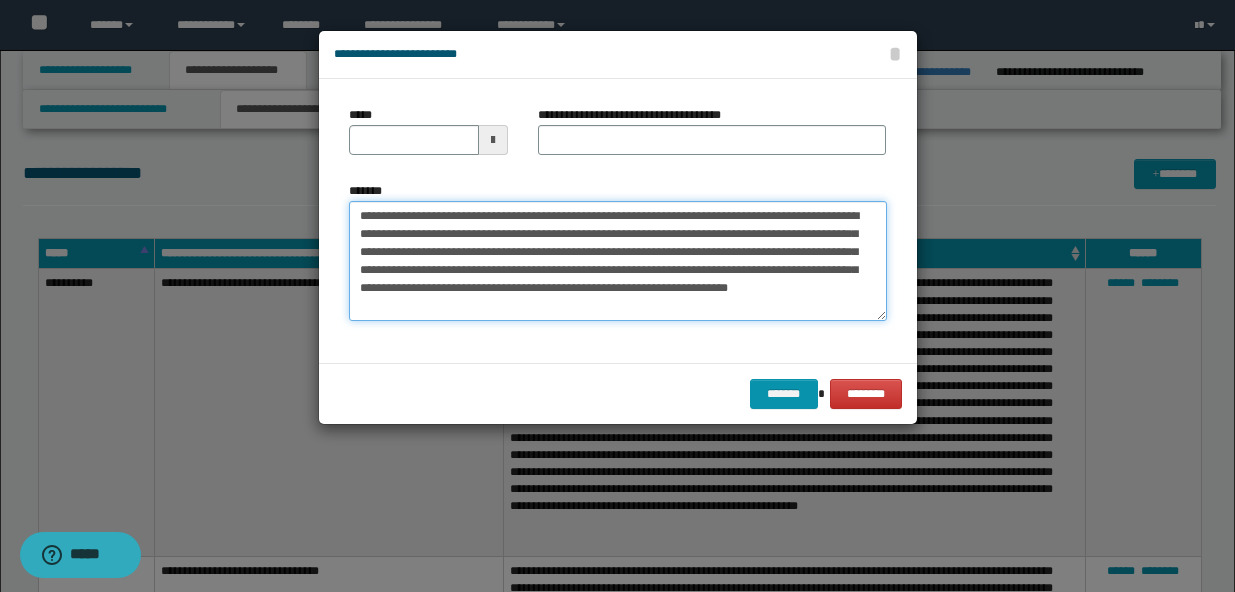 type on "**********" 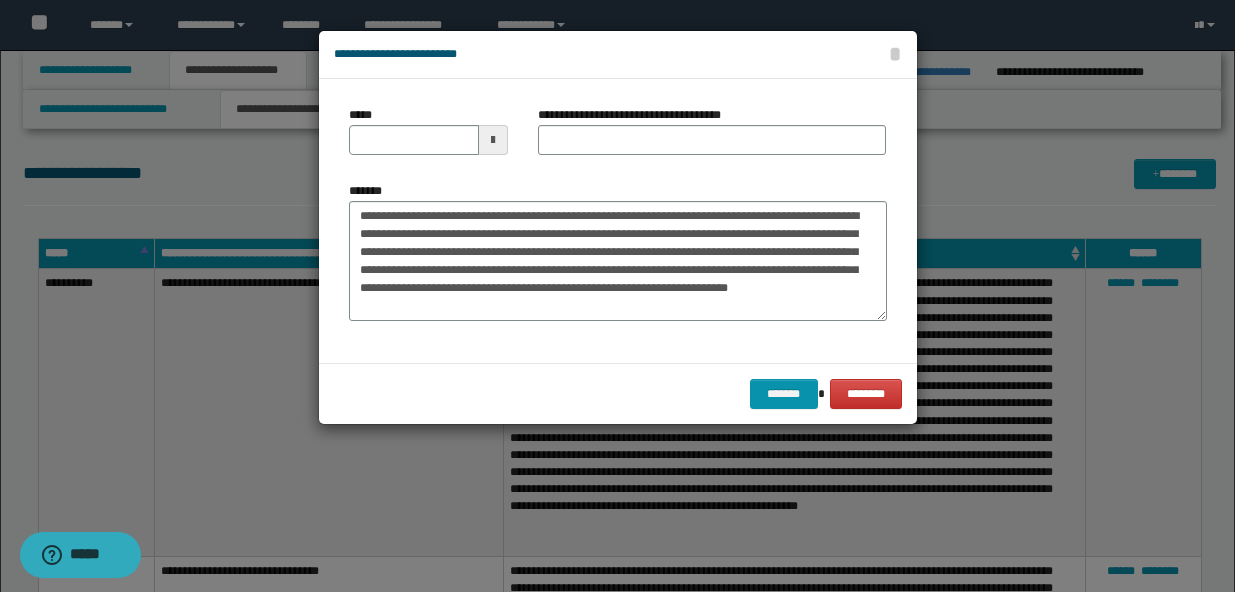 click on "**********" at bounding box center [645, 115] 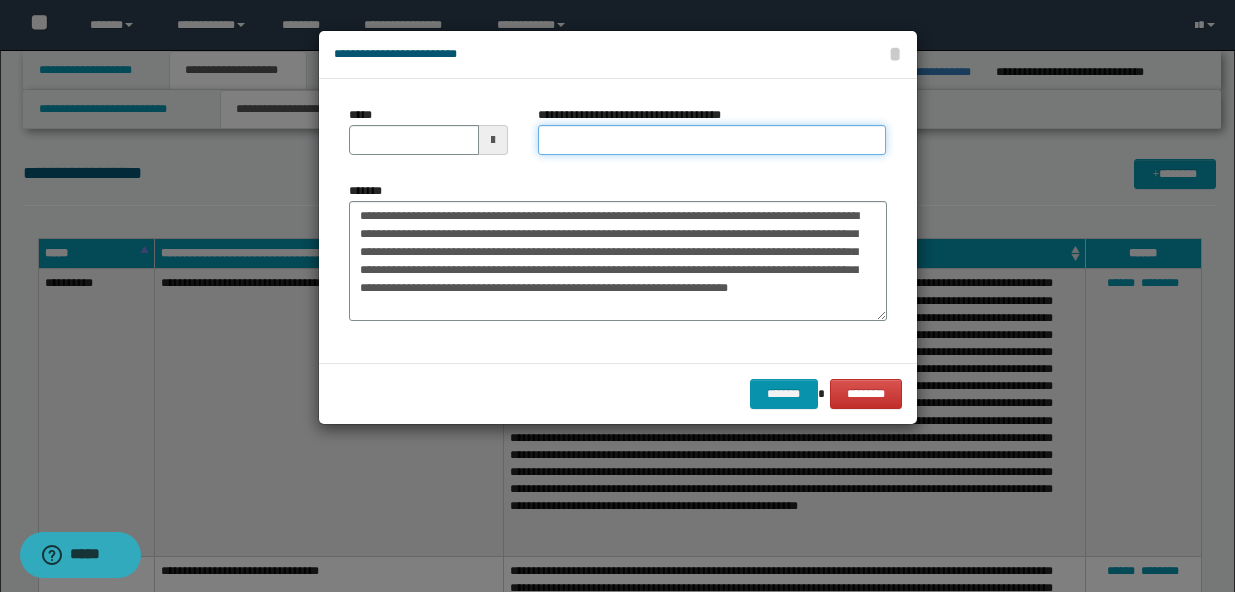 click on "**********" at bounding box center (712, 140) 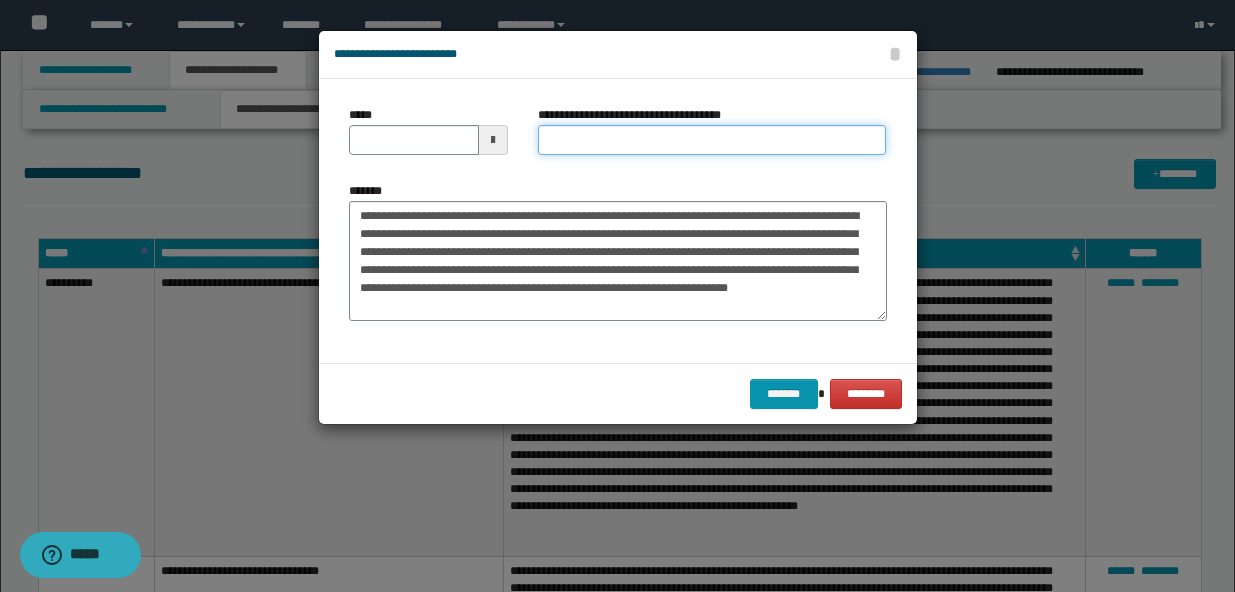 paste on "**********" 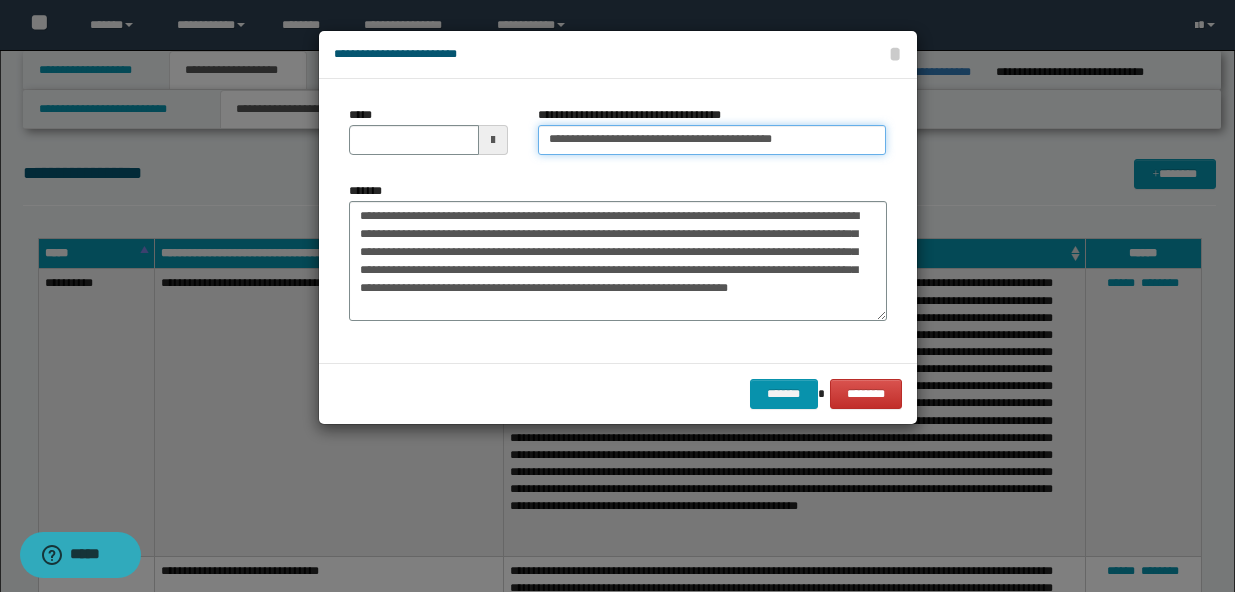 type on "**********" 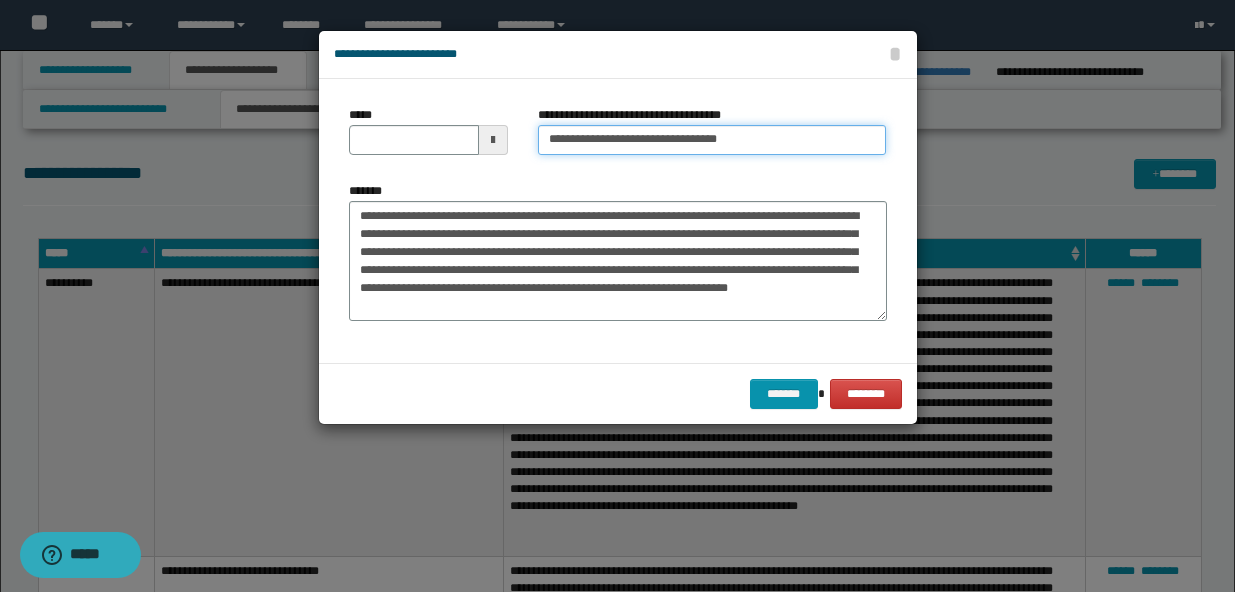 type 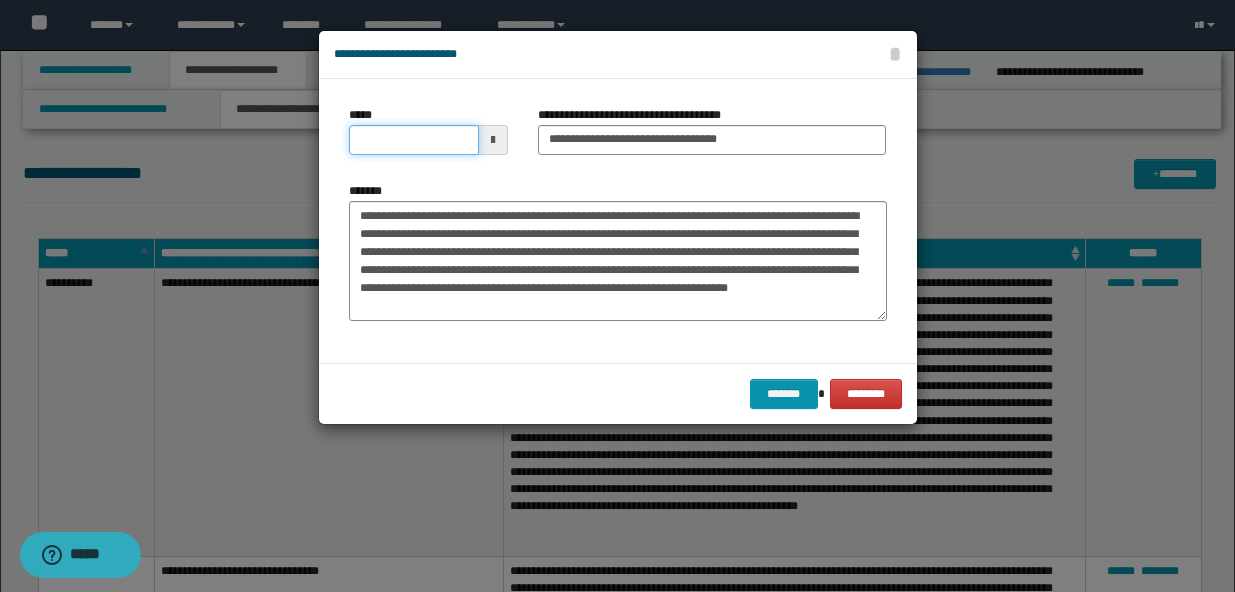 click on "*****" at bounding box center [414, 140] 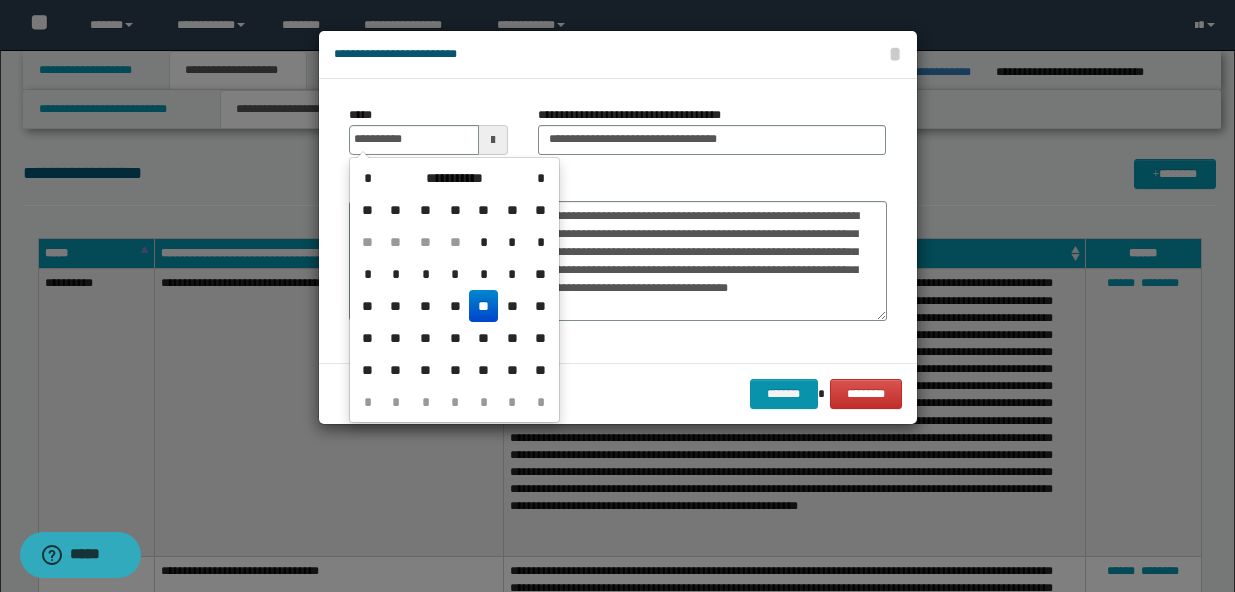 click on "**" at bounding box center (483, 306) 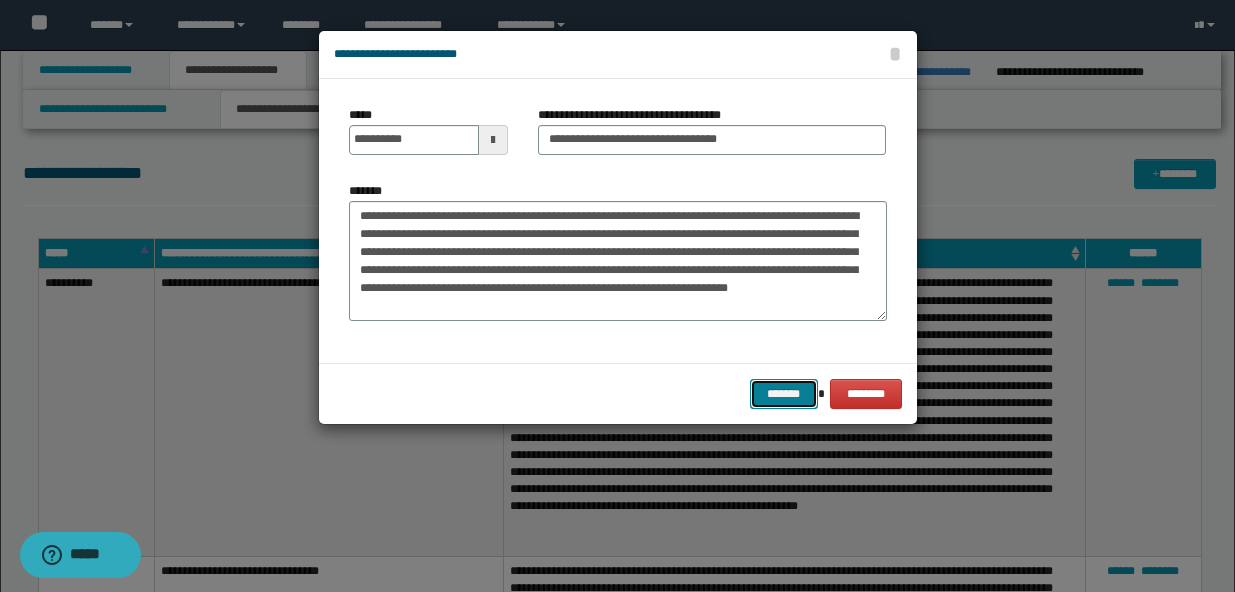 click on "*******" at bounding box center (784, 394) 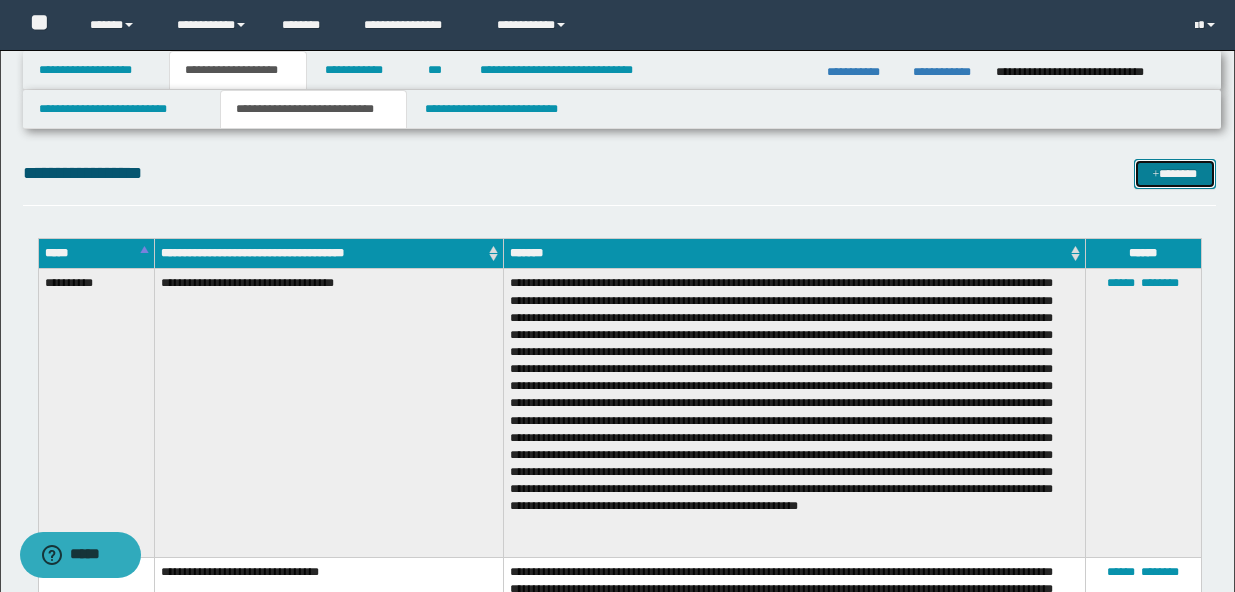 click at bounding box center [1156, 175] 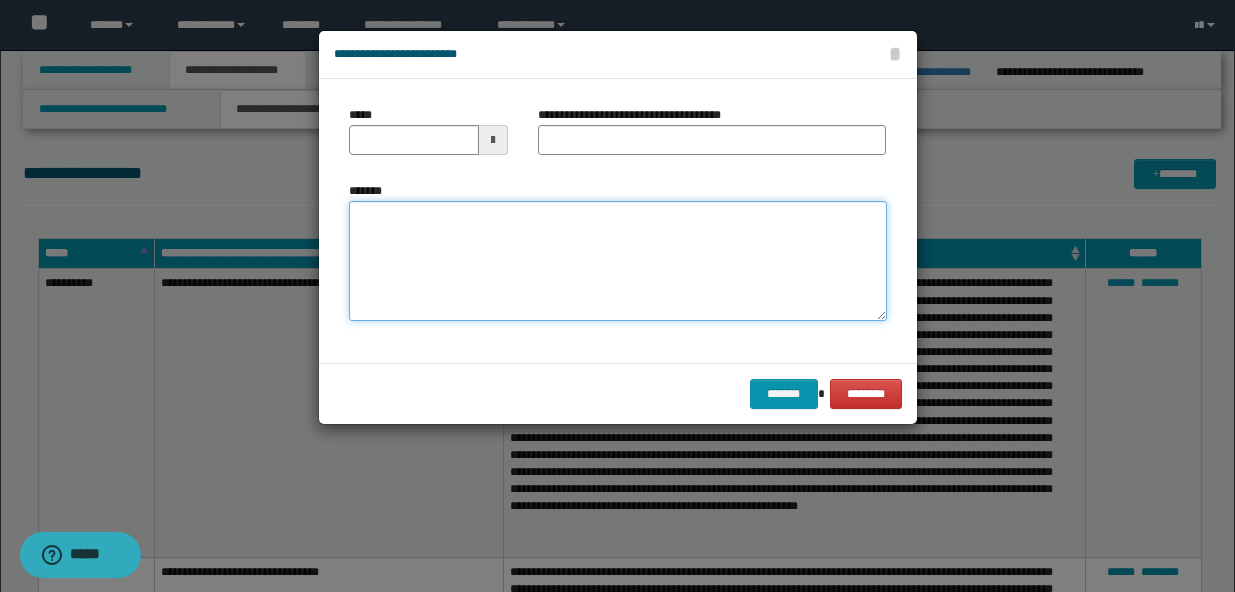 click on "*******" at bounding box center [618, 261] 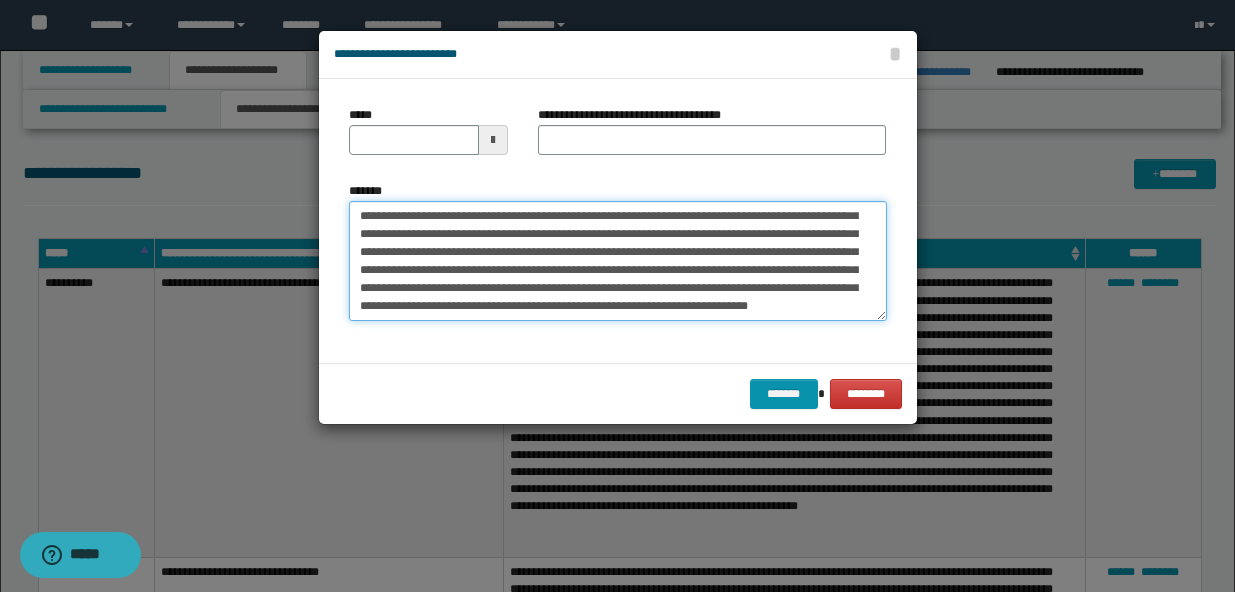scroll, scrollTop: 0, scrollLeft: 0, axis: both 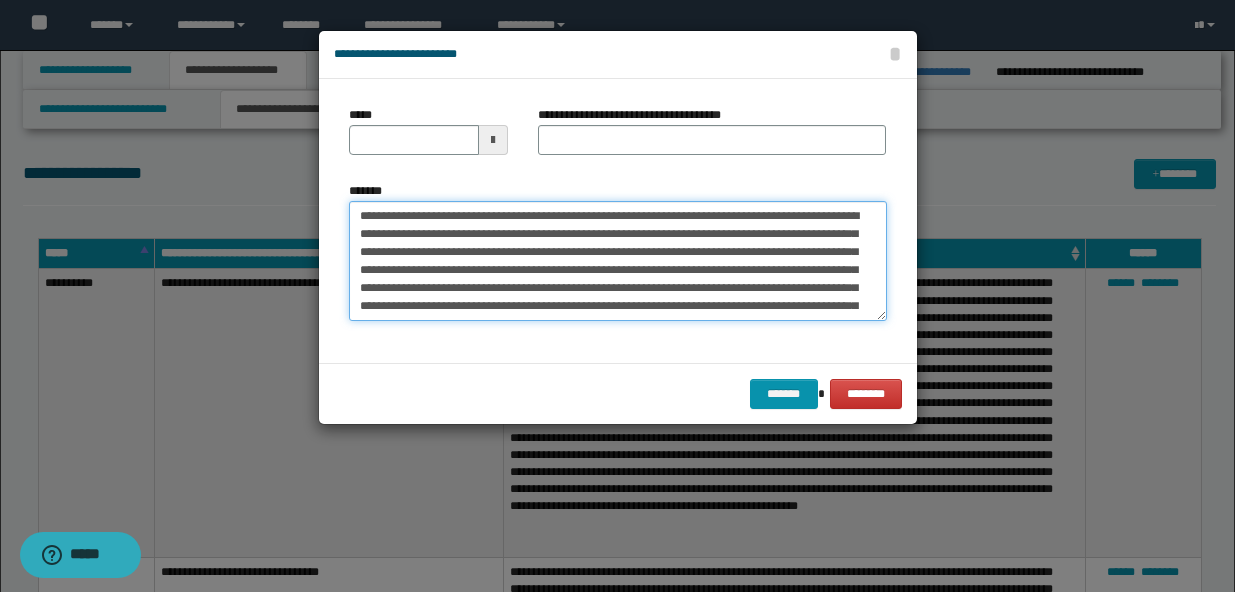 click on "*******" at bounding box center [618, 261] 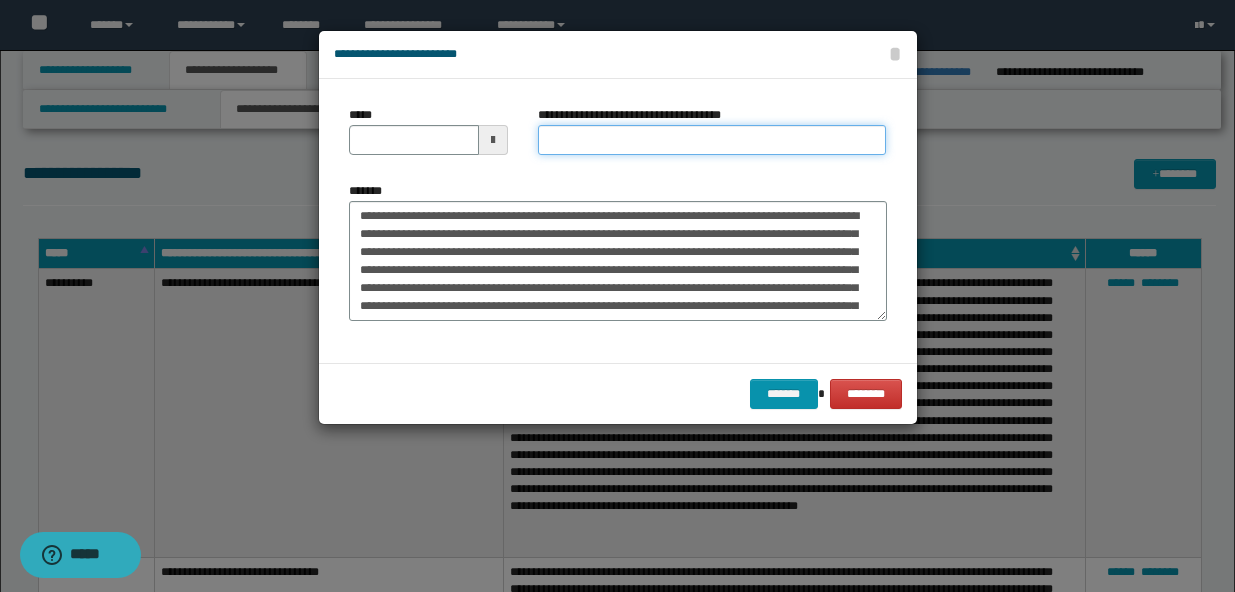 click on "**********" at bounding box center [712, 140] 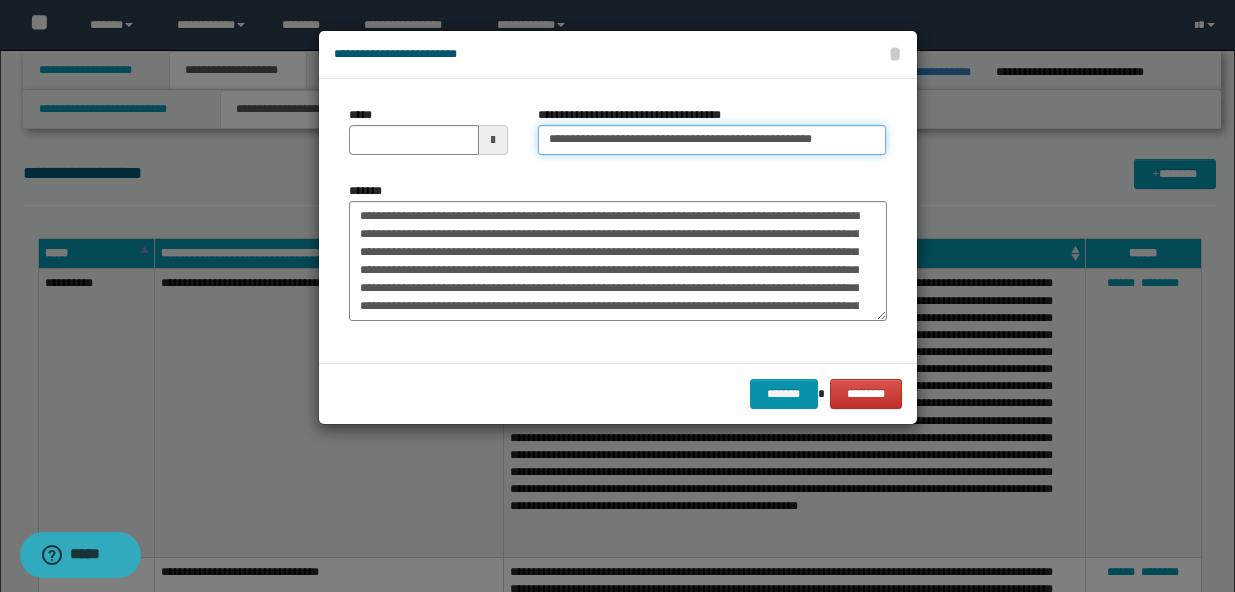 scroll, scrollTop: 0, scrollLeft: 7, axis: horizontal 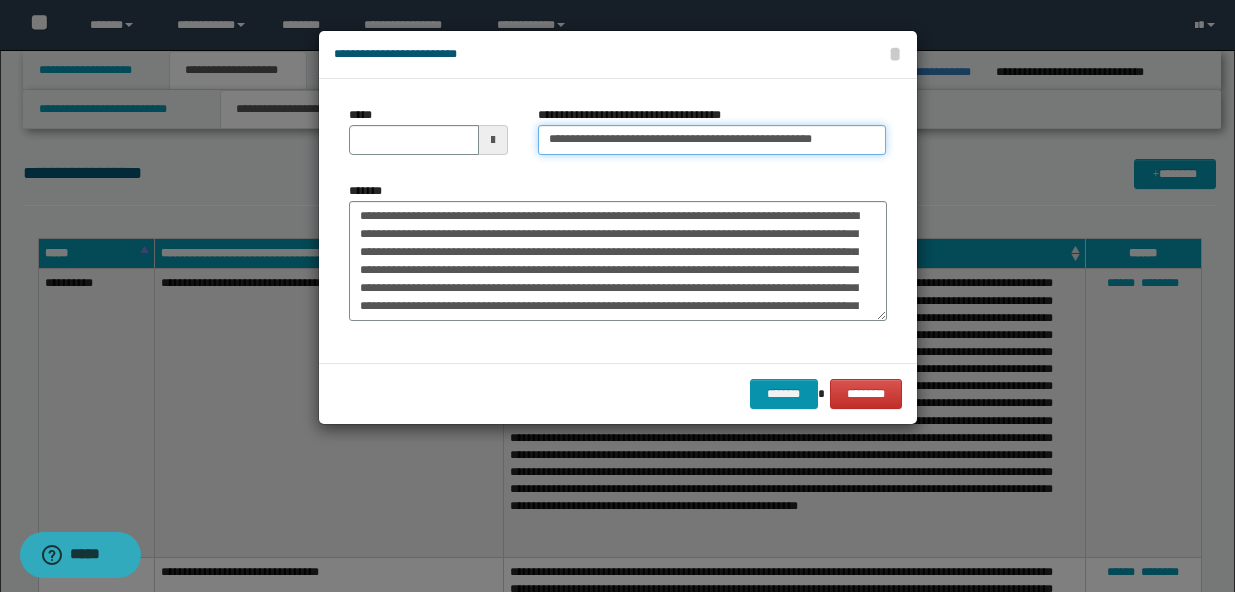 click on "**********" at bounding box center (712, 140) 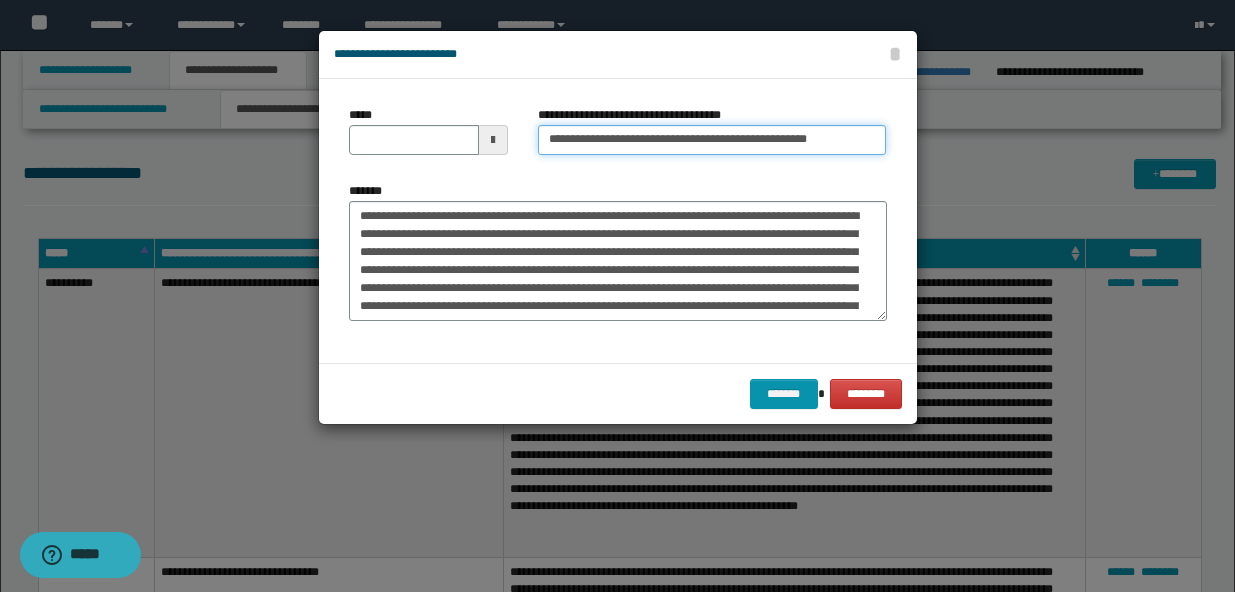 scroll, scrollTop: 0, scrollLeft: 0, axis: both 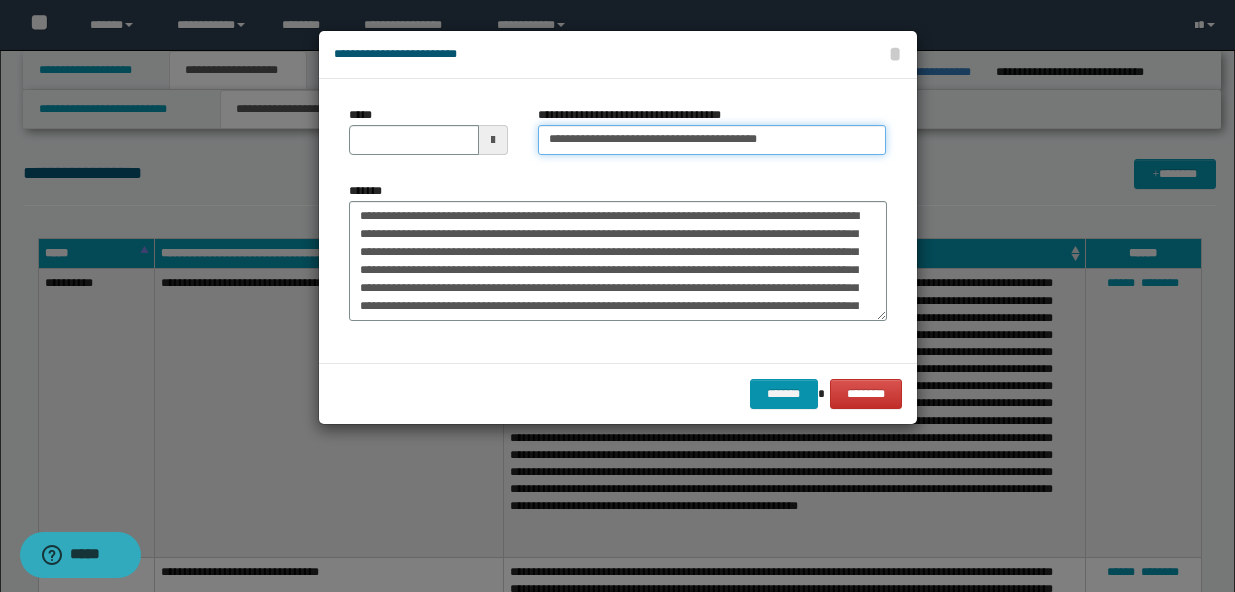 type 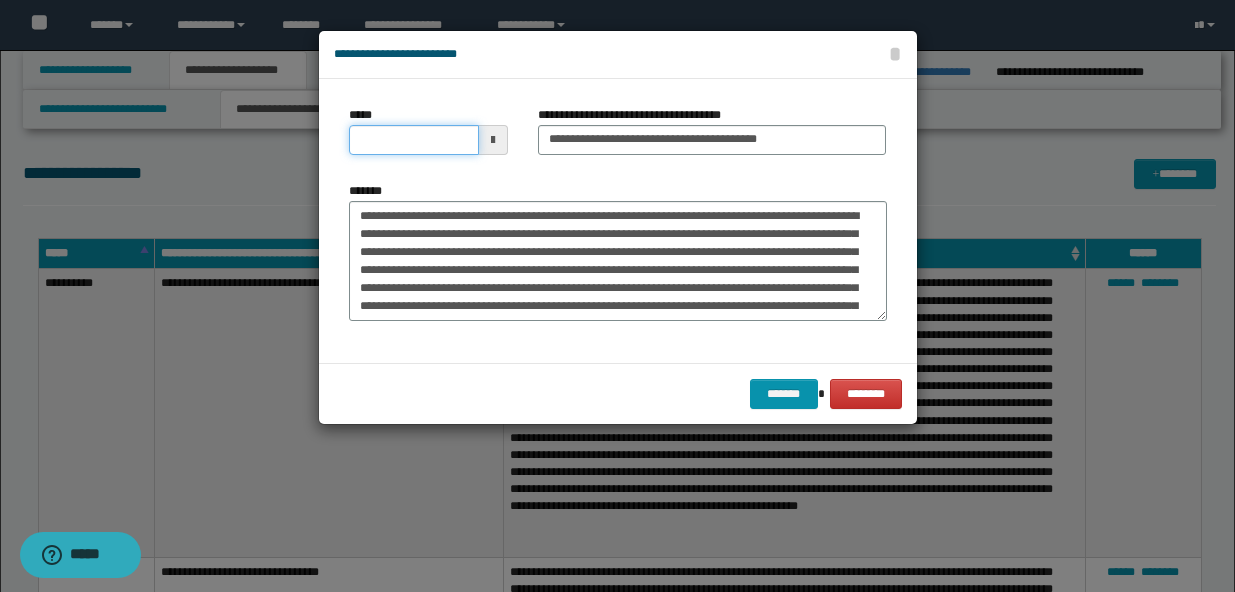 click on "*****" at bounding box center [414, 140] 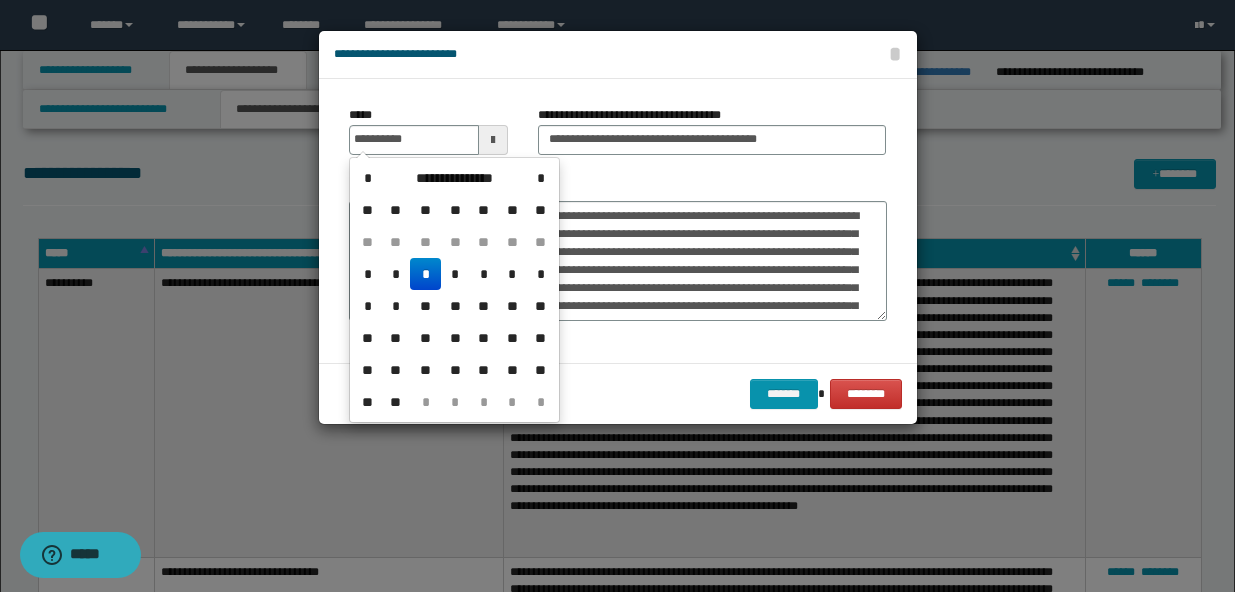 click on "*" at bounding box center [425, 274] 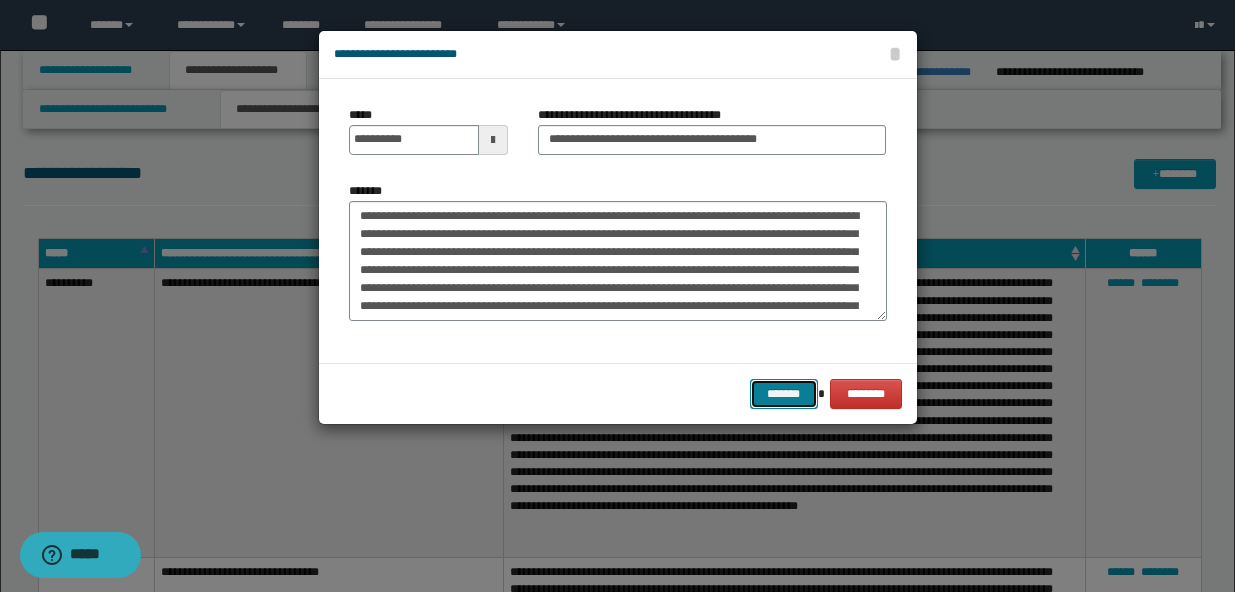 click on "*******" at bounding box center (784, 394) 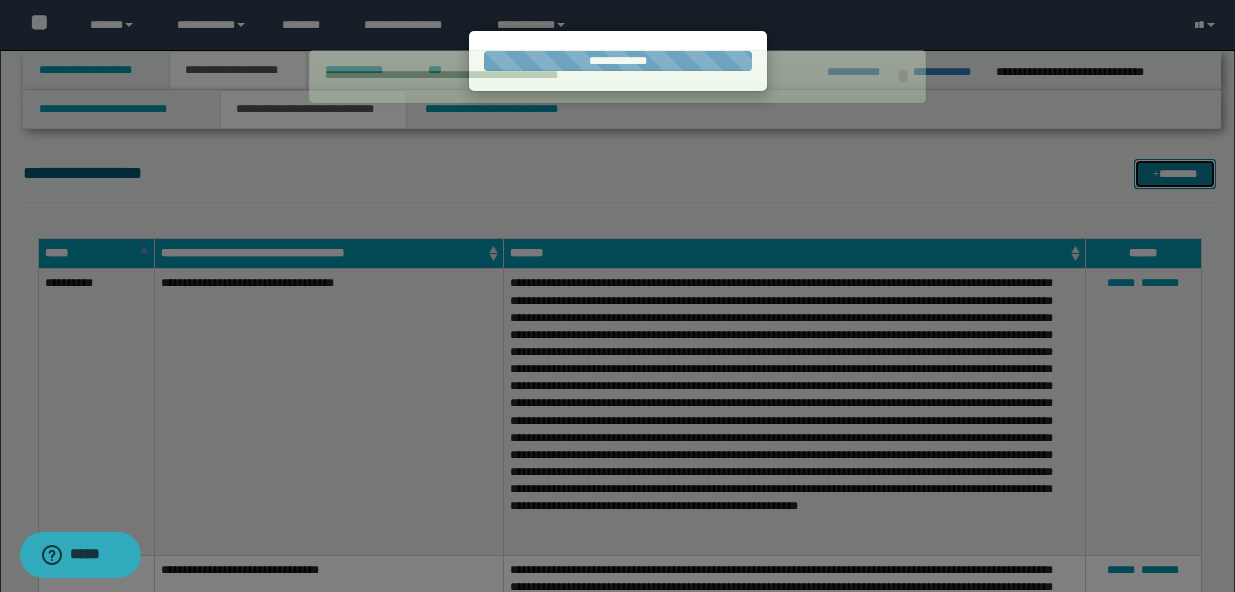 type 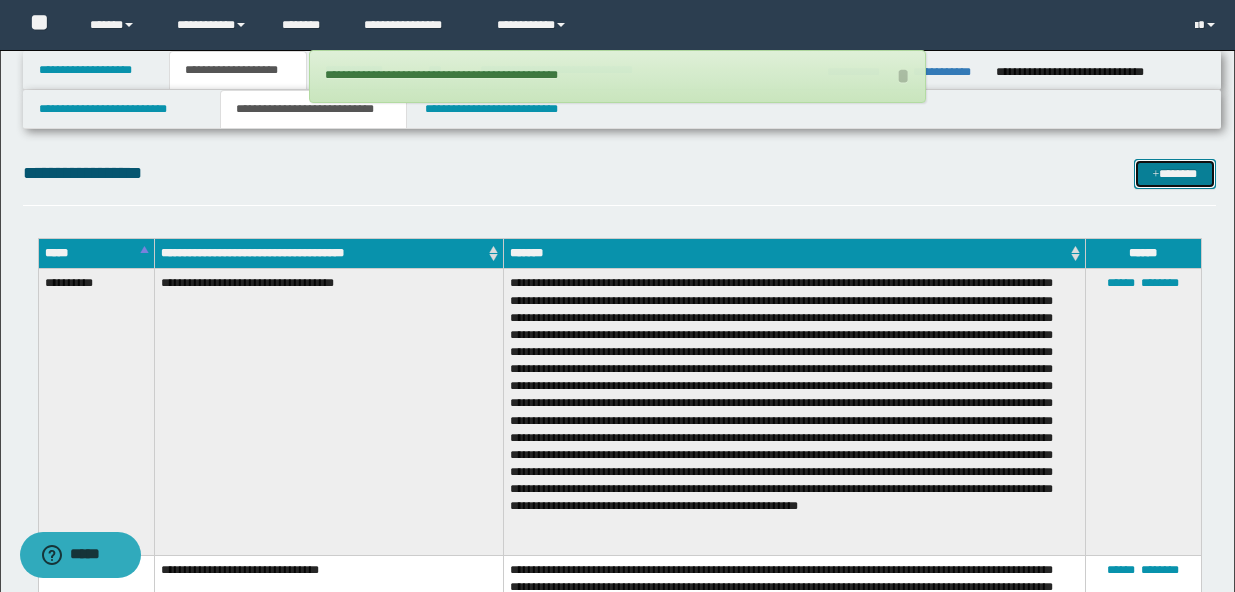 click on "*******" at bounding box center [1175, 174] 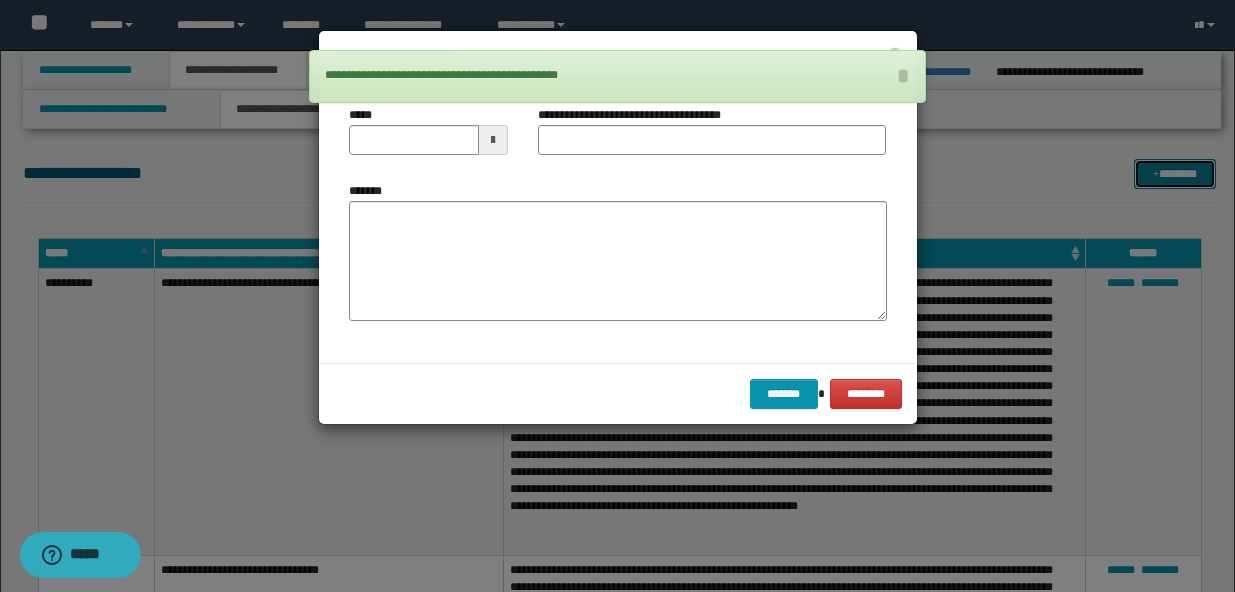 type 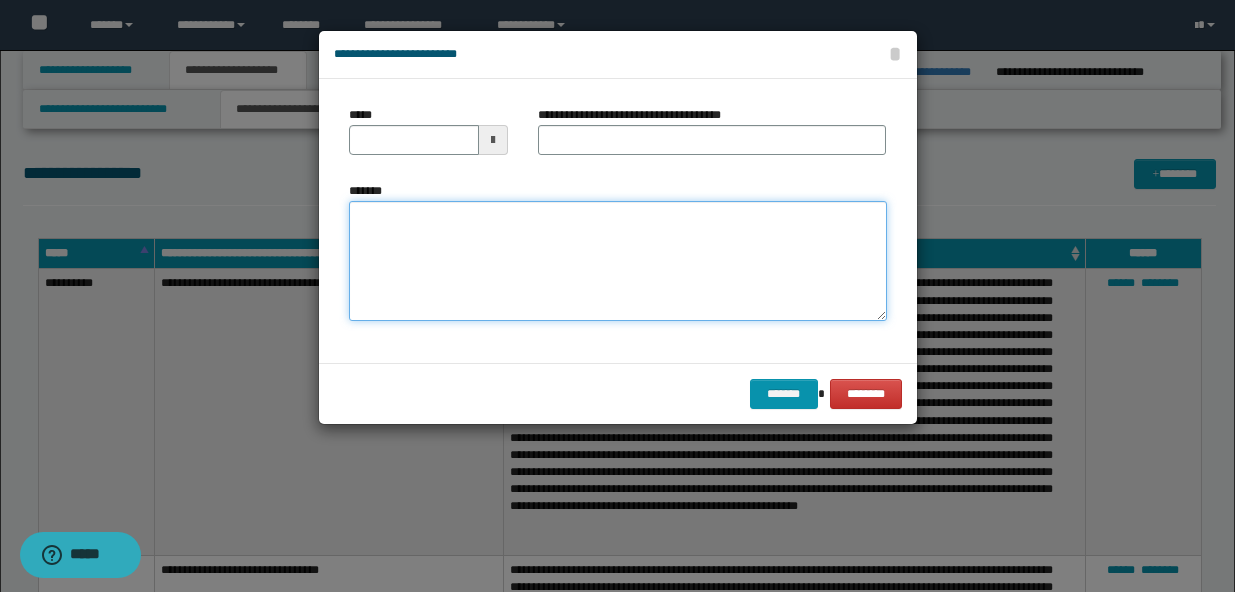 click on "*******" at bounding box center (618, 261) 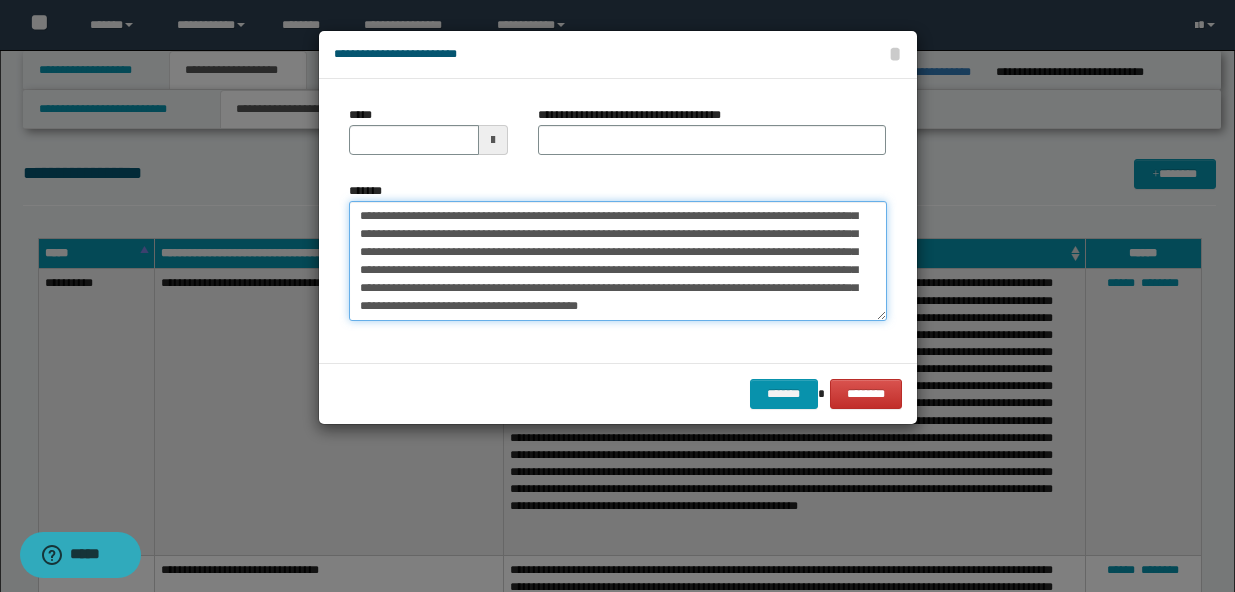 scroll, scrollTop: 0, scrollLeft: 0, axis: both 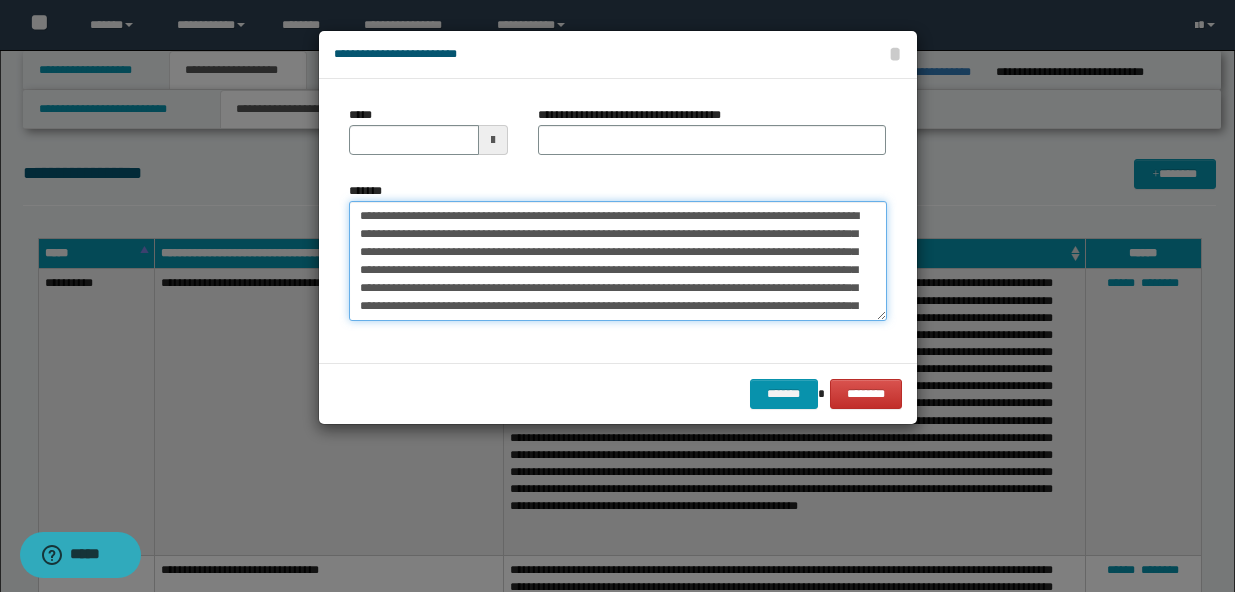 click on "**********" at bounding box center (618, 261) 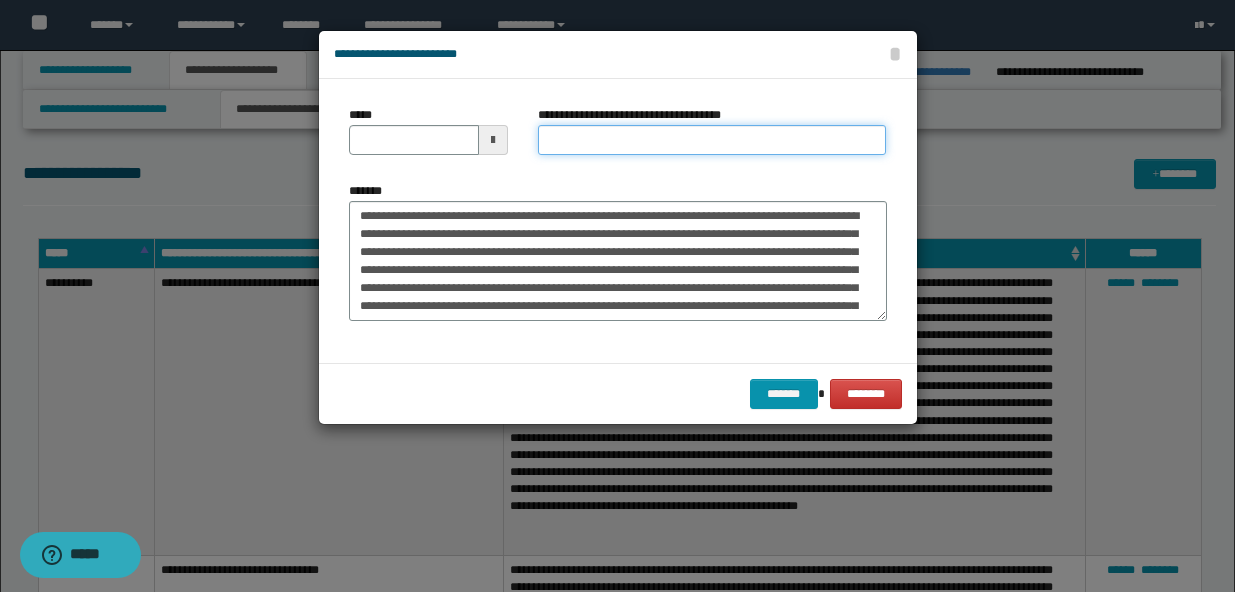 click on "**********" at bounding box center [712, 140] 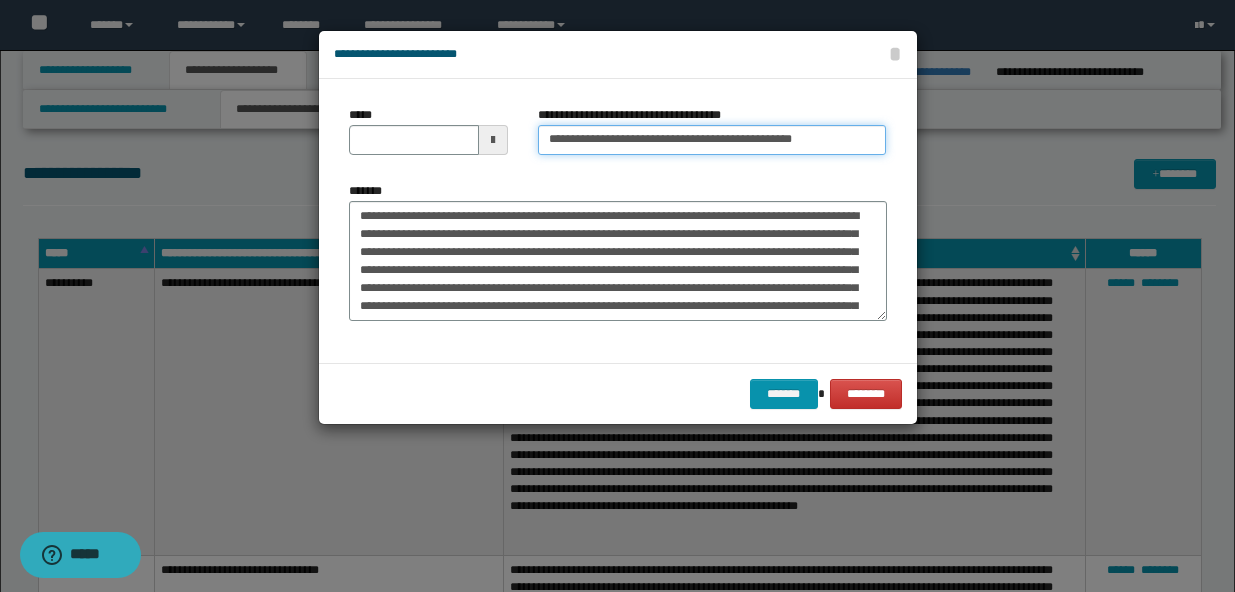 click on "**********" at bounding box center [712, 140] 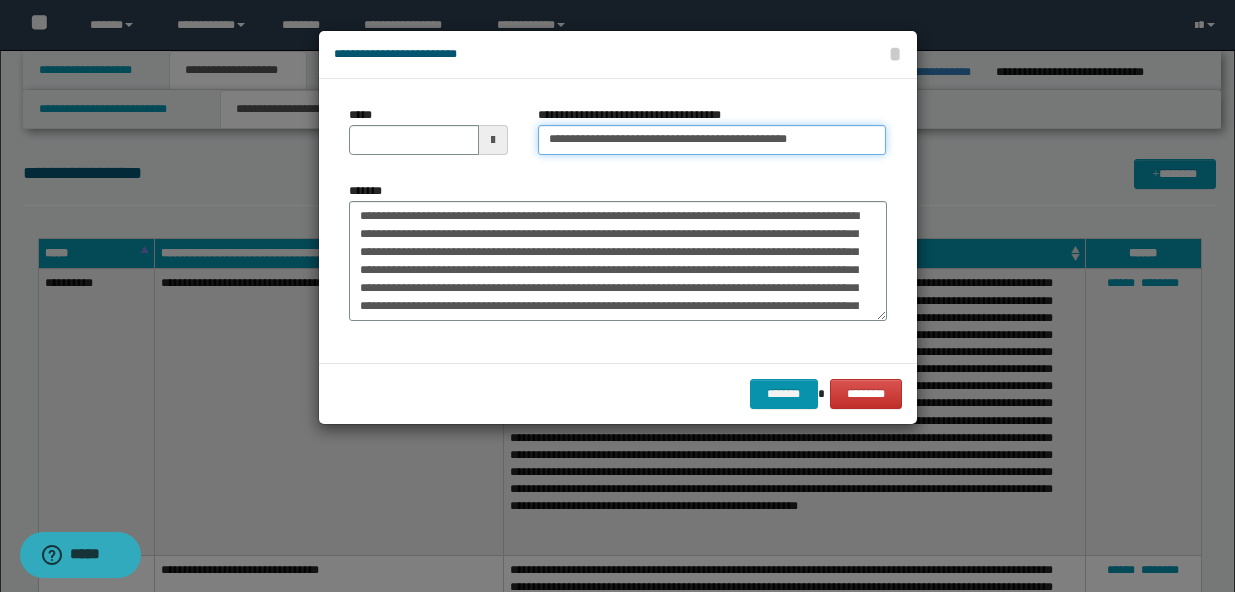 type on "**********" 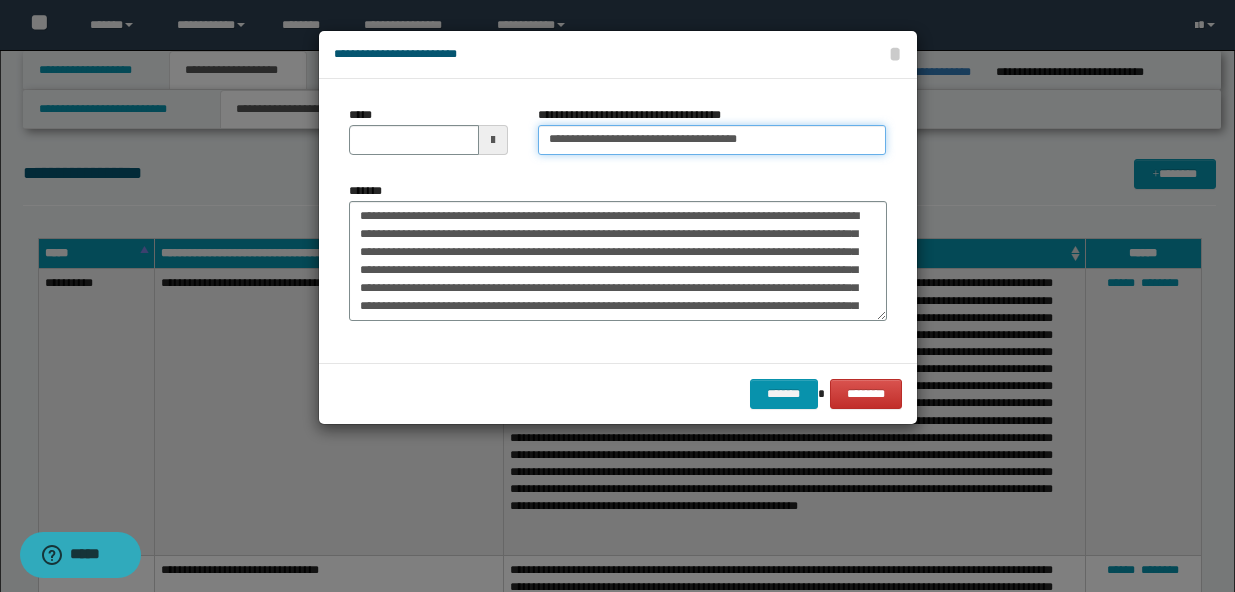 type 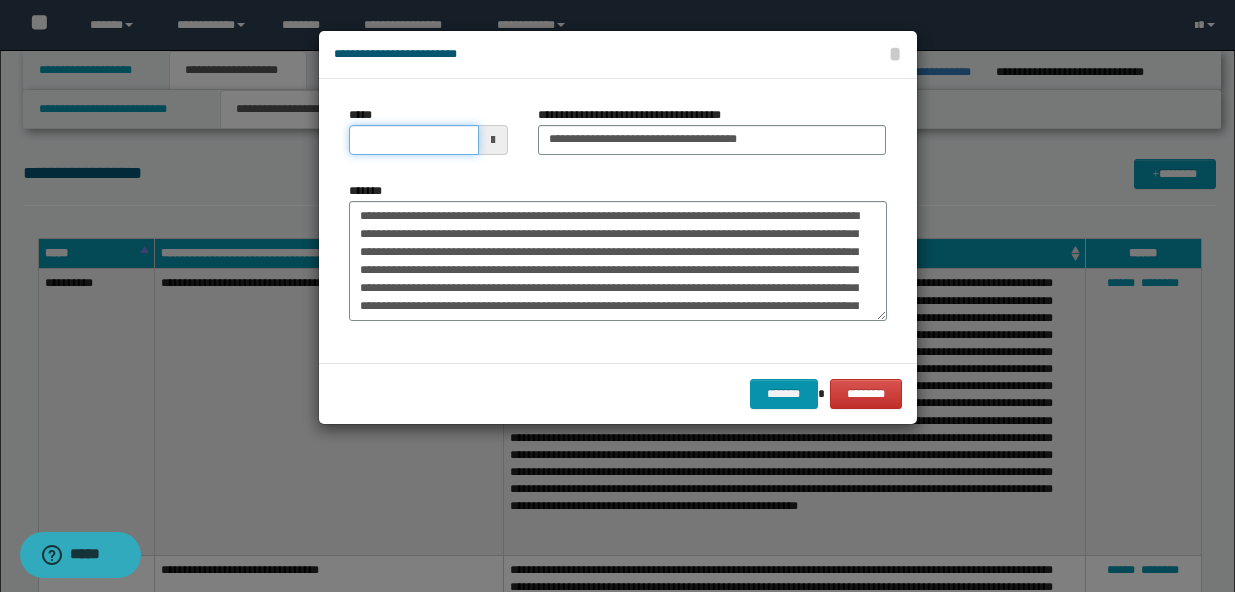 click on "*****" at bounding box center [414, 140] 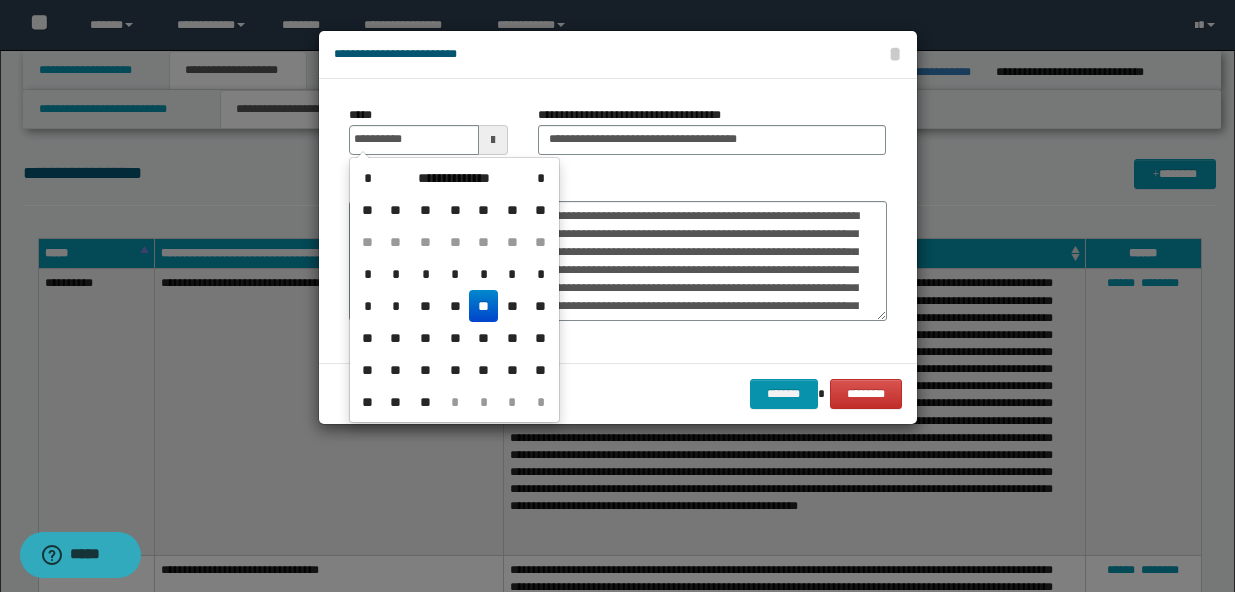 click on "**" at bounding box center [483, 306] 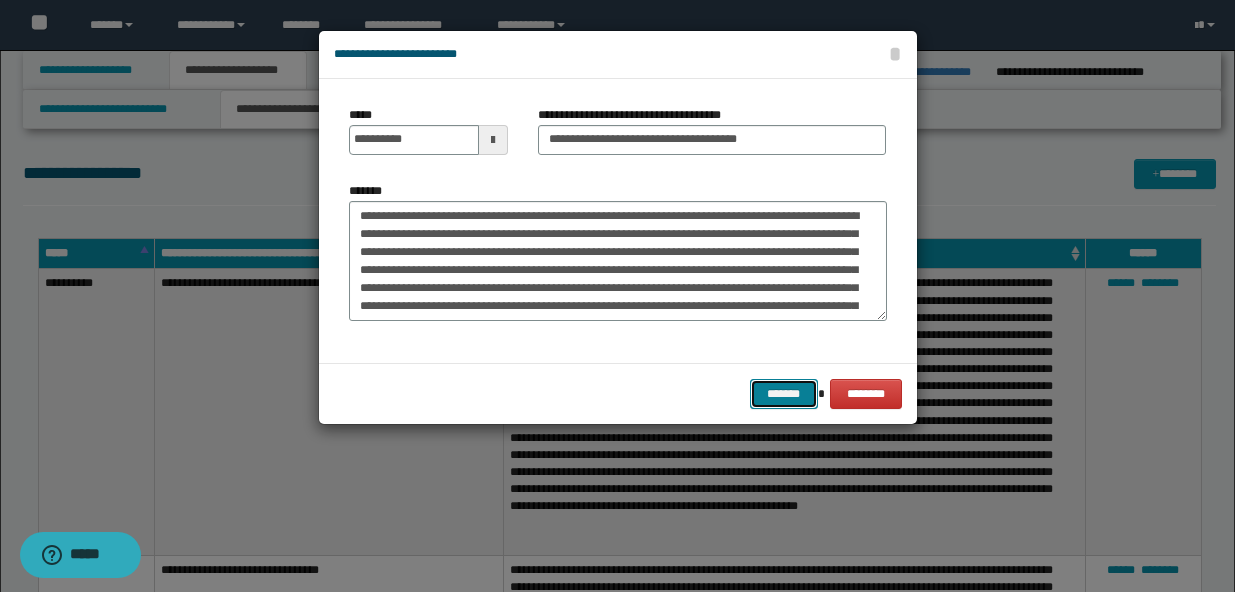 click on "*******" at bounding box center [784, 394] 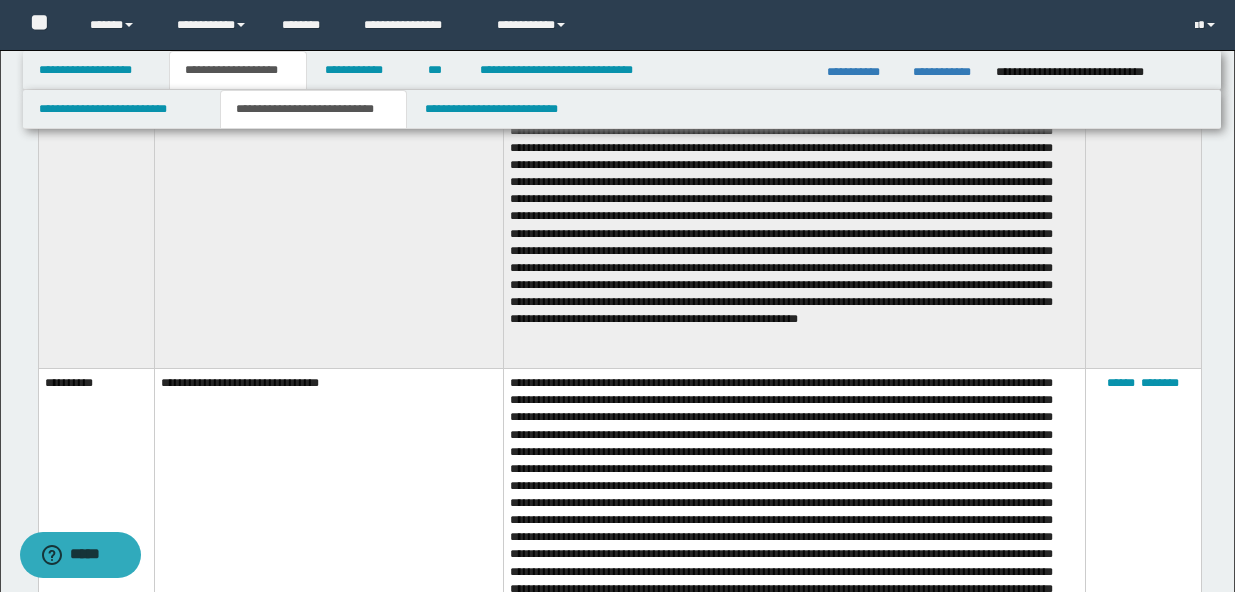 scroll, scrollTop: 0, scrollLeft: 0, axis: both 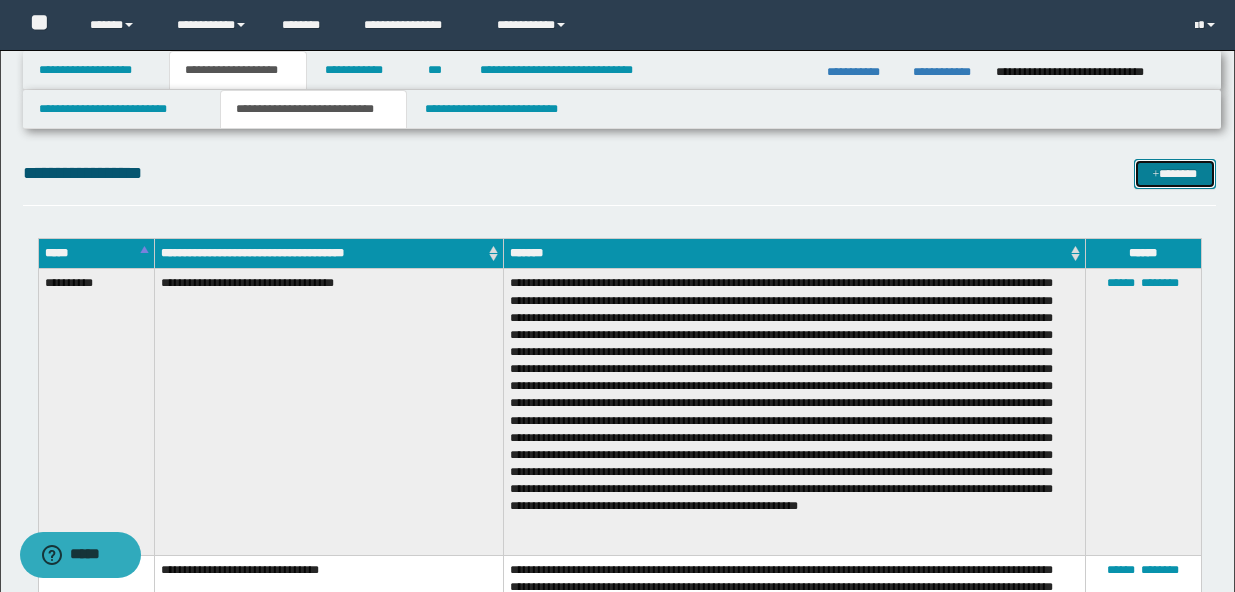 click on "*******" at bounding box center (1175, 174) 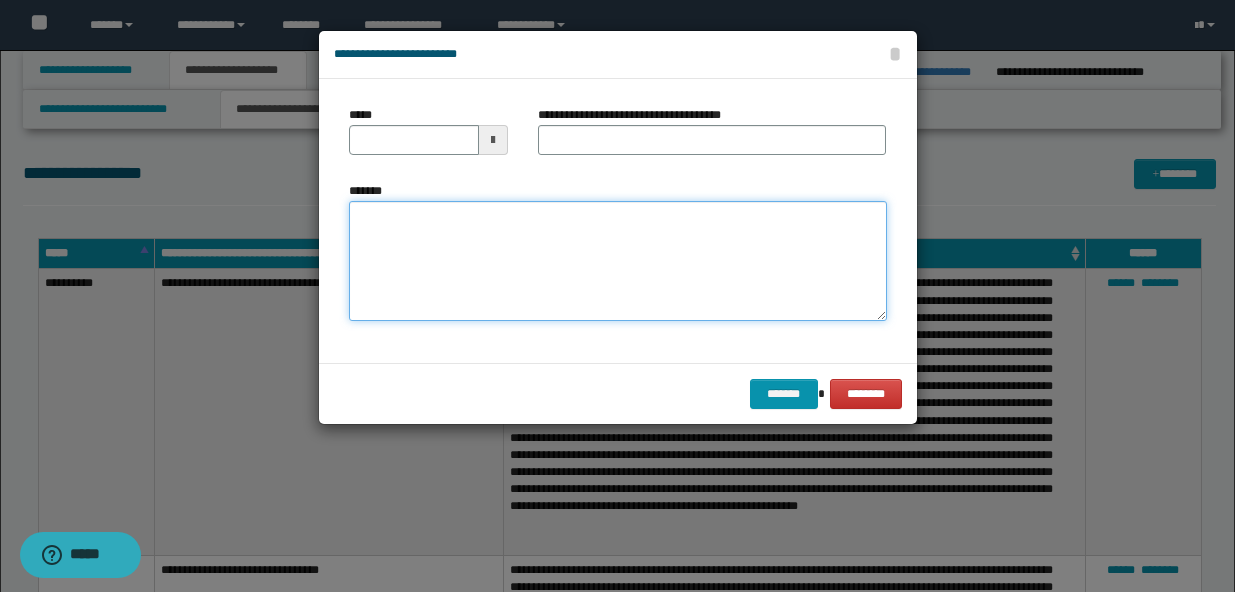 click on "*******" at bounding box center (618, 261) 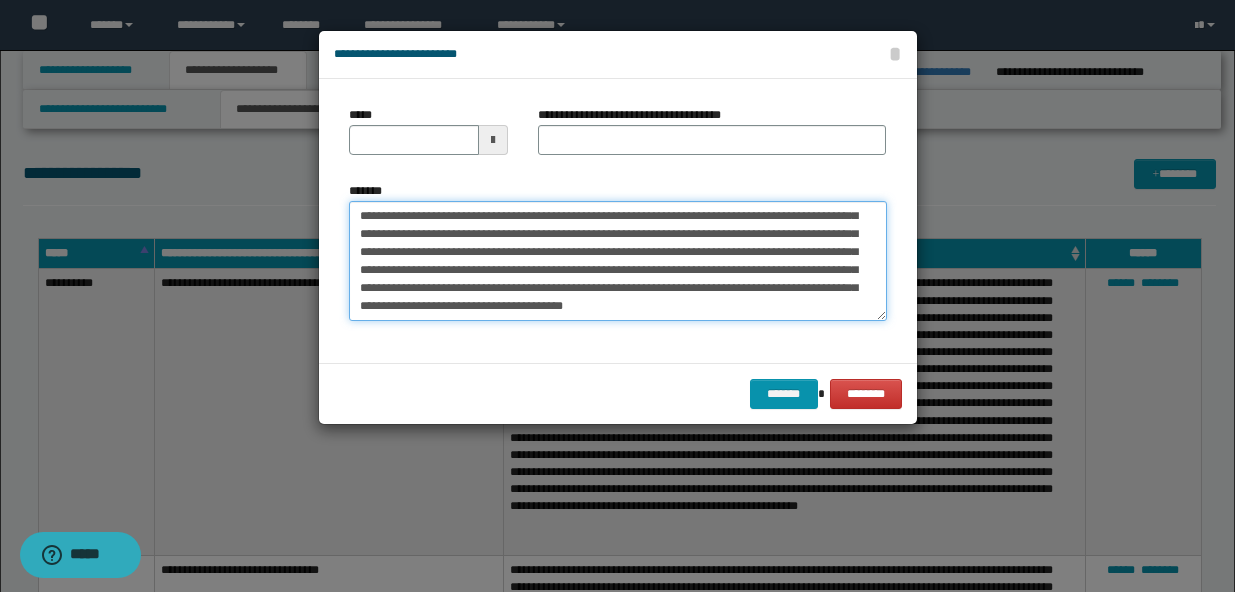 scroll, scrollTop: 0, scrollLeft: 0, axis: both 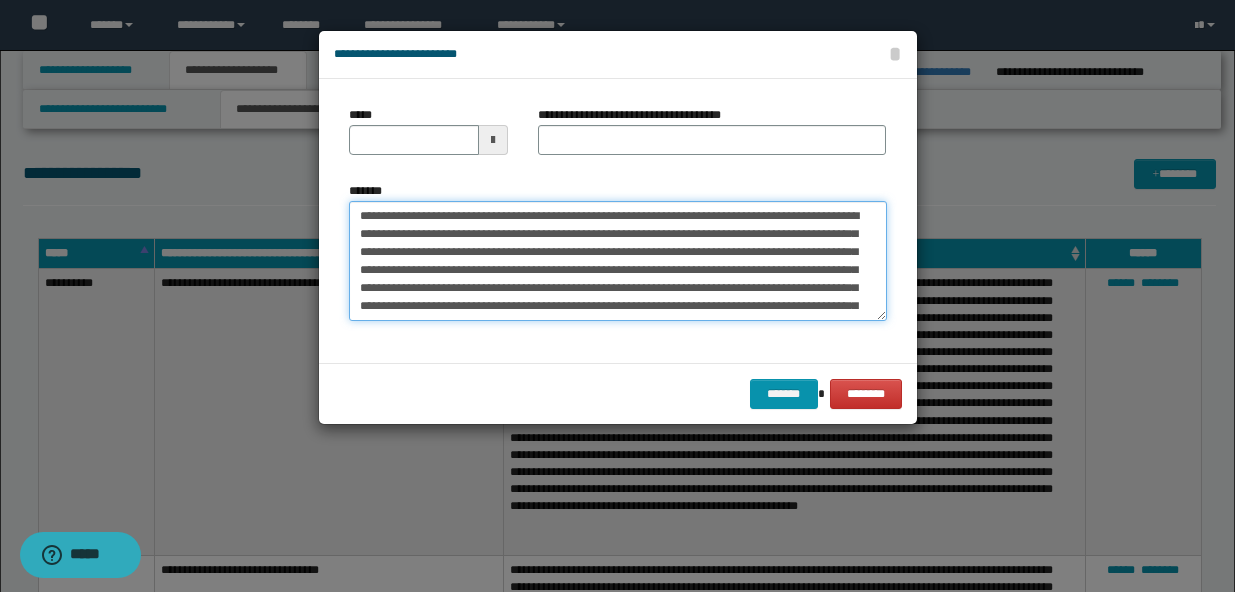 click on "**********" at bounding box center [618, 261] 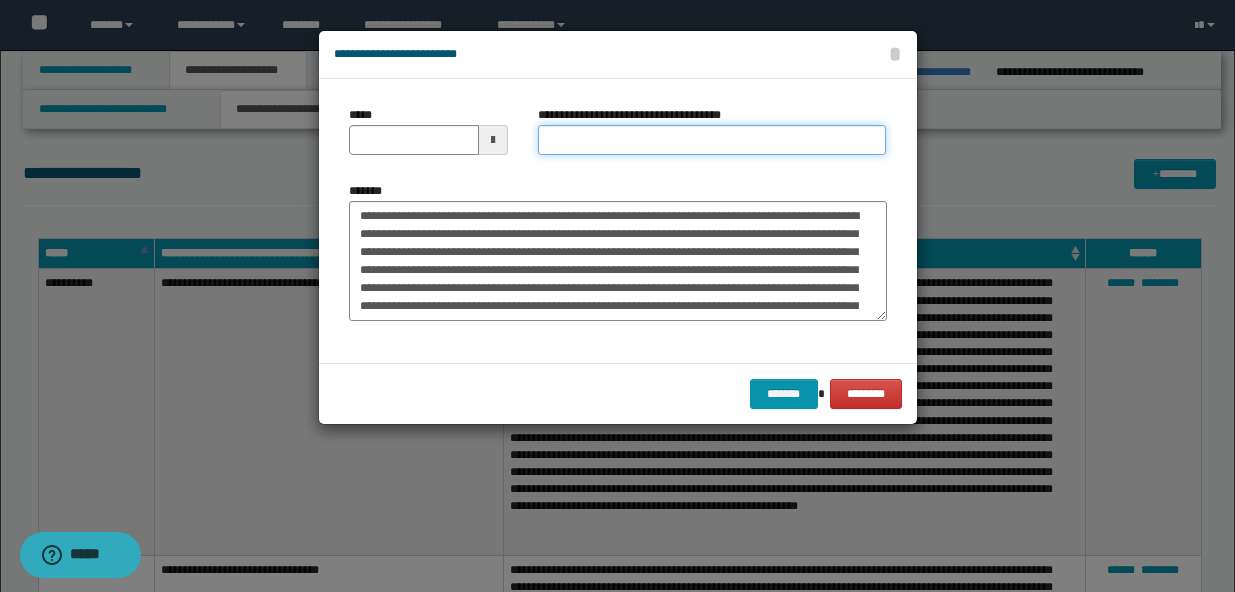 click on "**********" at bounding box center [712, 140] 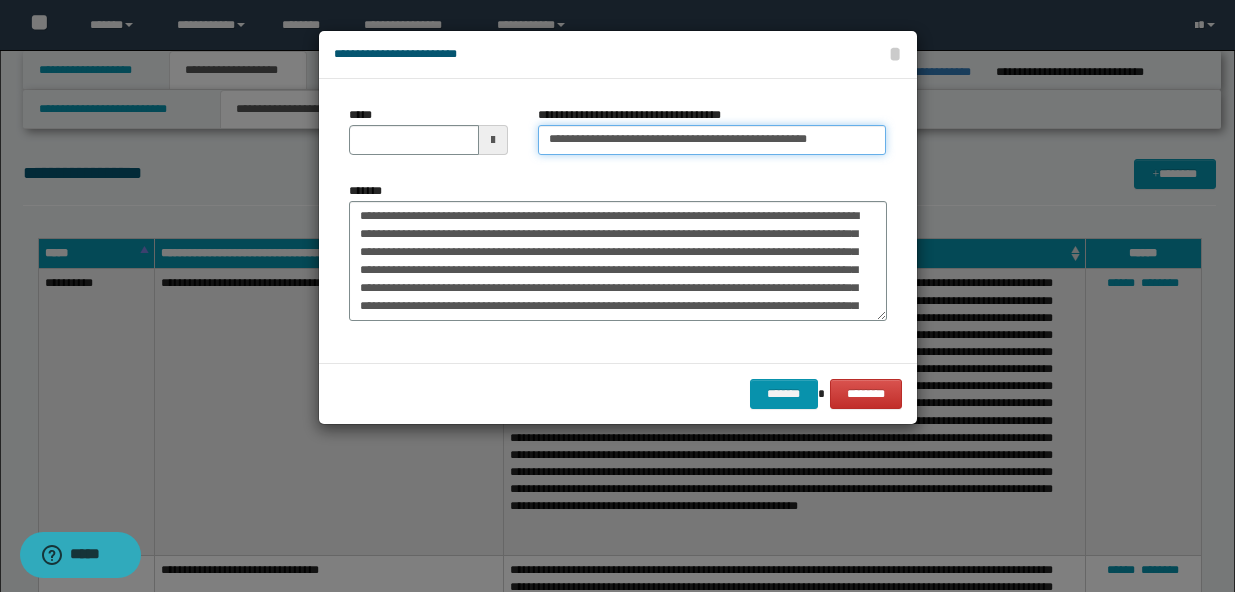 type on "**********" 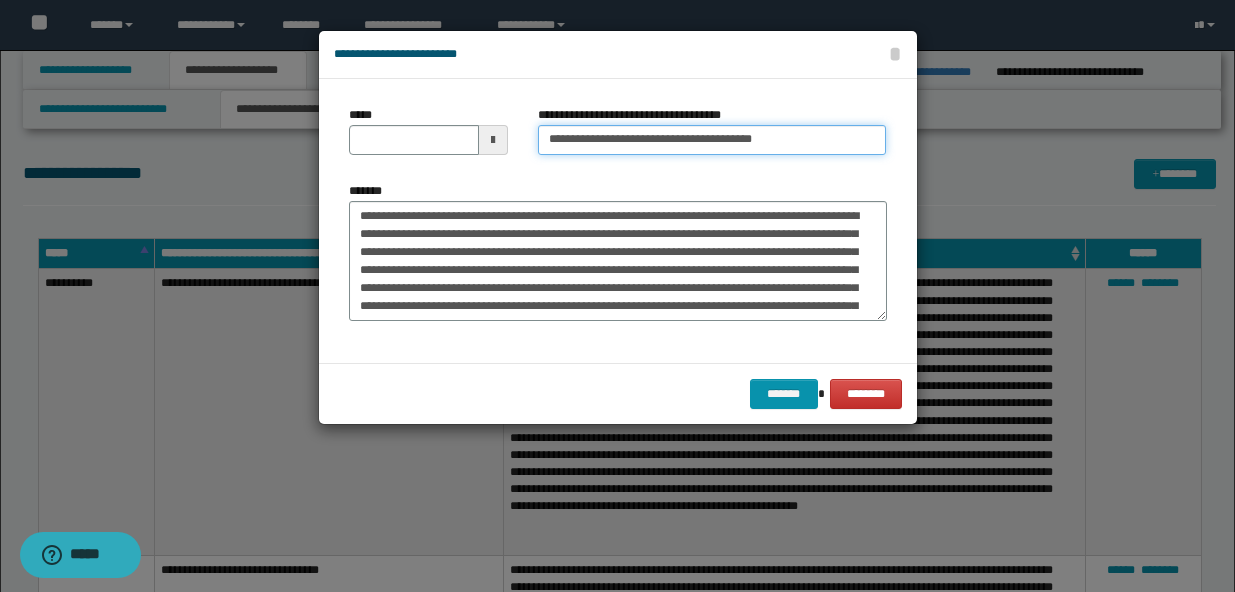 type 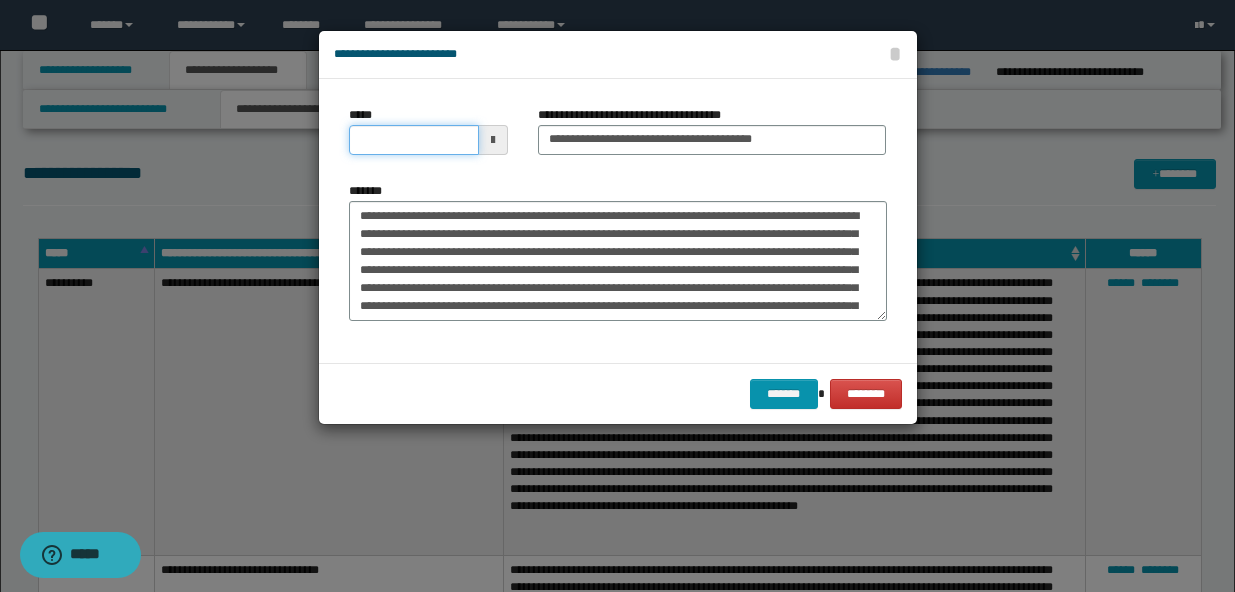 click on "*****" at bounding box center [414, 140] 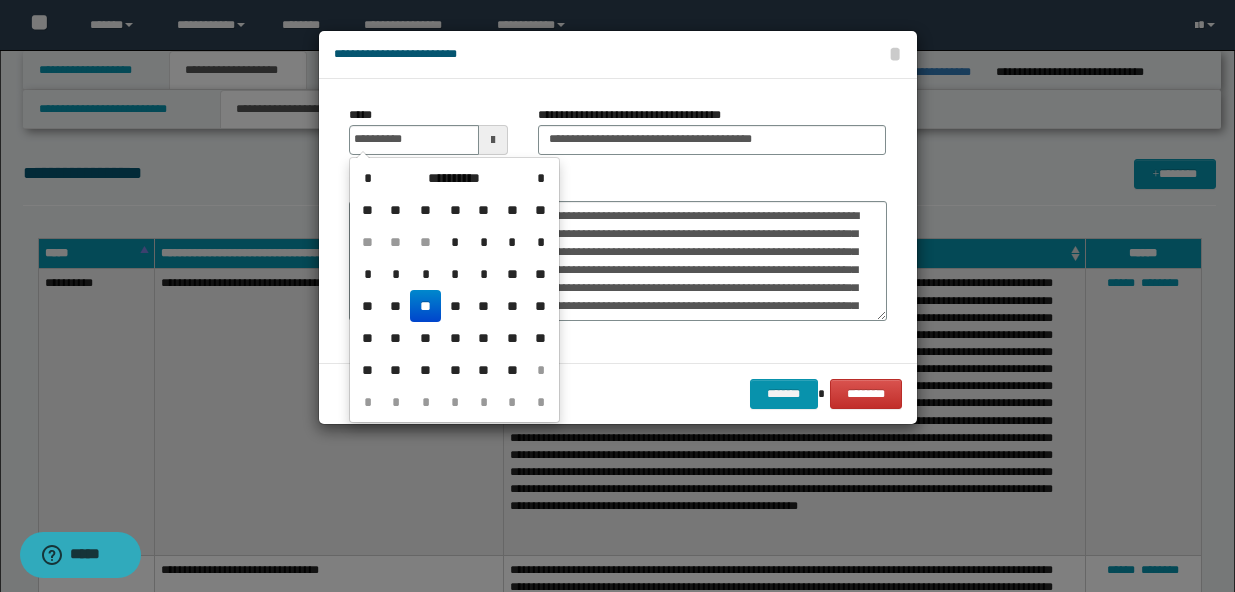 click on "**" at bounding box center (425, 306) 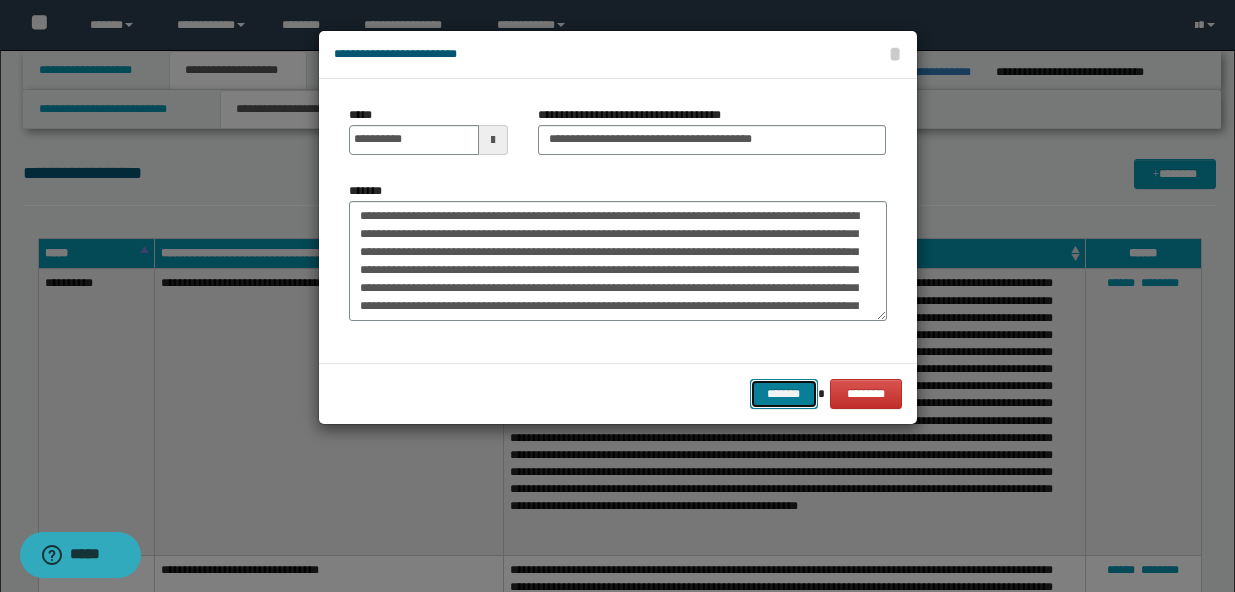 click on "*******" at bounding box center (784, 394) 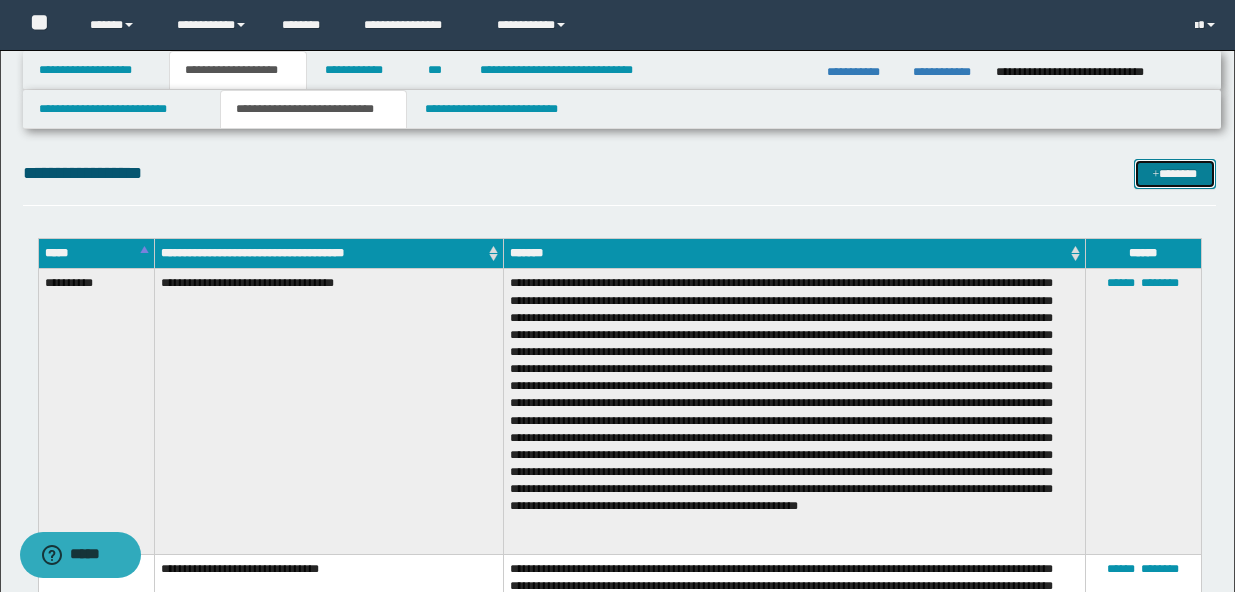 click on "*******" at bounding box center (1175, 174) 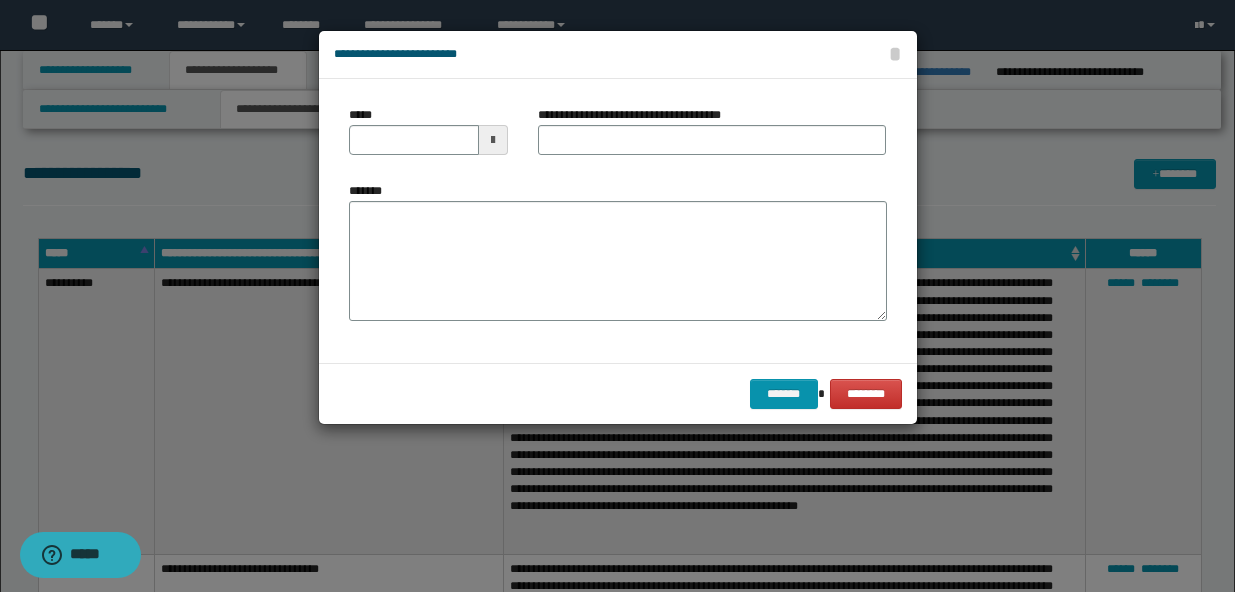 type 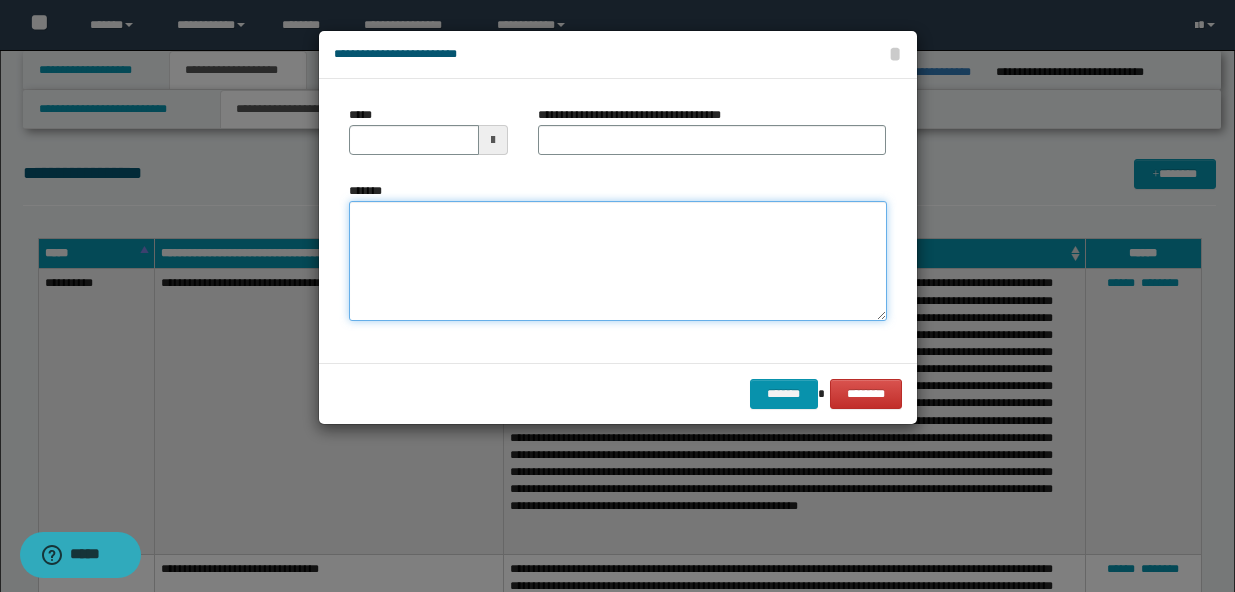 click on "*******" at bounding box center [618, 261] 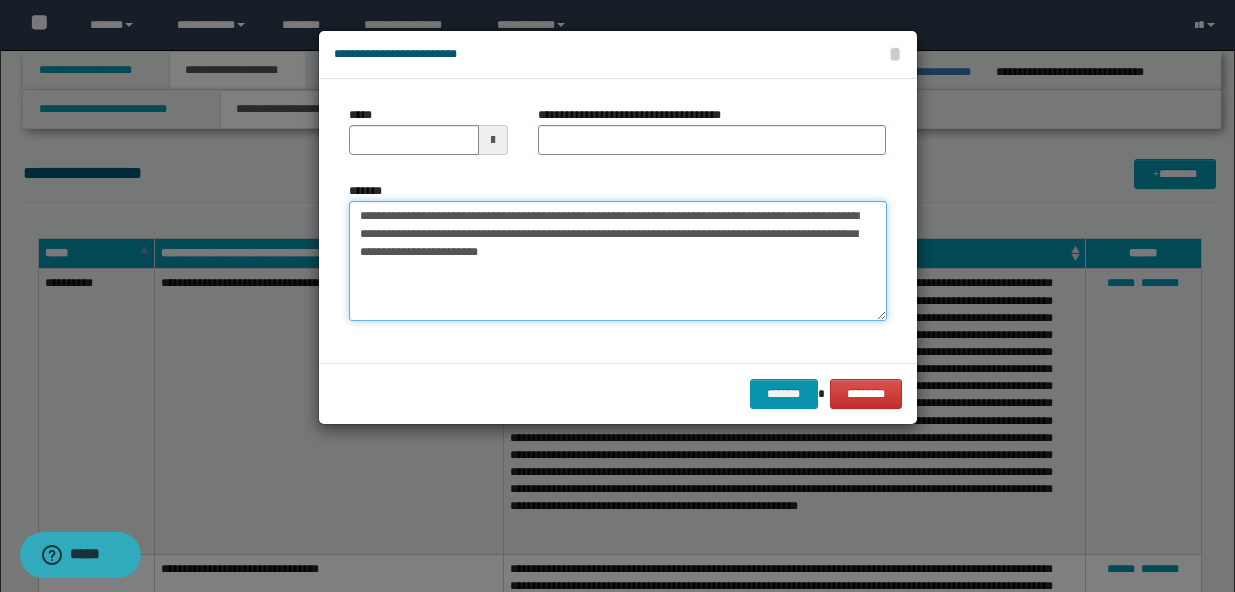 click on "**********" at bounding box center (618, 261) 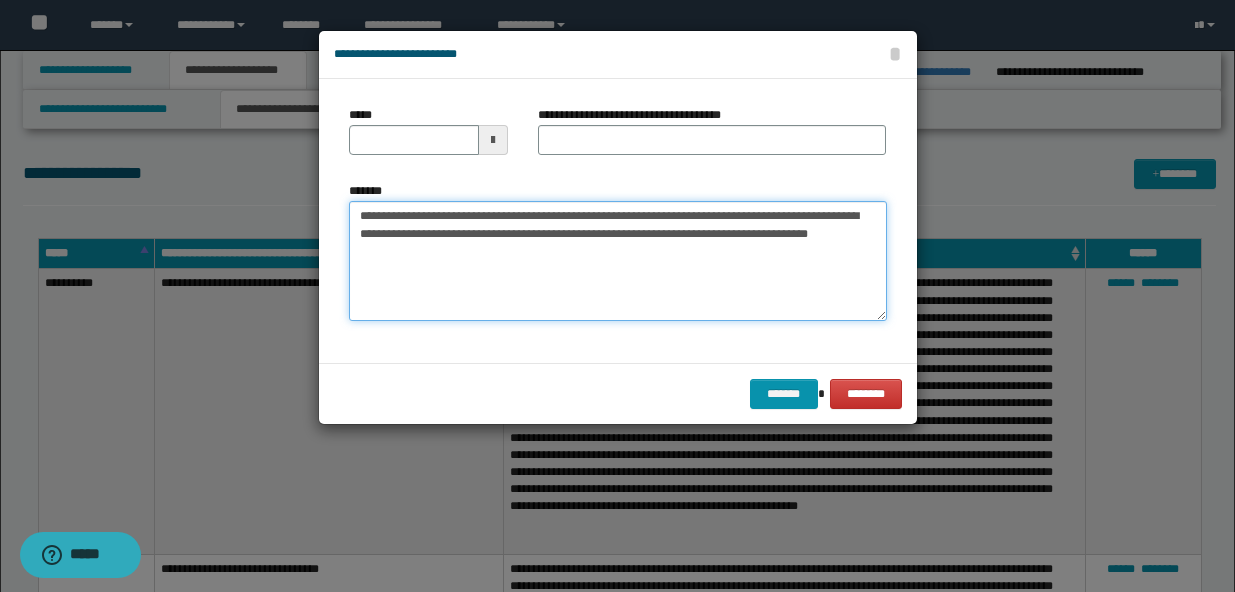 type on "**********" 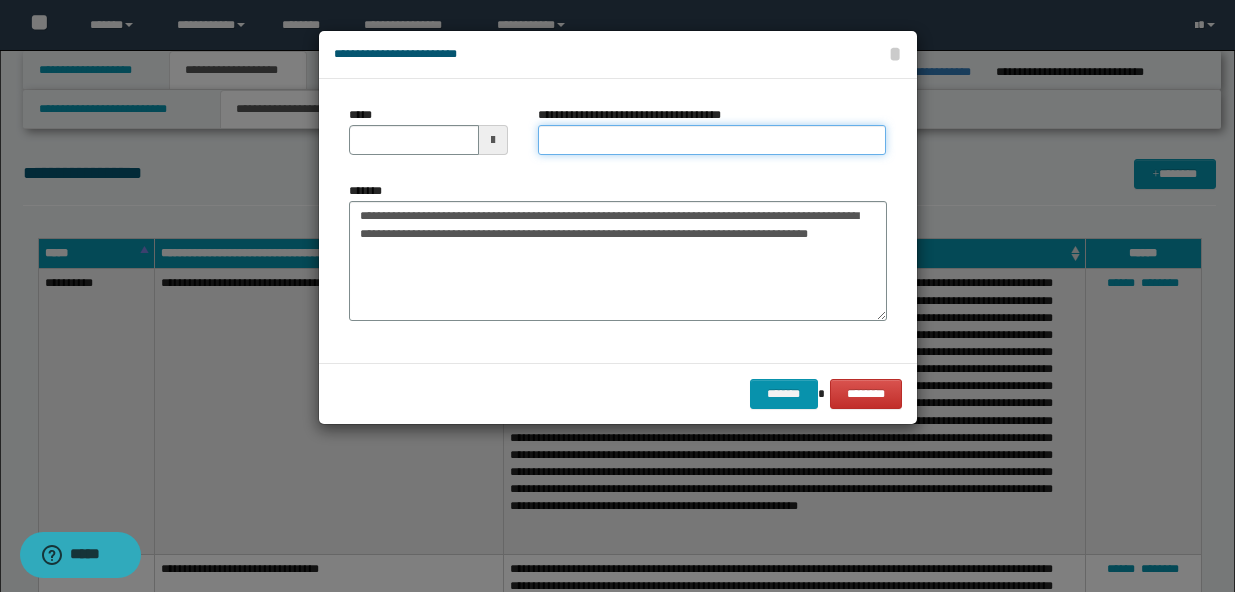 click on "**********" at bounding box center (712, 140) 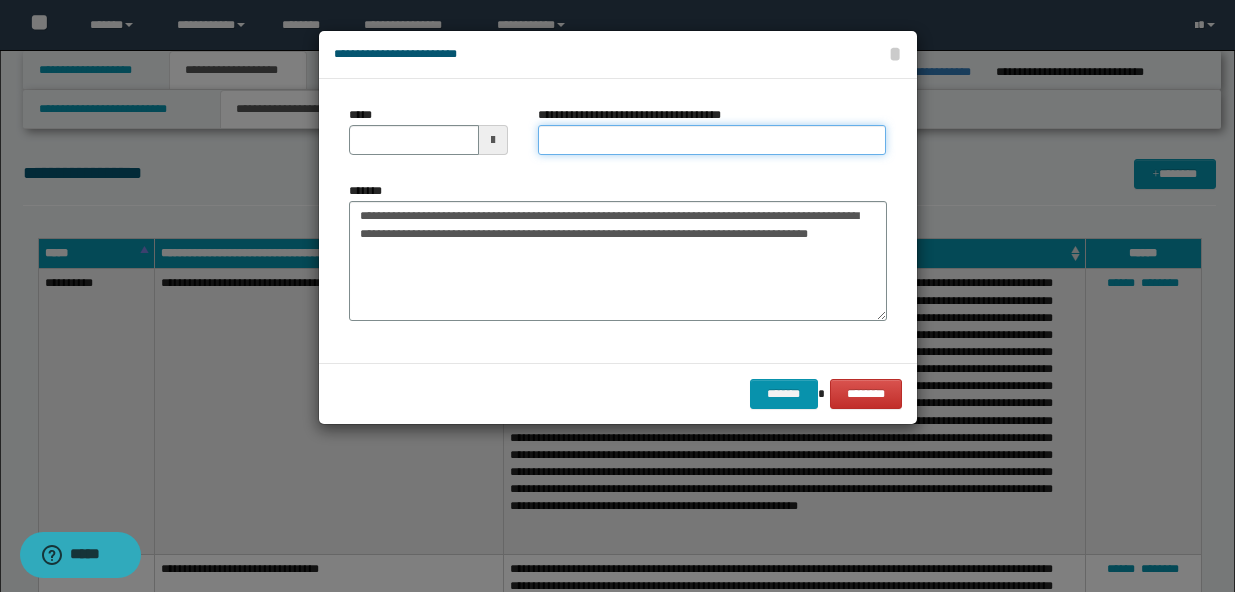 paste on "**********" 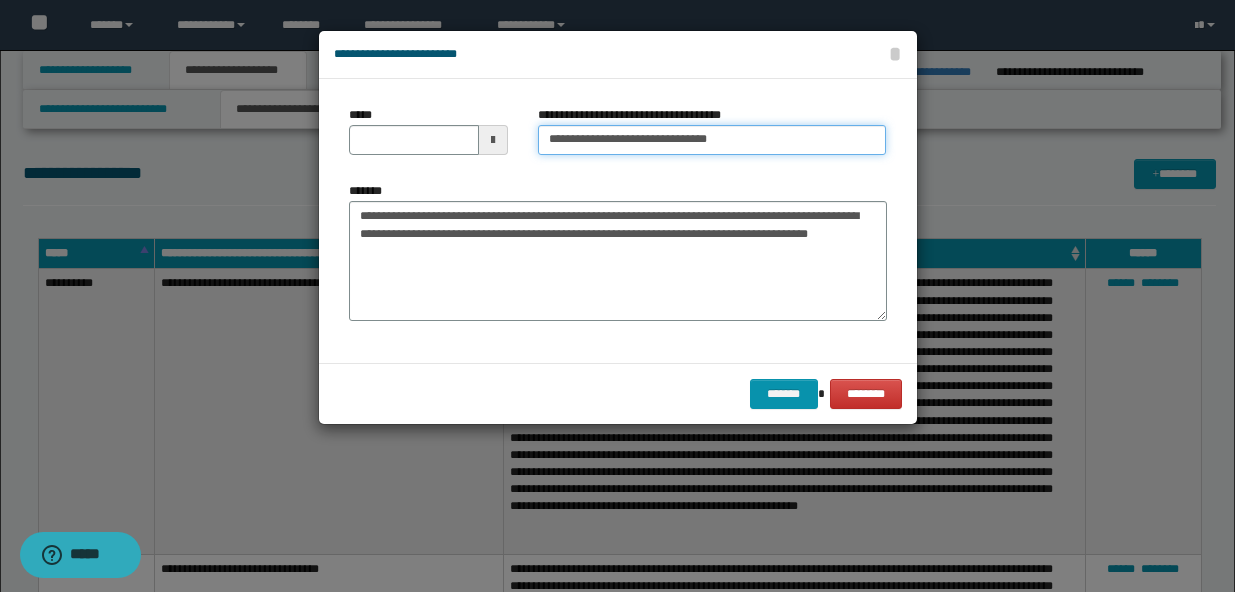click on "**********" at bounding box center (712, 140) 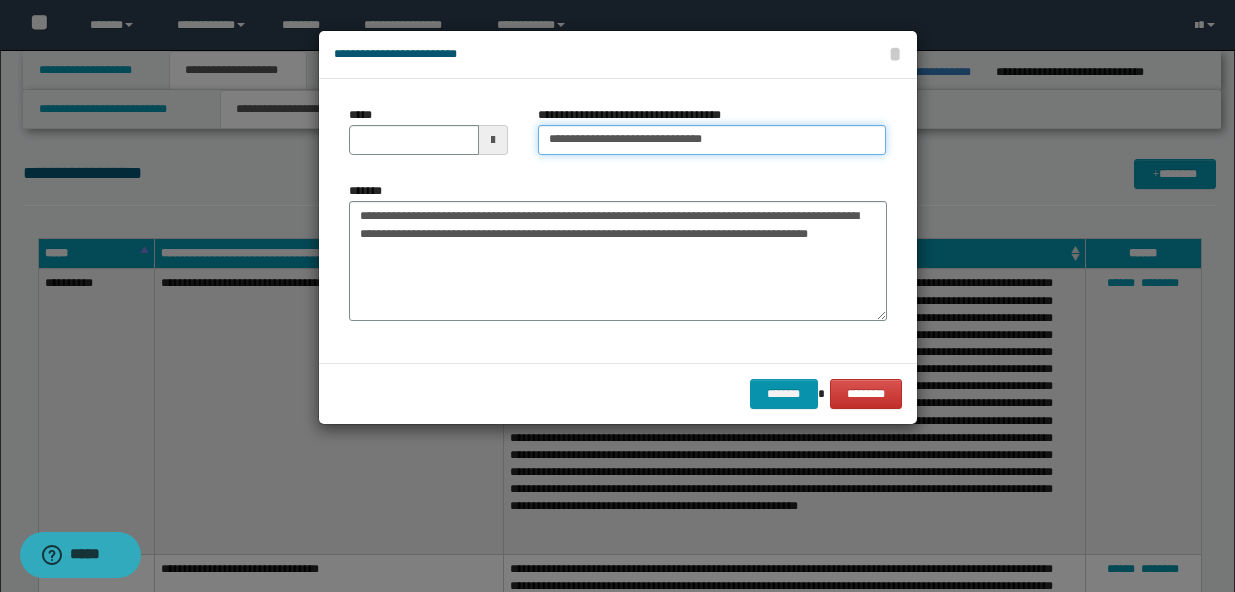 type on "**********" 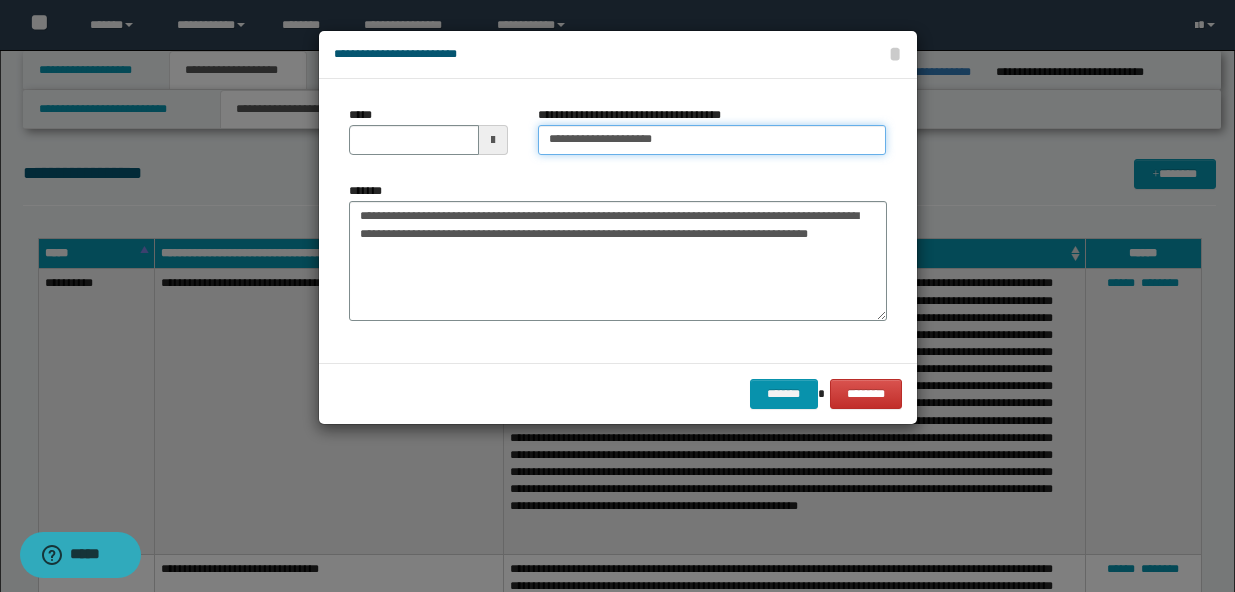 type 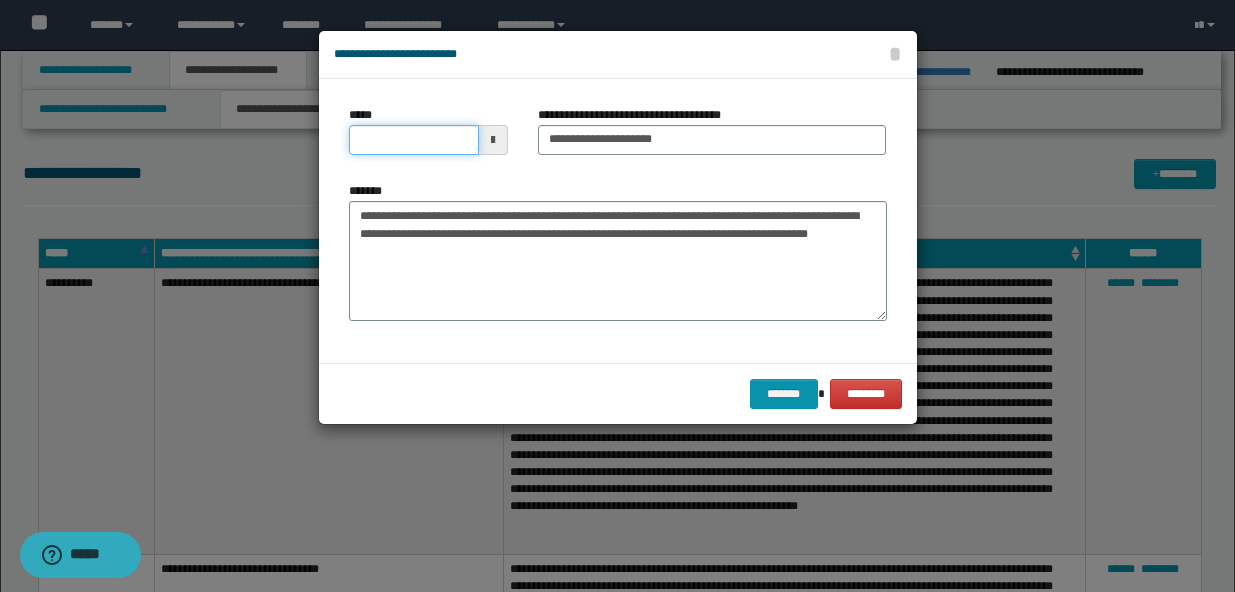 click on "*****" at bounding box center (414, 140) 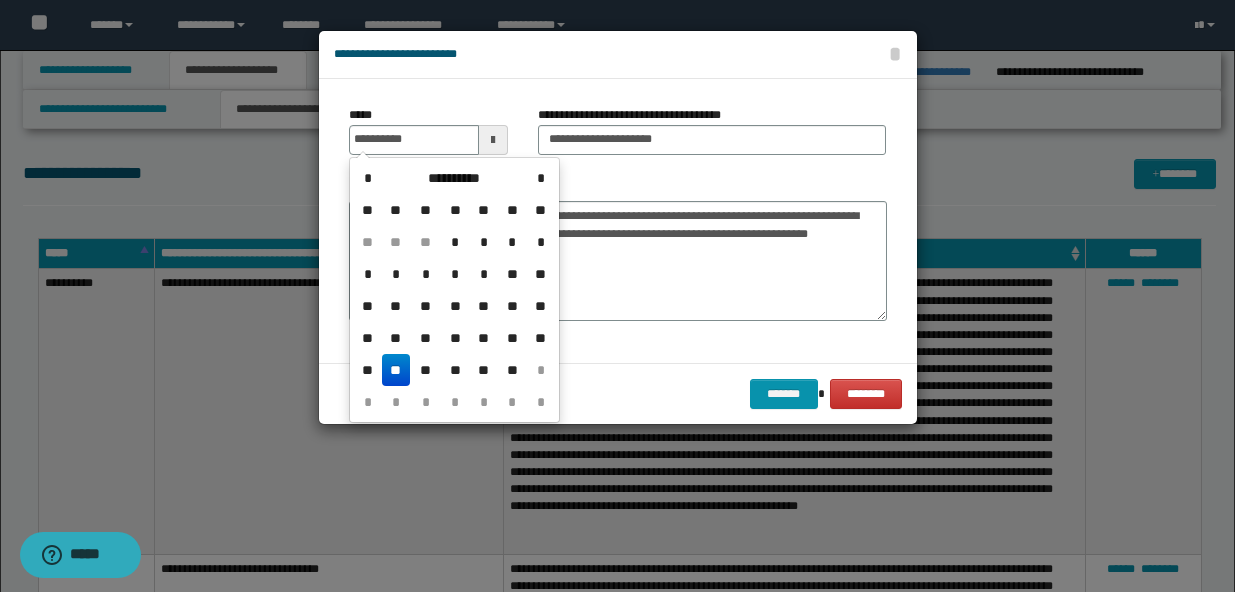 click on "**" at bounding box center (396, 370) 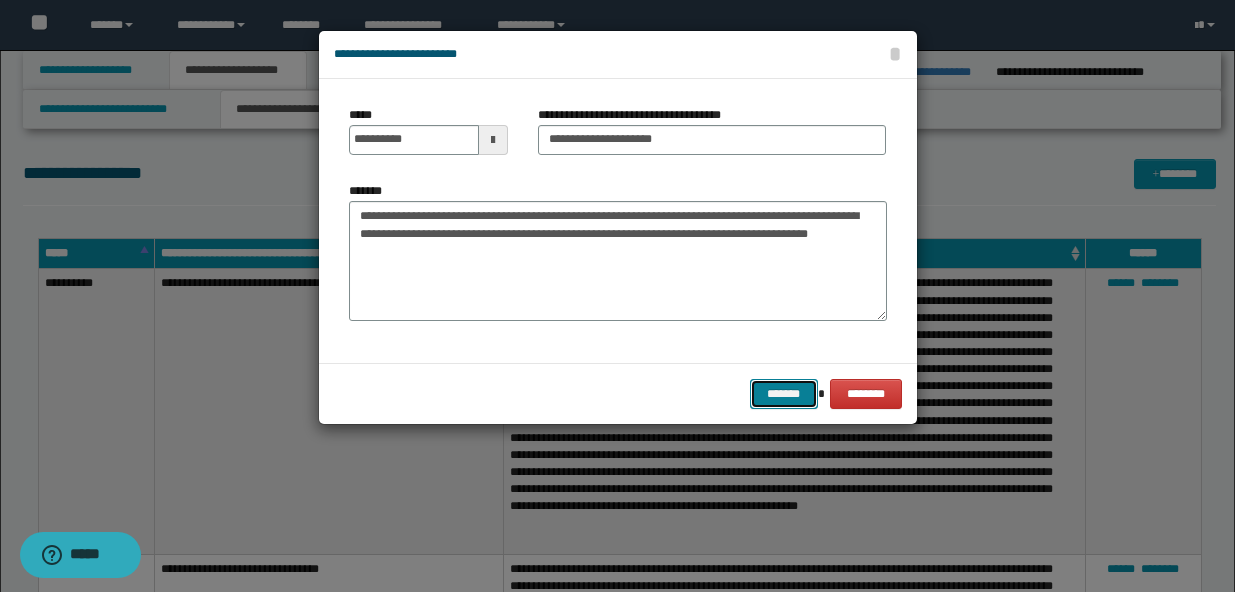 click on "*******" at bounding box center [784, 394] 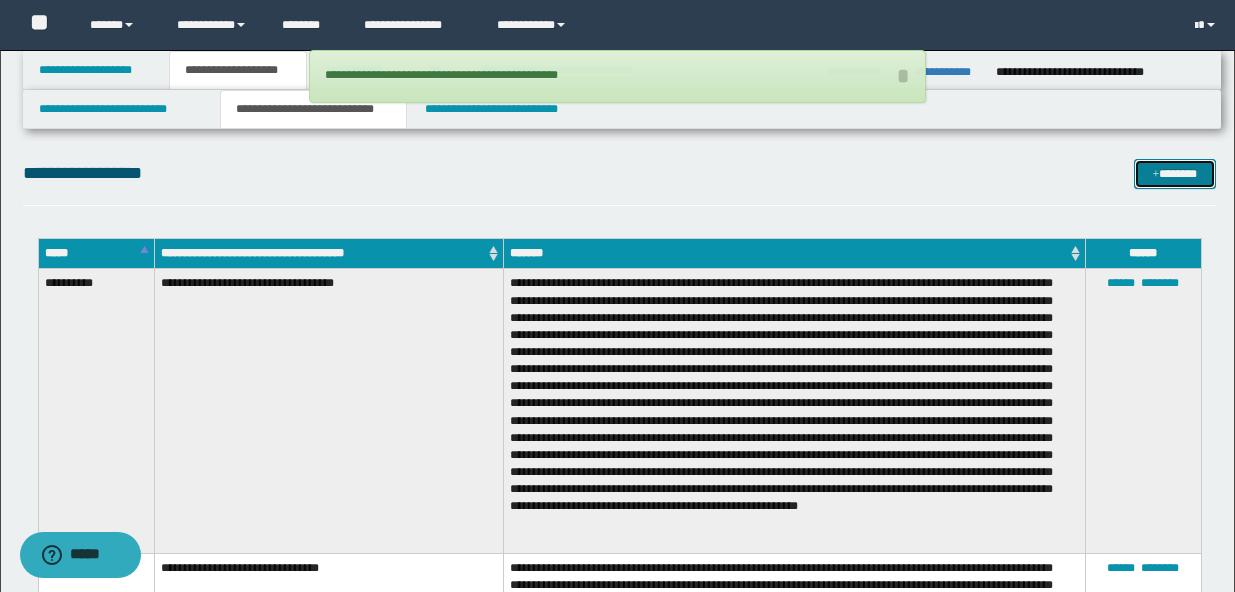 click on "*******" at bounding box center [1175, 174] 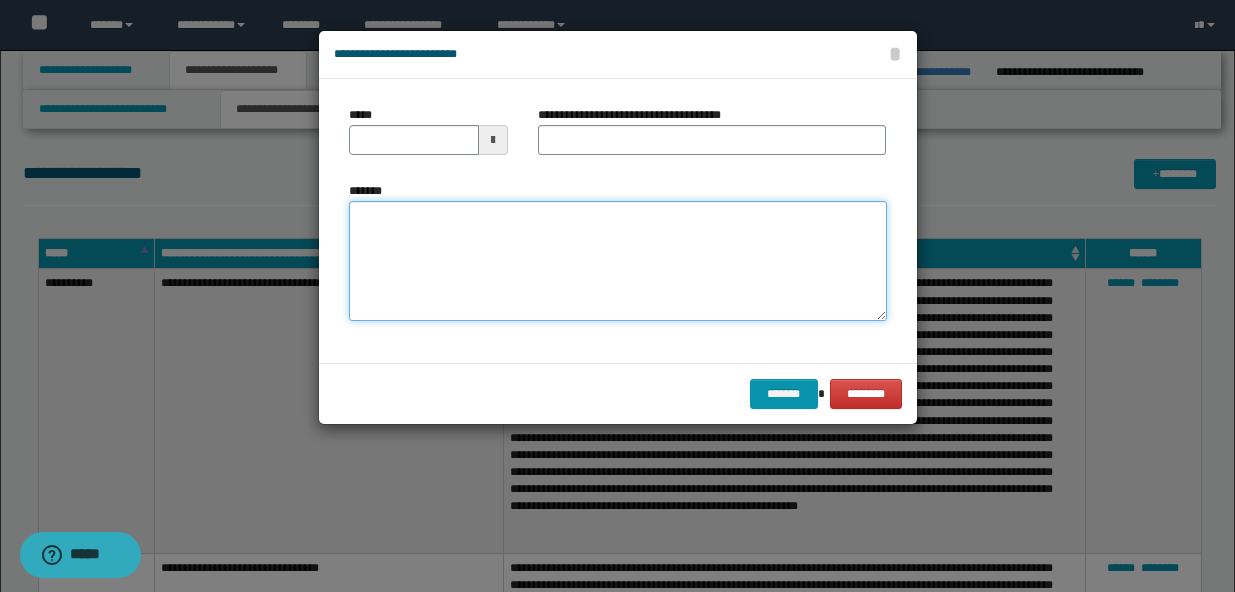 click on "*******" at bounding box center (618, 261) 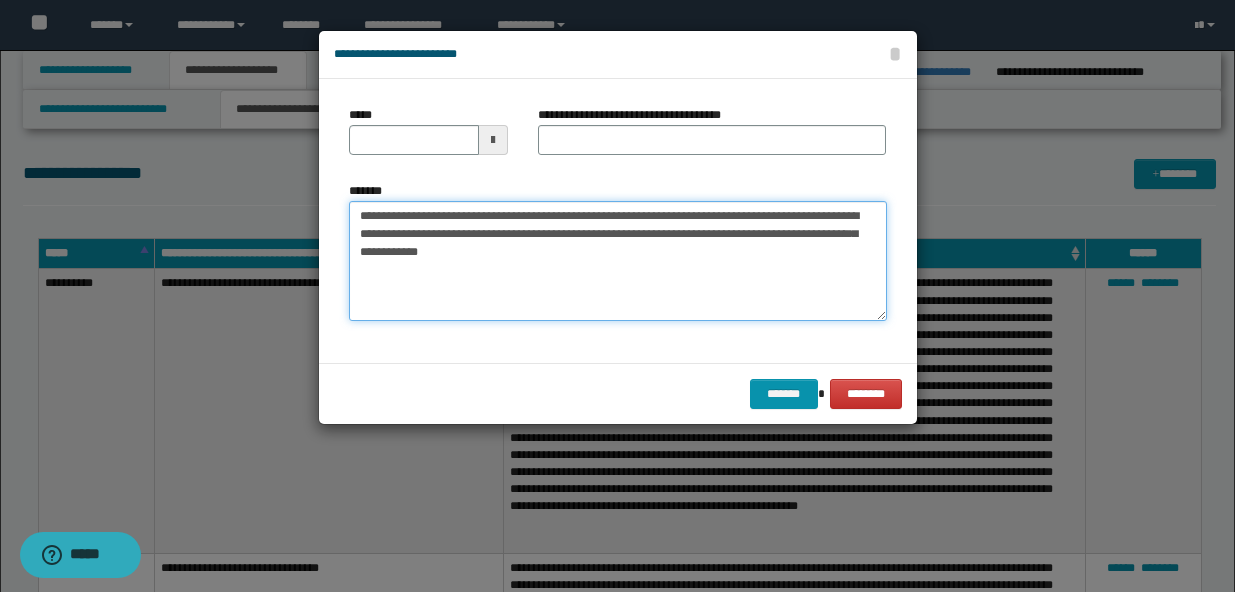 click on "**********" at bounding box center [618, 261] 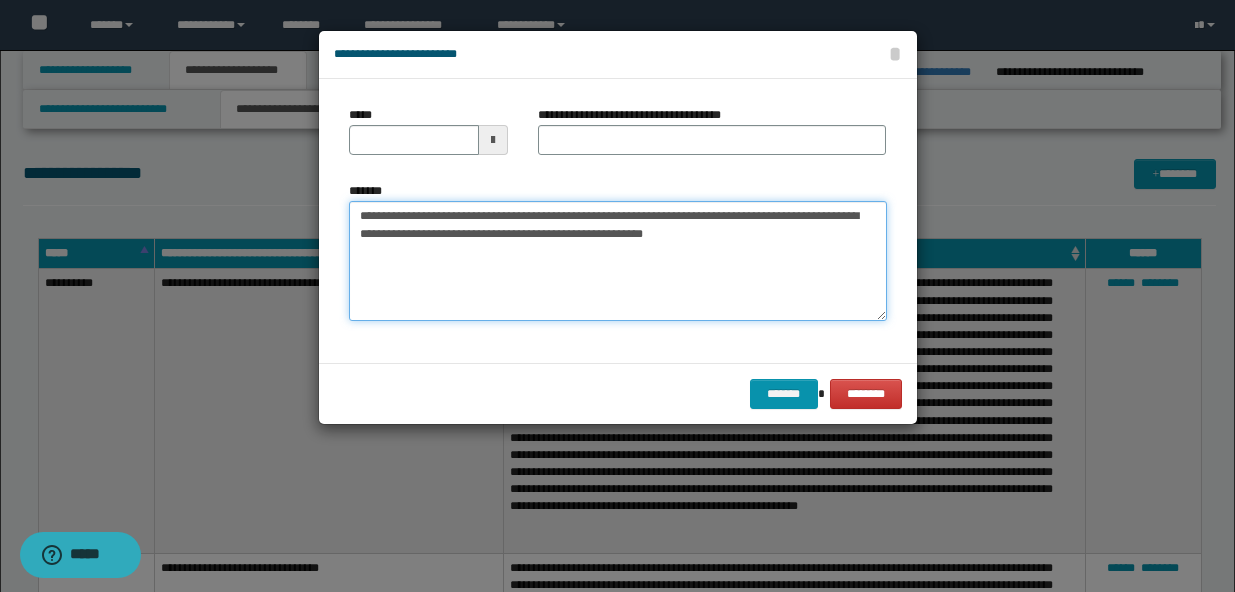 type on "**********" 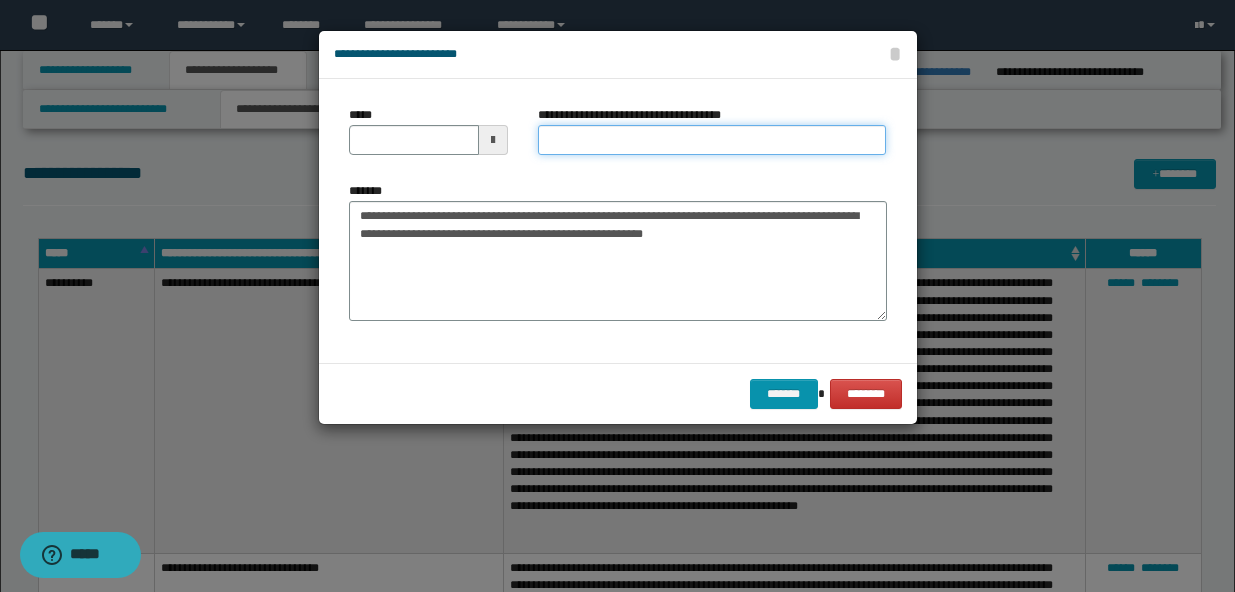 click on "**********" at bounding box center [712, 140] 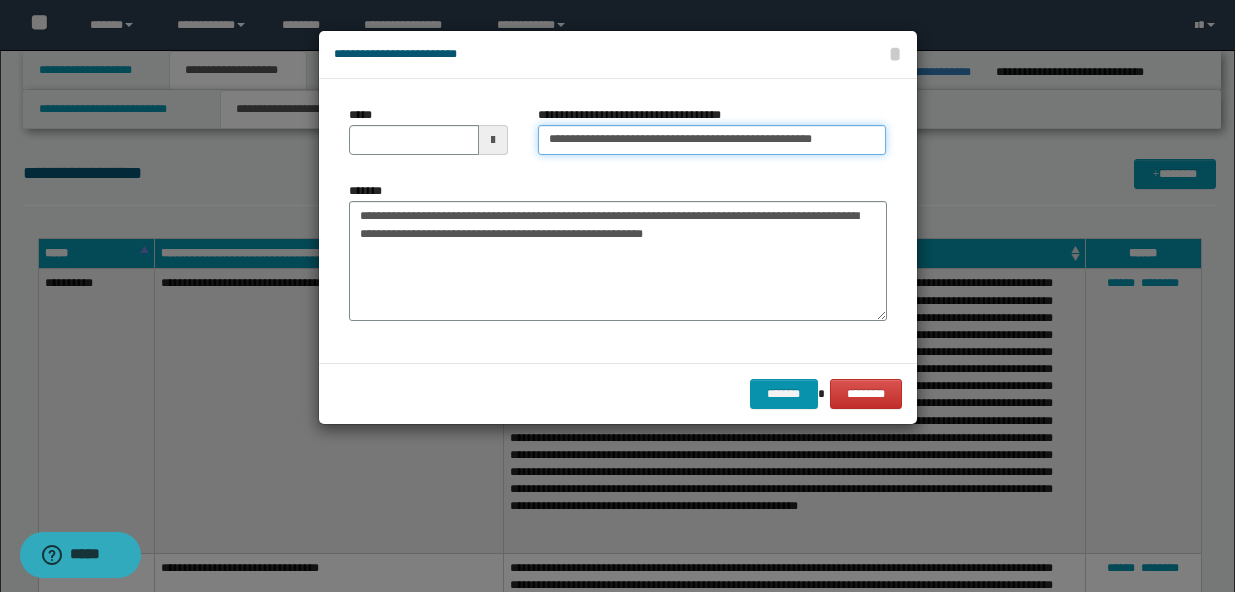 scroll, scrollTop: 0, scrollLeft: 7, axis: horizontal 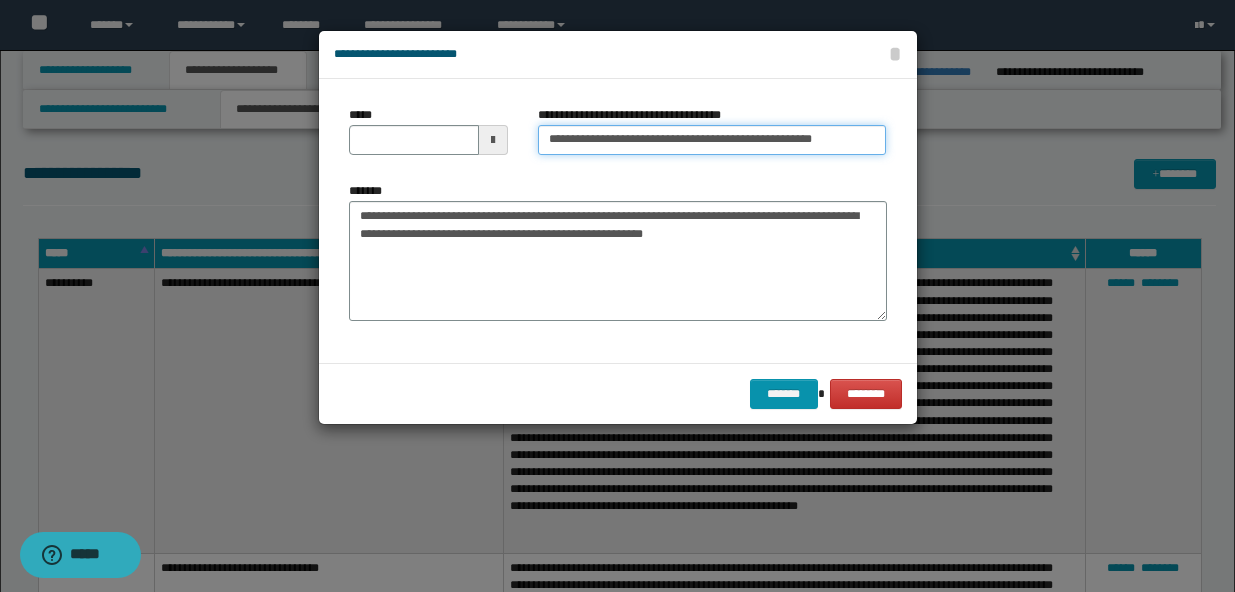click on "**********" at bounding box center [712, 140] 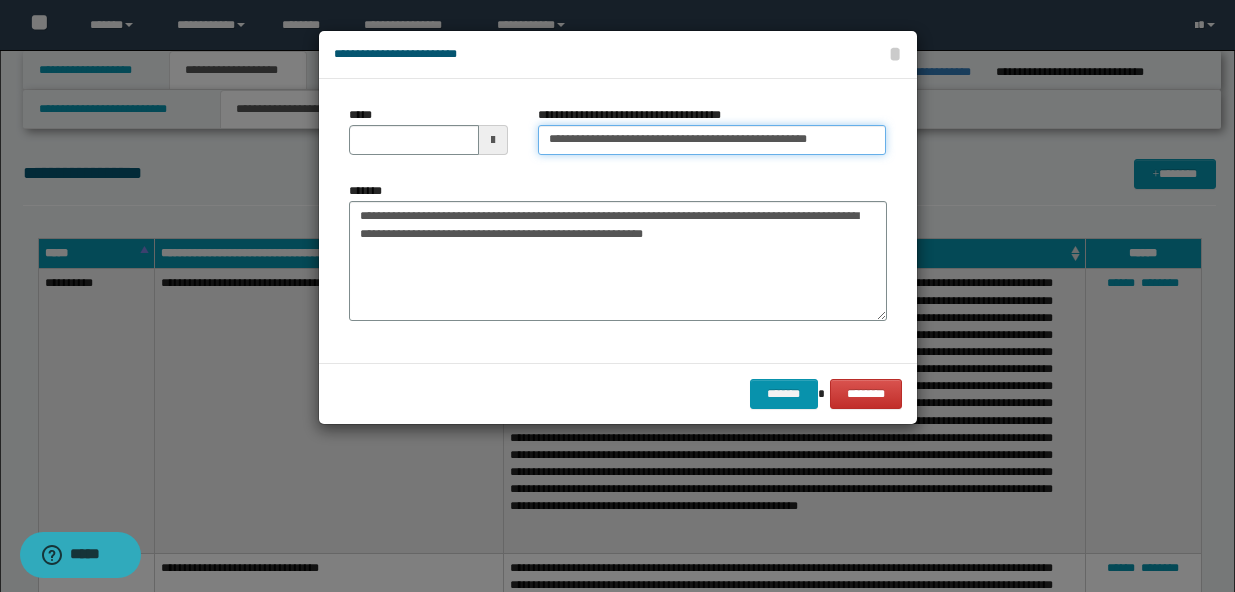 scroll, scrollTop: 0, scrollLeft: 0, axis: both 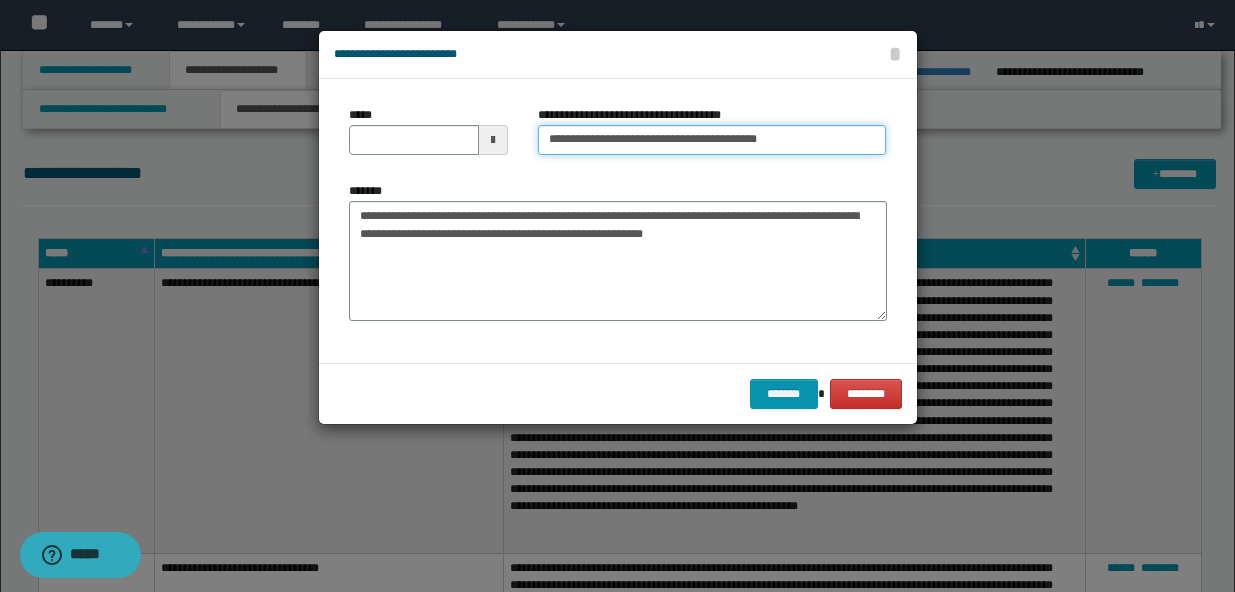 type 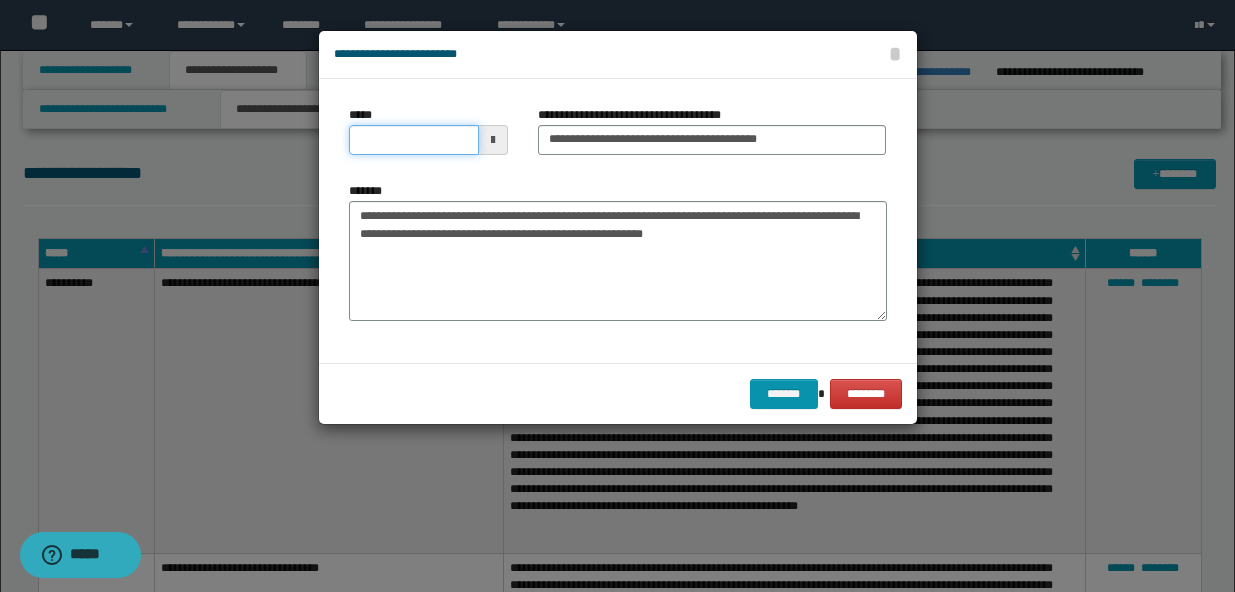click on "*****" at bounding box center [414, 140] 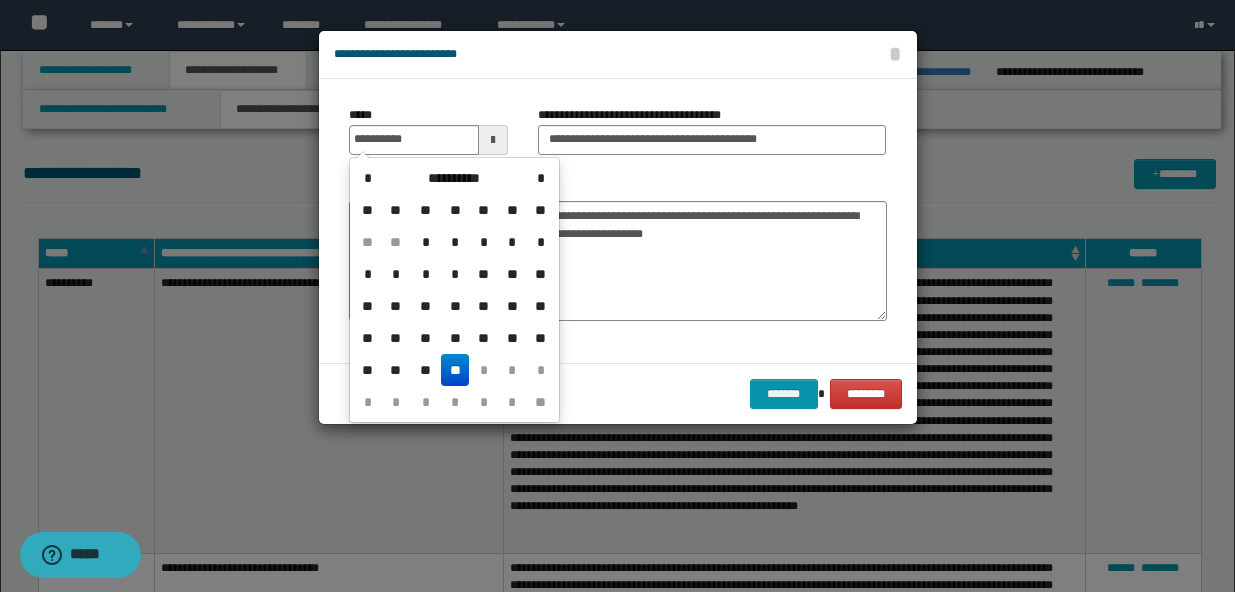 click on "**" at bounding box center (455, 370) 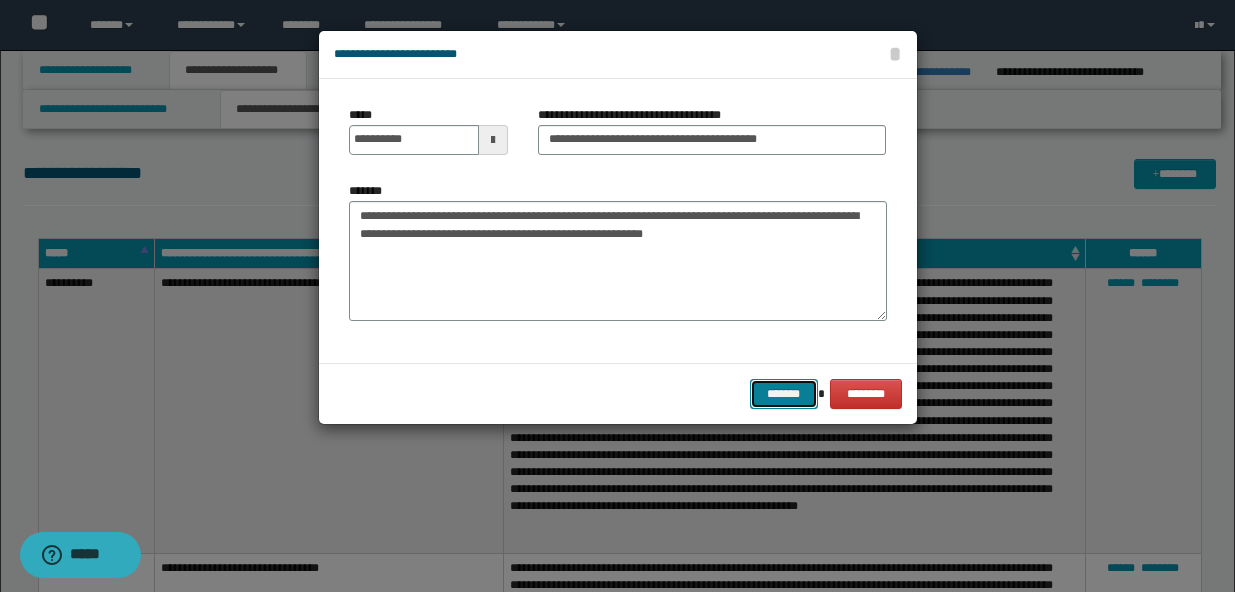 click on "*******" at bounding box center (784, 394) 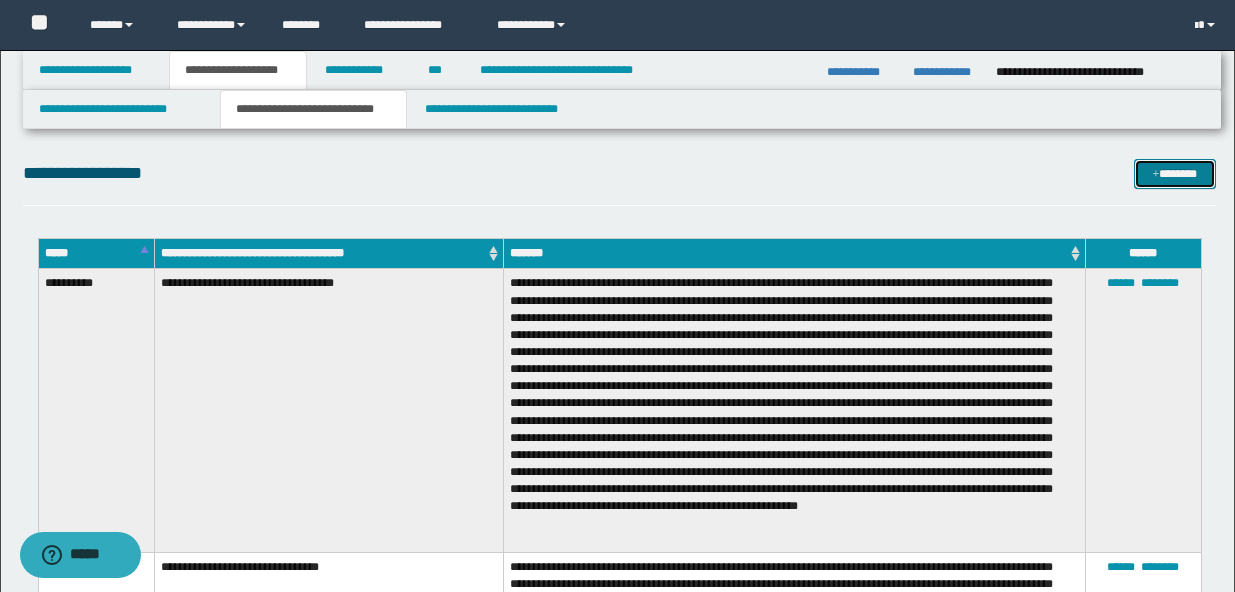 click on "*******" at bounding box center [1175, 174] 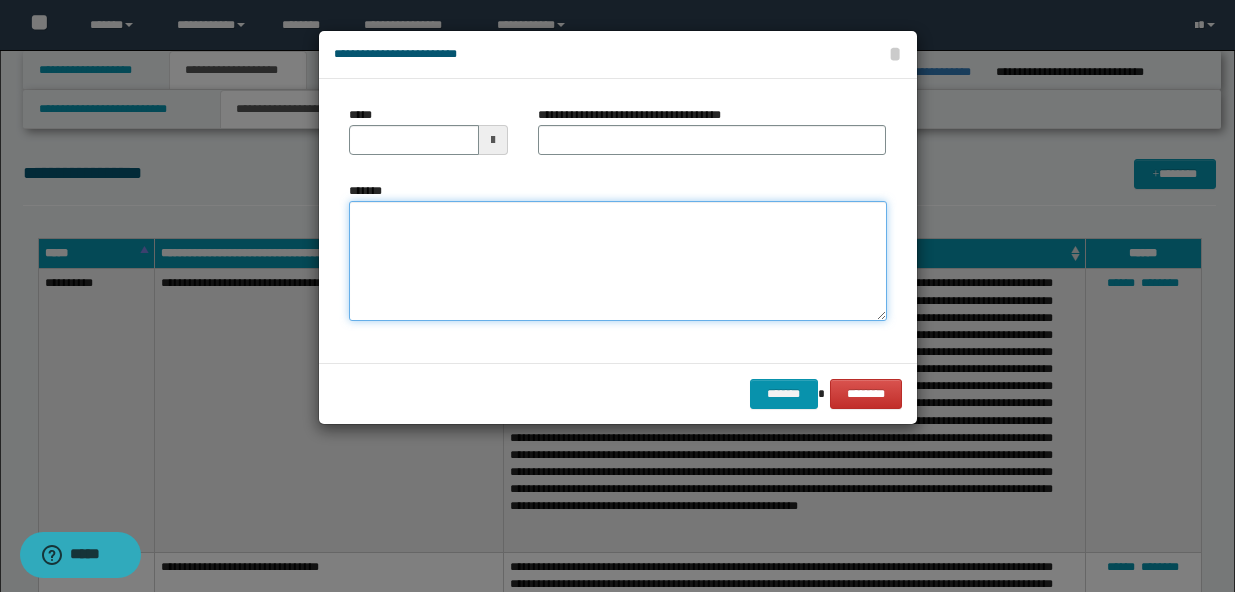 click on "*******" at bounding box center (618, 261) 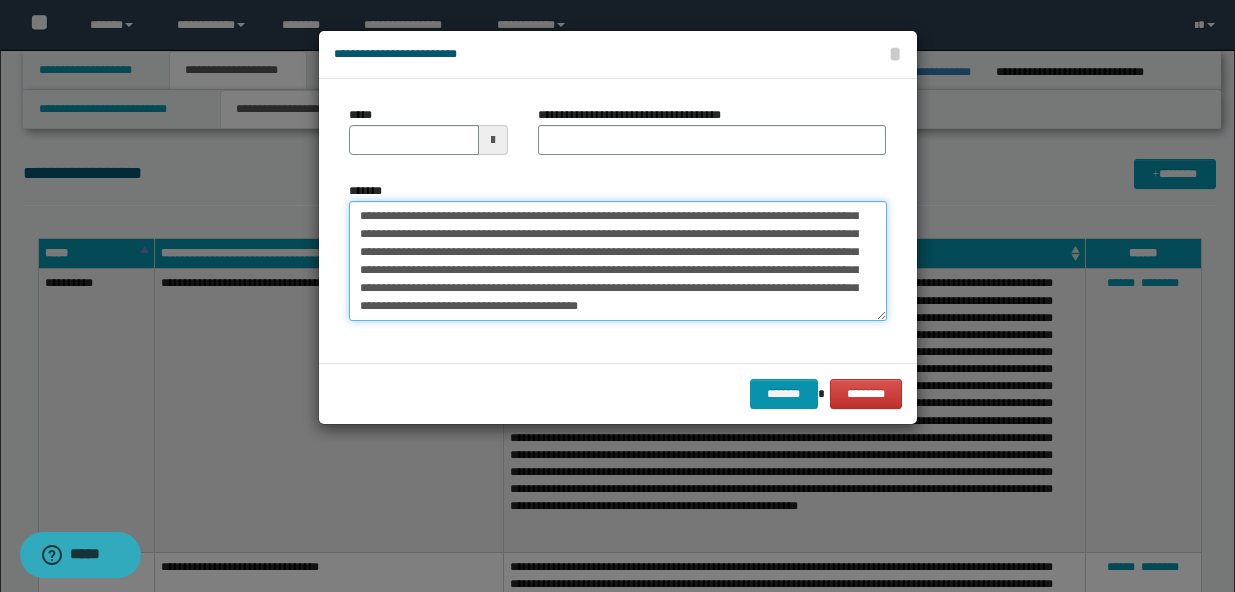 scroll, scrollTop: 0, scrollLeft: 0, axis: both 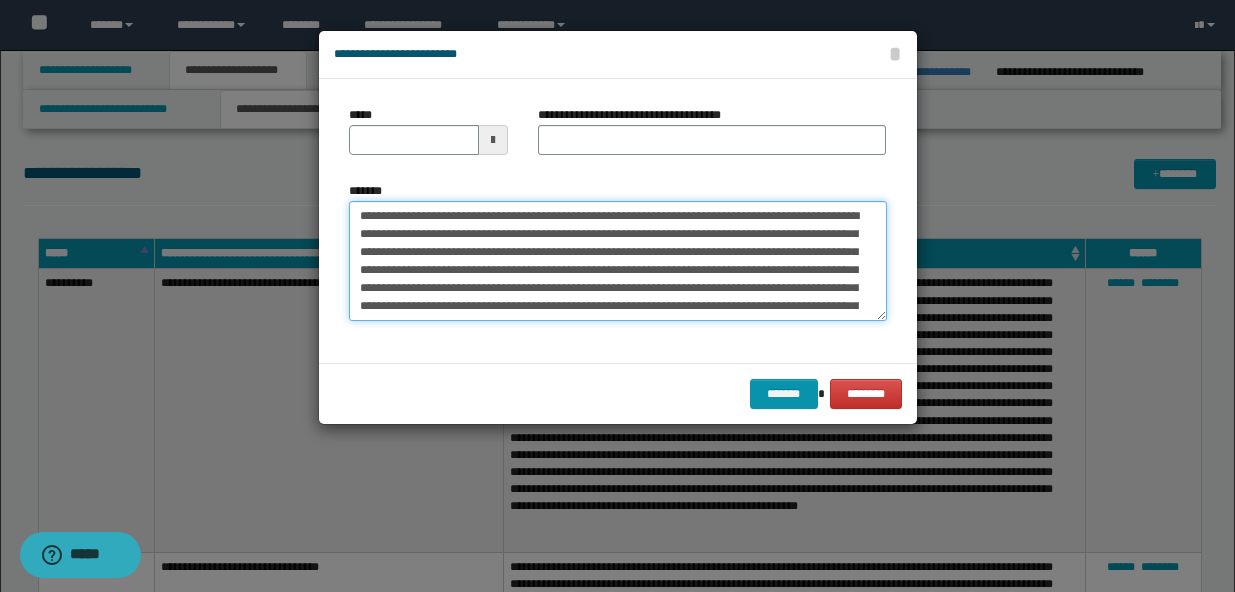 click on "**********" at bounding box center [618, 261] 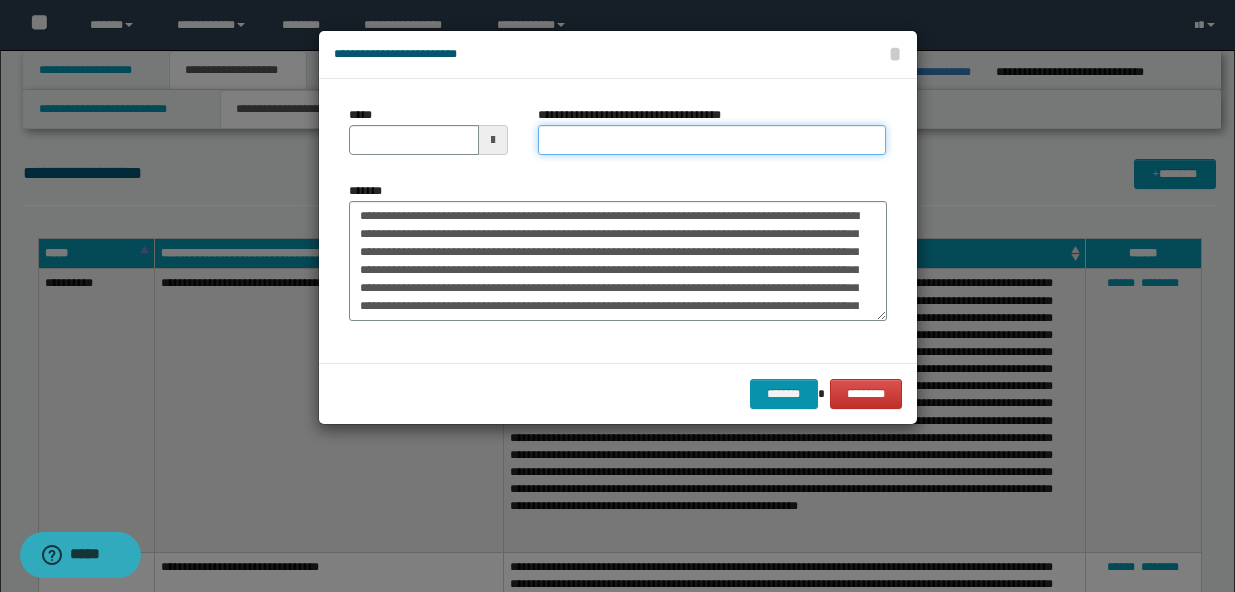 click on "**********" at bounding box center (712, 140) 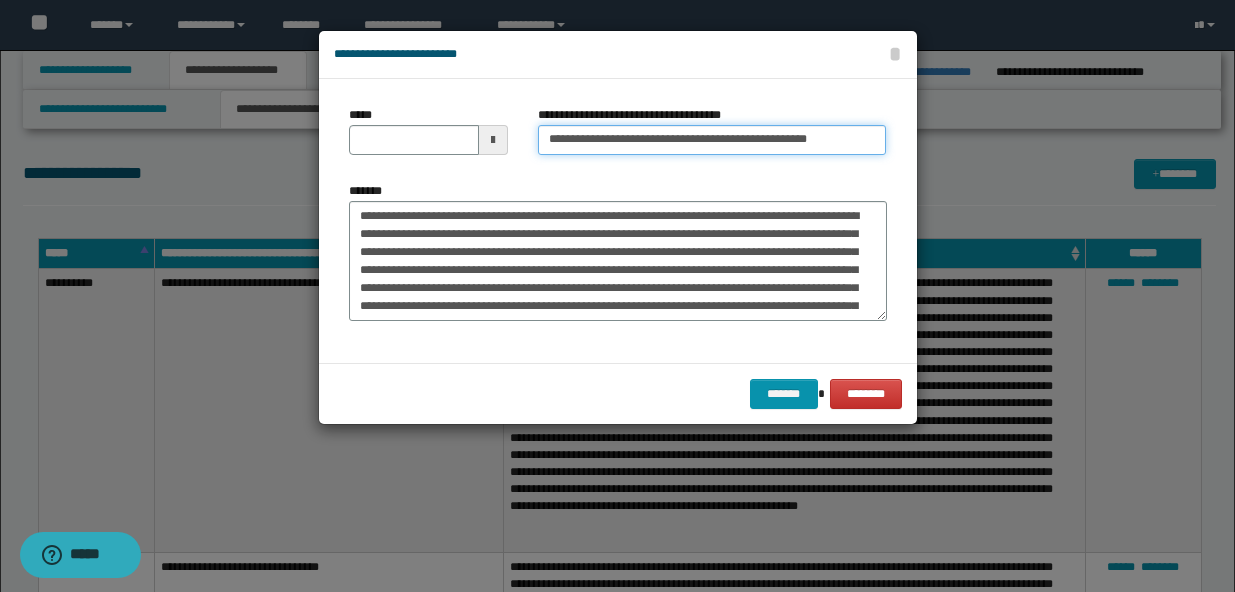 click on "**********" at bounding box center [712, 140] 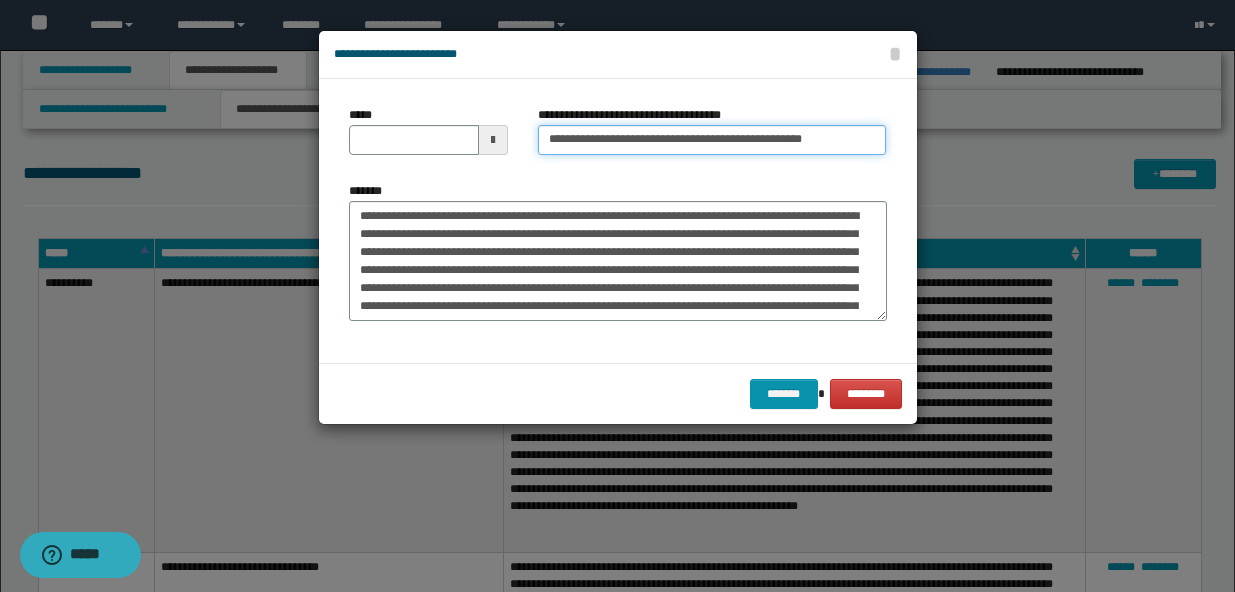 type on "**********" 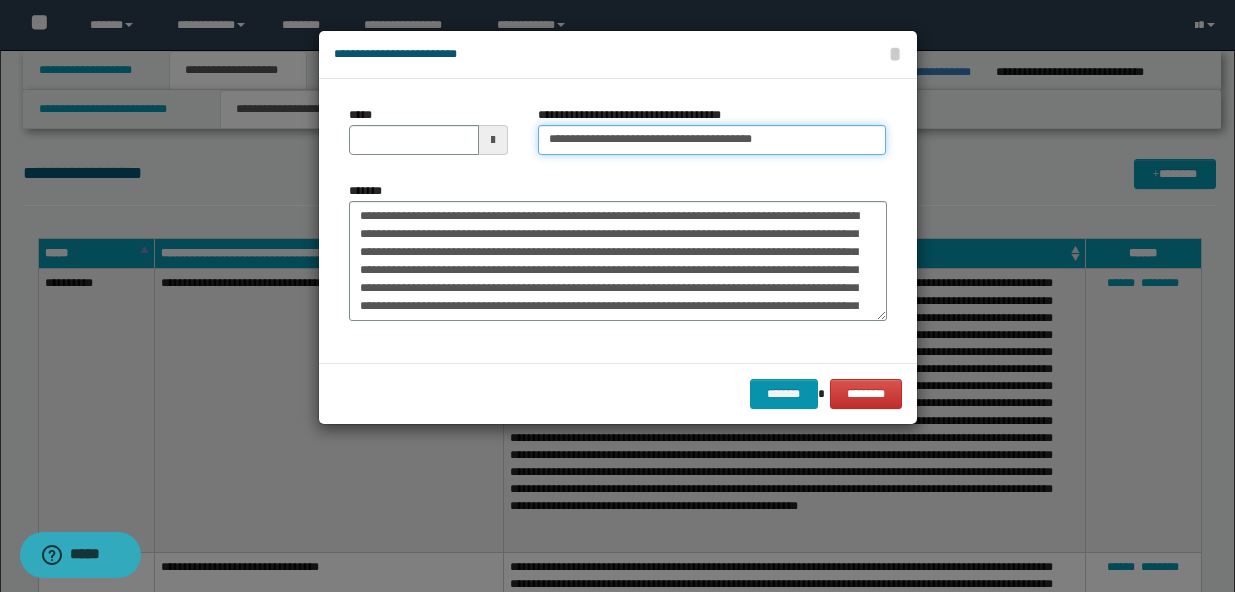 type 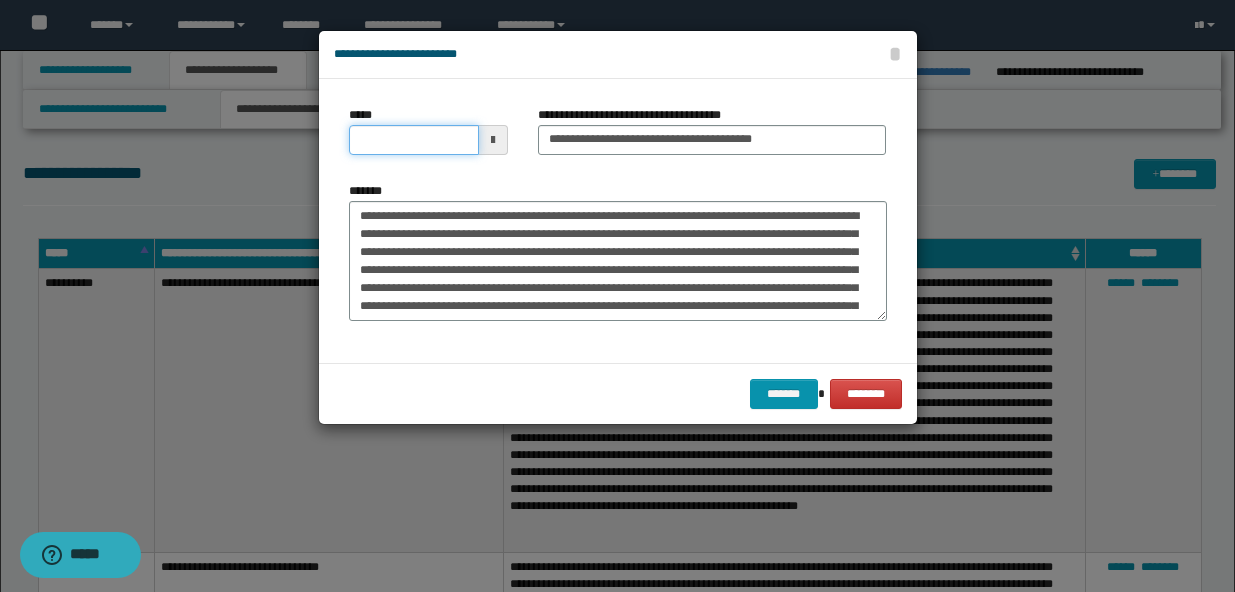 click on "*****" at bounding box center [414, 140] 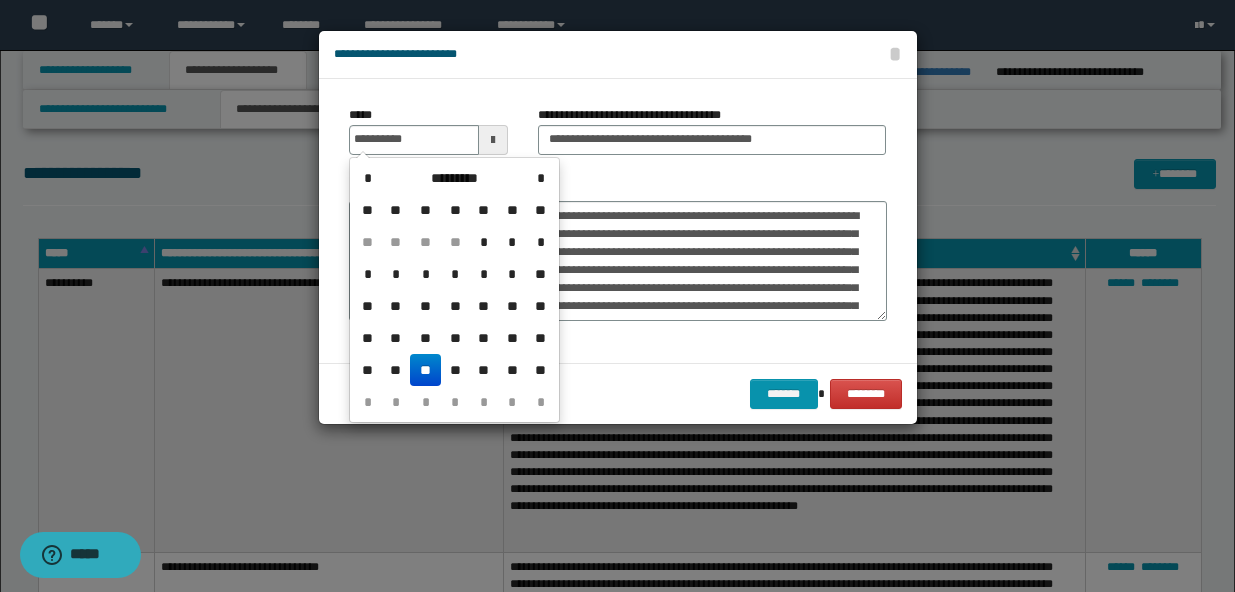 click on "**" at bounding box center (425, 370) 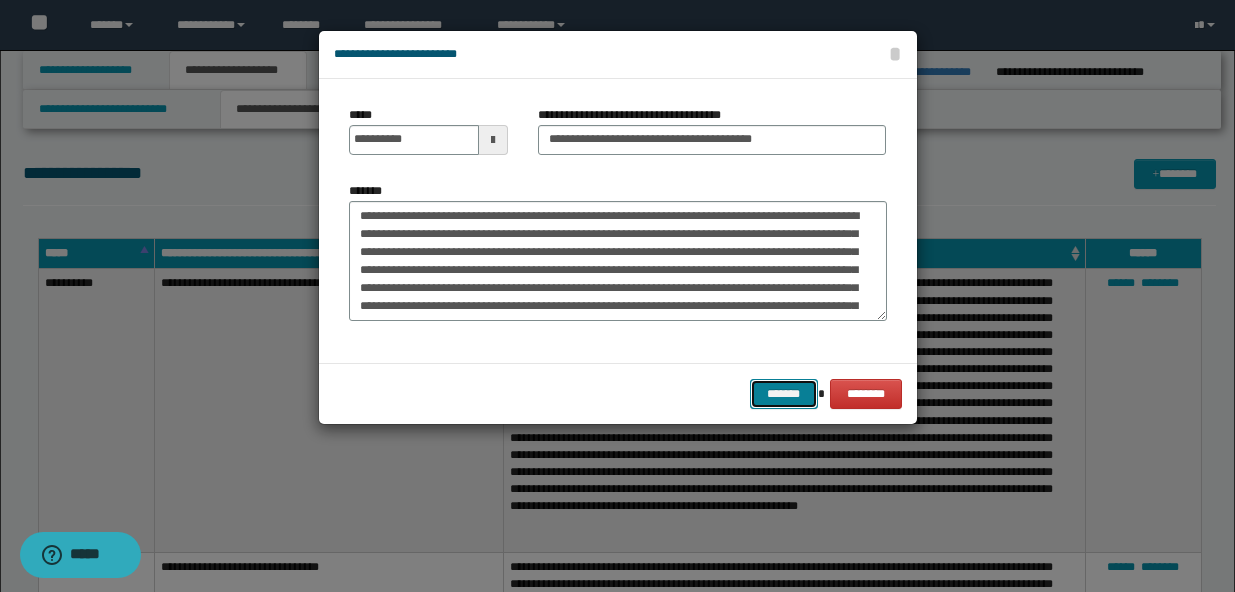 click on "*******" at bounding box center (784, 394) 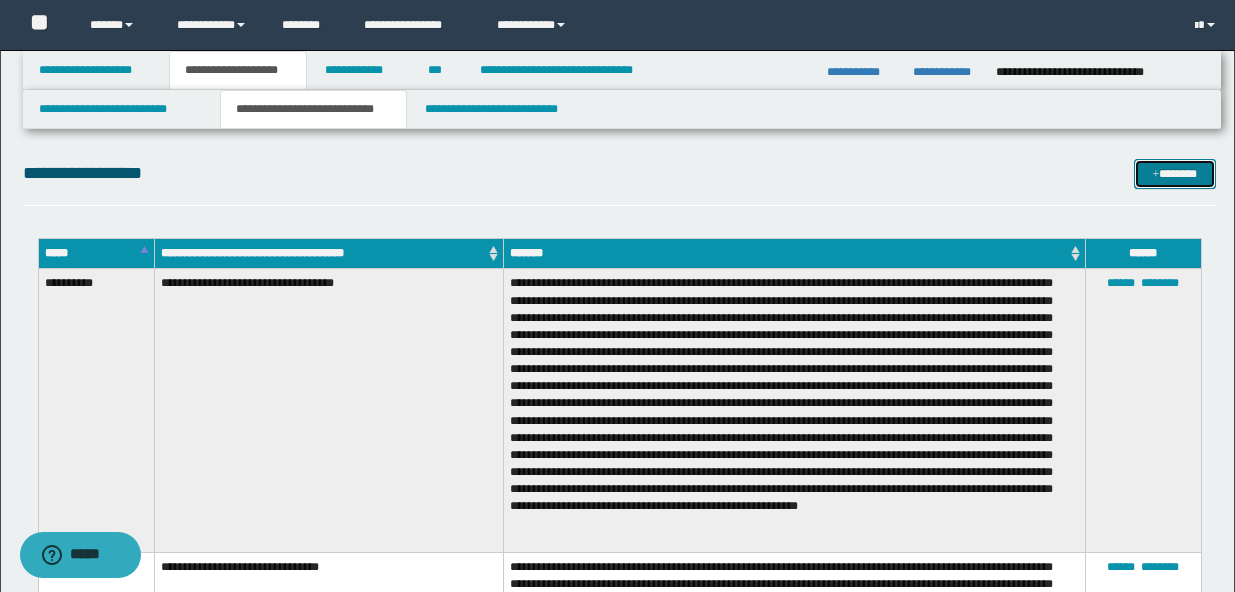 click on "*******" at bounding box center [1175, 174] 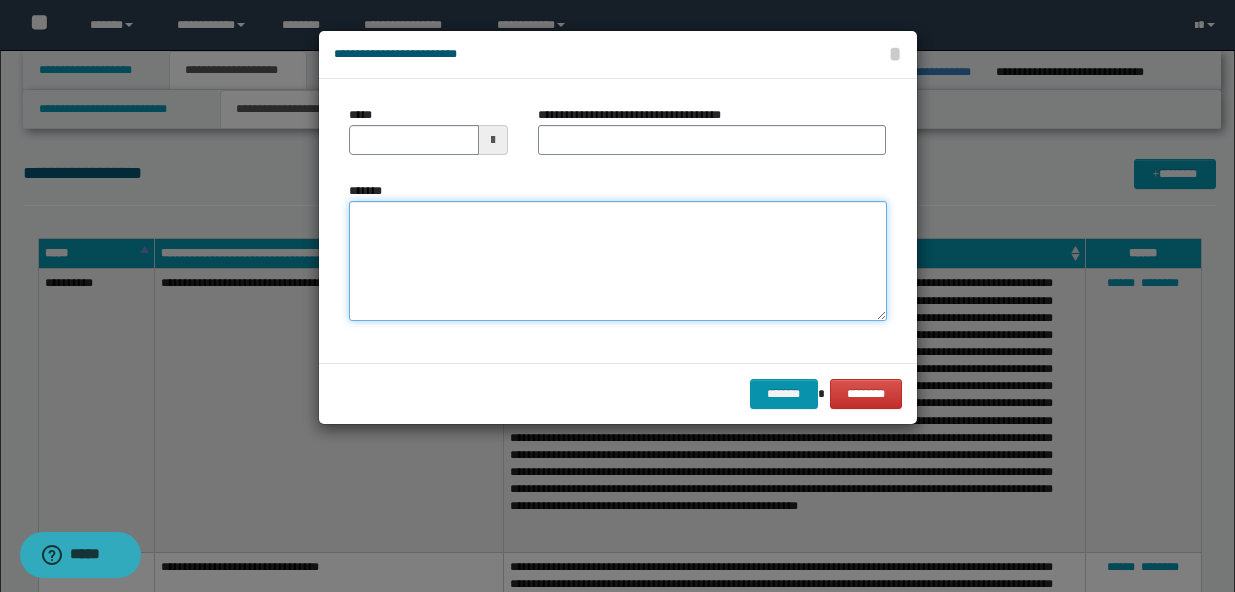 click on "*******" at bounding box center (618, 261) 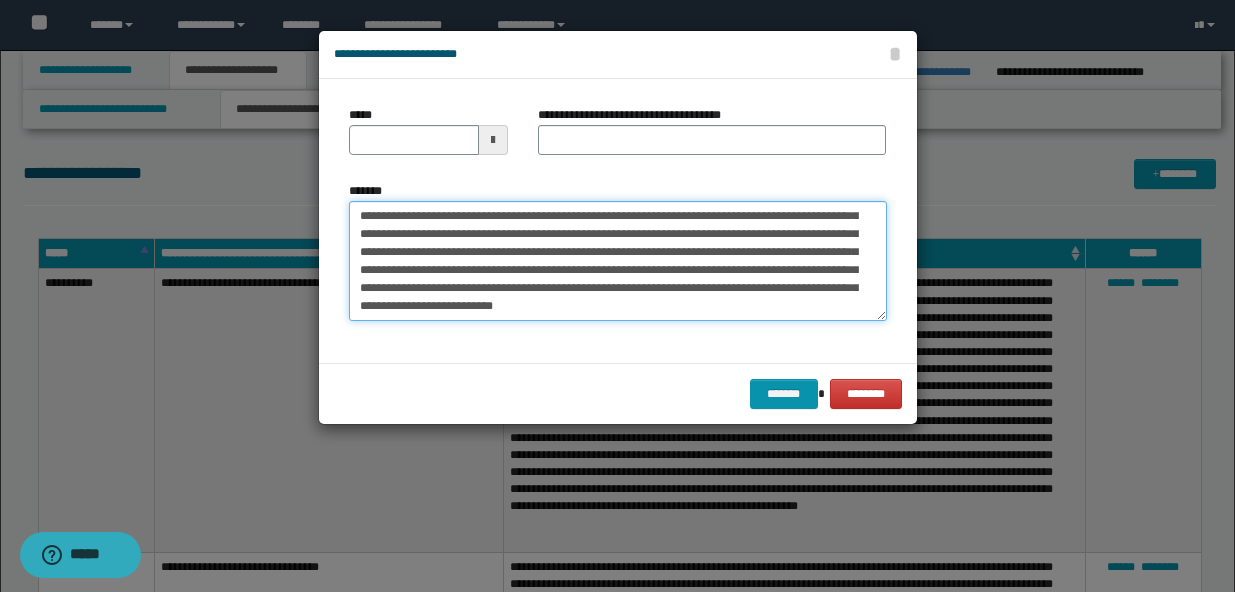 scroll, scrollTop: 0, scrollLeft: 0, axis: both 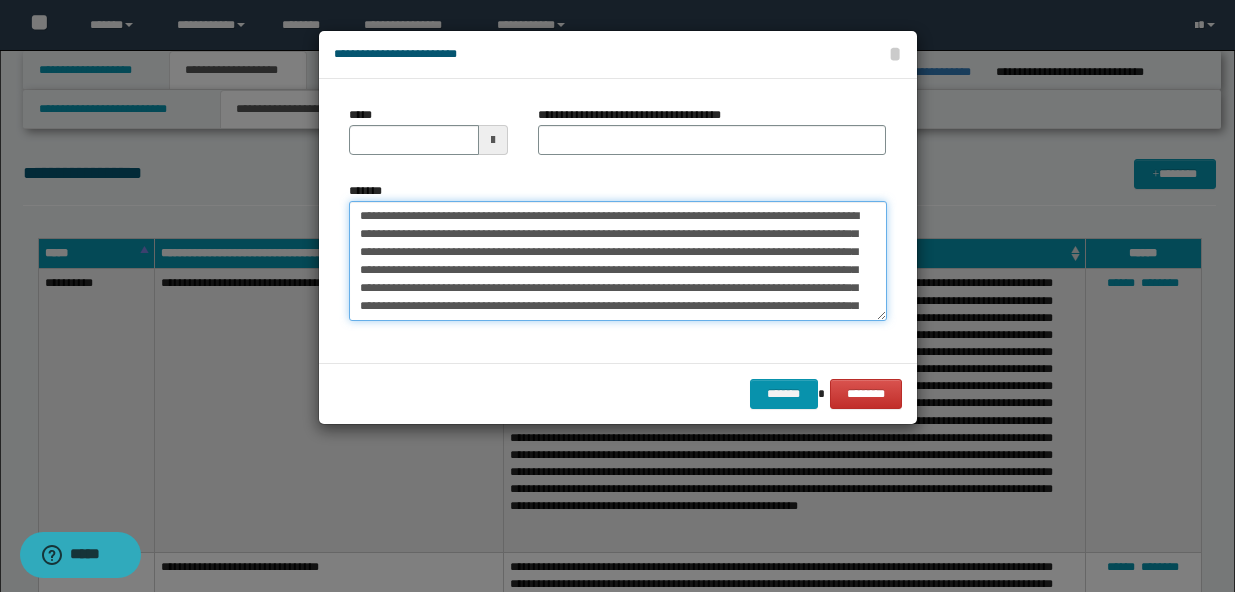 click on "**********" at bounding box center [618, 261] 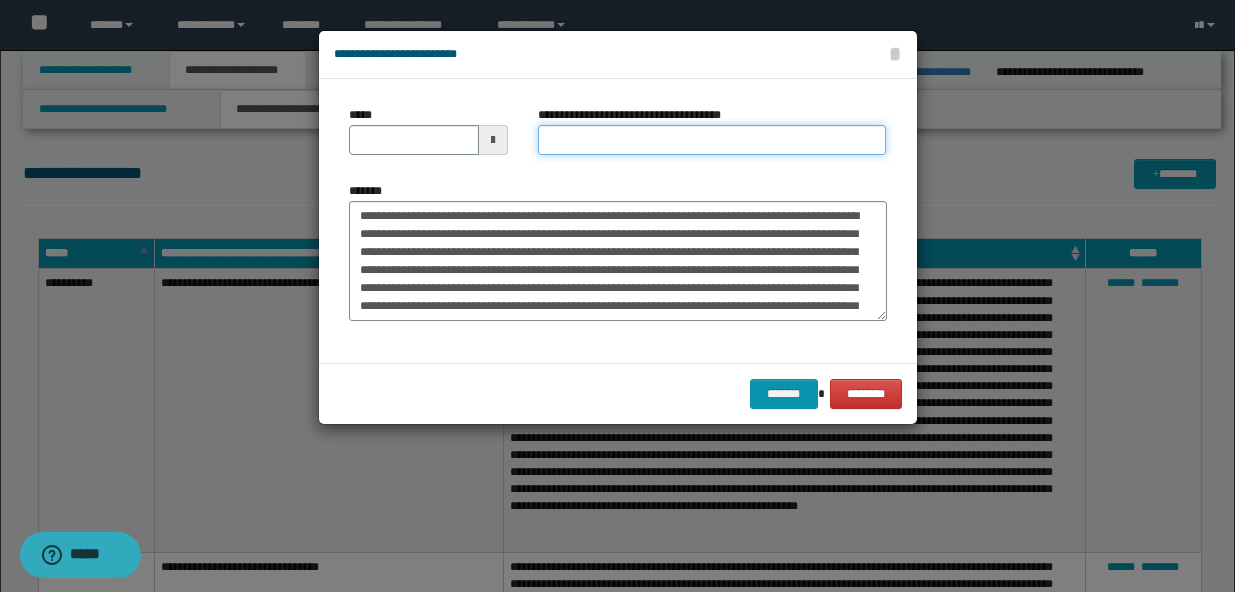 click on "**********" at bounding box center [712, 140] 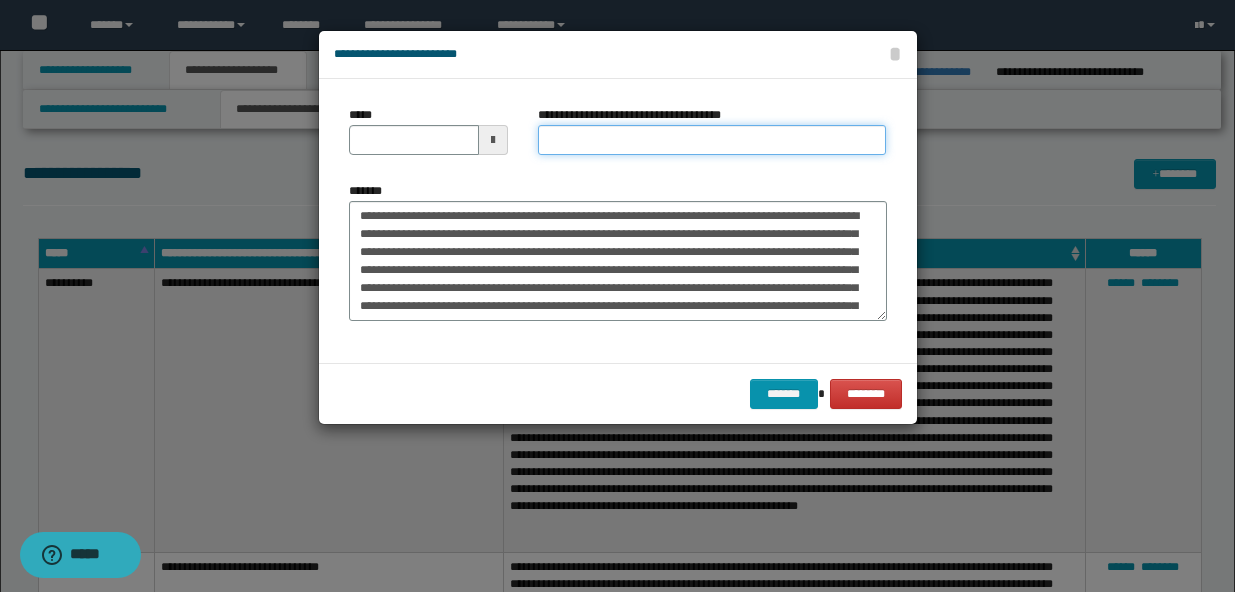 paste on "**********" 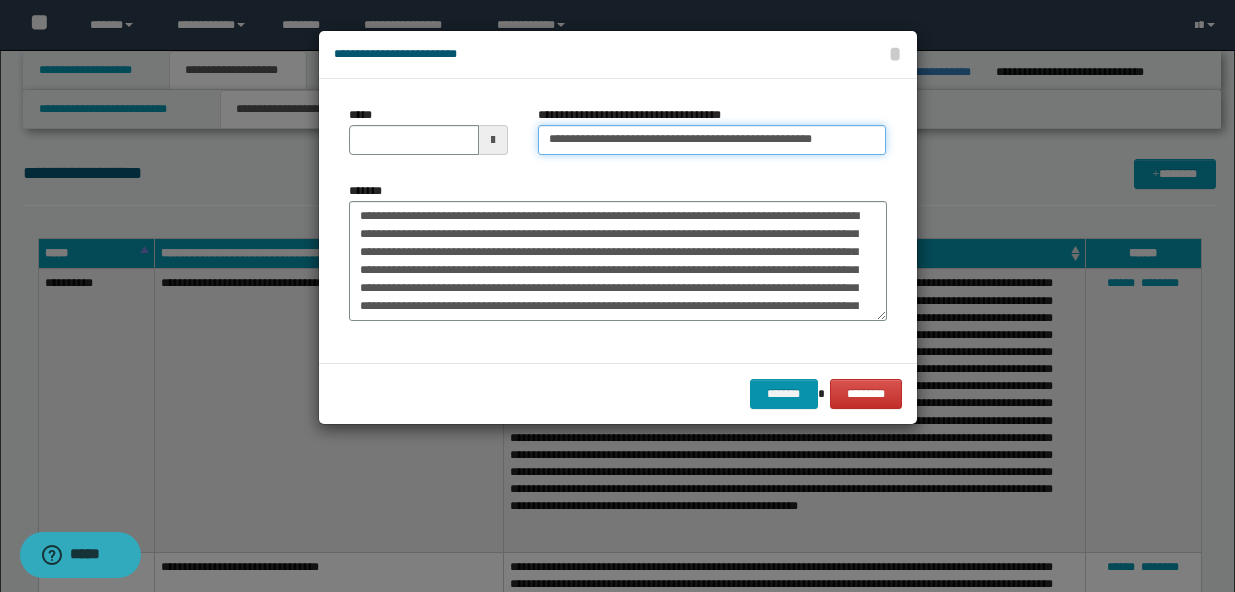 scroll, scrollTop: 0, scrollLeft: 7, axis: horizontal 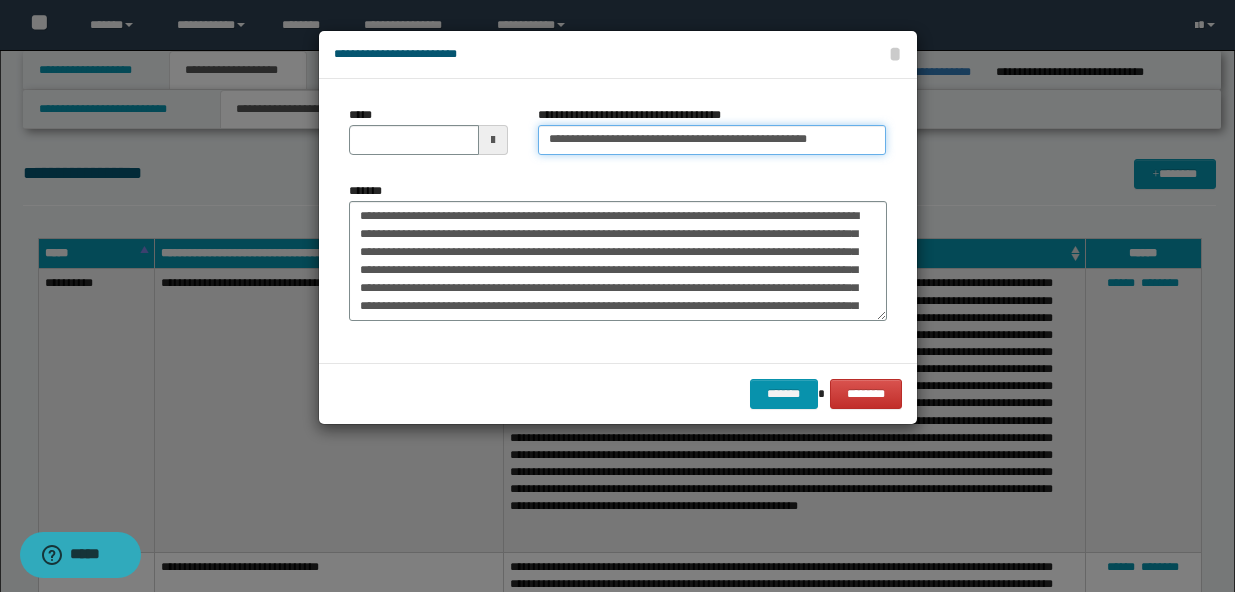 type on "**********" 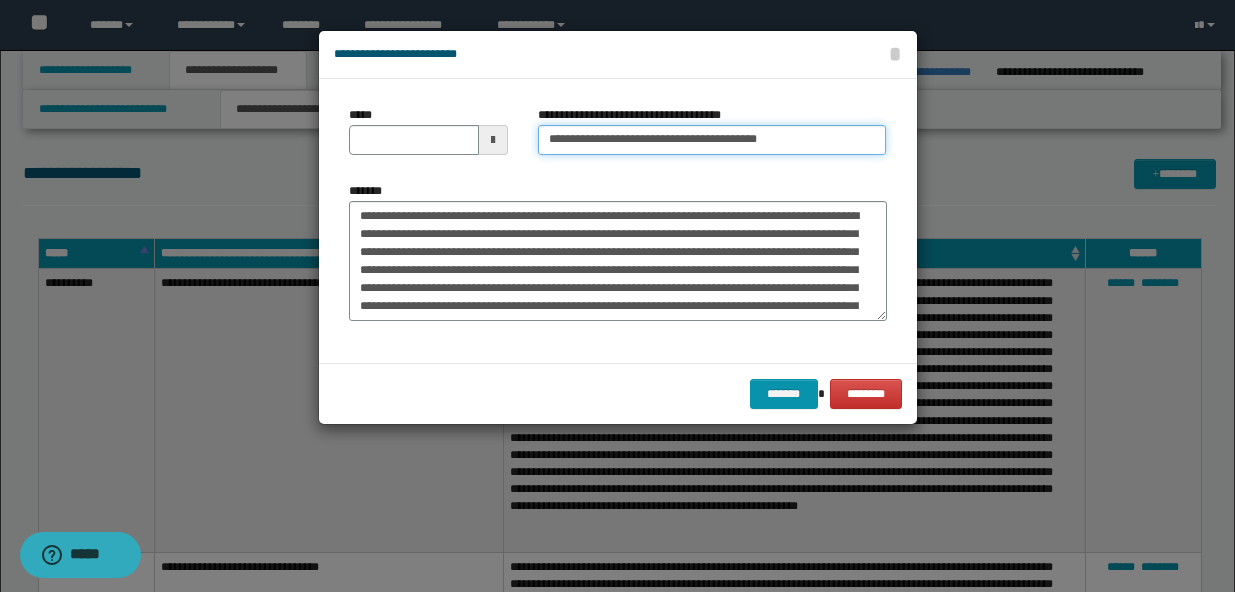 type 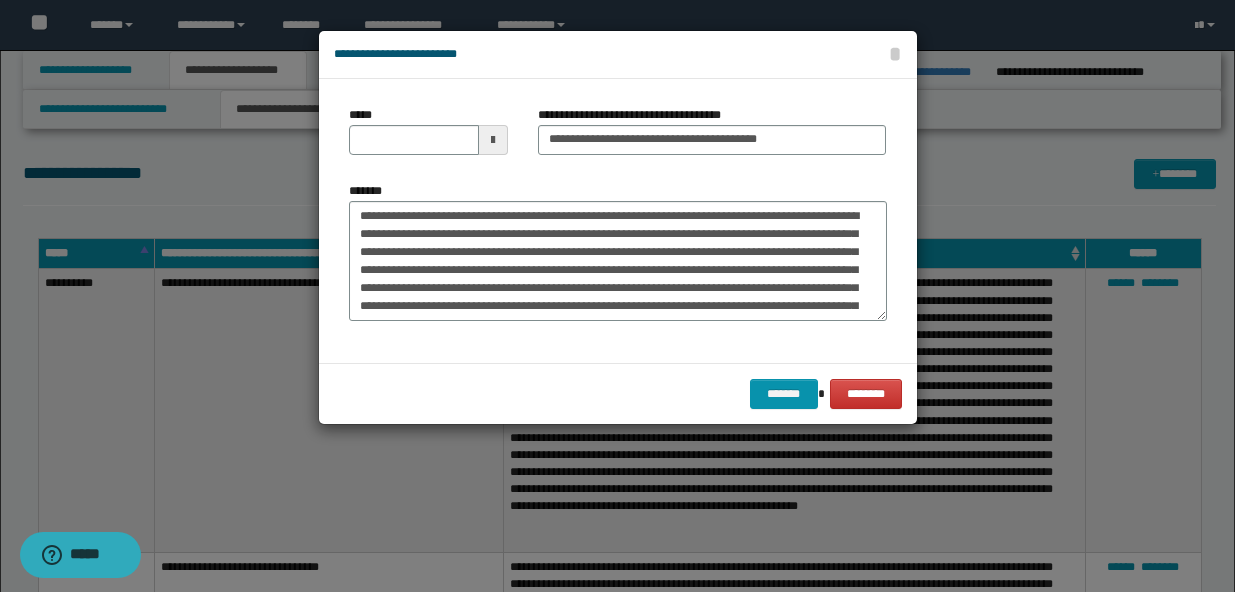 click on "*****" at bounding box center [428, 130] 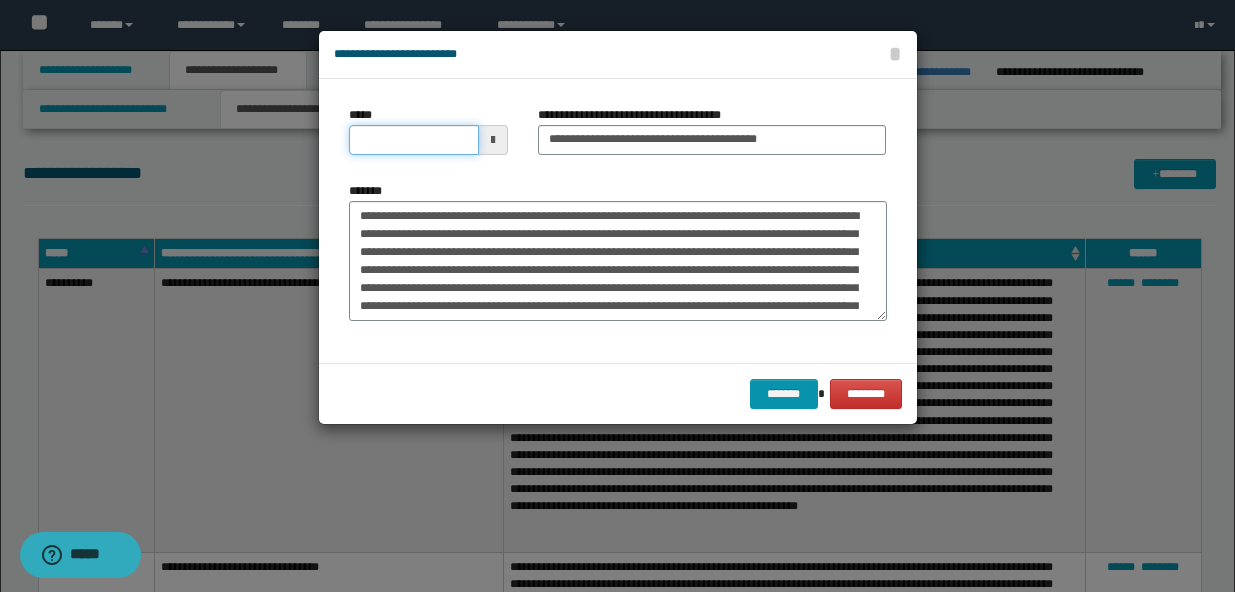 click on "*****" at bounding box center (414, 140) 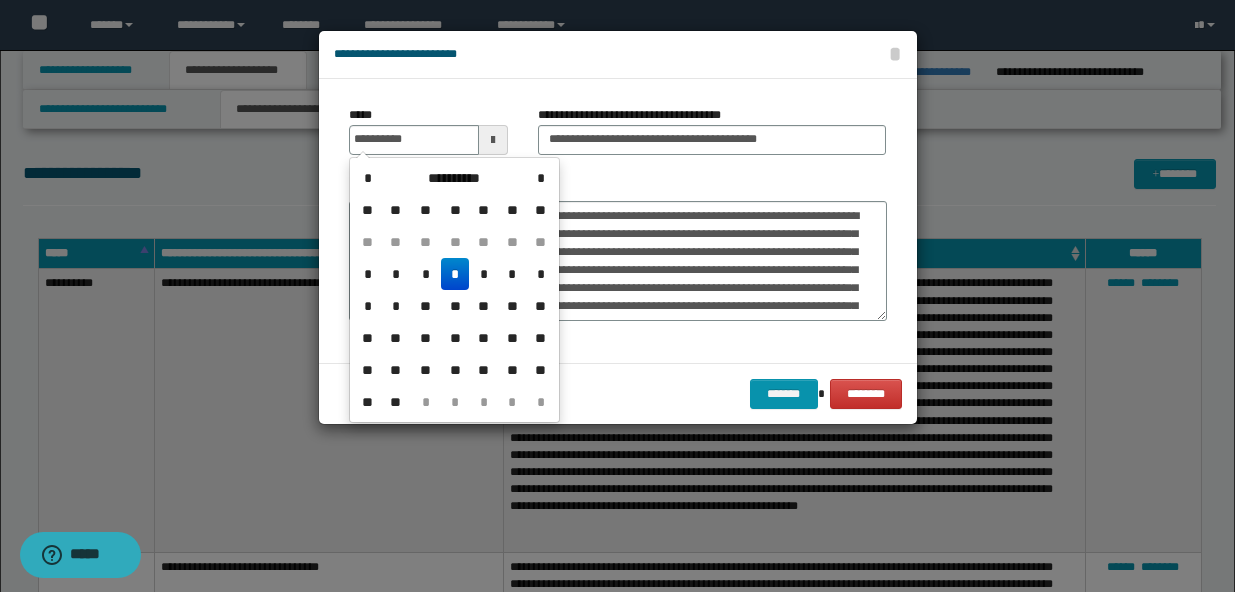 click on "*" at bounding box center [455, 274] 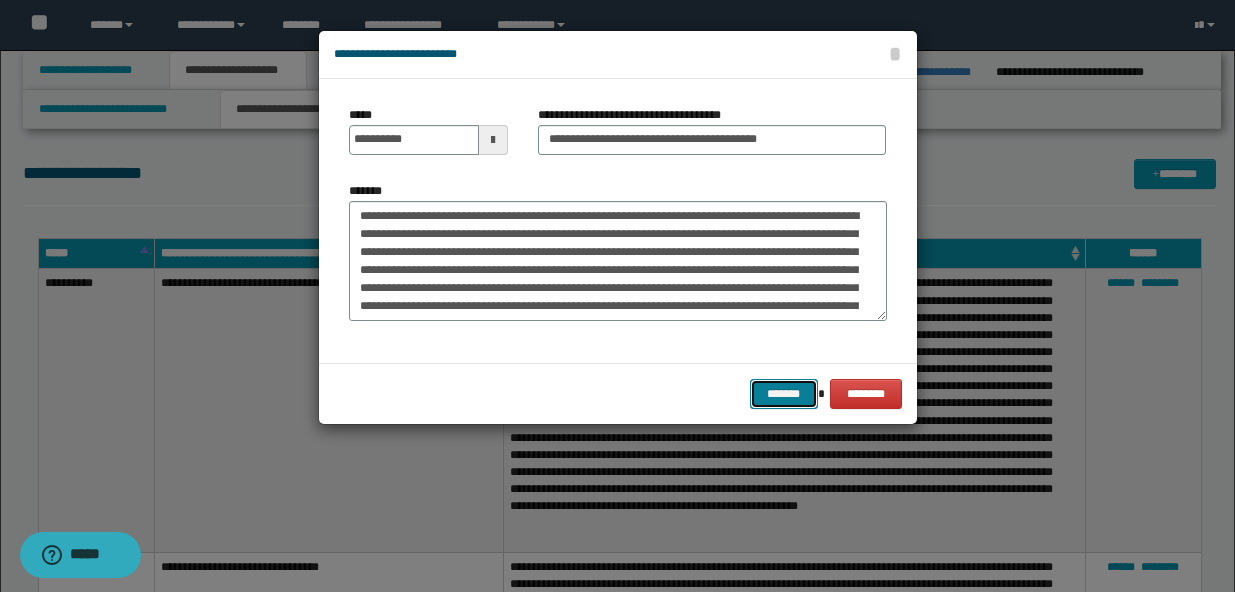 click on "*******" at bounding box center (784, 394) 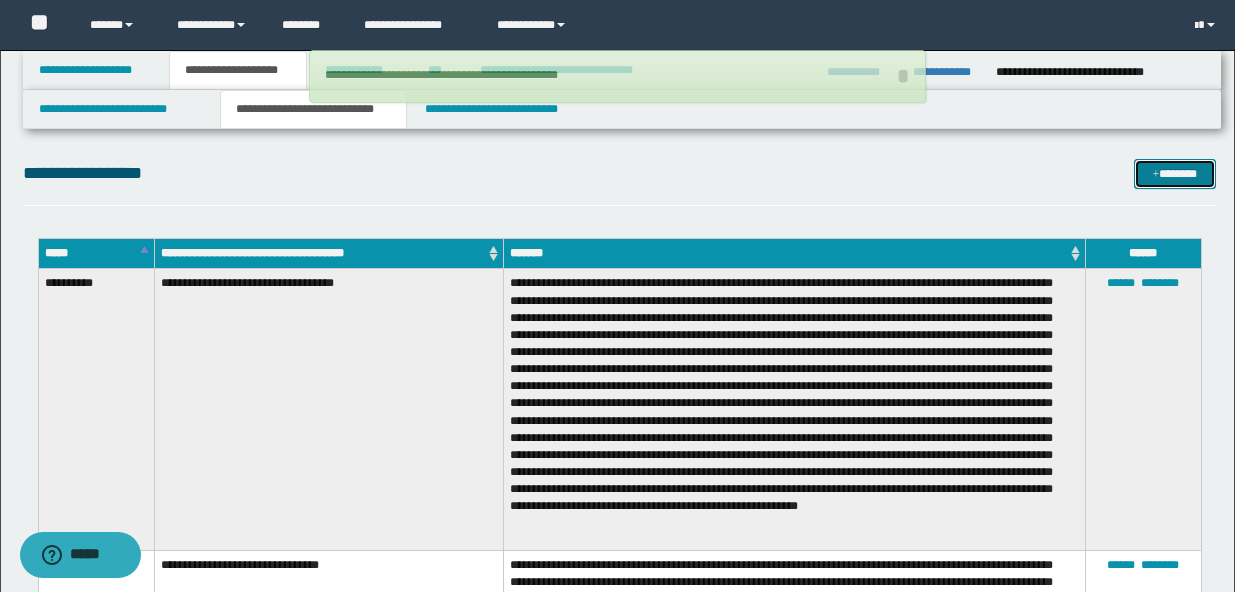 type 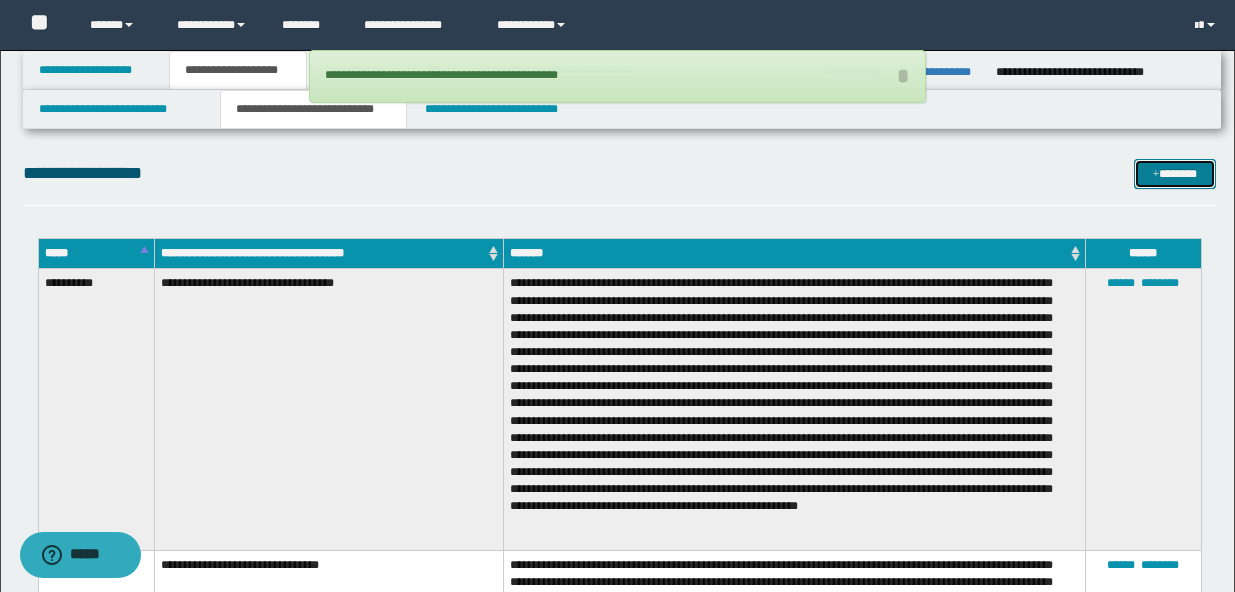 click at bounding box center (1156, 175) 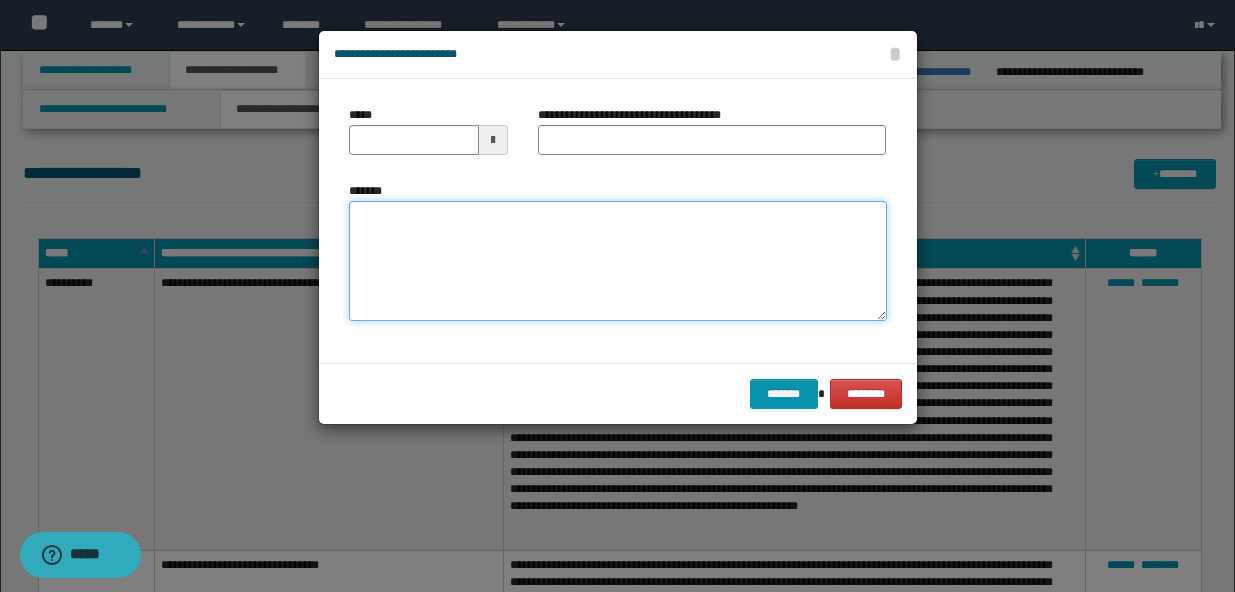 click on "*******" at bounding box center [618, 261] 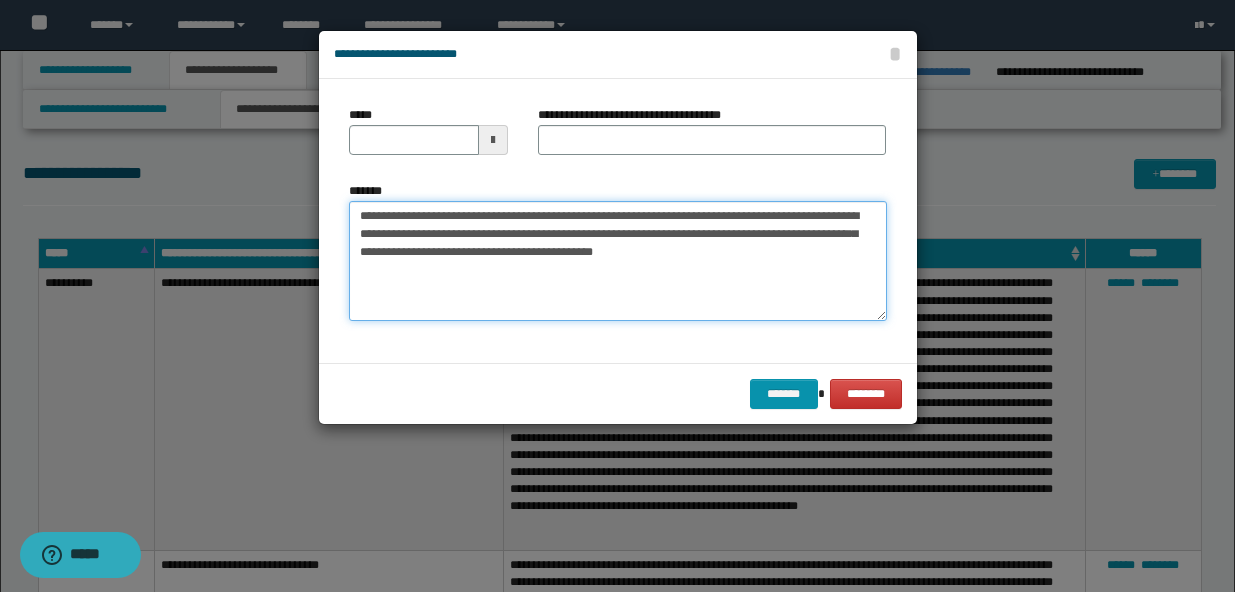 click on "**********" at bounding box center [618, 261] 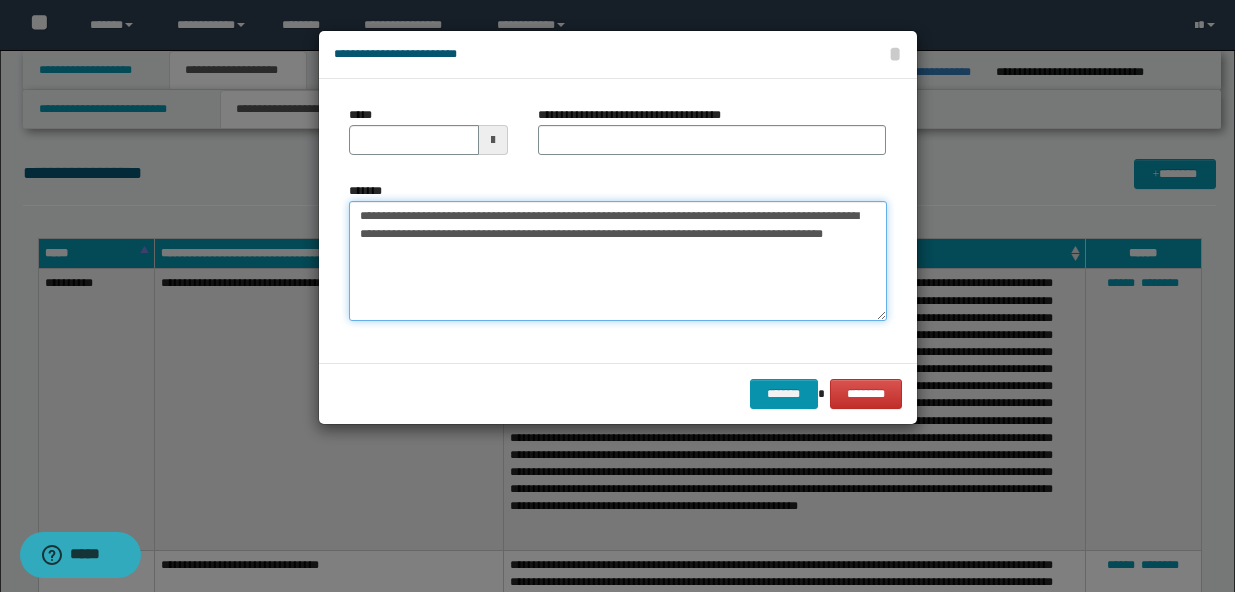 type on "**********" 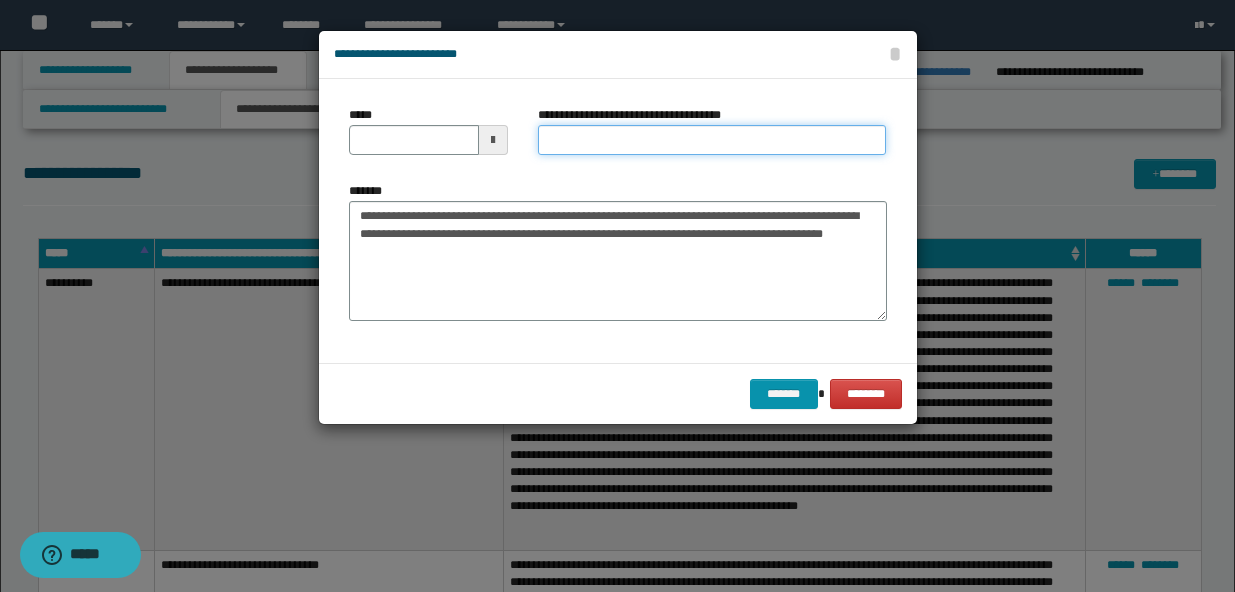 click on "**********" at bounding box center (712, 140) 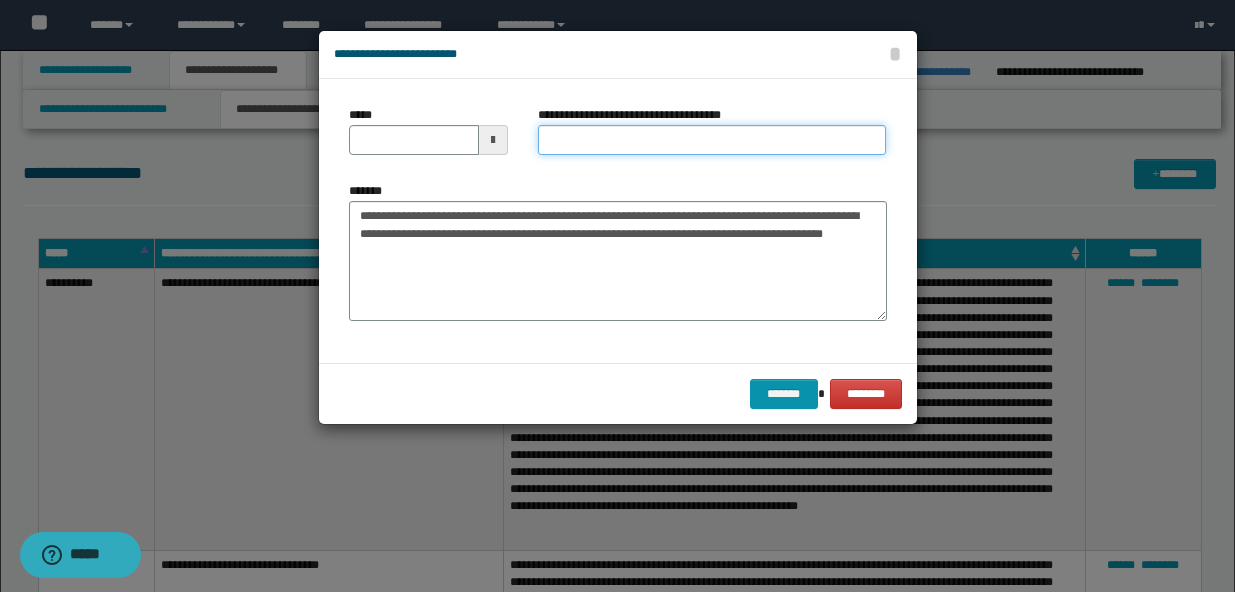 paste on "**********" 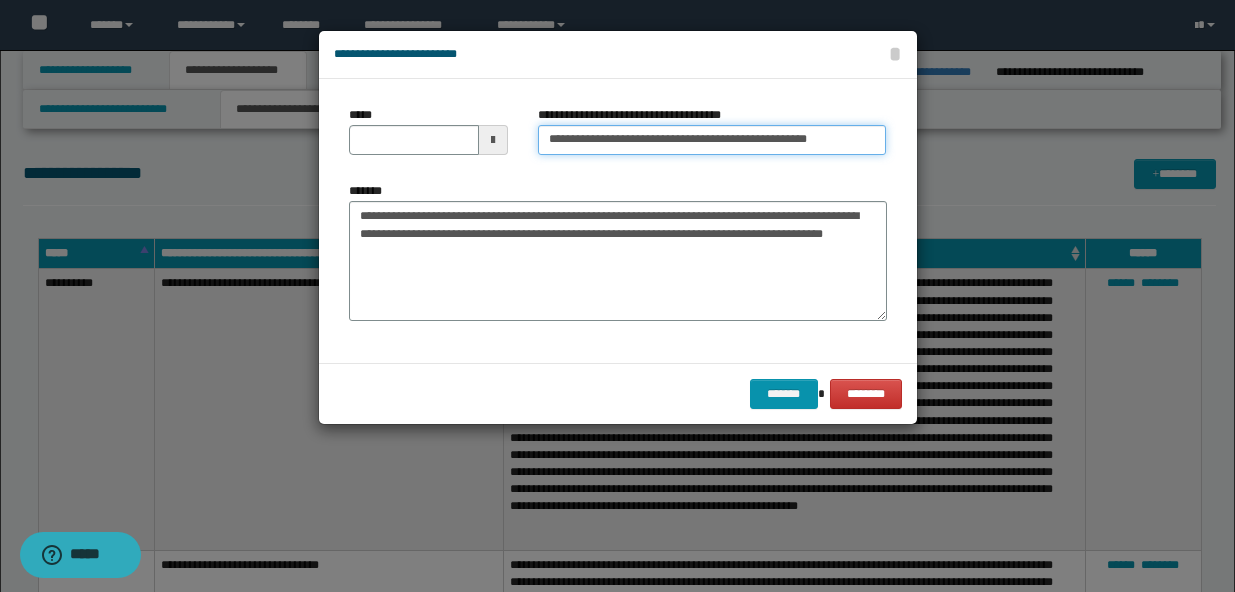 click on "**********" at bounding box center [712, 140] 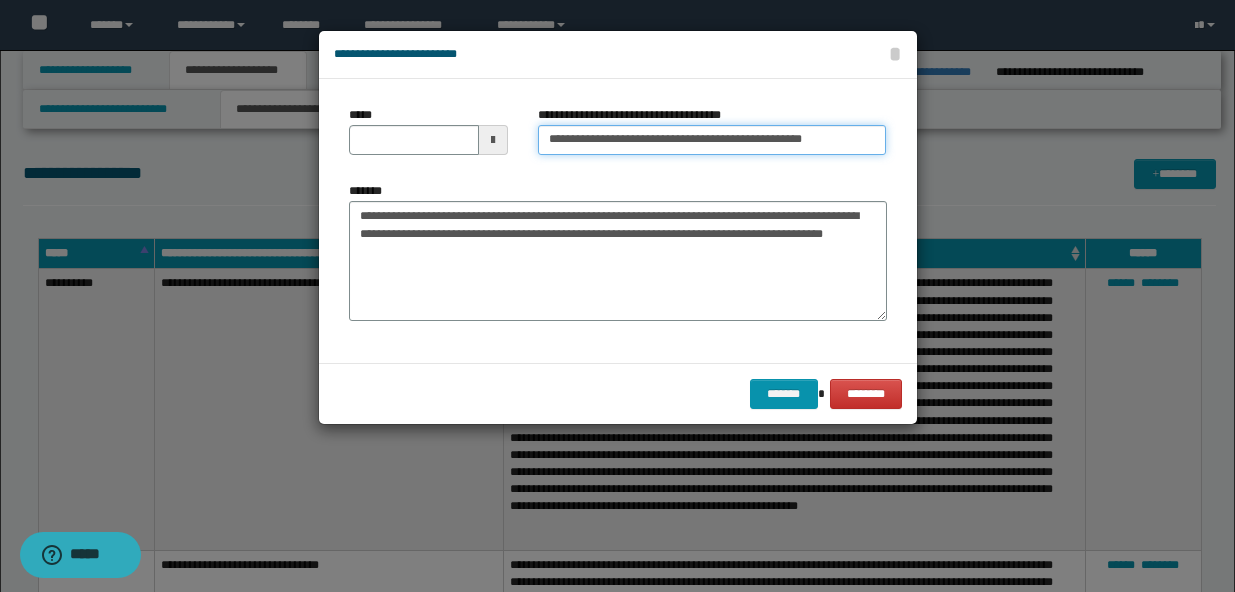 type on "**********" 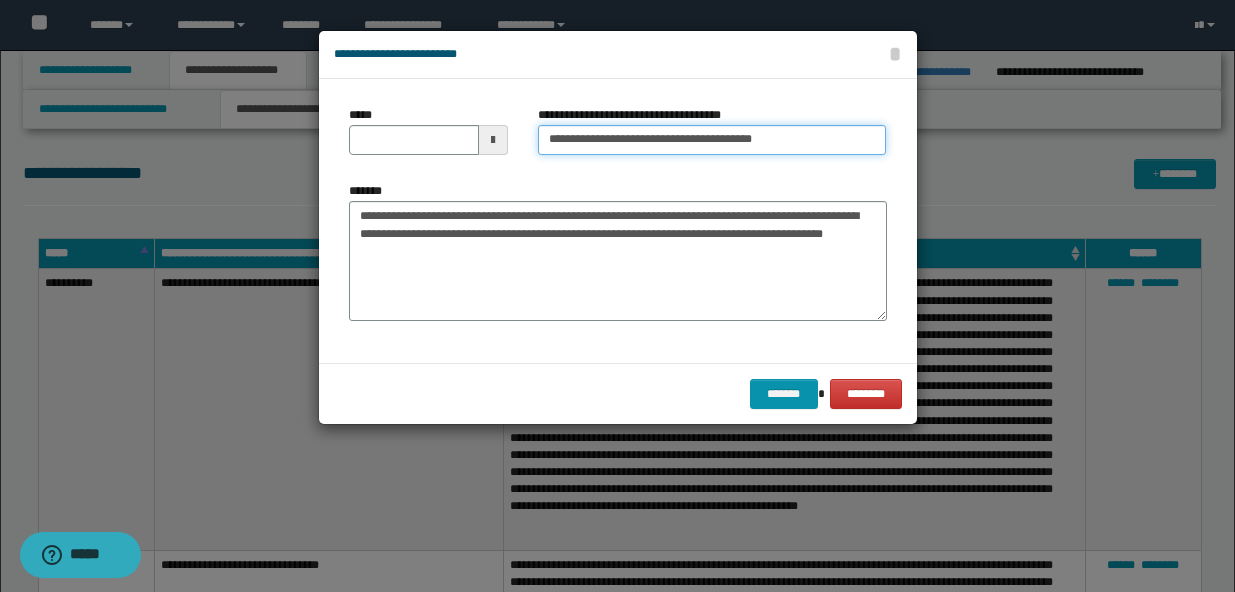type 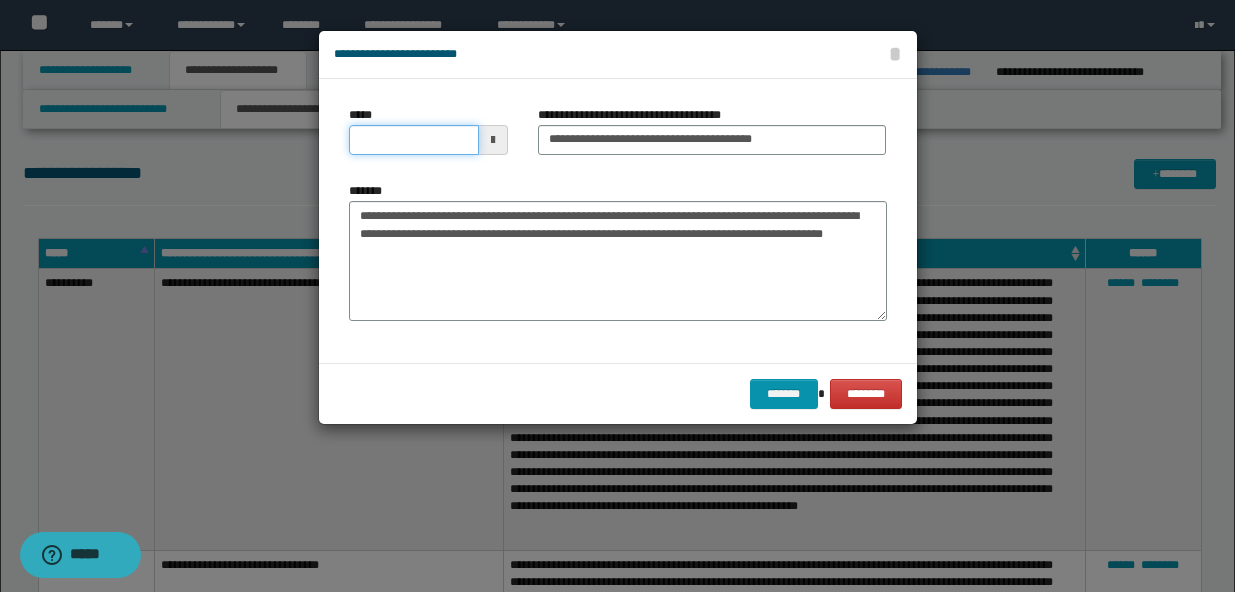 click on "*****" at bounding box center (414, 140) 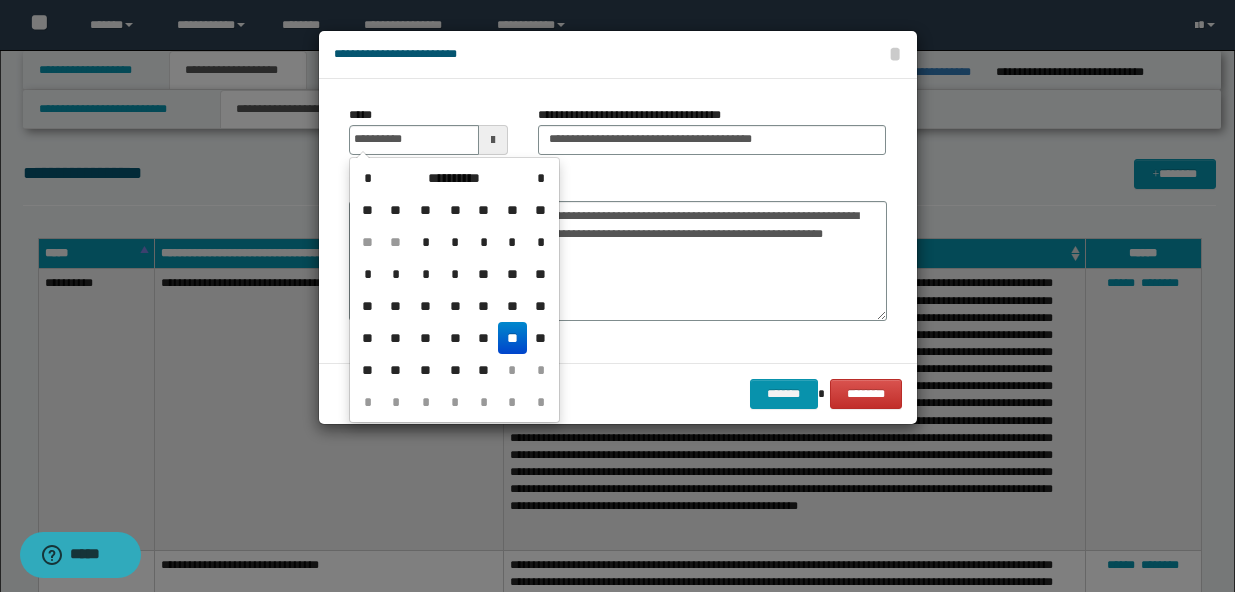 click on "**" at bounding box center [512, 338] 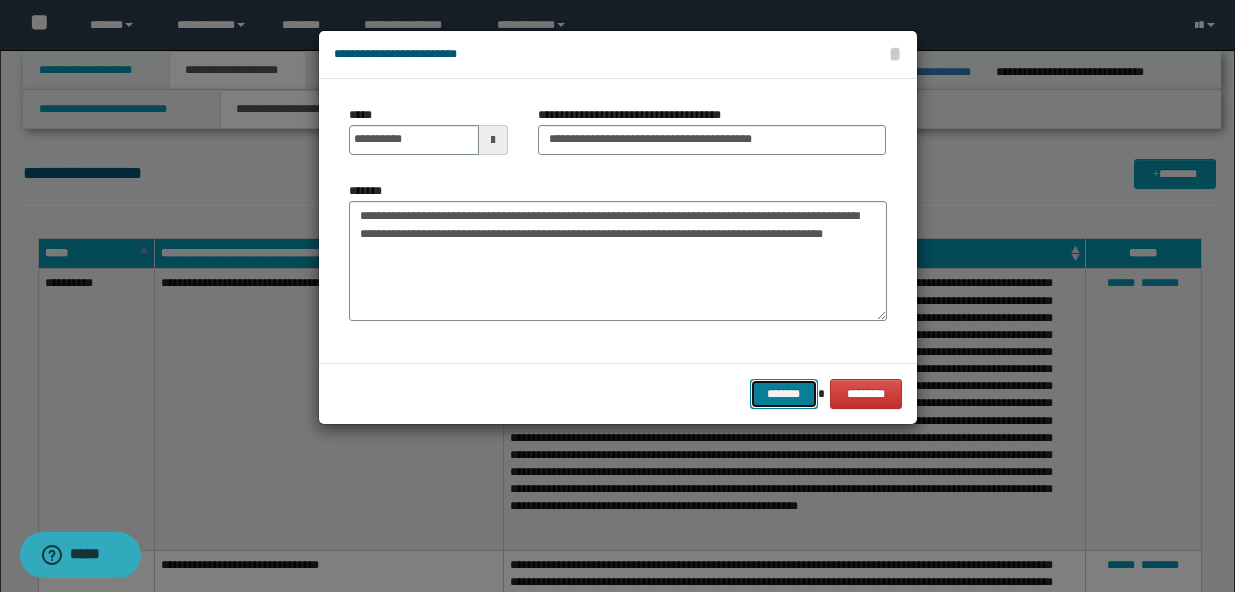 click on "*******" at bounding box center [784, 394] 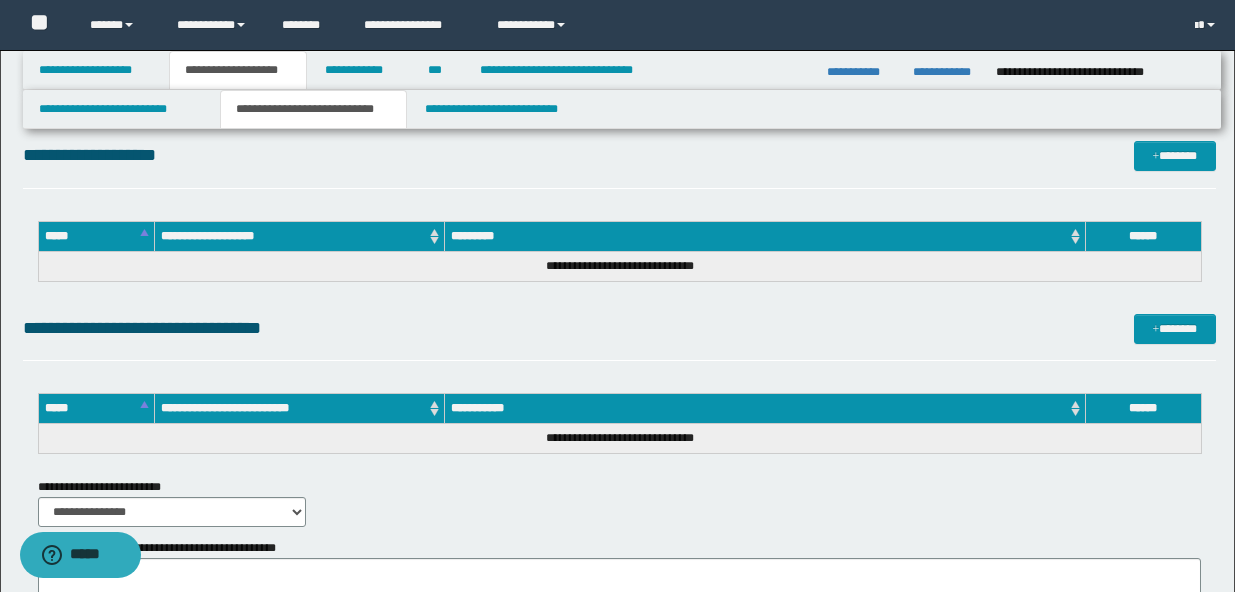 scroll, scrollTop: 2683, scrollLeft: 0, axis: vertical 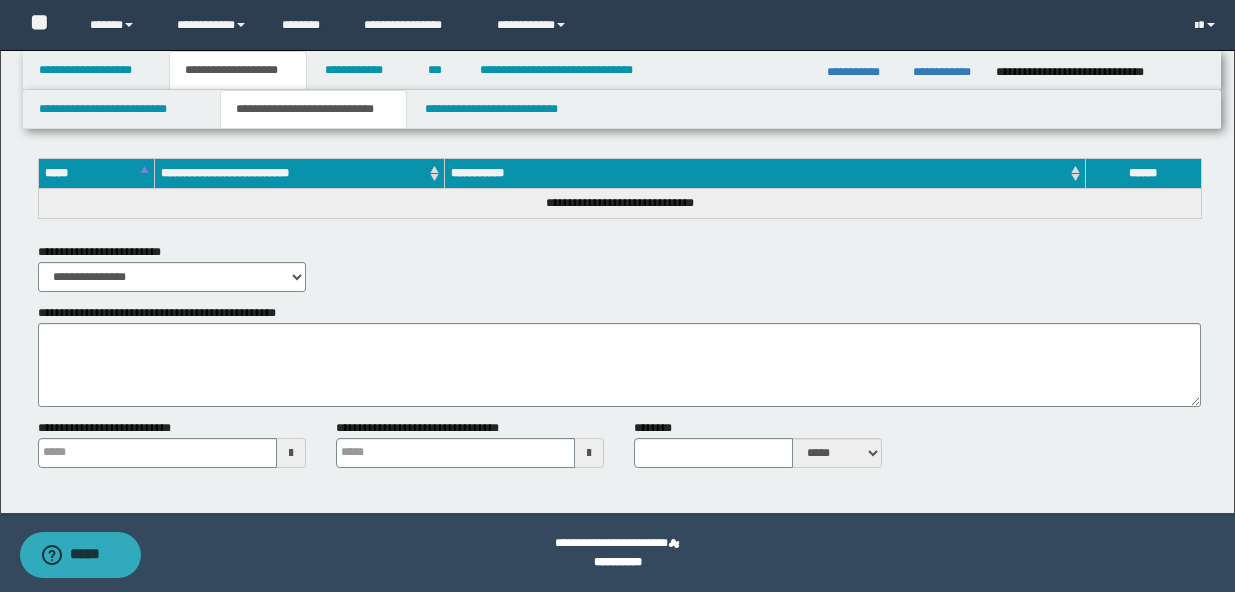 click on "**********" at bounding box center [619, 355] 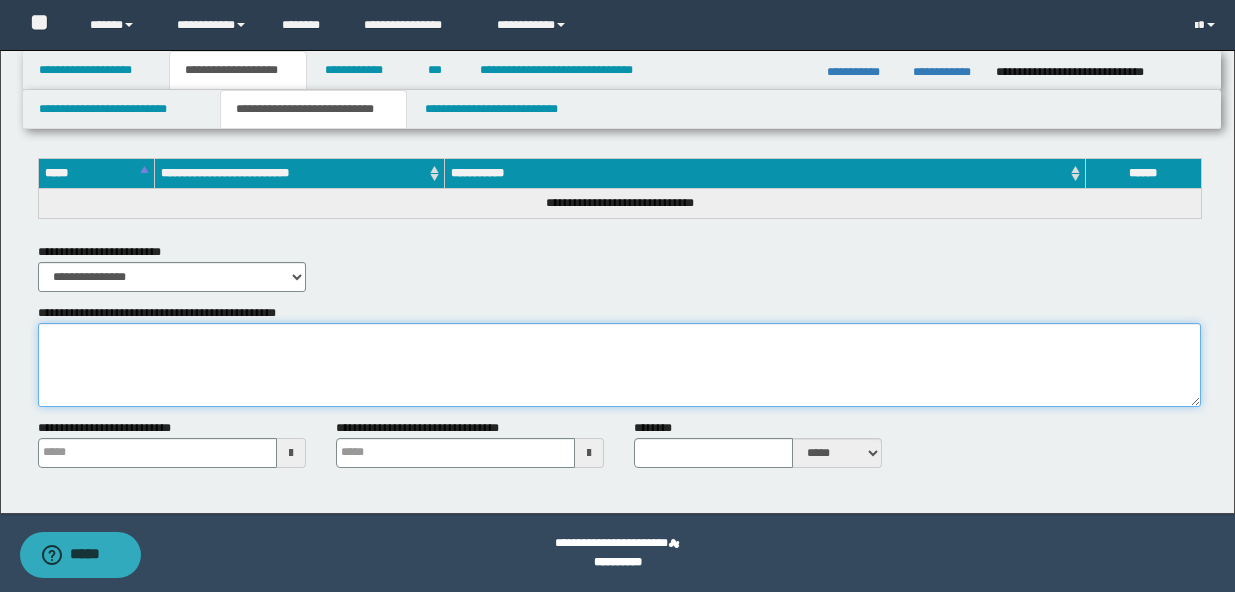 click on "**********" at bounding box center [619, 365] 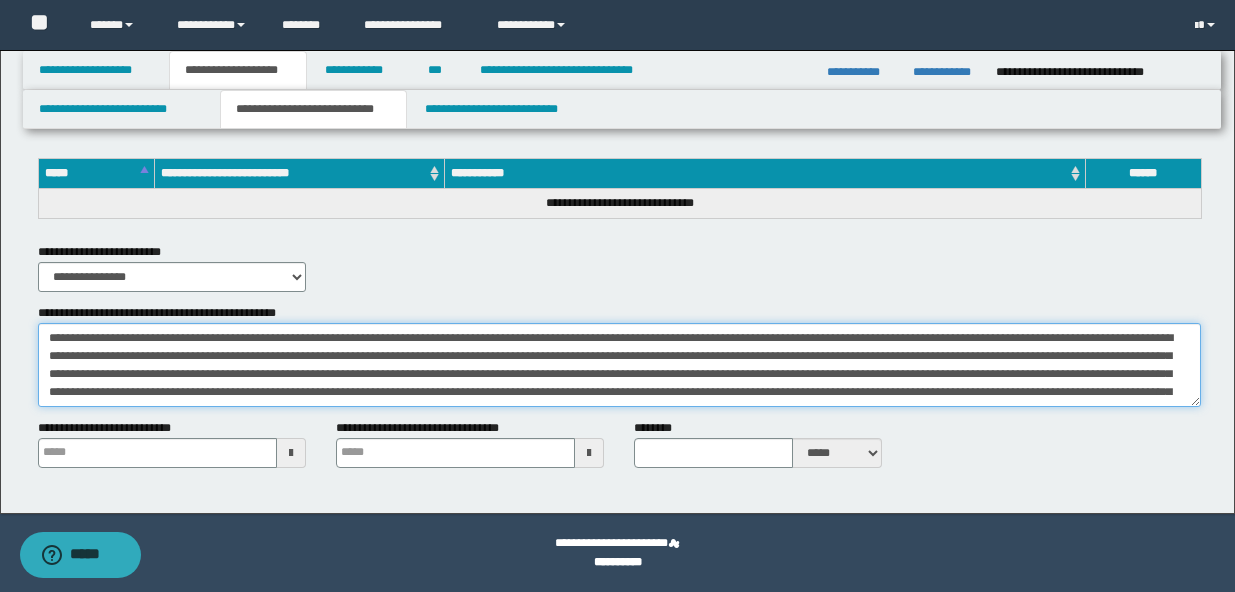 scroll, scrollTop: 318, scrollLeft: 0, axis: vertical 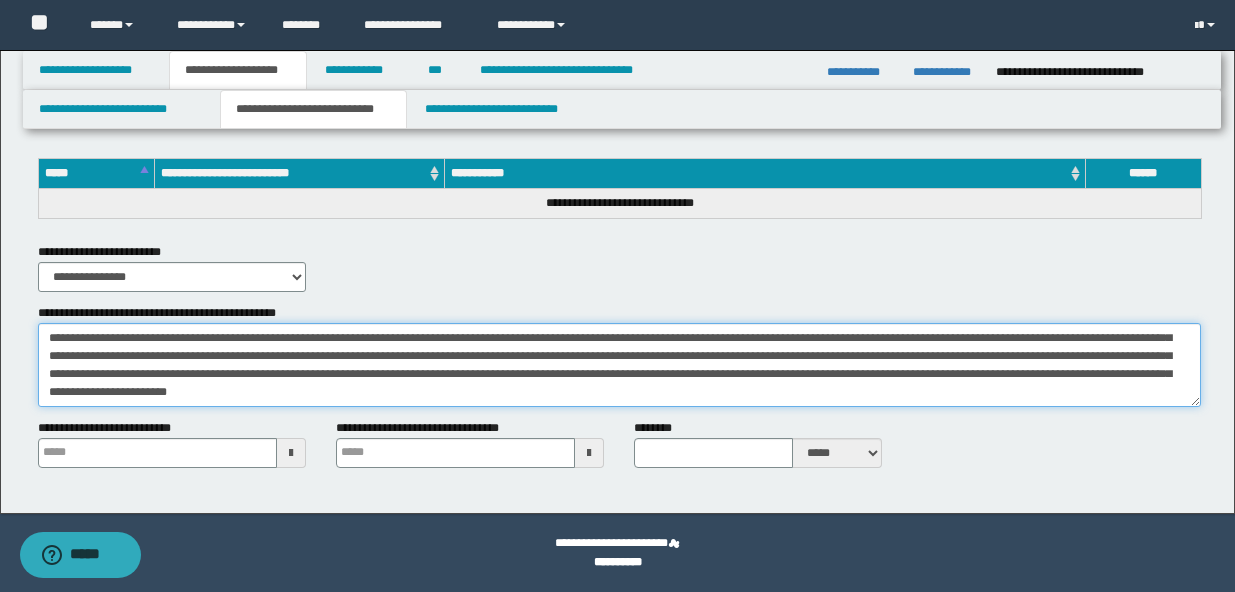 type on "**********" 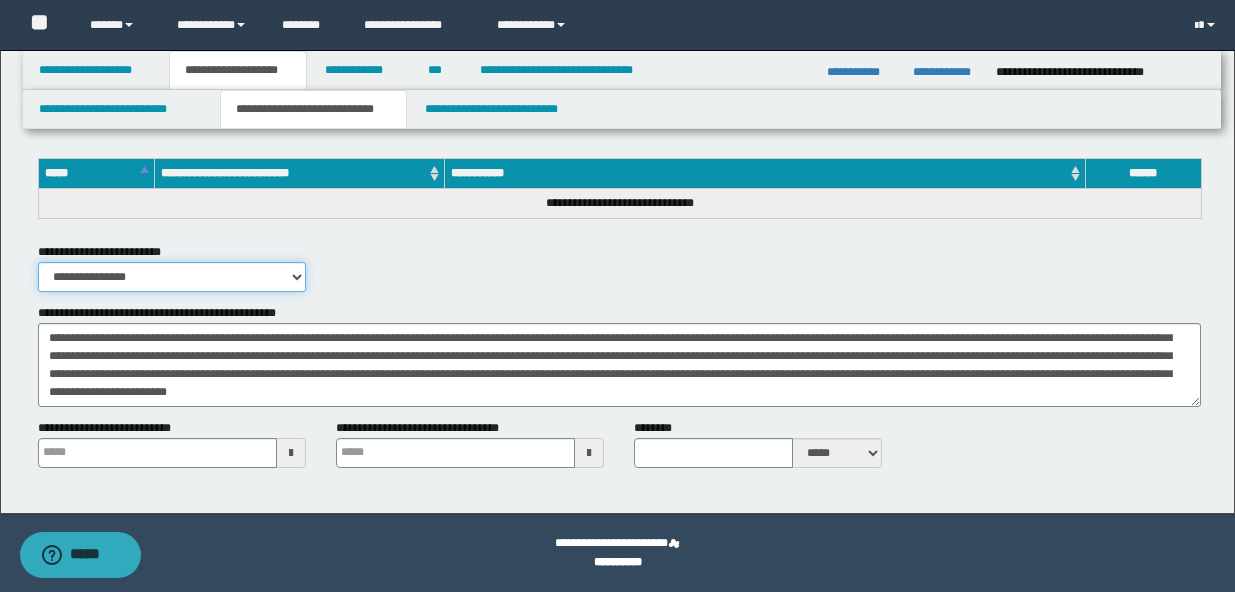 click on "**********" at bounding box center [172, 277] 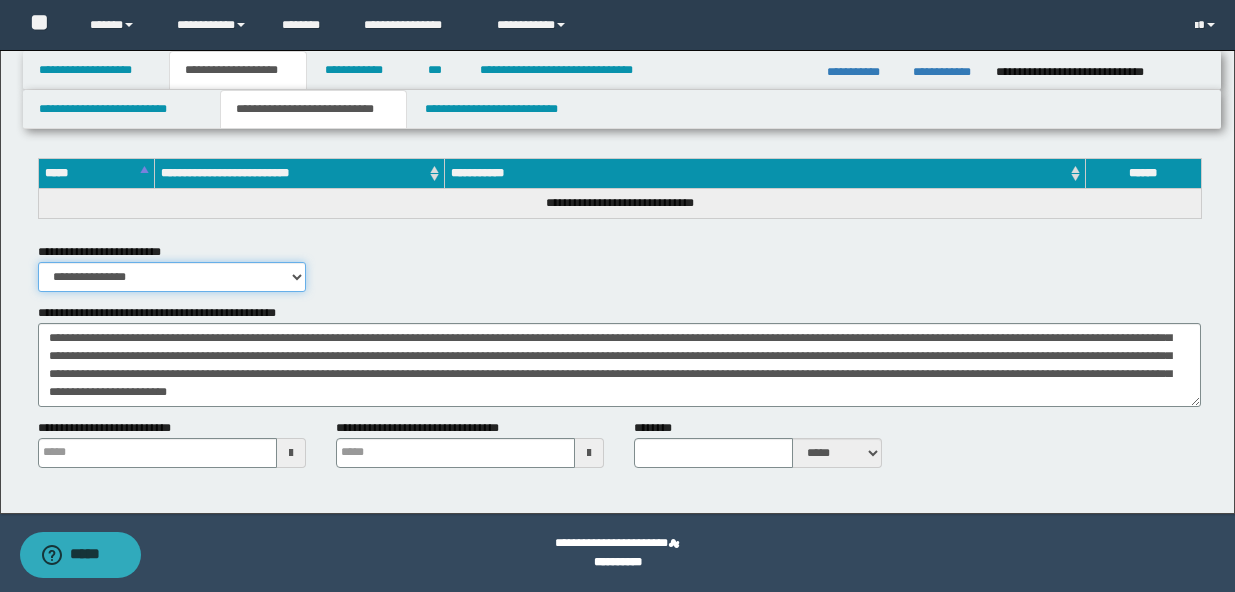 select on "*" 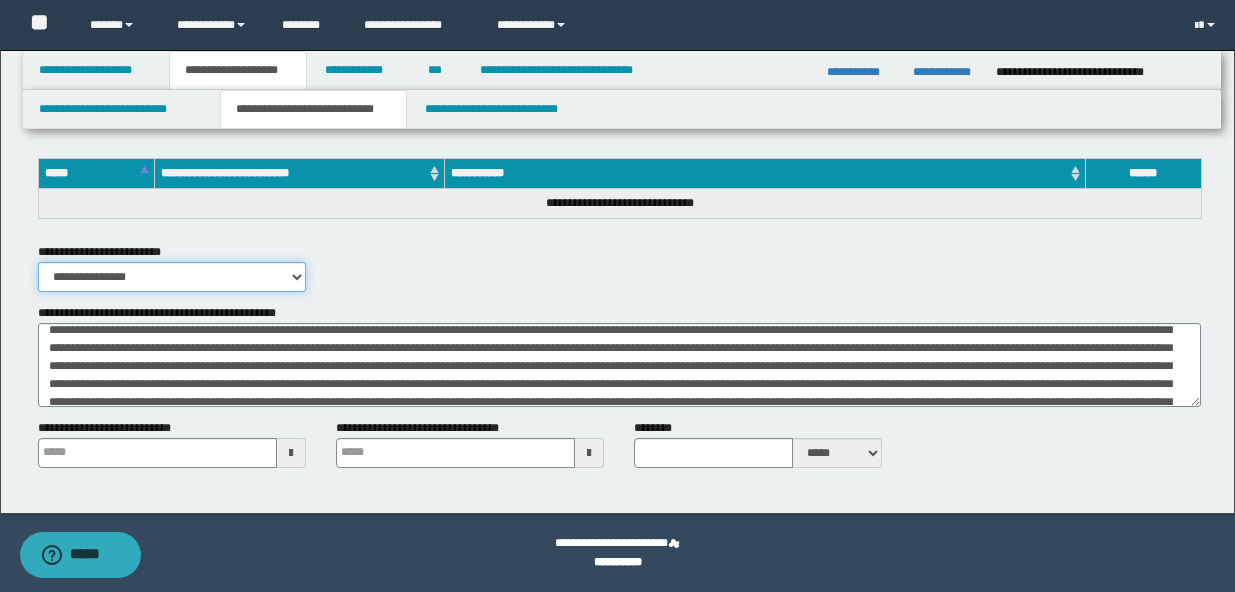 scroll, scrollTop: 324, scrollLeft: 0, axis: vertical 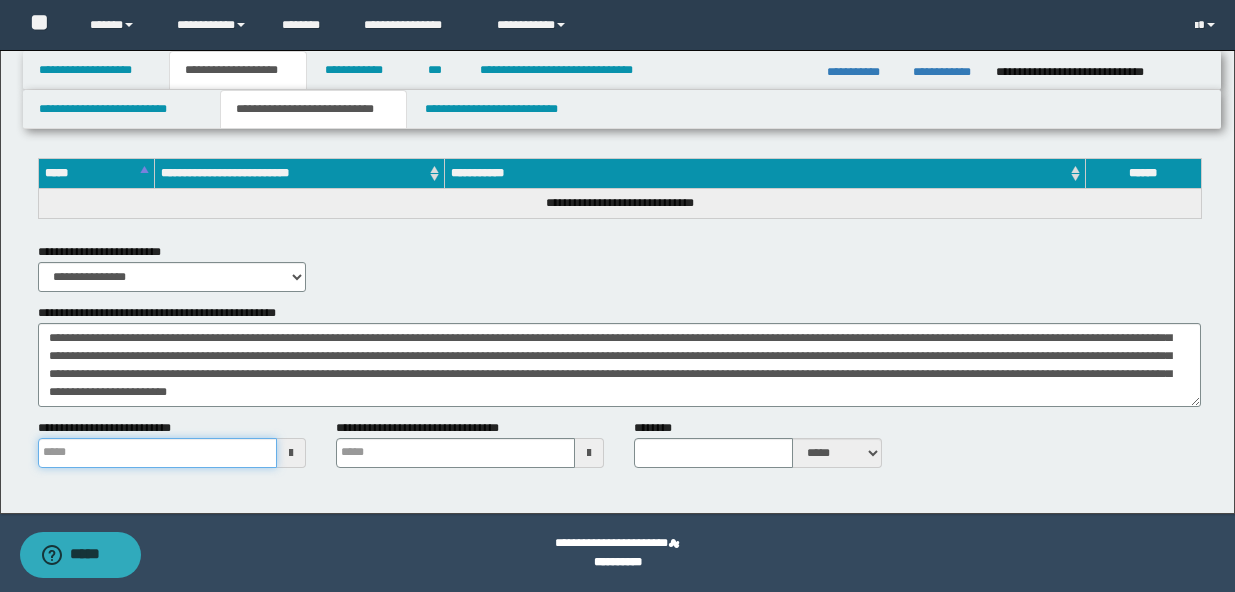 click on "**********" at bounding box center (157, 453) 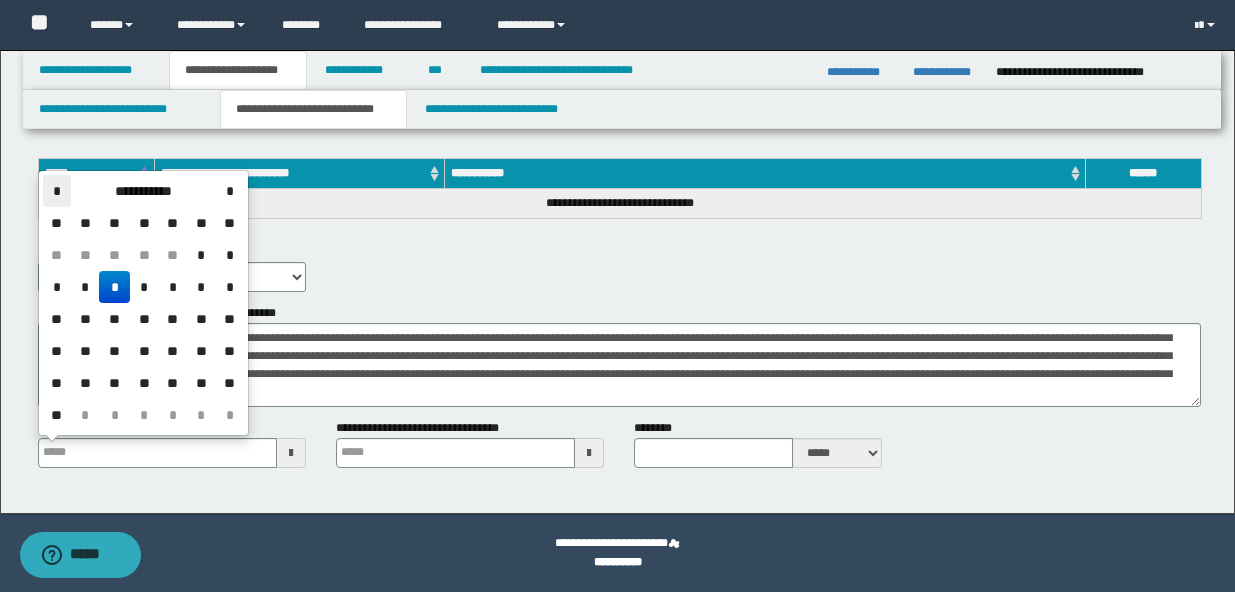 click on "*" at bounding box center [57, 191] 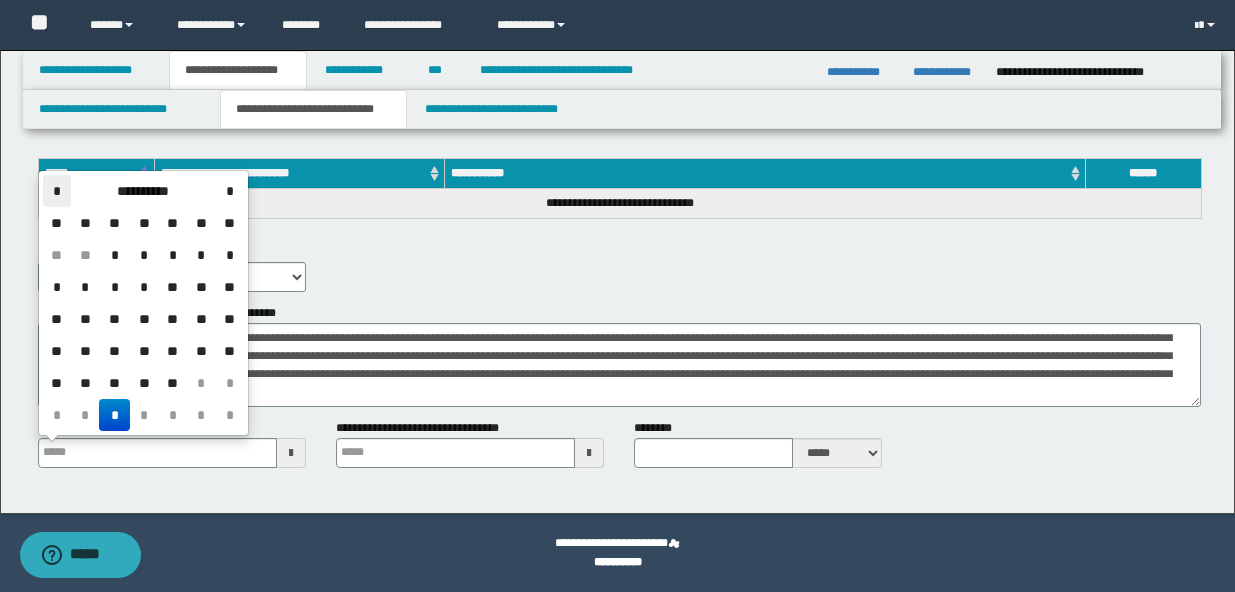 click on "*" at bounding box center [57, 191] 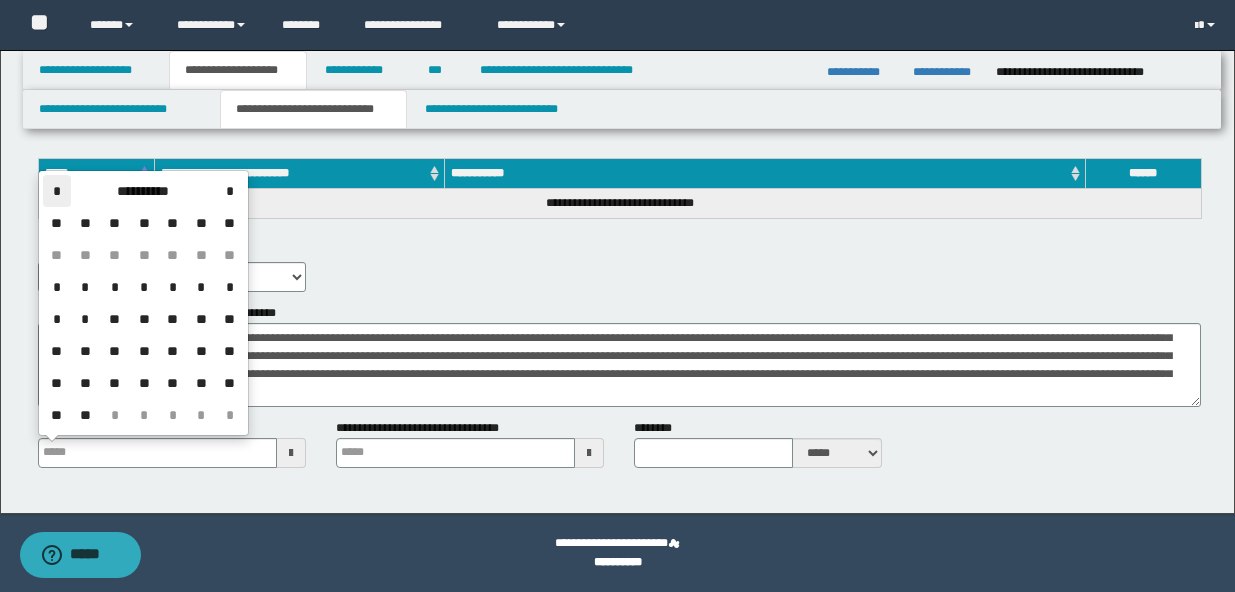 click on "*" at bounding box center [57, 191] 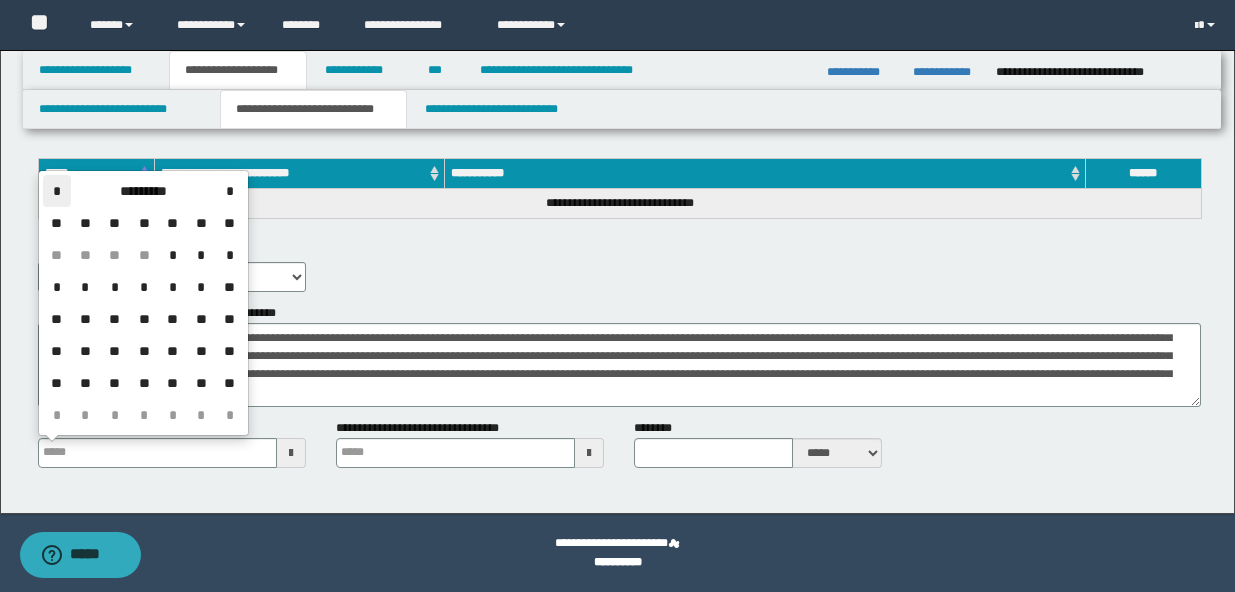click on "*" at bounding box center [57, 191] 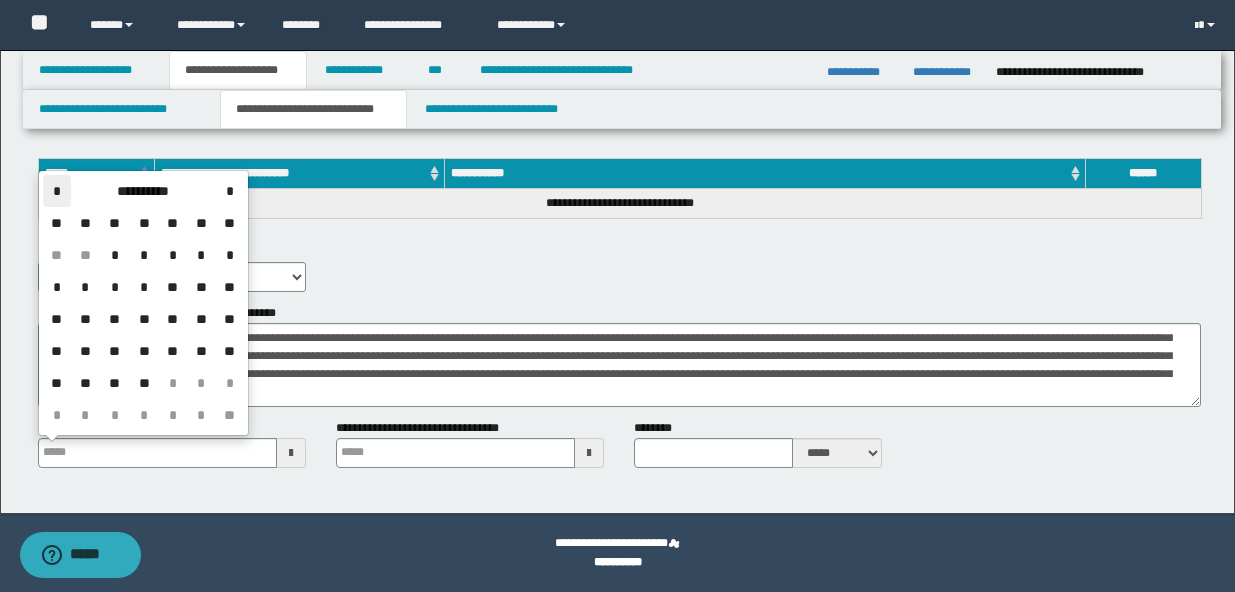 click on "*" at bounding box center (57, 191) 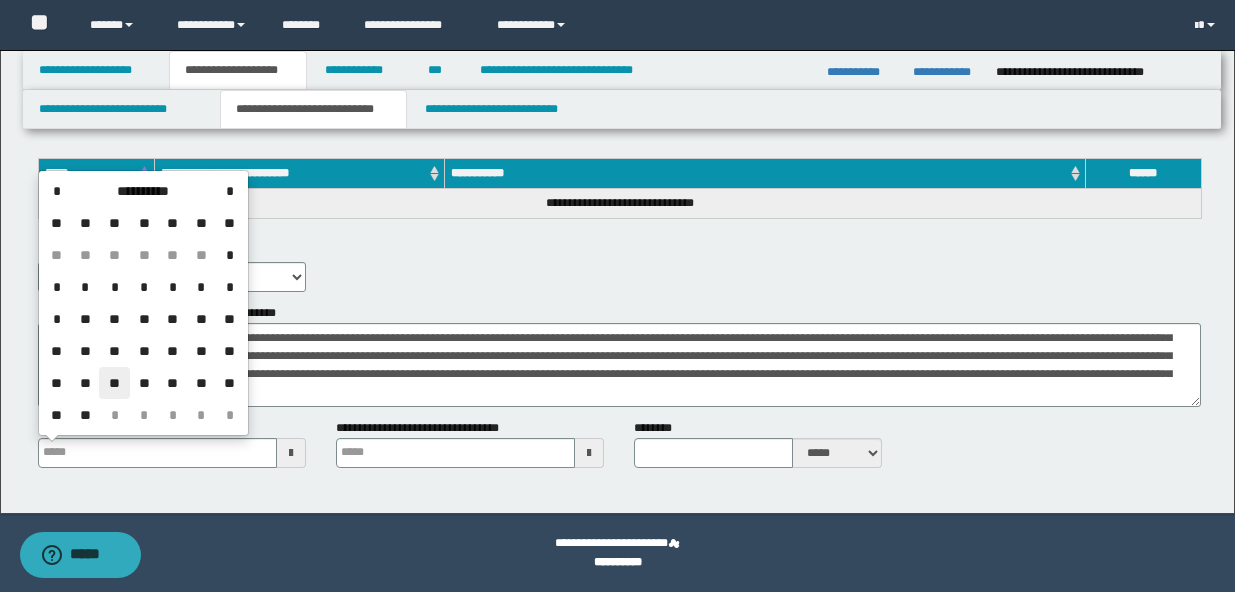 click on "**" at bounding box center [114, 383] 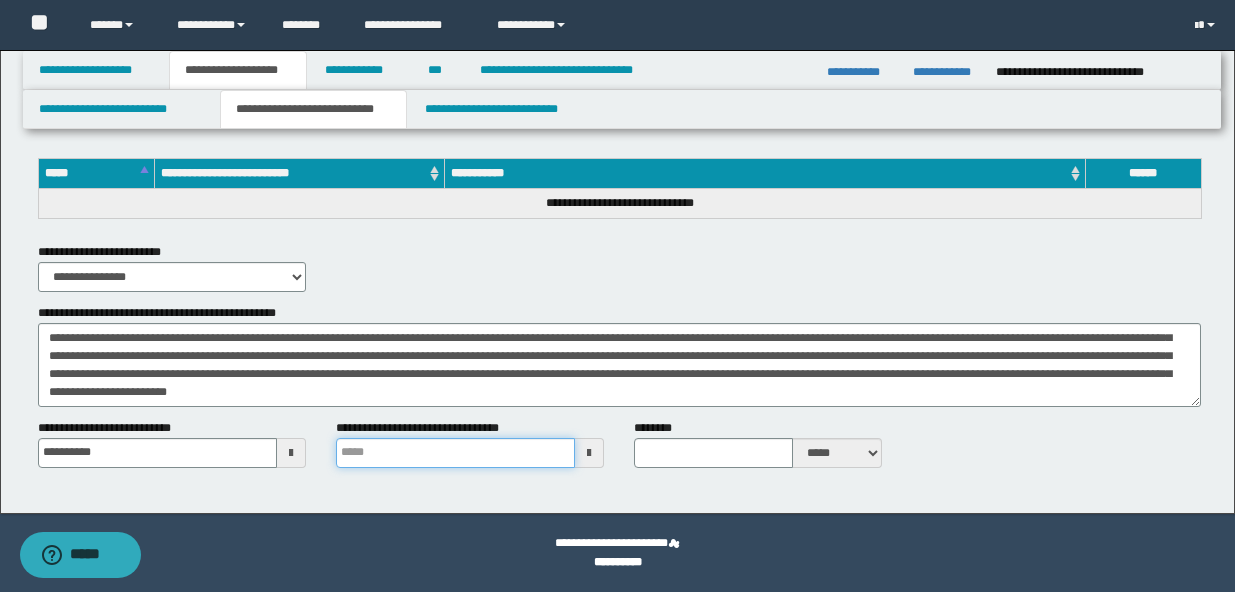 click on "**********" at bounding box center [455, 453] 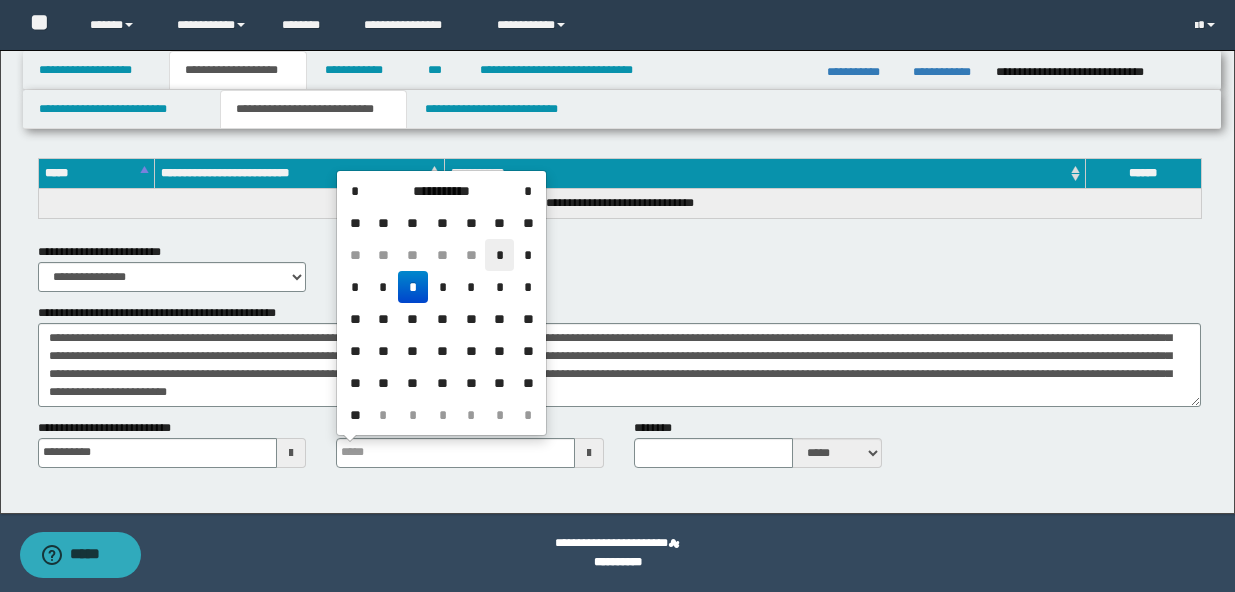 click on "*" at bounding box center (499, 255) 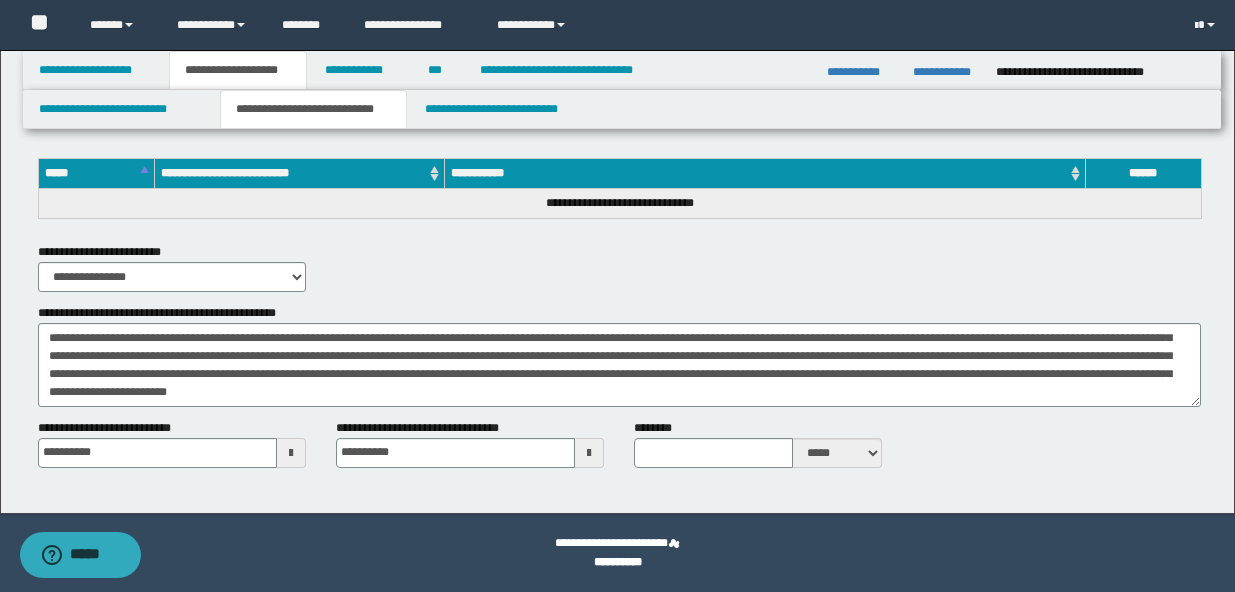 click on "********
*****
****" at bounding box center (768, 451) 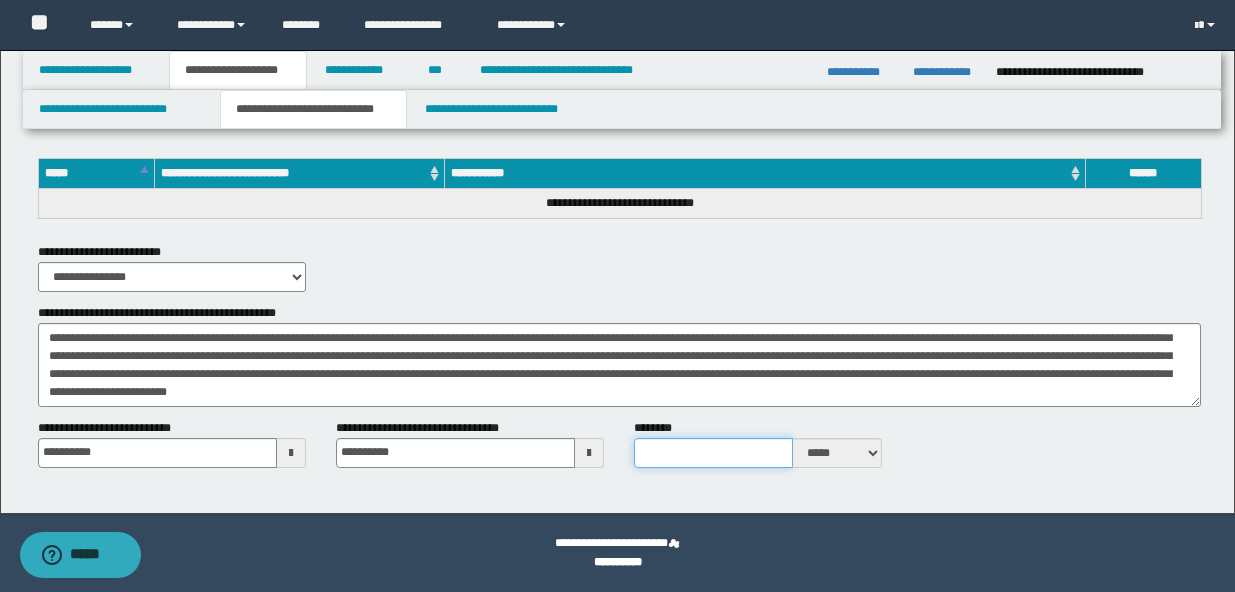 click on "********" at bounding box center [713, 453] 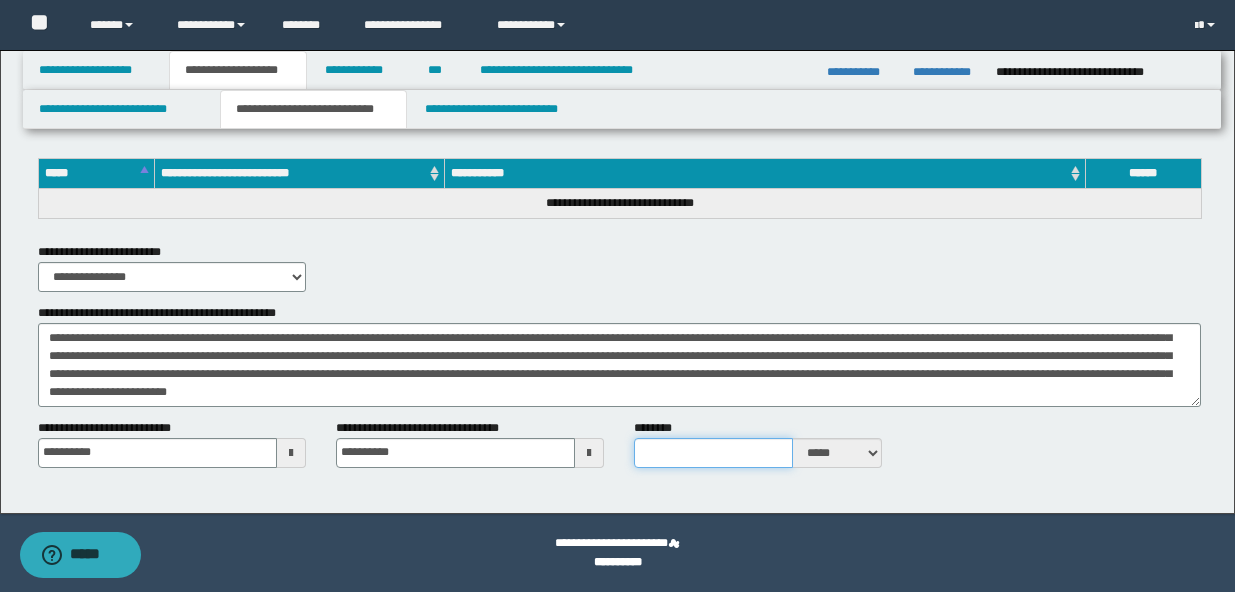type on "*" 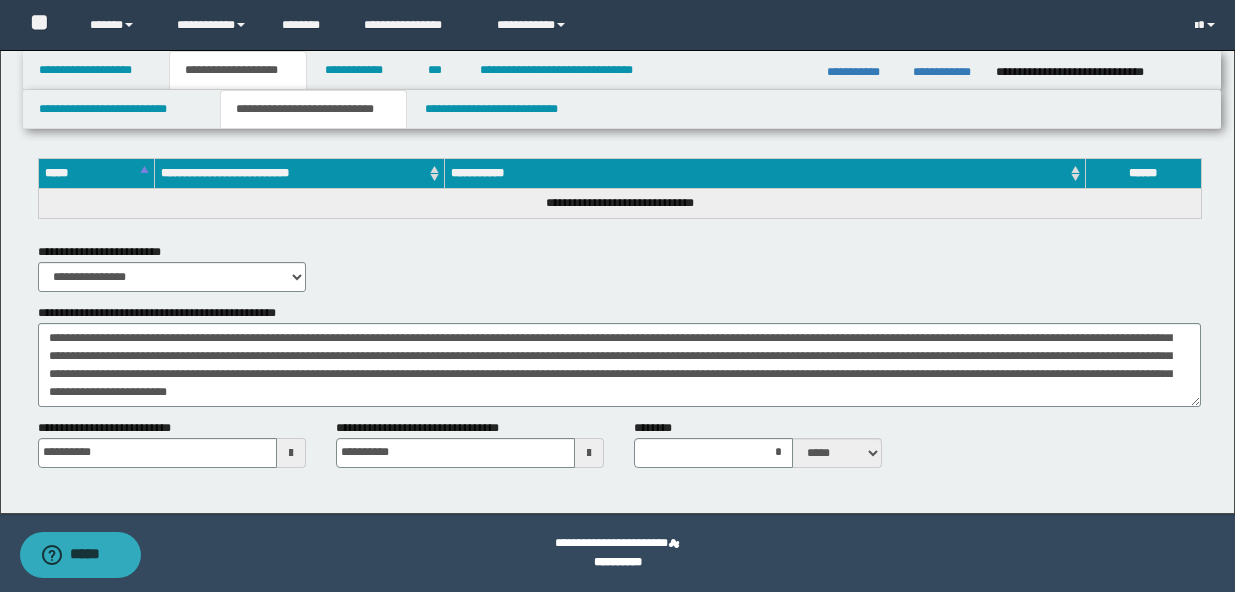 click on "**********" at bounding box center (619, 451) 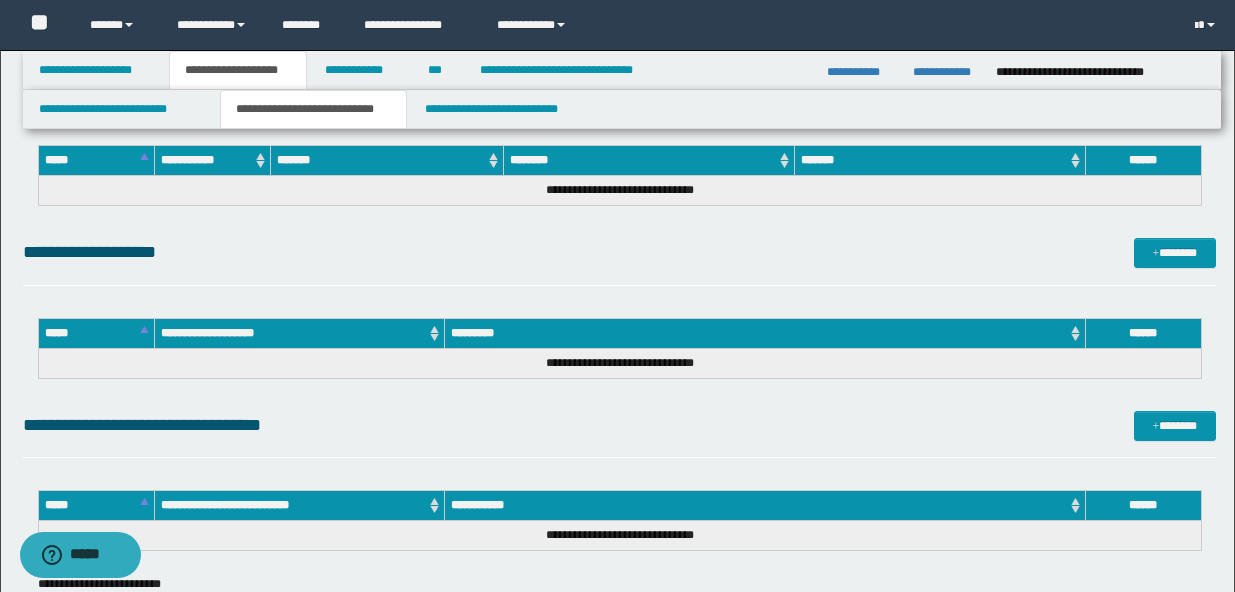 scroll, scrollTop: 2350, scrollLeft: 0, axis: vertical 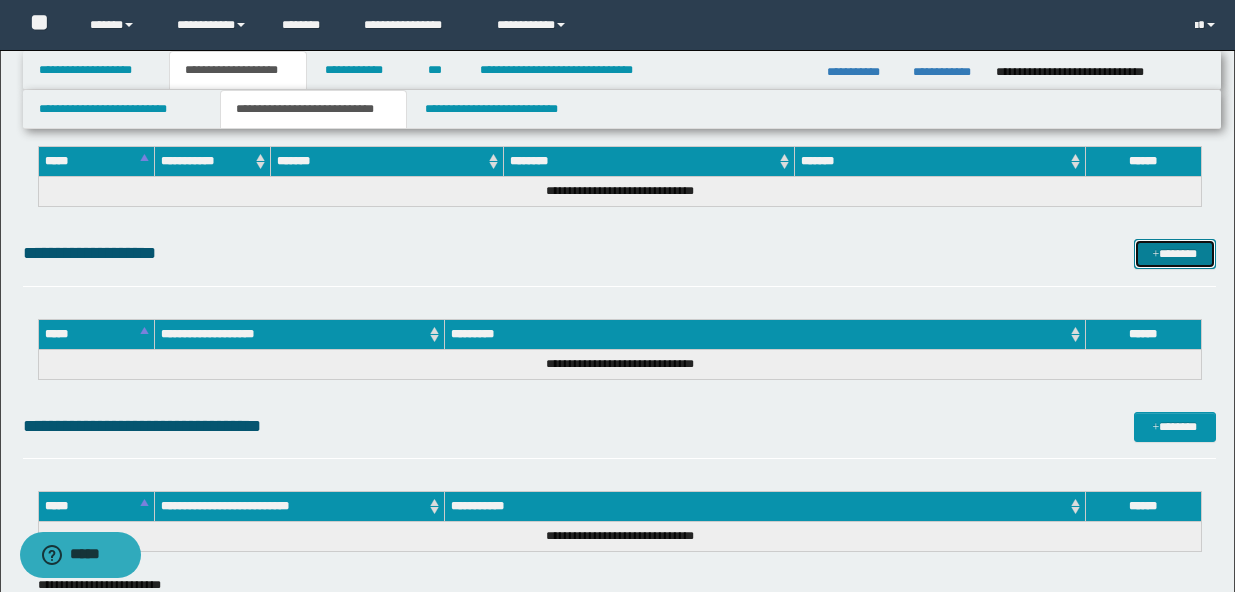 click at bounding box center (1156, 255) 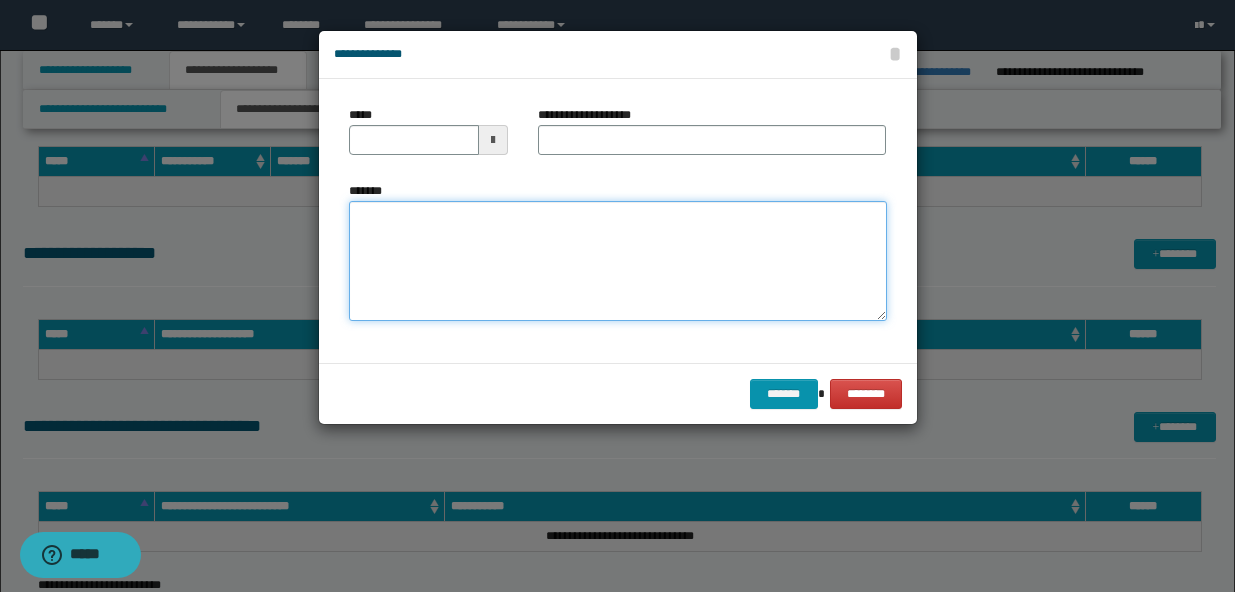 click on "*******" at bounding box center (618, 261) 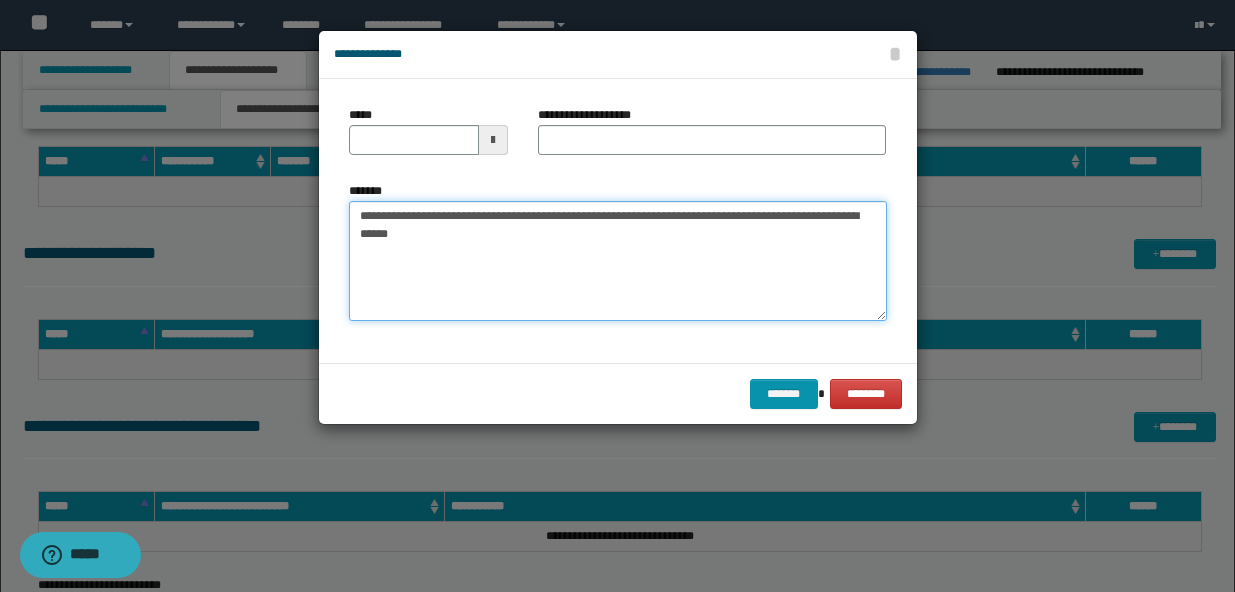 click on "**********" at bounding box center (618, 261) 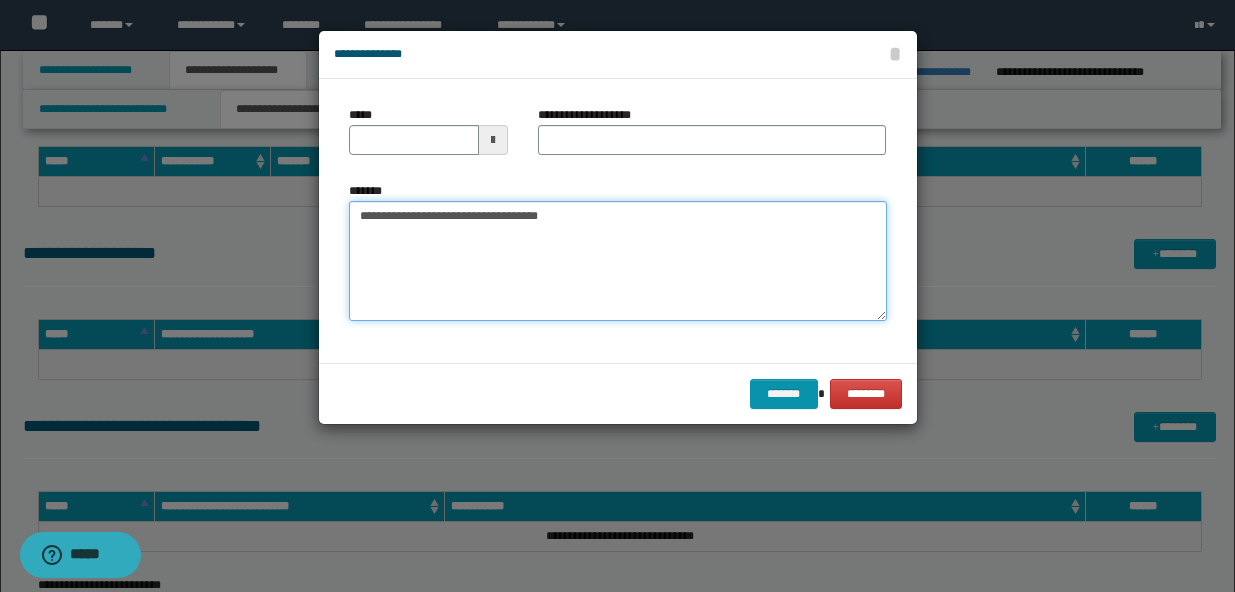 type on "**********" 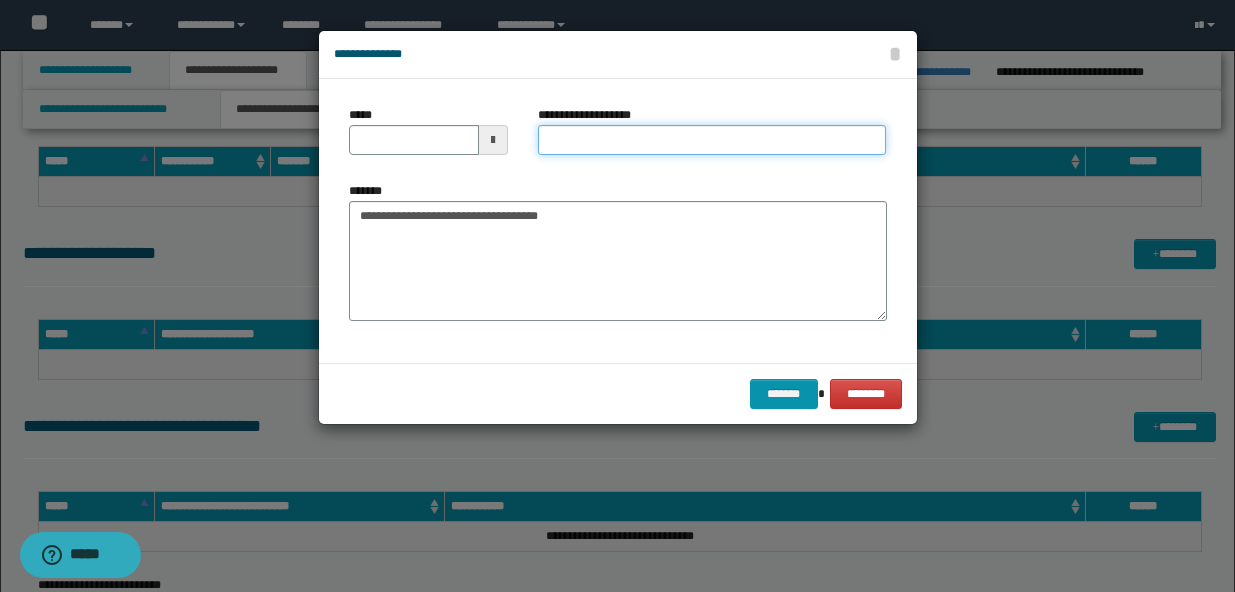 click on "**********" at bounding box center [712, 140] 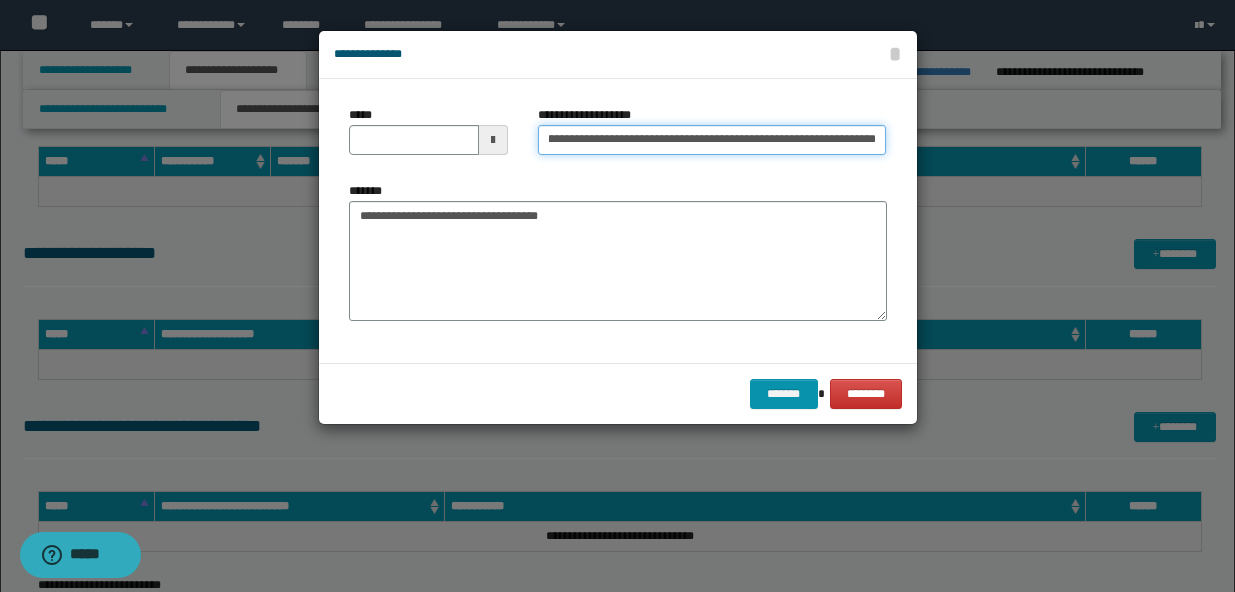 scroll, scrollTop: 0, scrollLeft: 0, axis: both 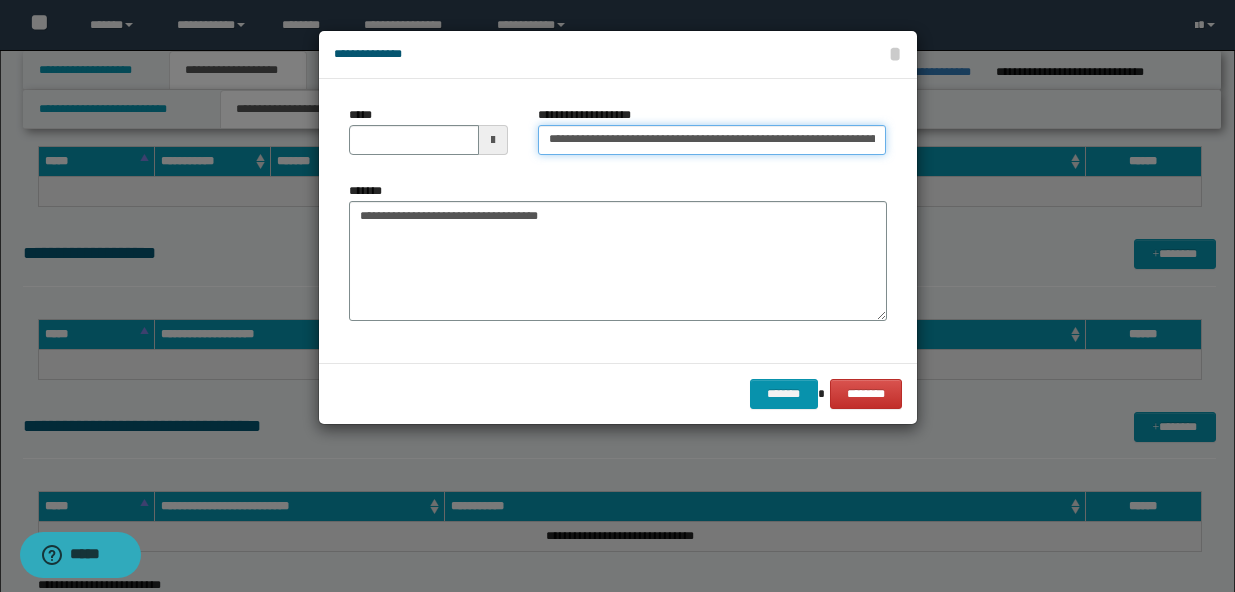 type on "**********" 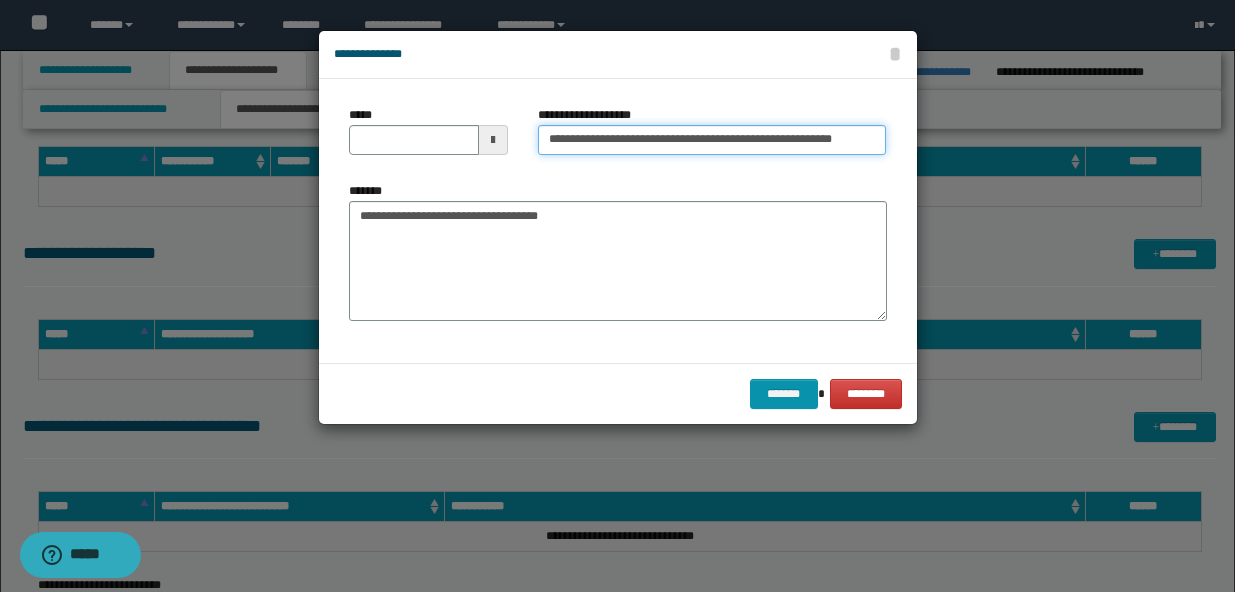 type 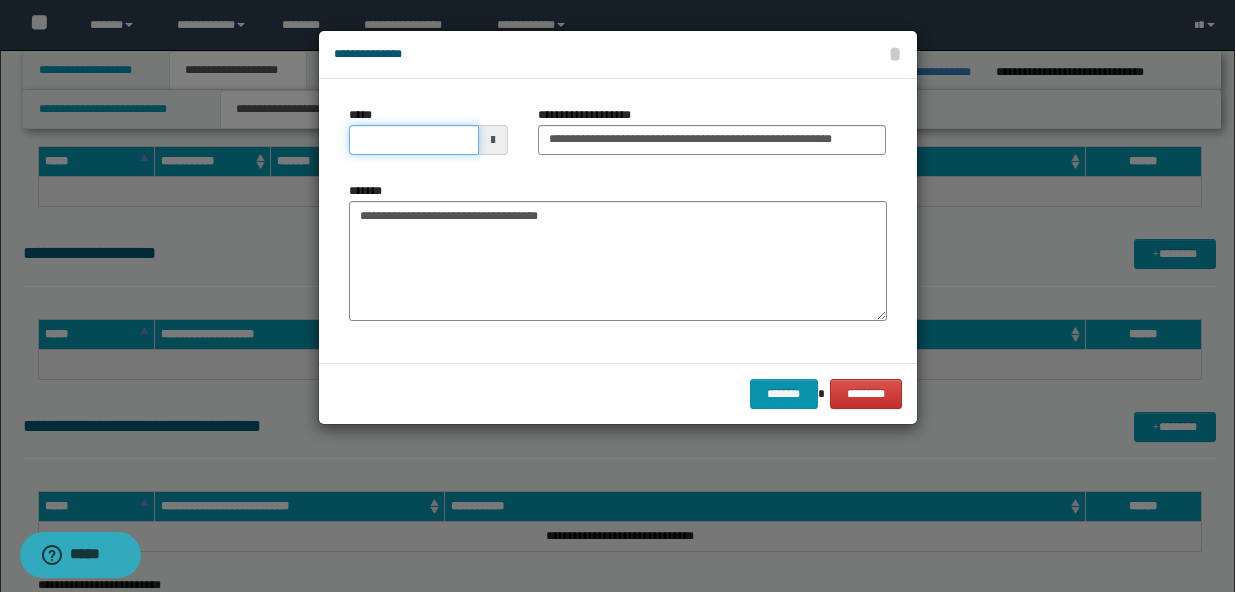 click on "*****" at bounding box center (414, 140) 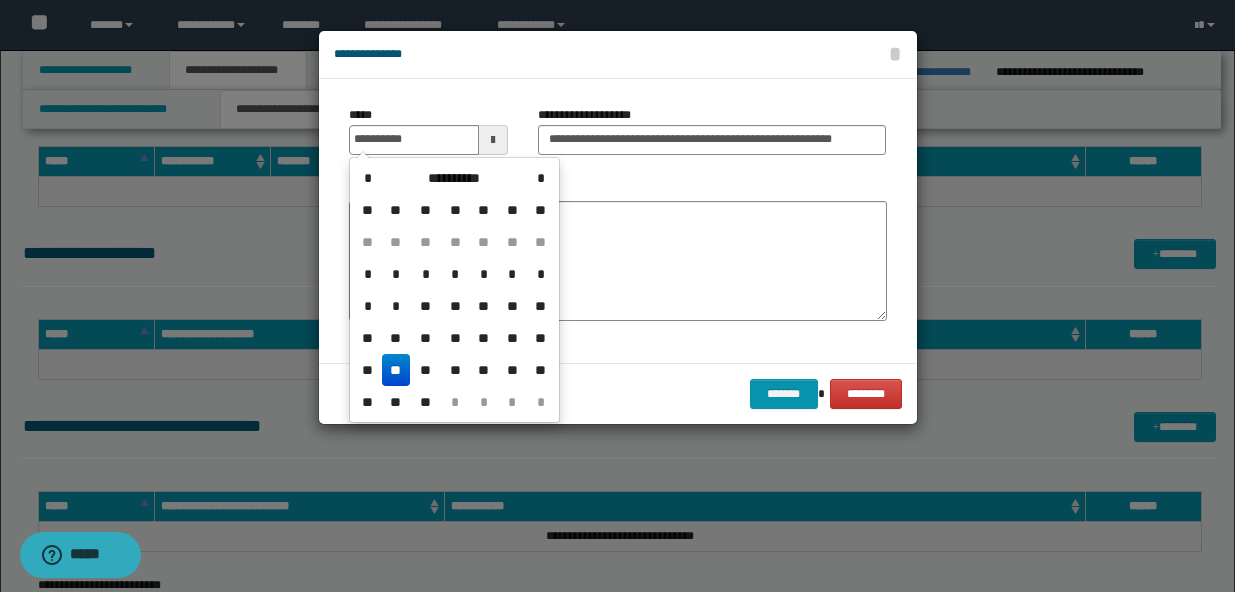 click on "**" at bounding box center (396, 370) 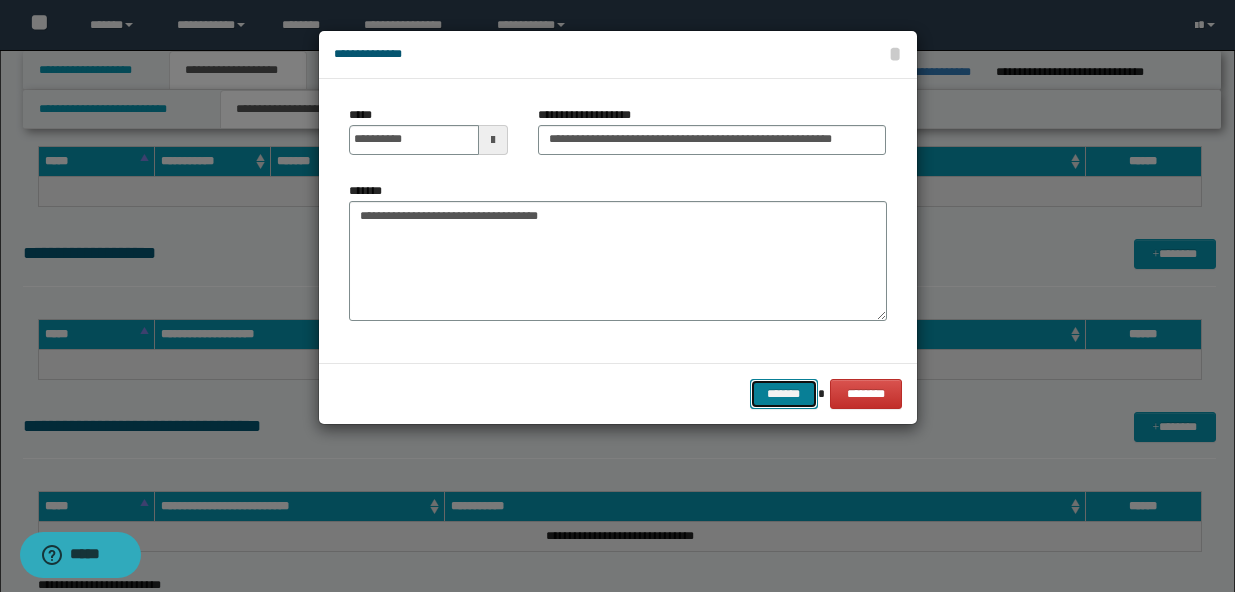 click on "*******" at bounding box center [784, 394] 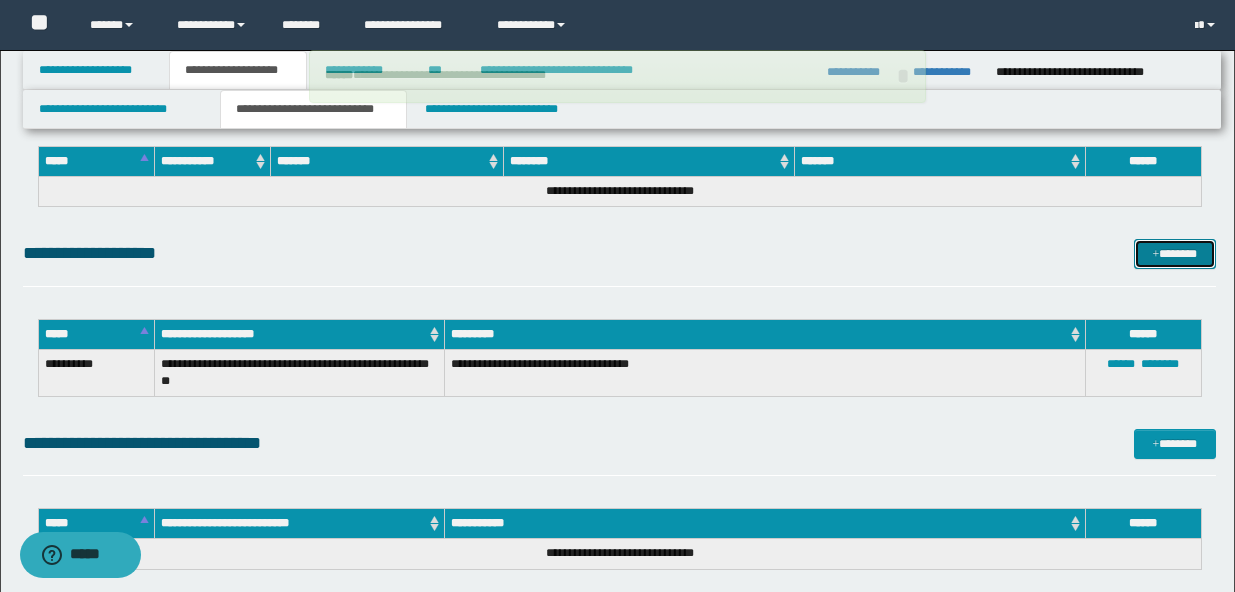 type 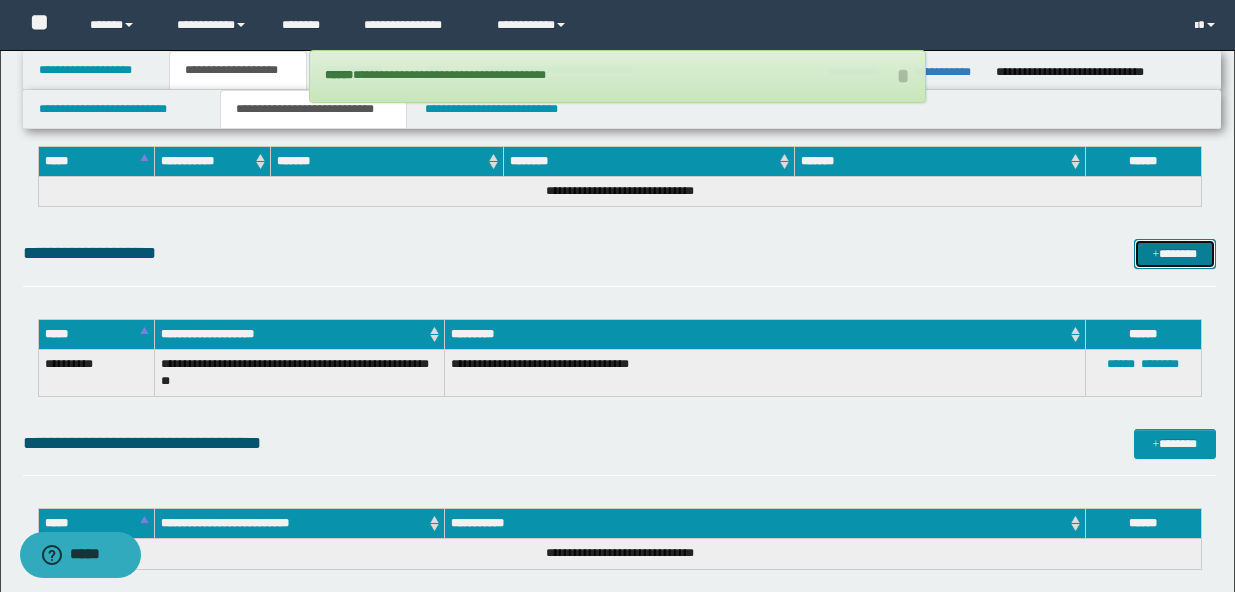 click on "*******" at bounding box center (1175, 254) 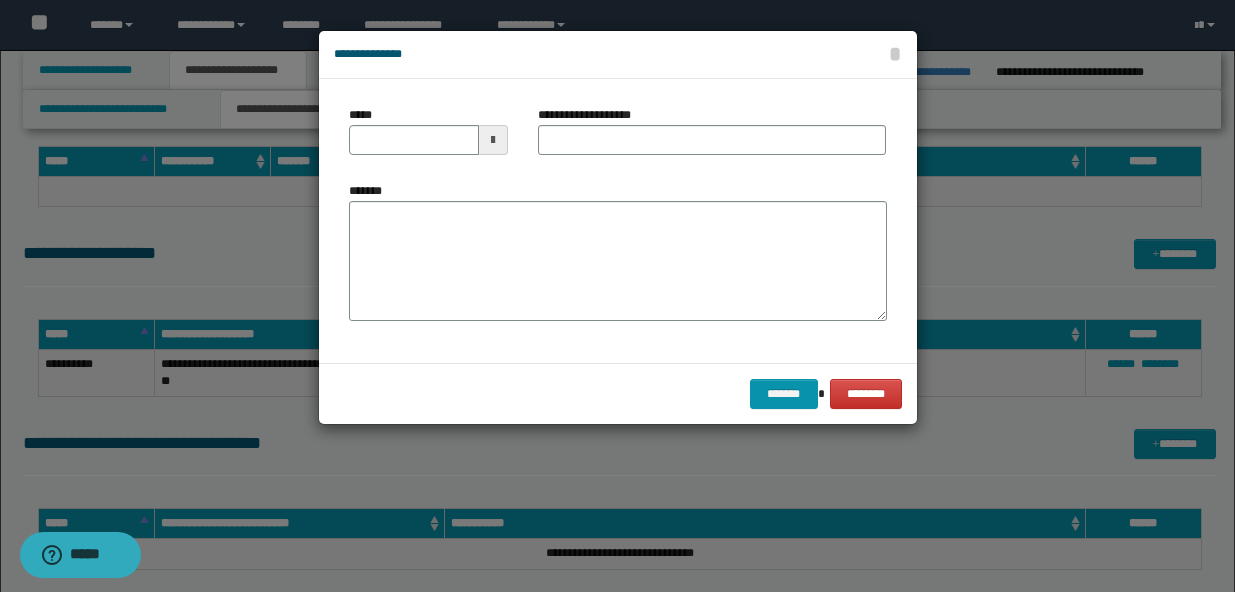 click at bounding box center (617, 296) 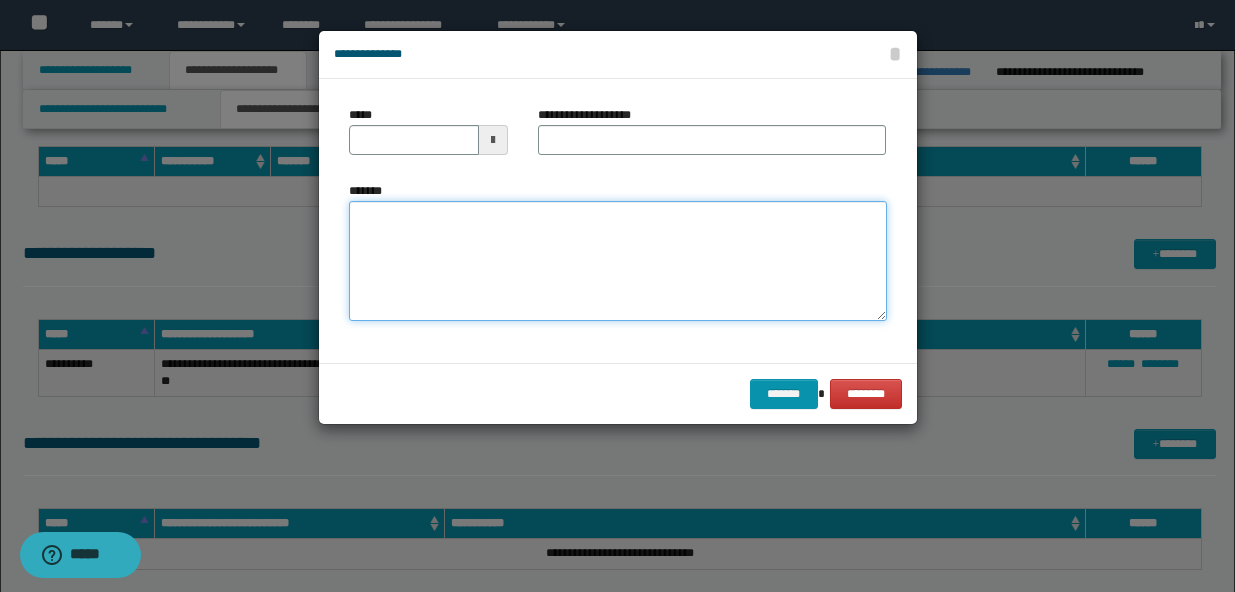 click on "*******" at bounding box center (618, 261) 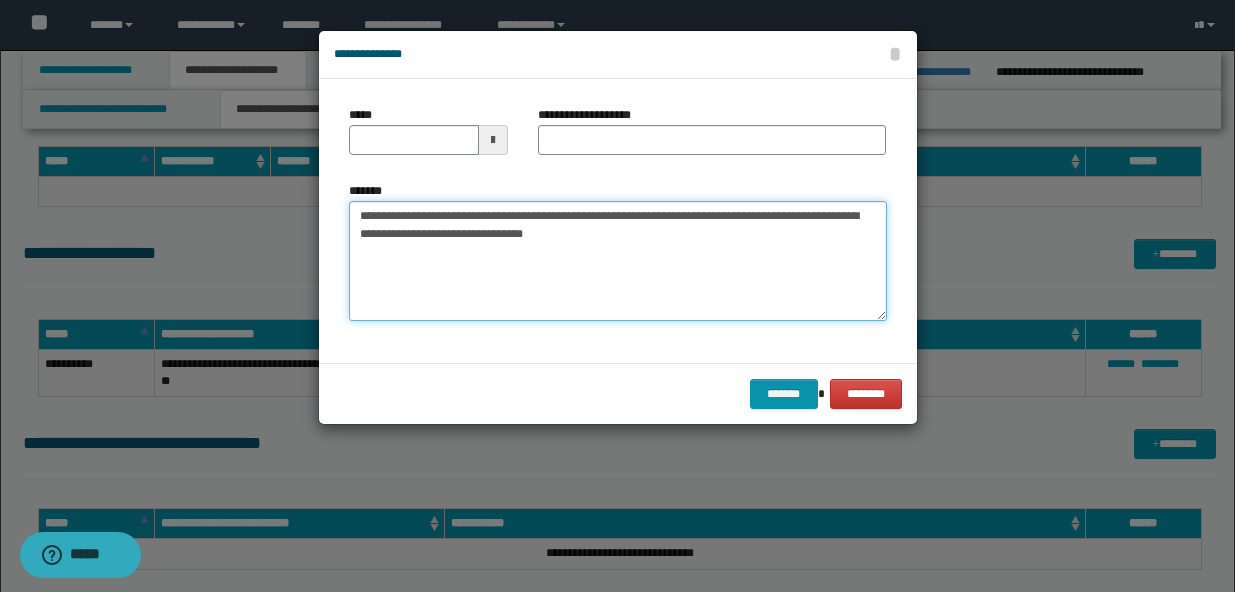 click on "**********" at bounding box center (618, 261) 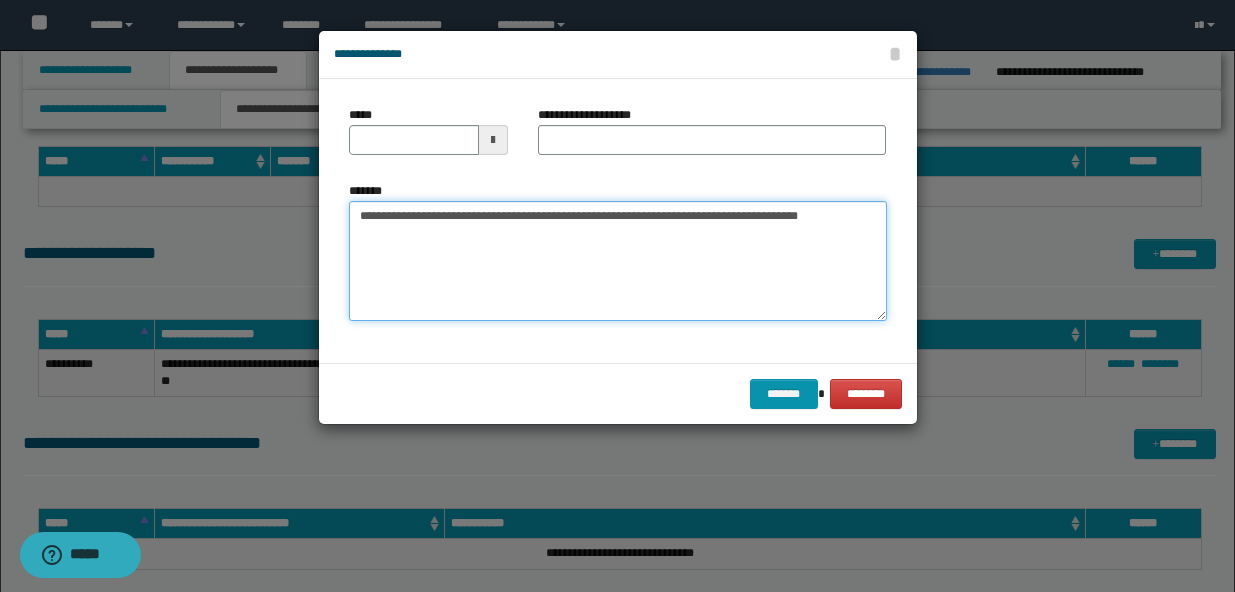 type on "**********" 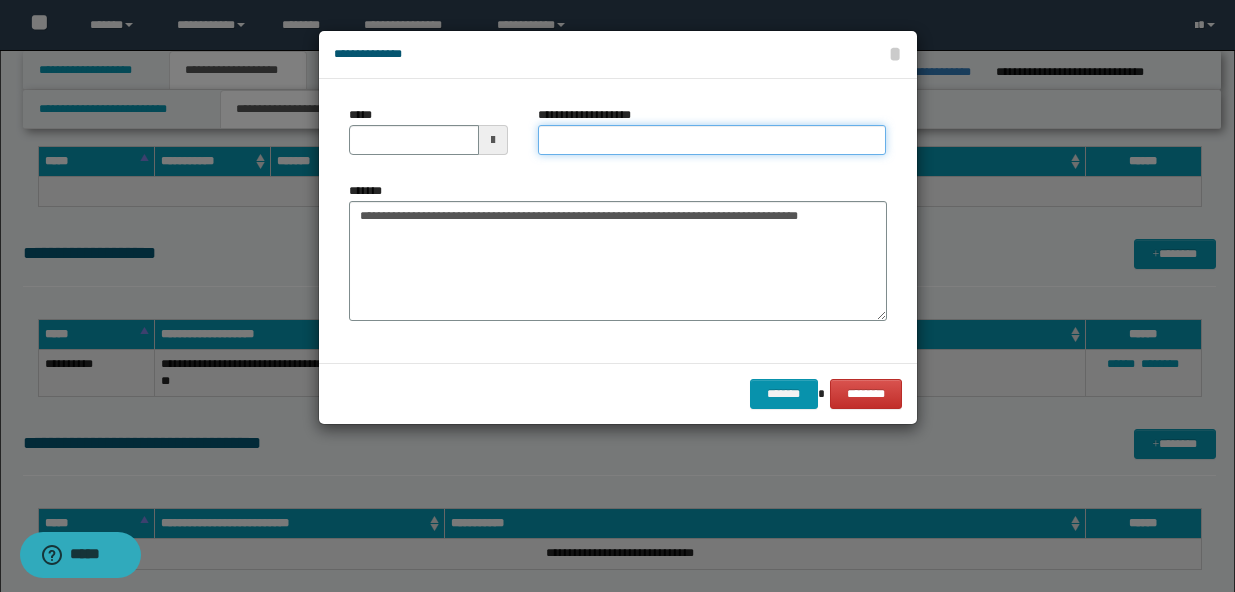 click on "**********" at bounding box center [712, 140] 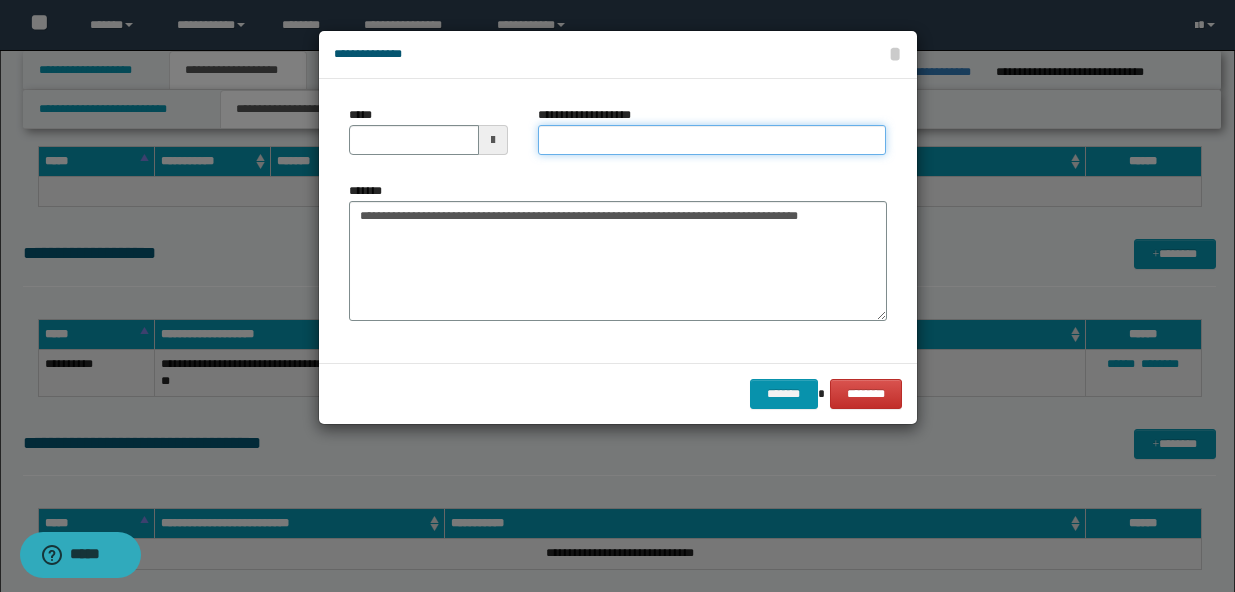 paste on "**********" 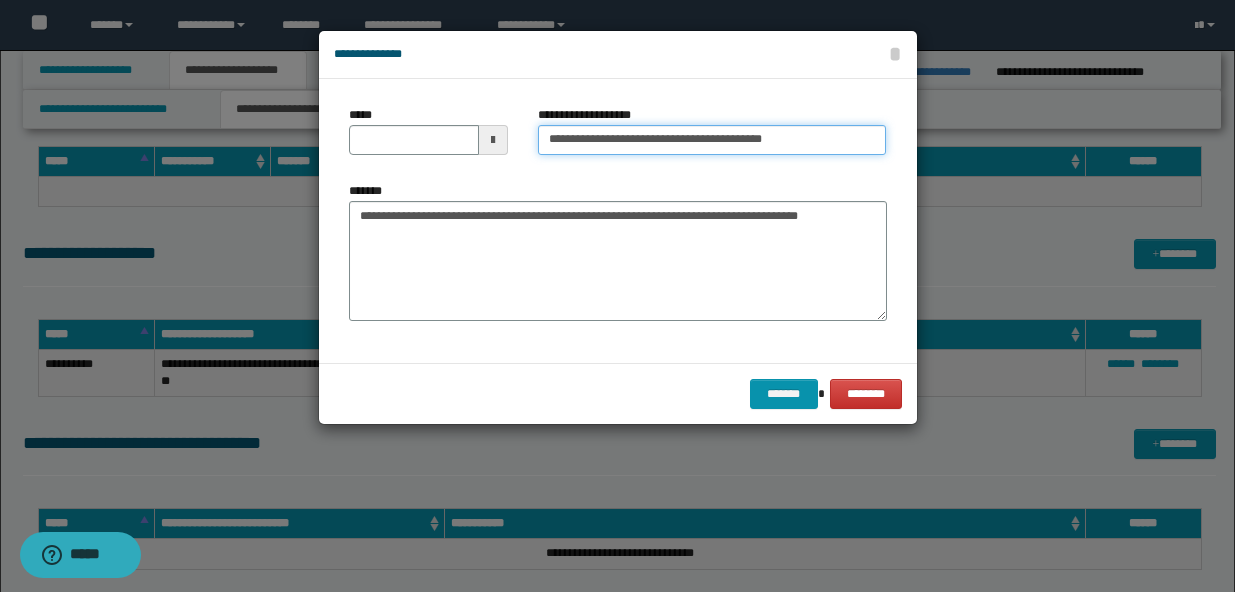 click on "**********" at bounding box center [712, 140] 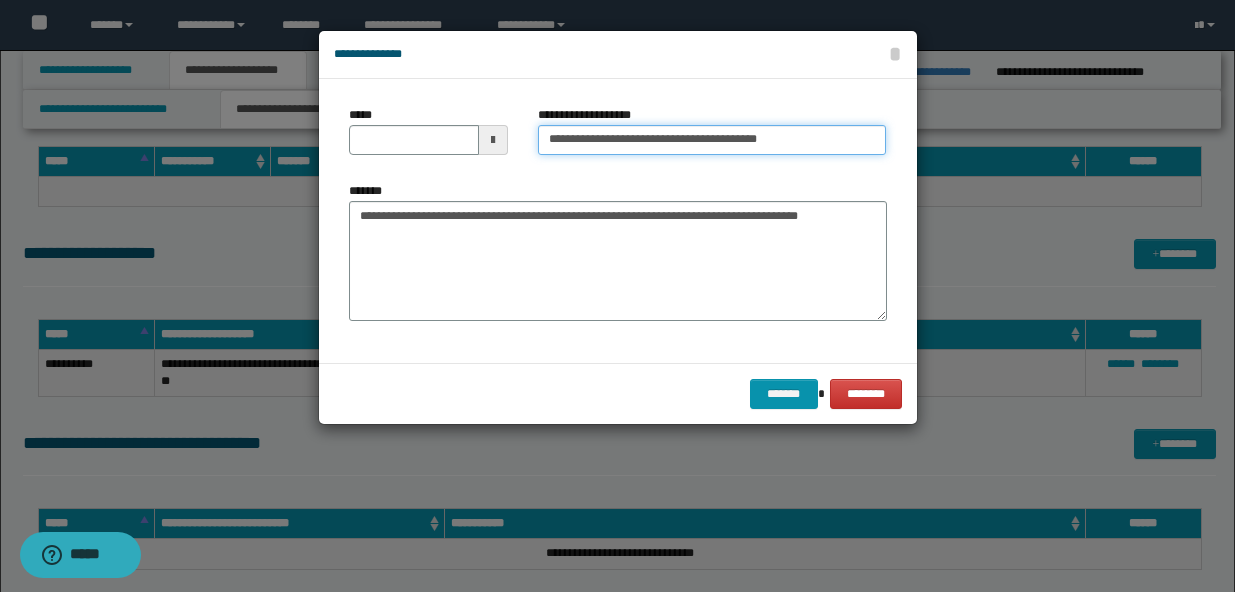 type on "**********" 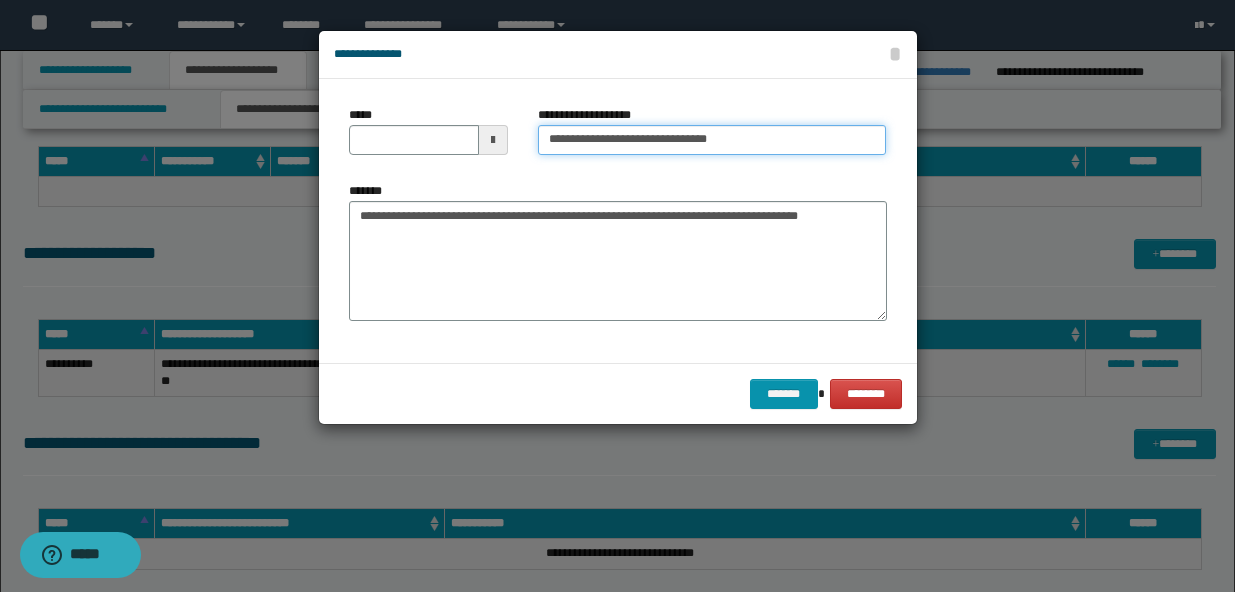 type 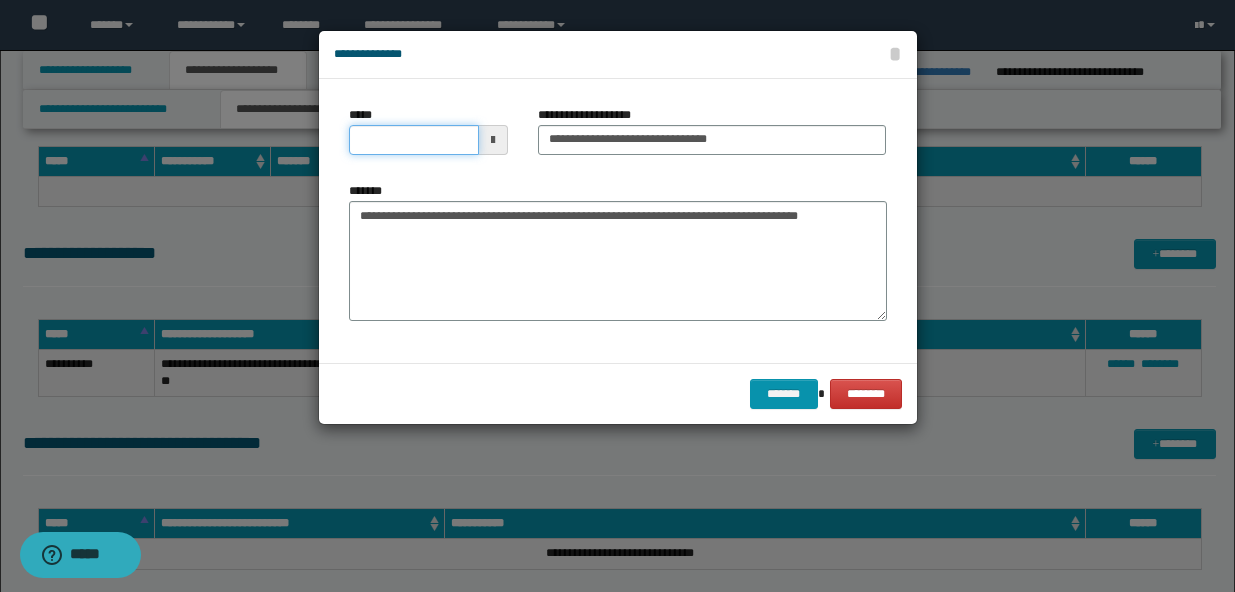 click on "*****" at bounding box center (414, 140) 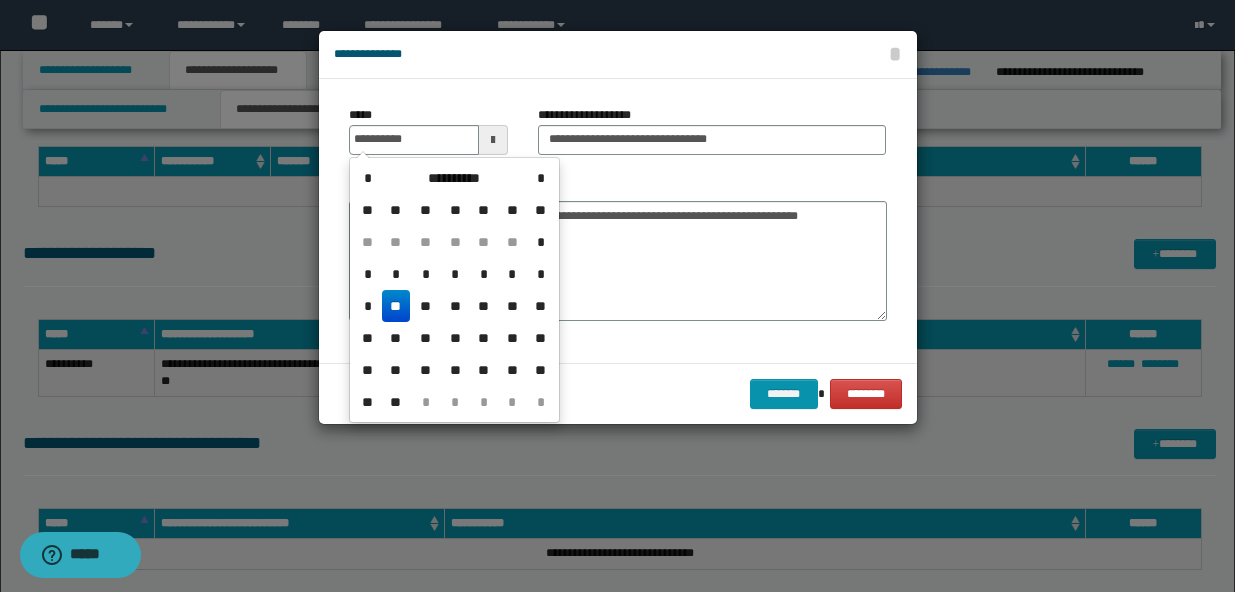 click on "**" at bounding box center [396, 306] 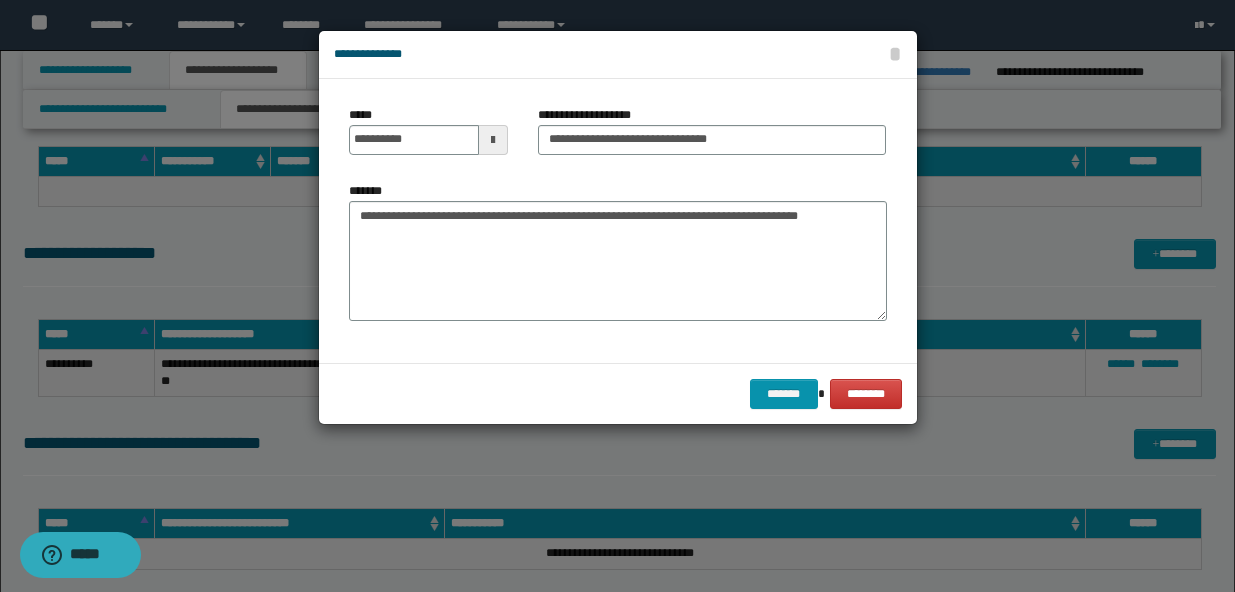 type on "**********" 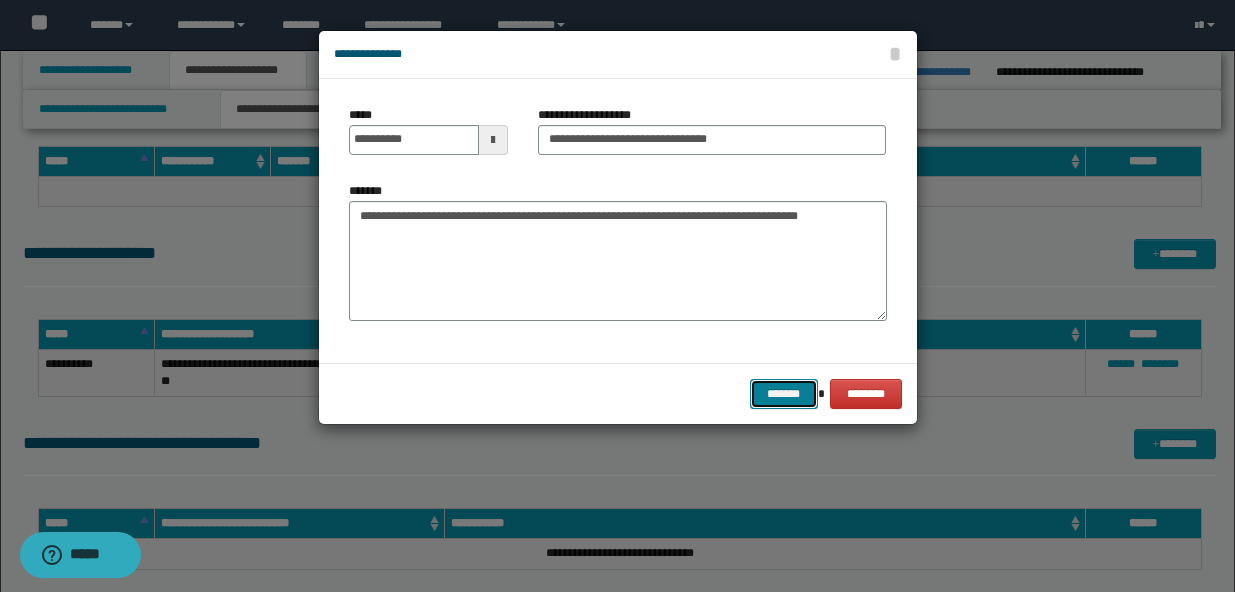 click on "*******" at bounding box center (784, 394) 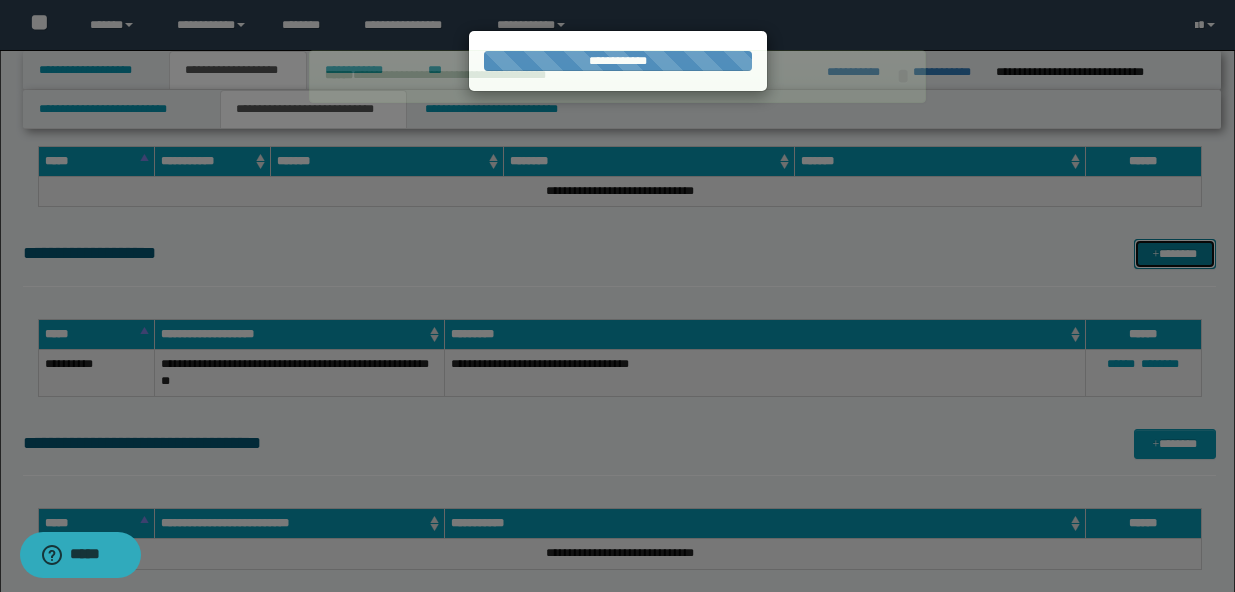 type 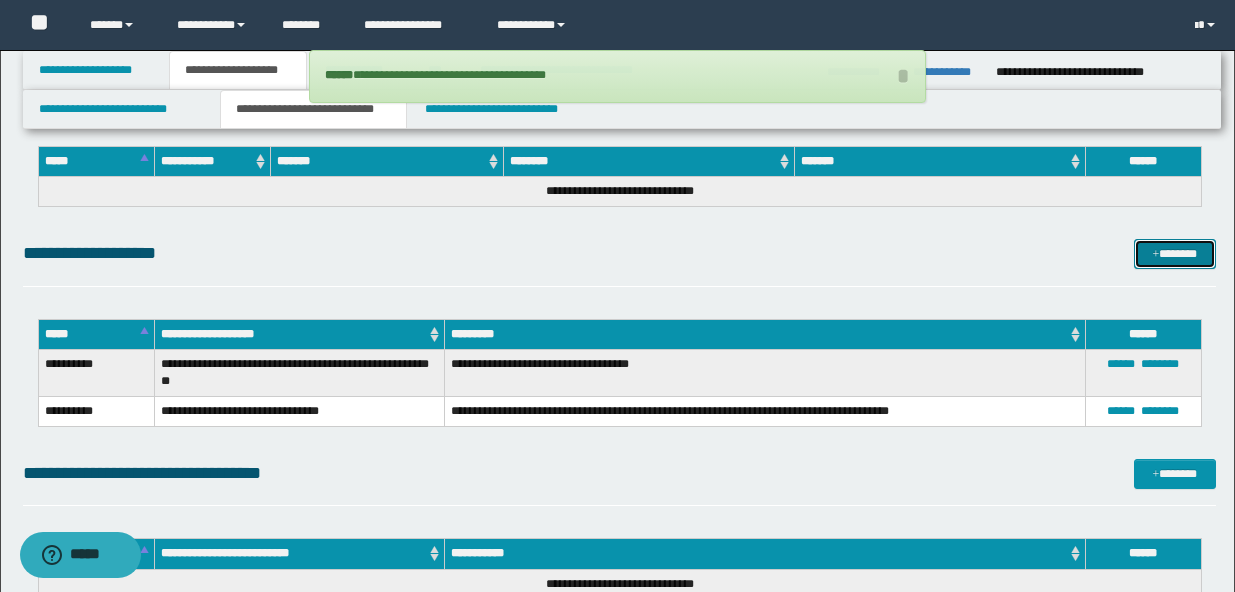 click on "*******" at bounding box center [1175, 254] 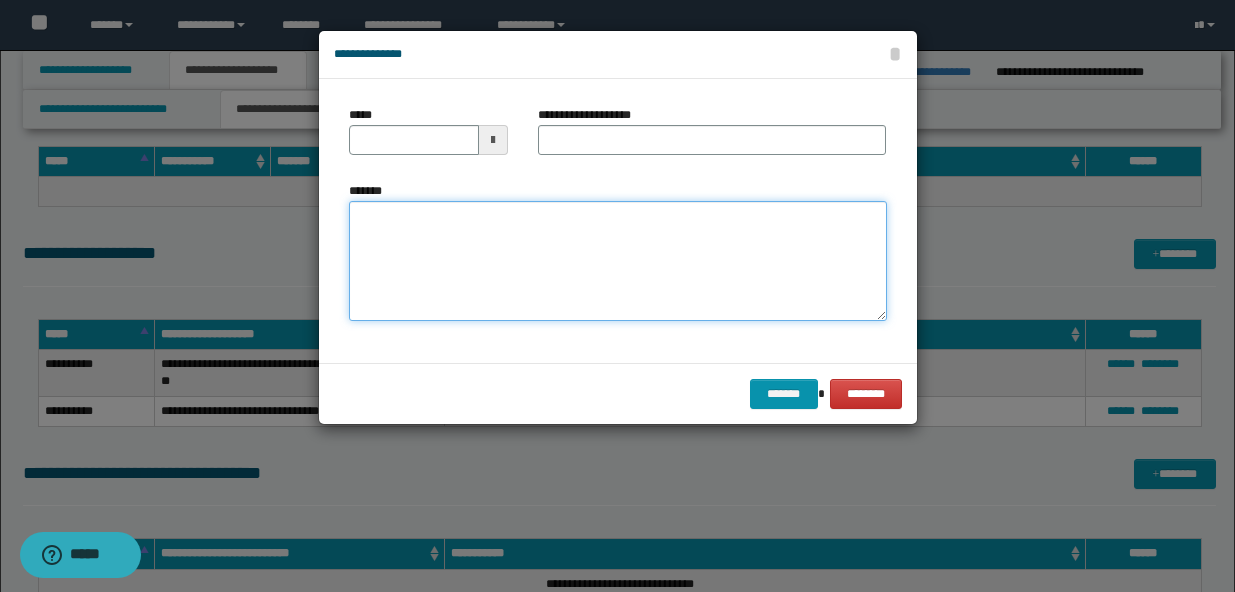 click on "*******" at bounding box center [618, 261] 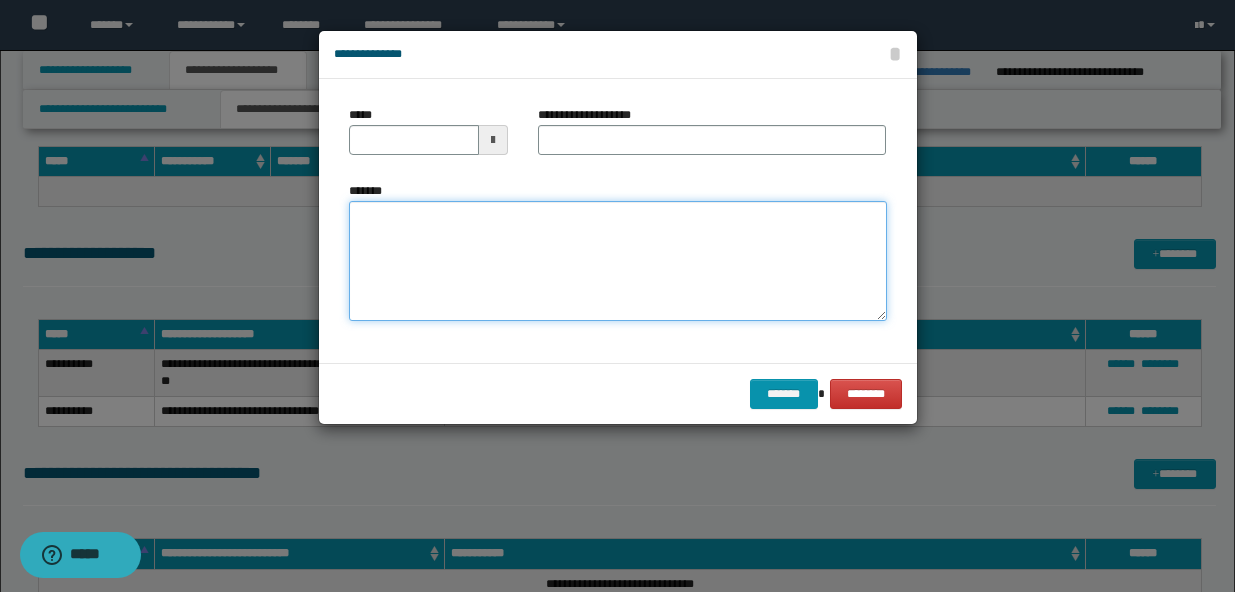 paste on "**********" 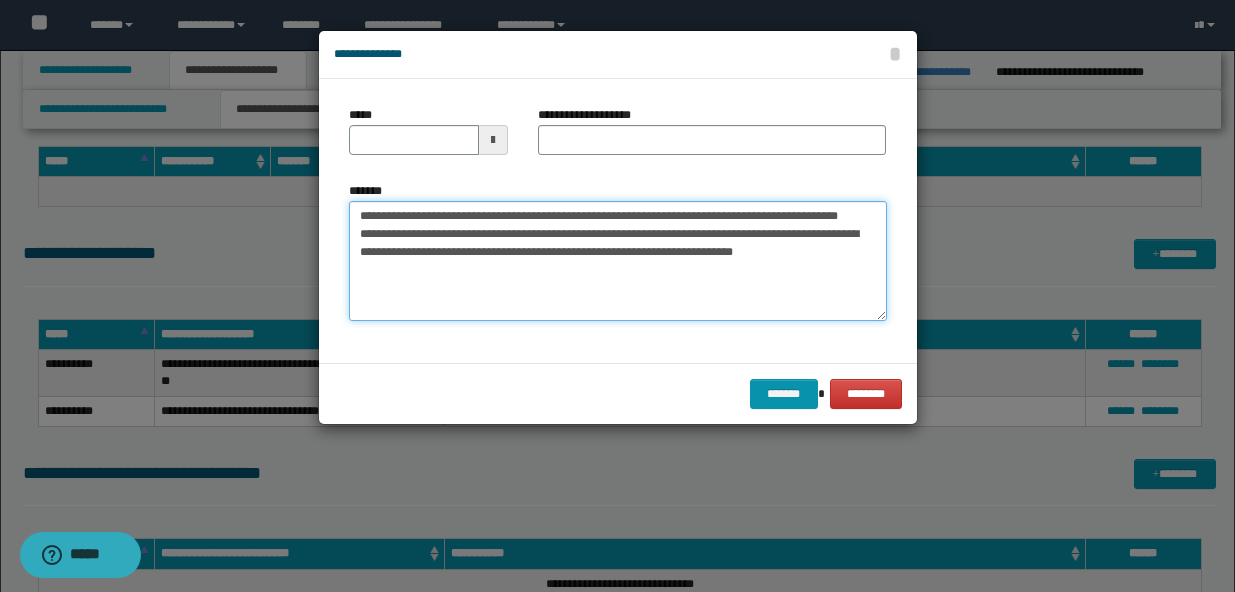 click on "**********" at bounding box center [618, 261] 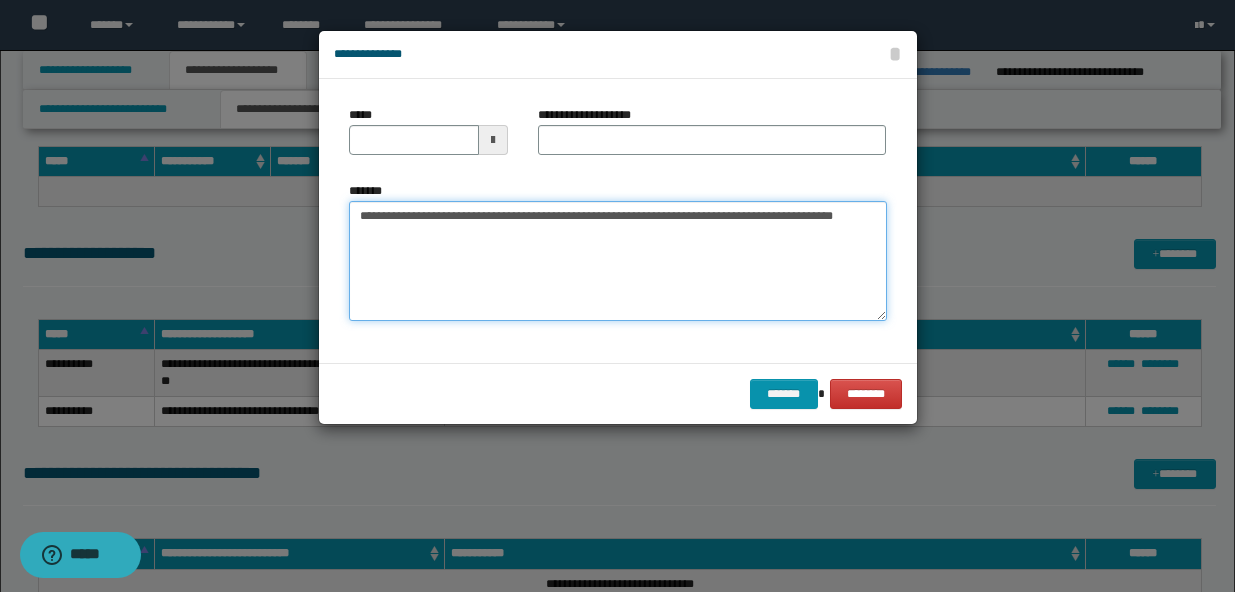 click on "**********" at bounding box center (618, 261) 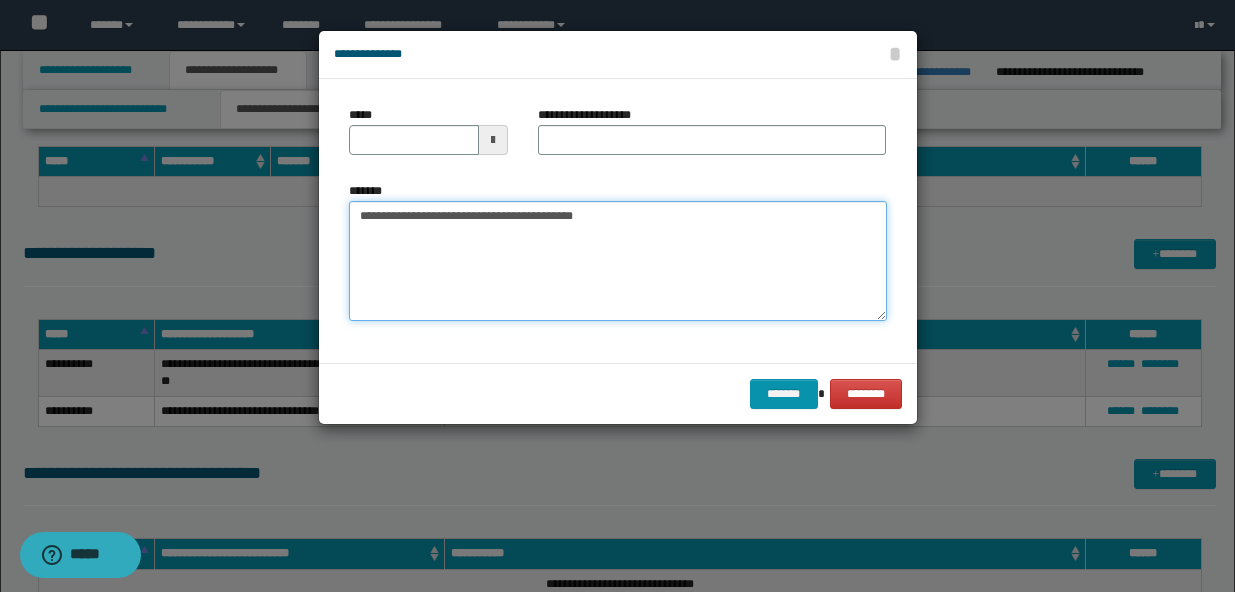 type on "**********" 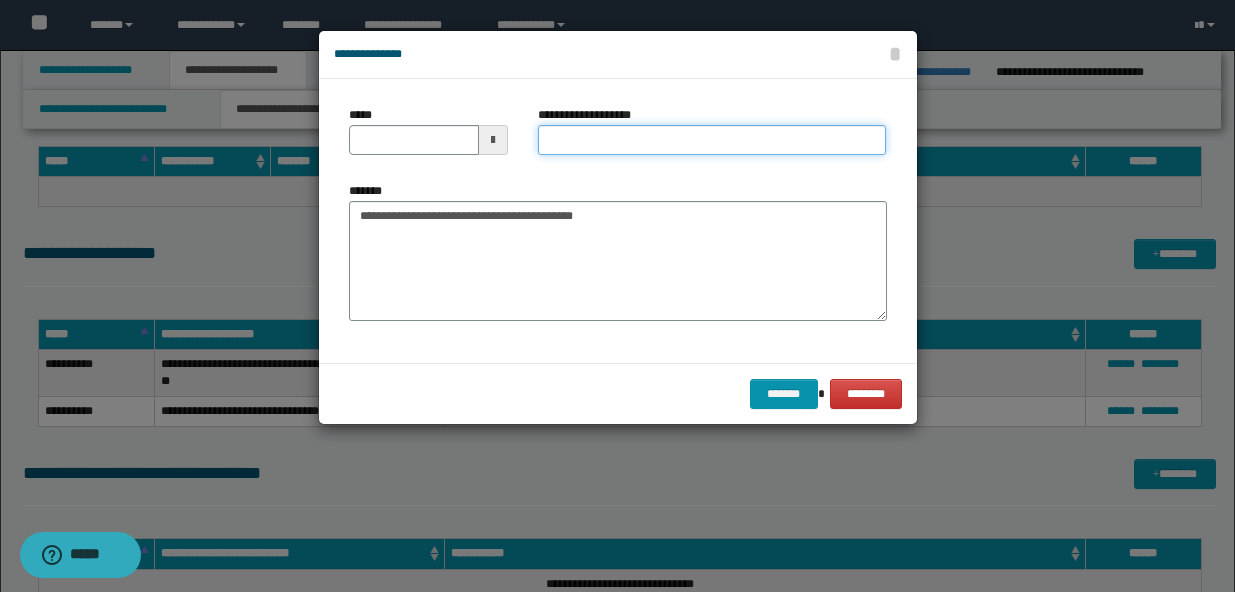click on "**********" at bounding box center (712, 140) 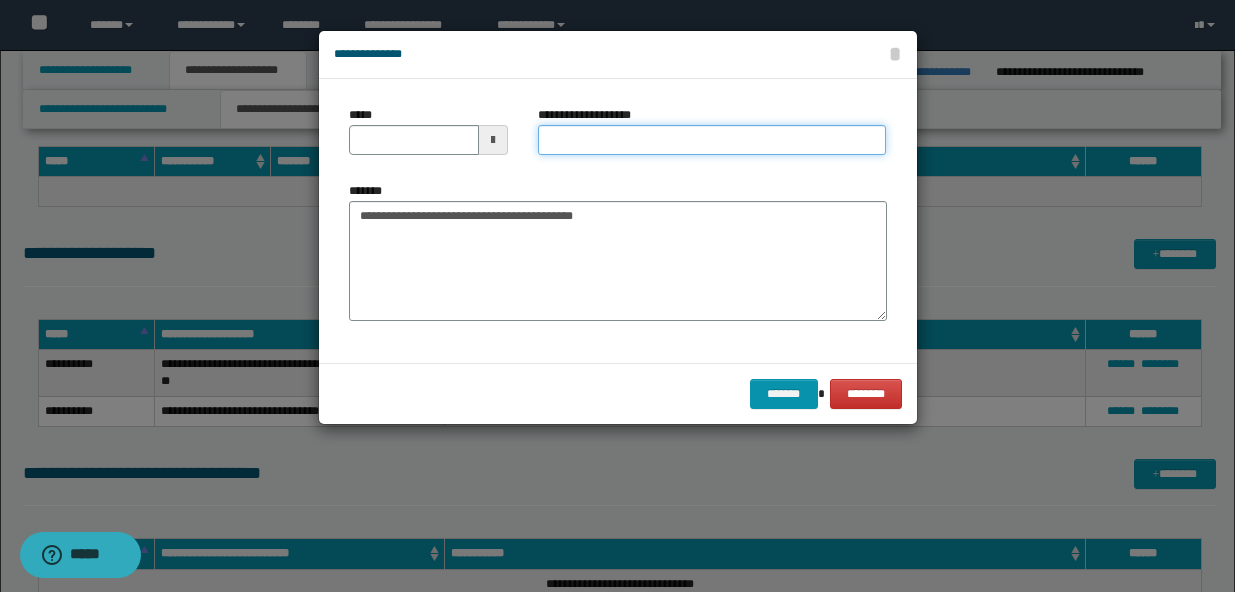paste on "**********" 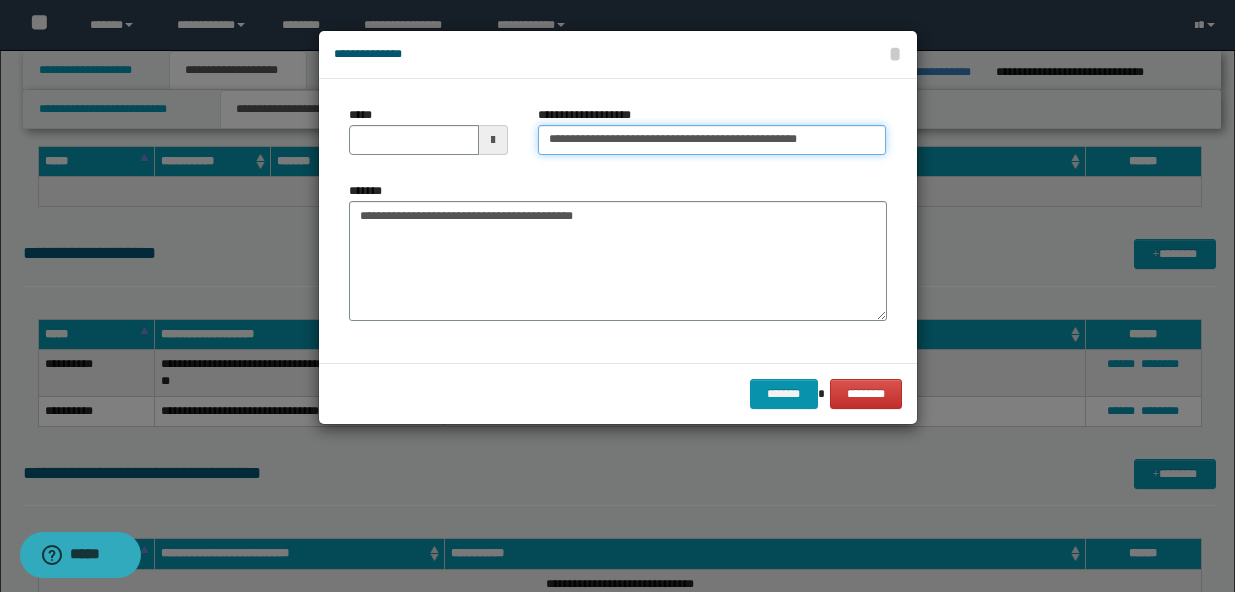 click on "**********" at bounding box center [712, 140] 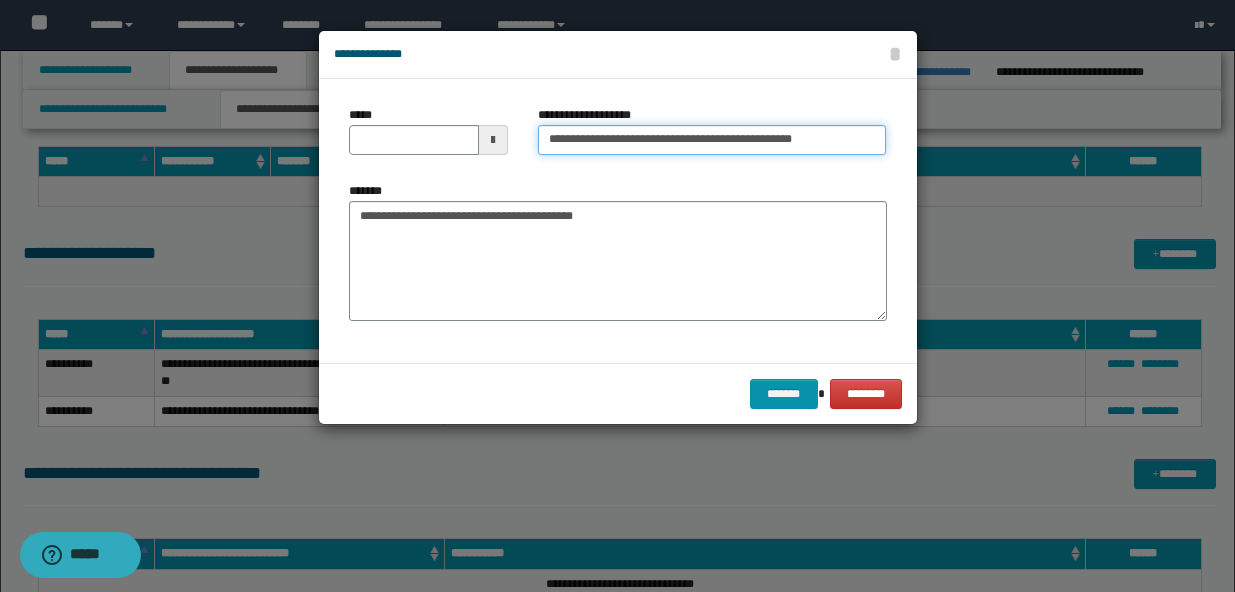 type on "**********" 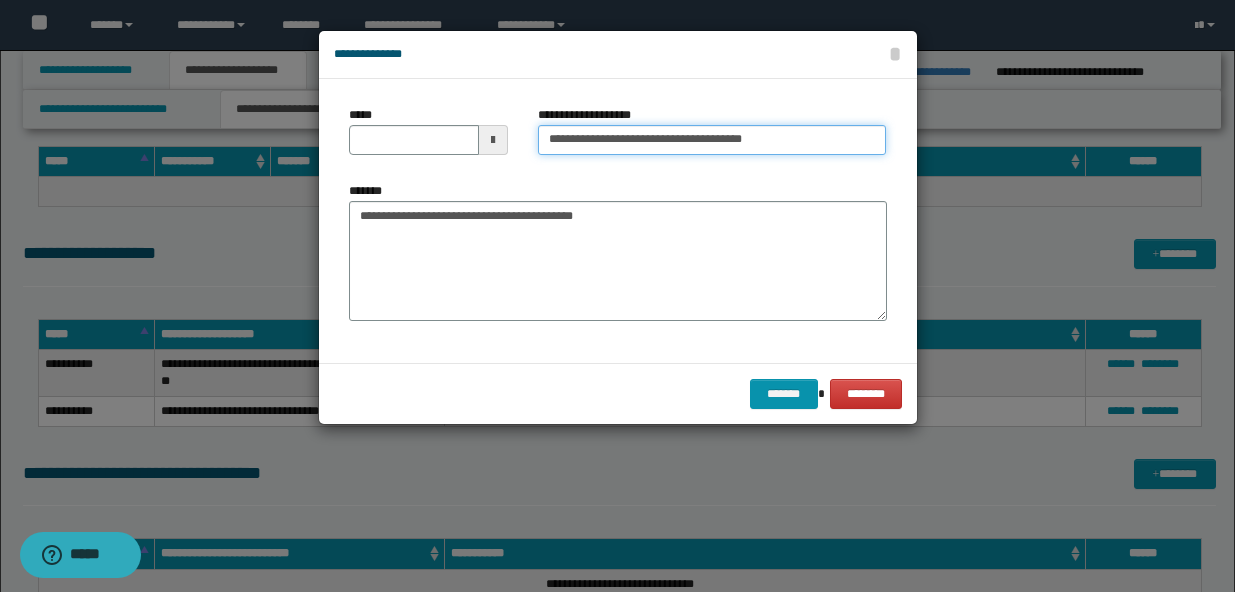 type 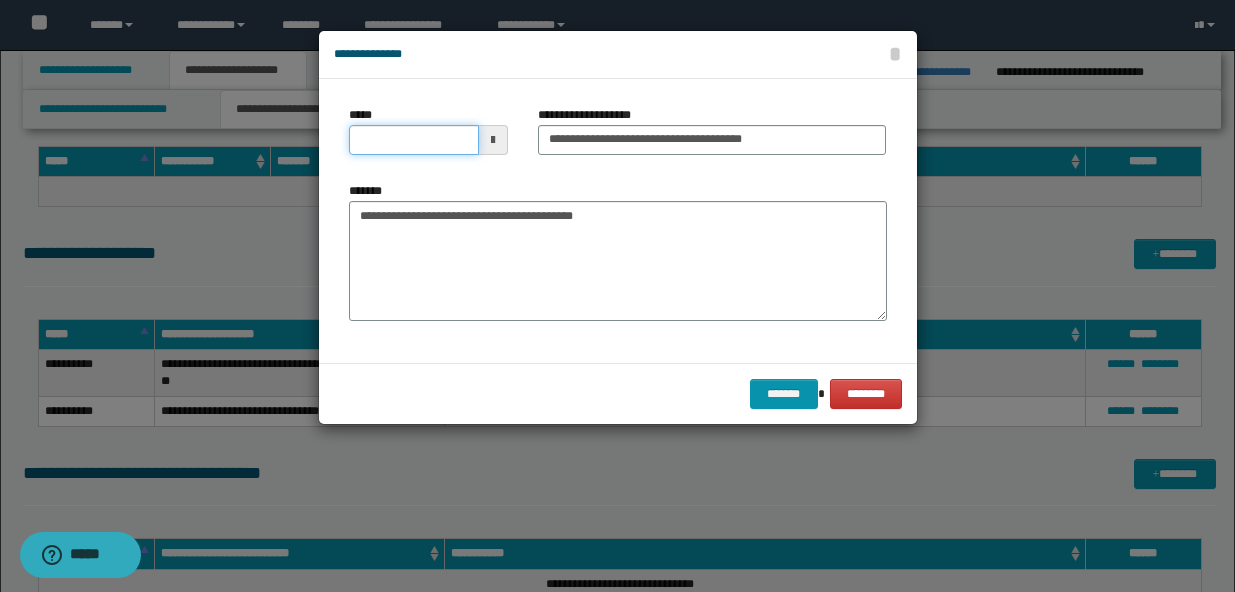 click on "*****" at bounding box center [414, 140] 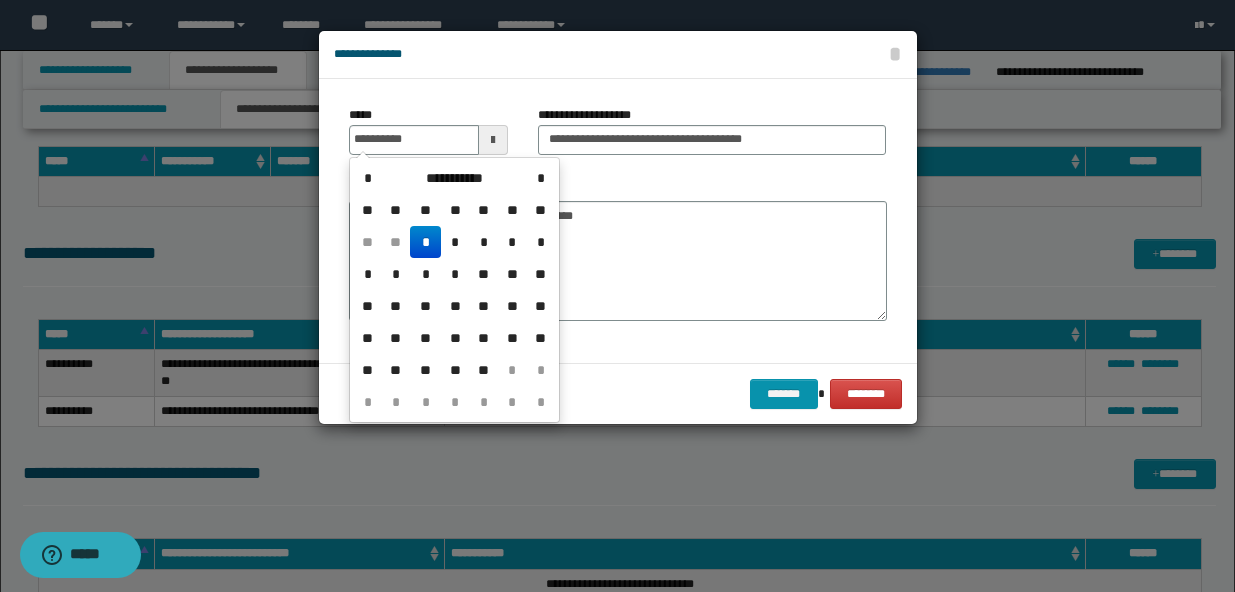 click on "*" at bounding box center (425, 242) 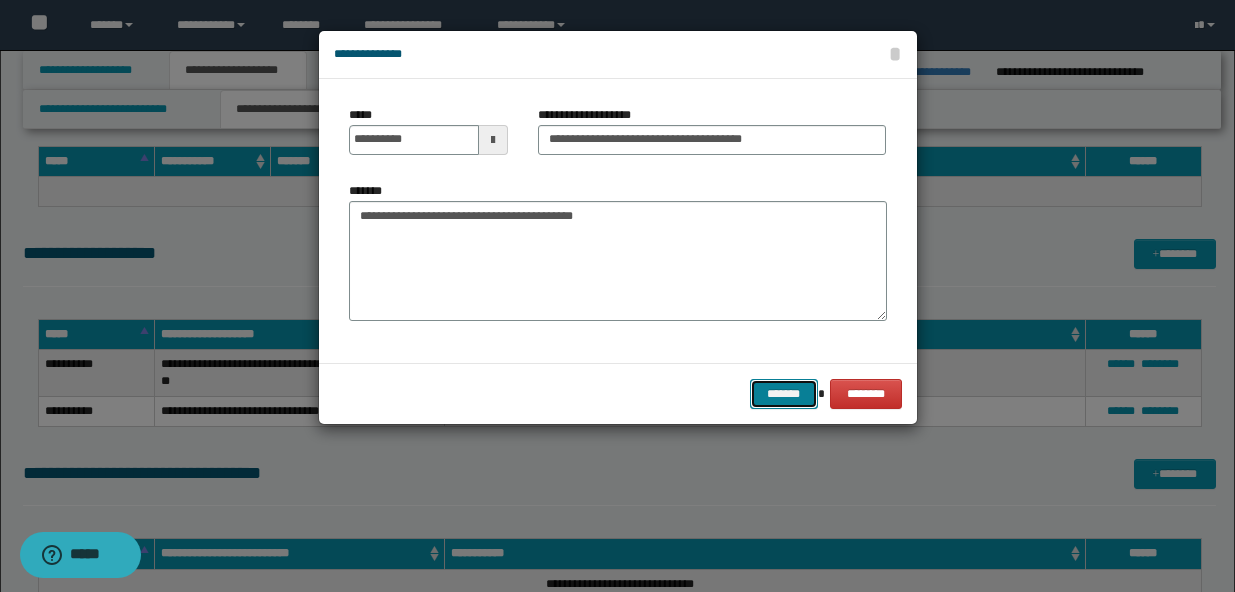 click on "*******" at bounding box center [784, 394] 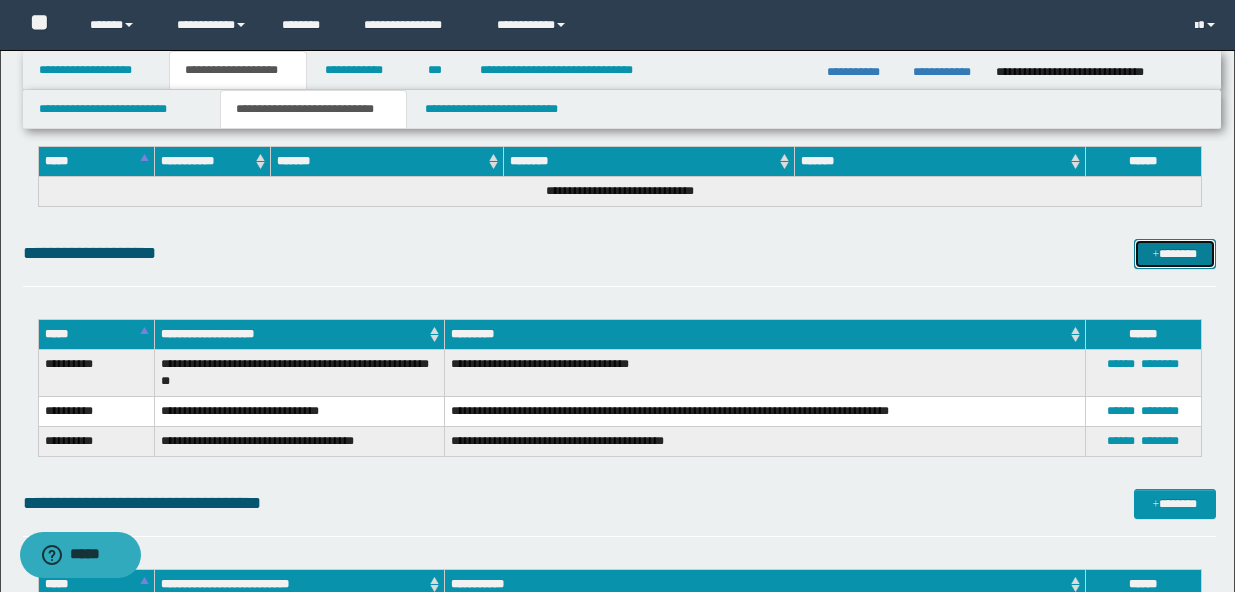 click on "*******" at bounding box center [1175, 254] 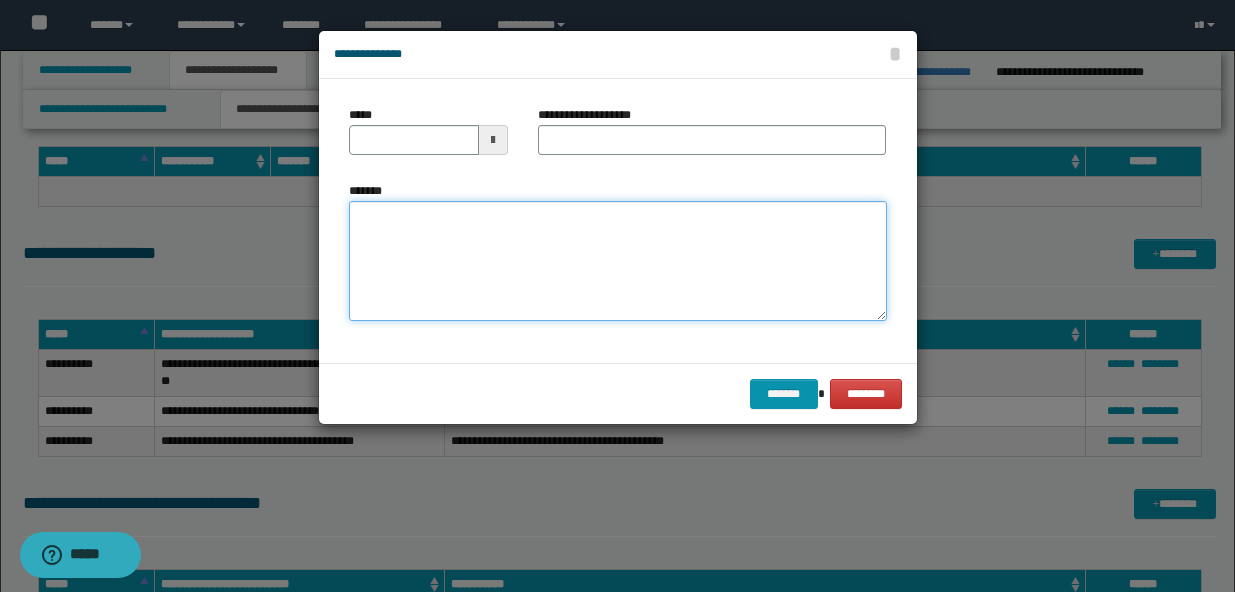 click on "*******" at bounding box center (618, 261) 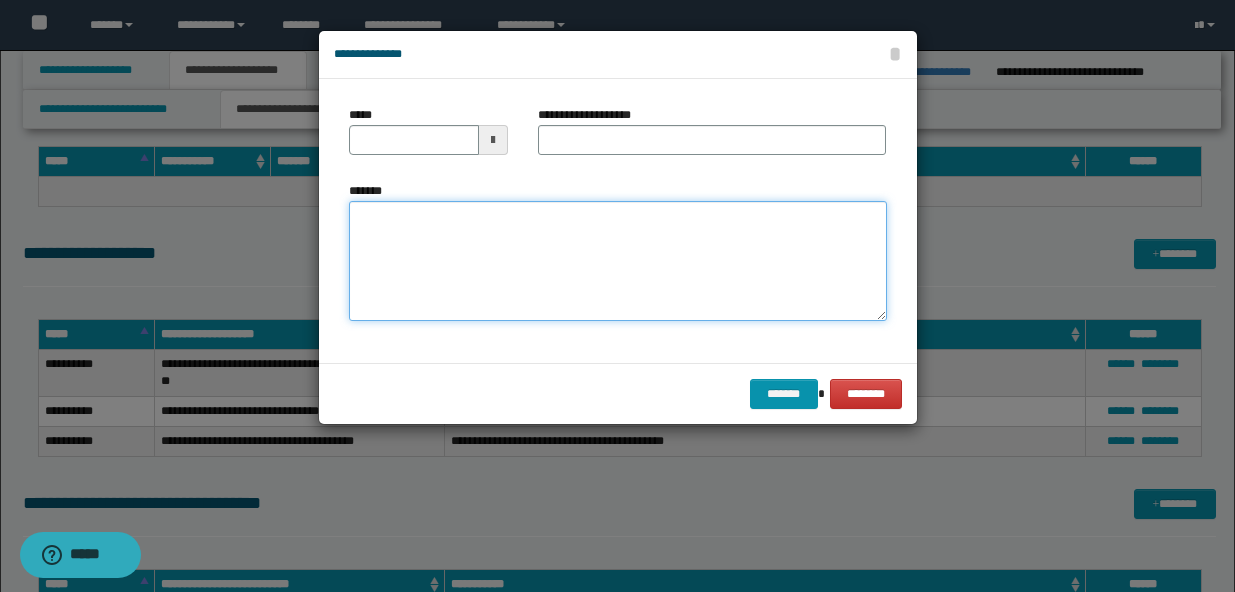 paste on "**********" 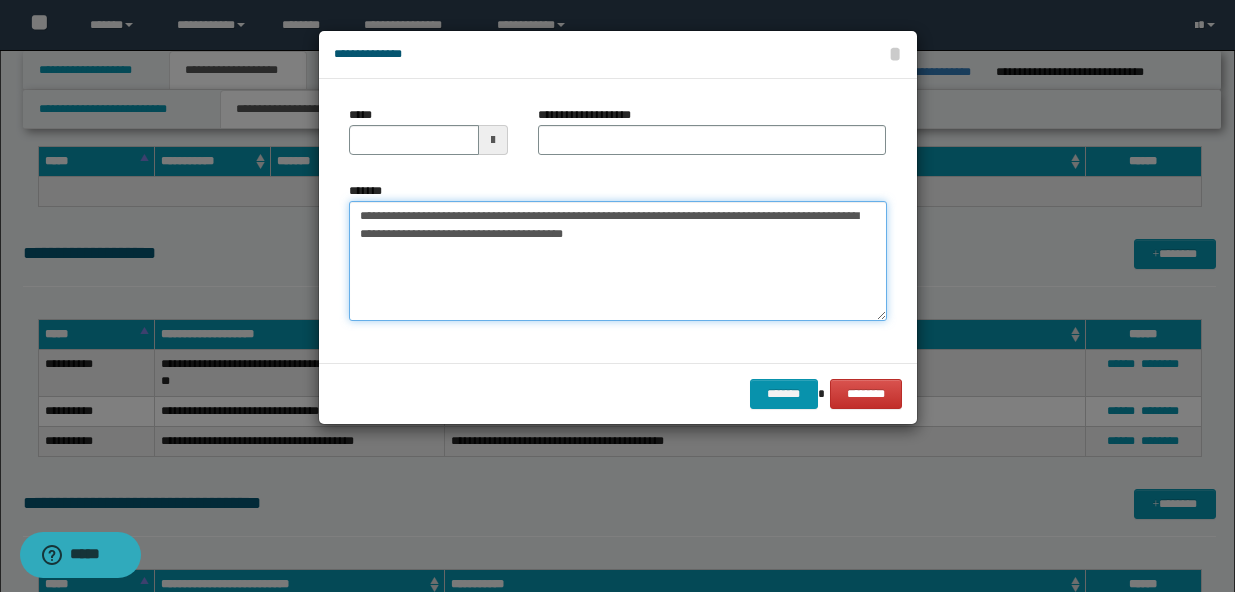 click on "**********" at bounding box center [618, 261] 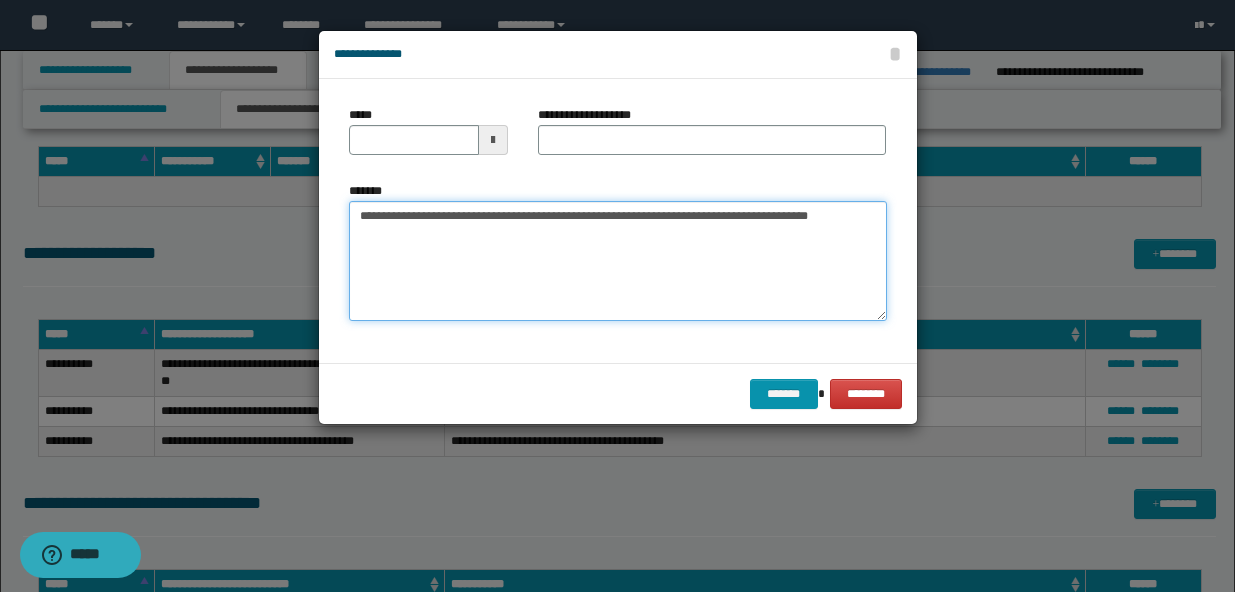 type on "**********" 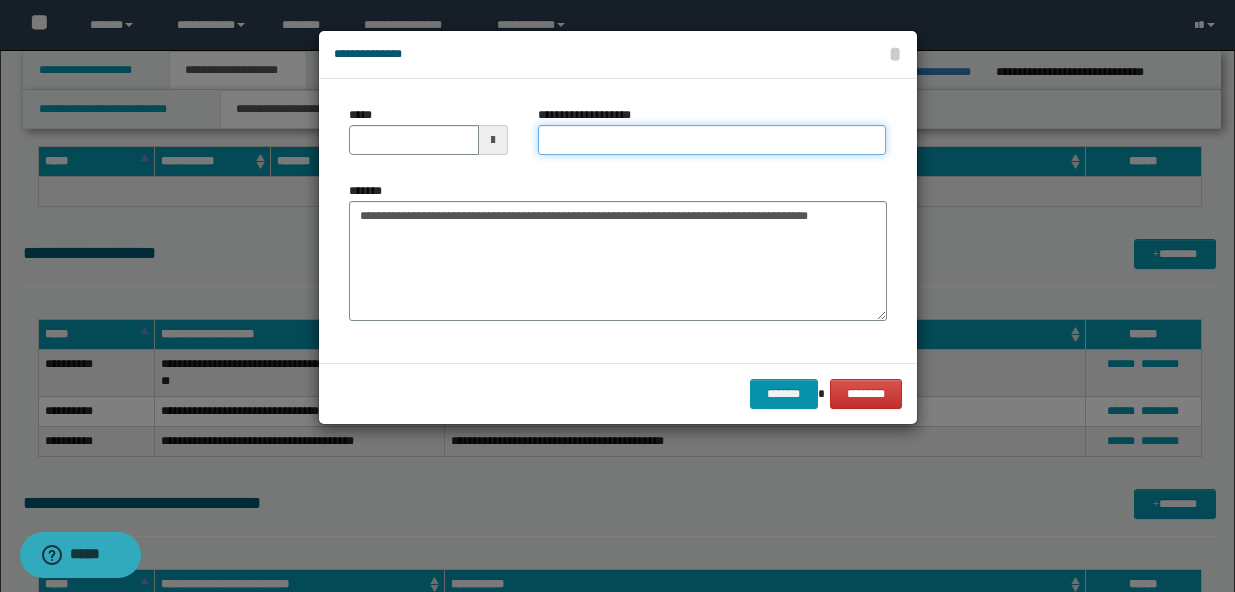 click on "**********" at bounding box center (712, 140) 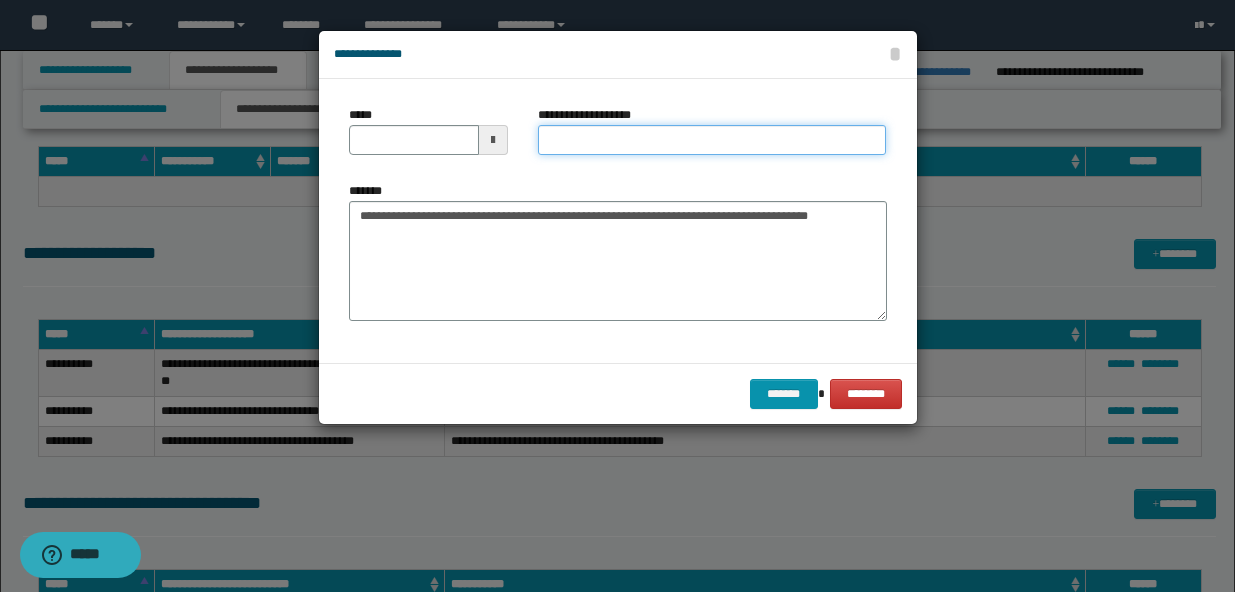 paste on "**********" 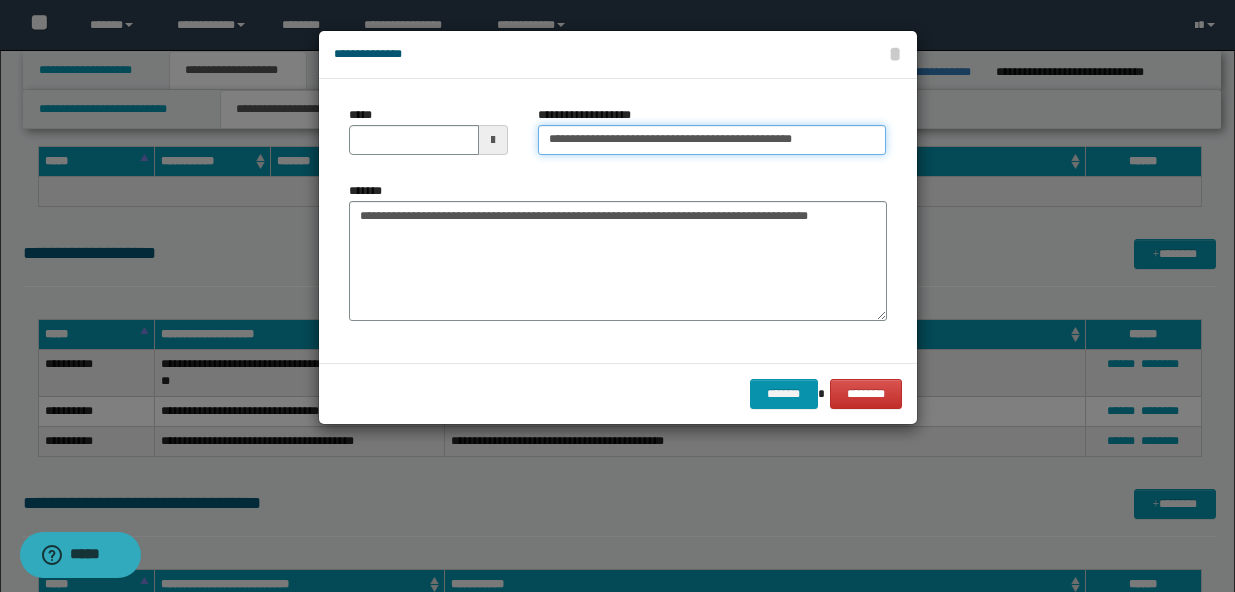 click on "**********" at bounding box center (712, 140) 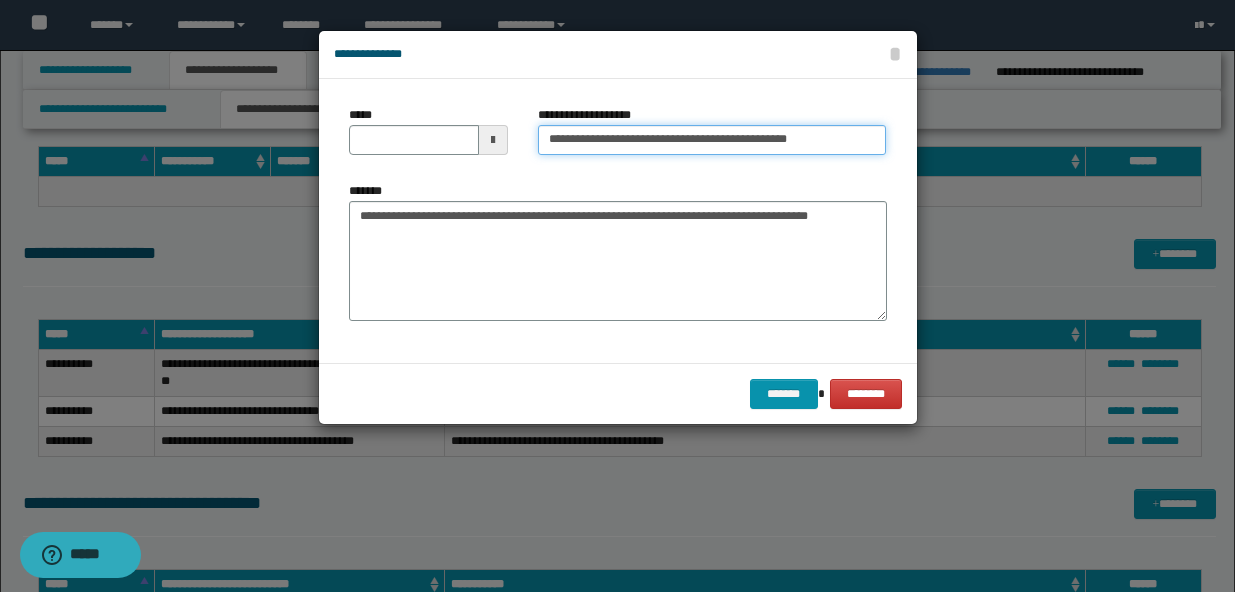 type on "**********" 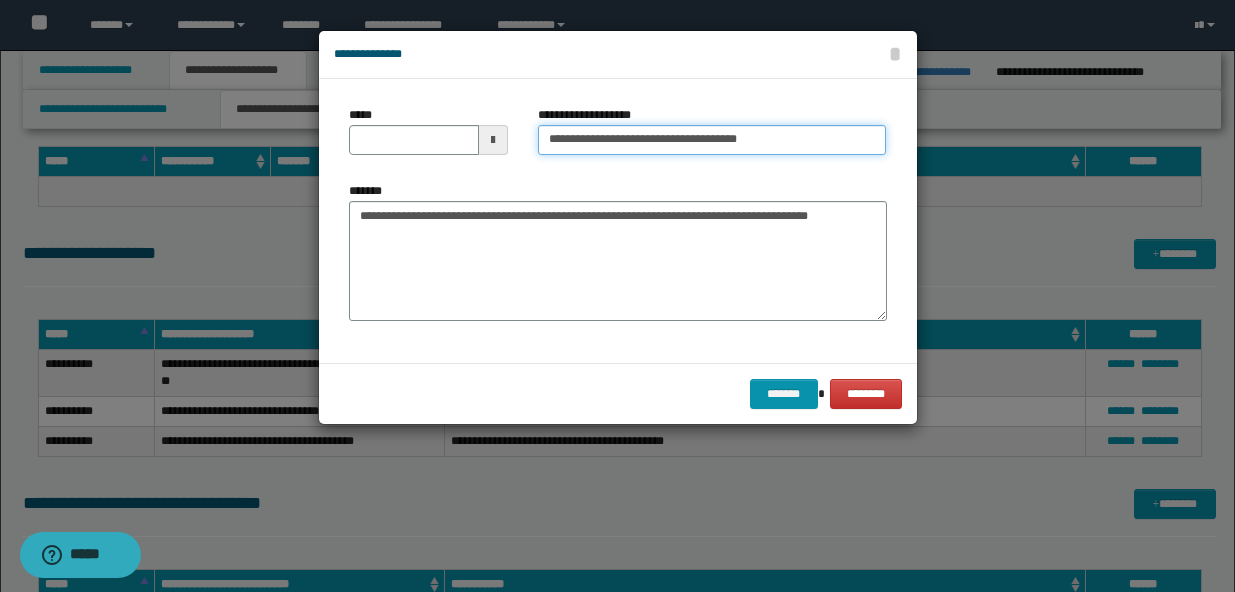 type 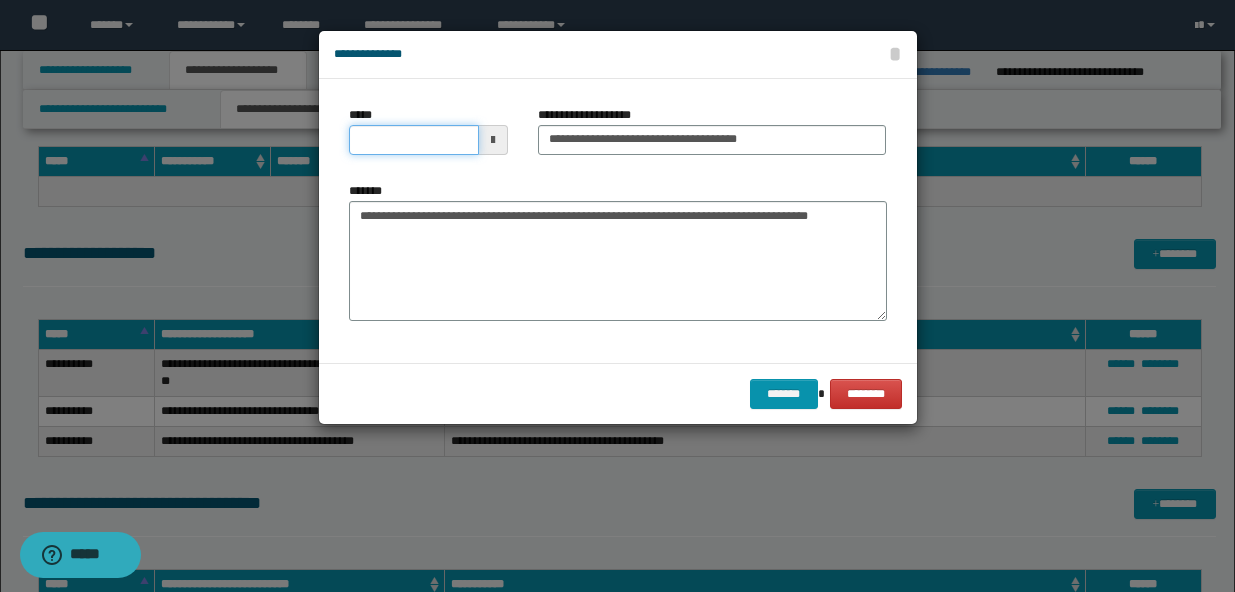 click on "*****" at bounding box center [414, 140] 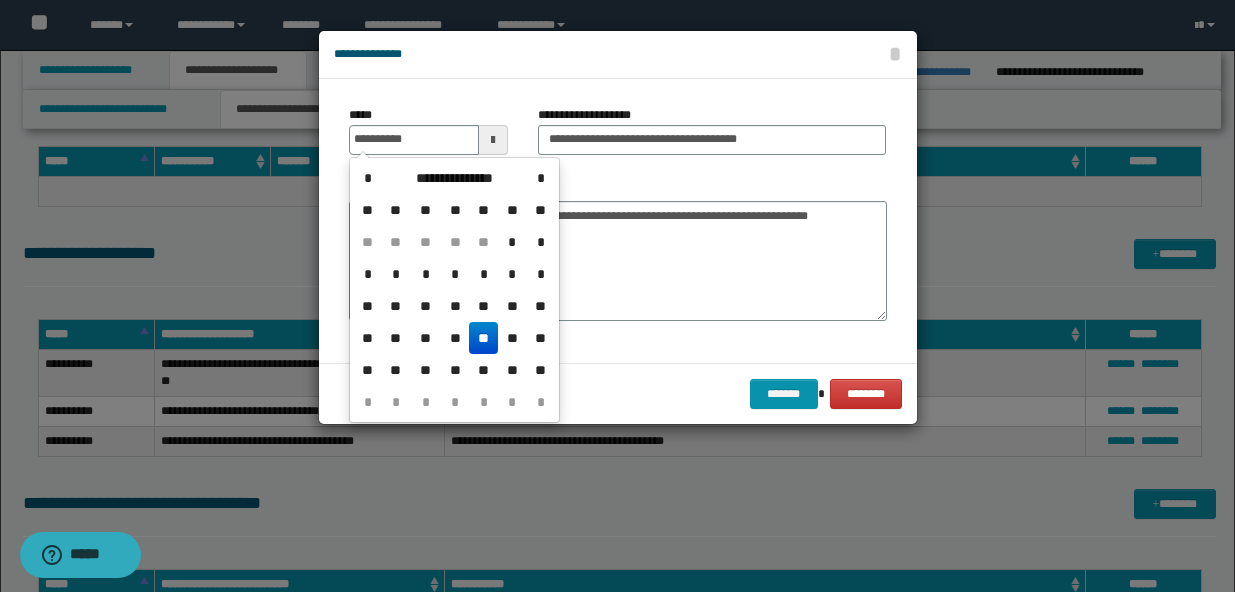 click on "**" at bounding box center (483, 338) 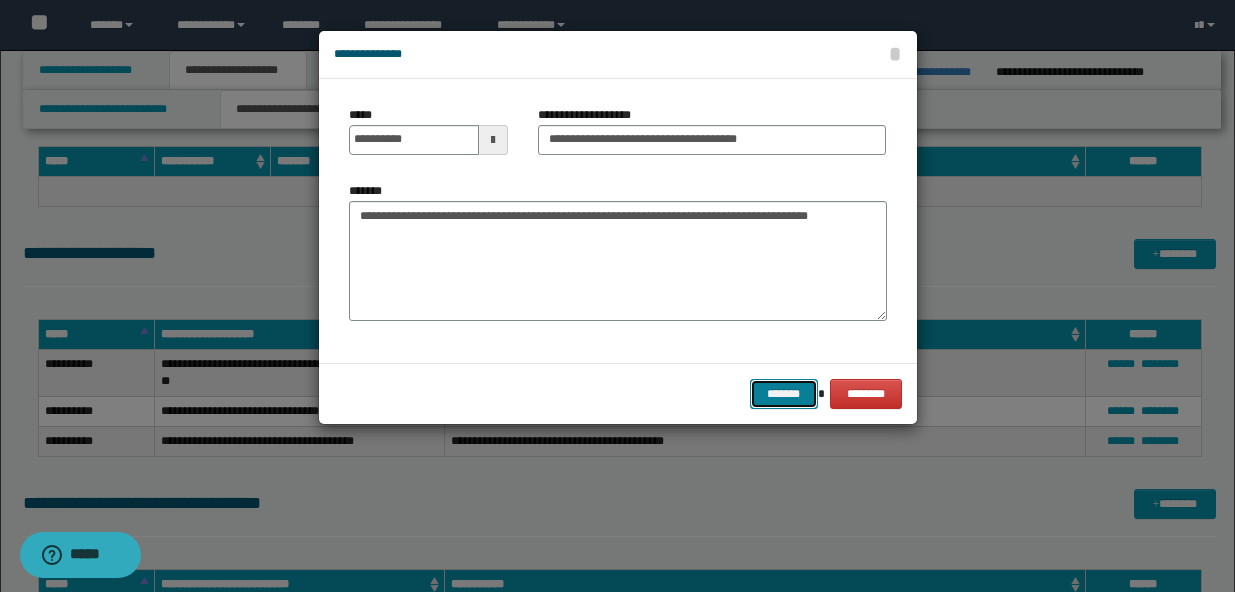 click on "*******" at bounding box center (784, 394) 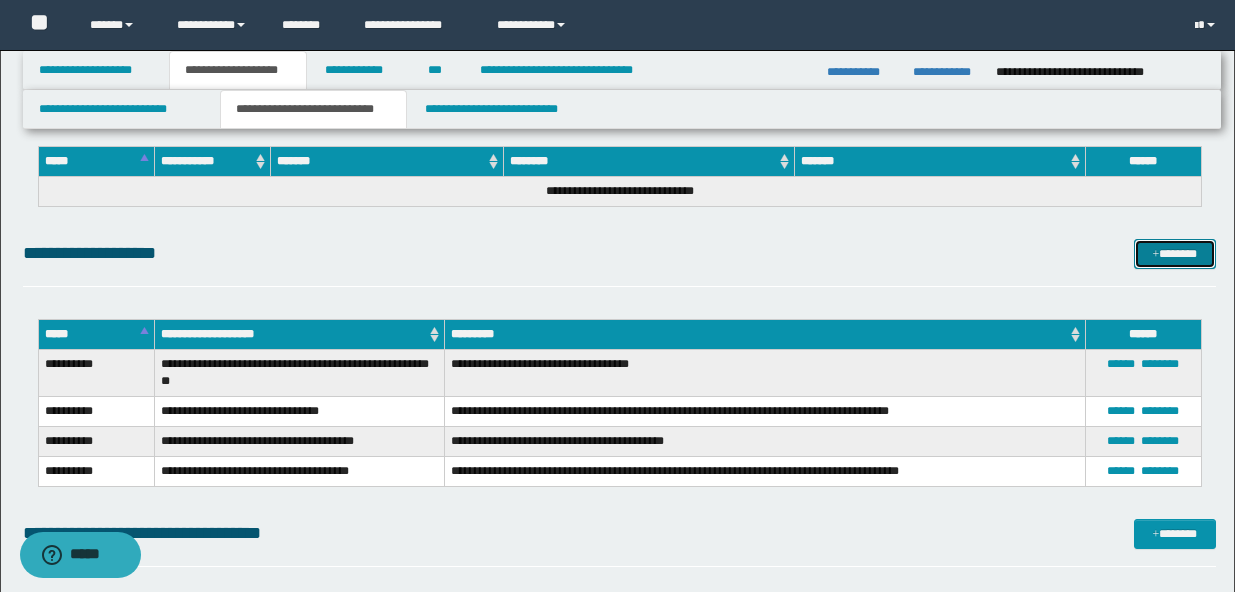 click on "*******" at bounding box center (1175, 254) 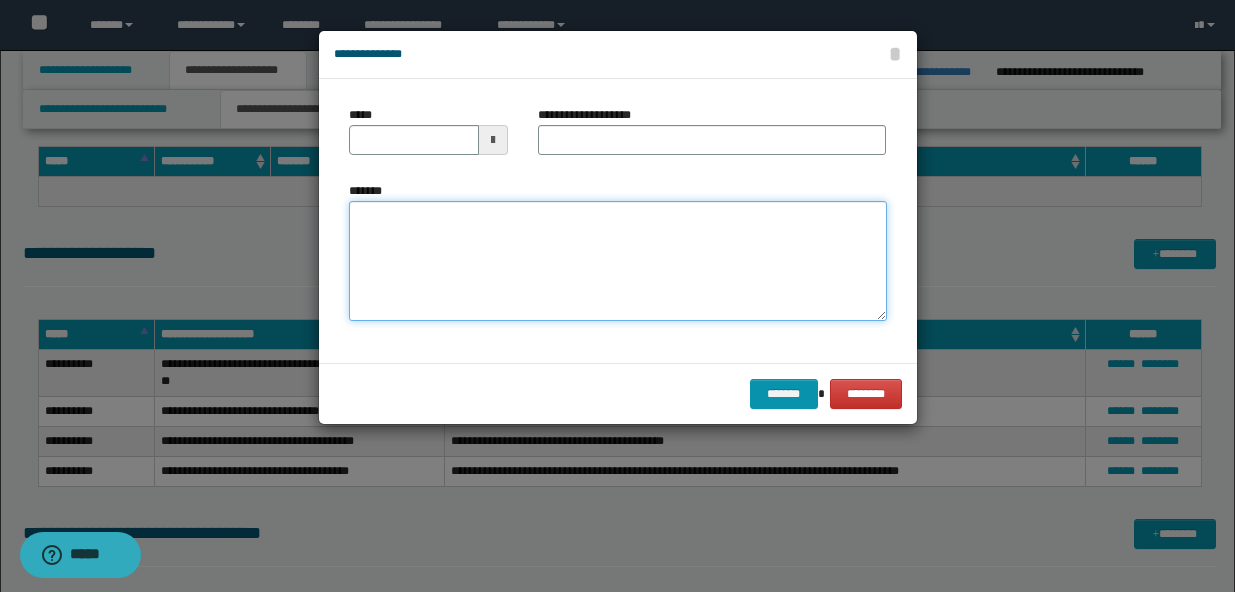 click on "*******" at bounding box center (618, 261) 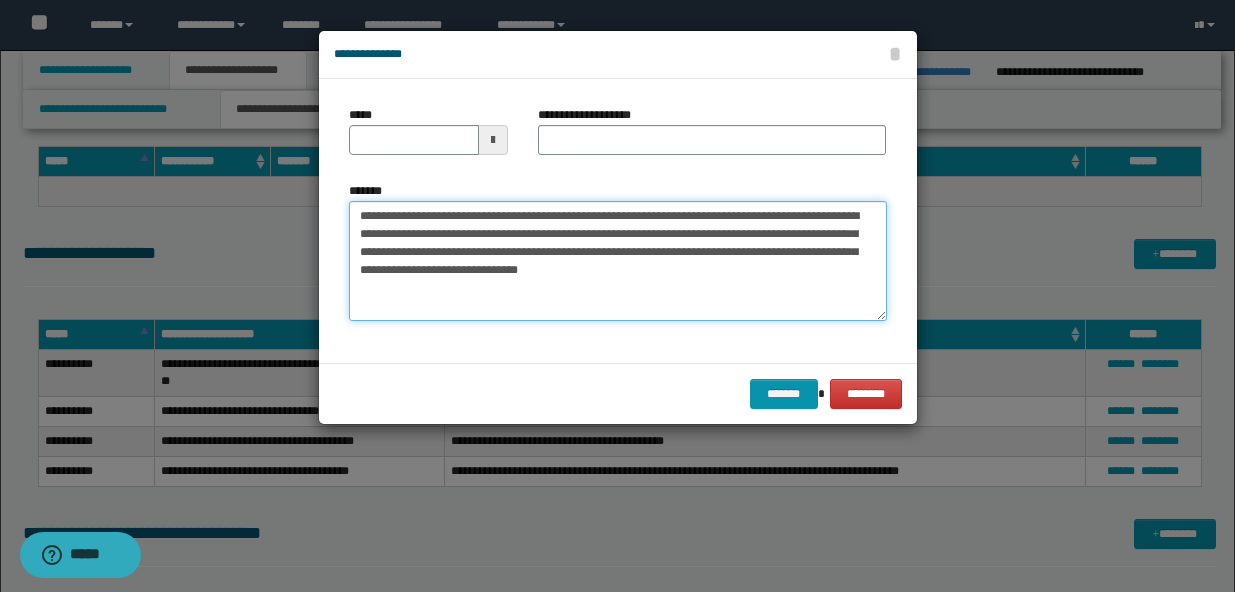 click on "**********" at bounding box center [618, 261] 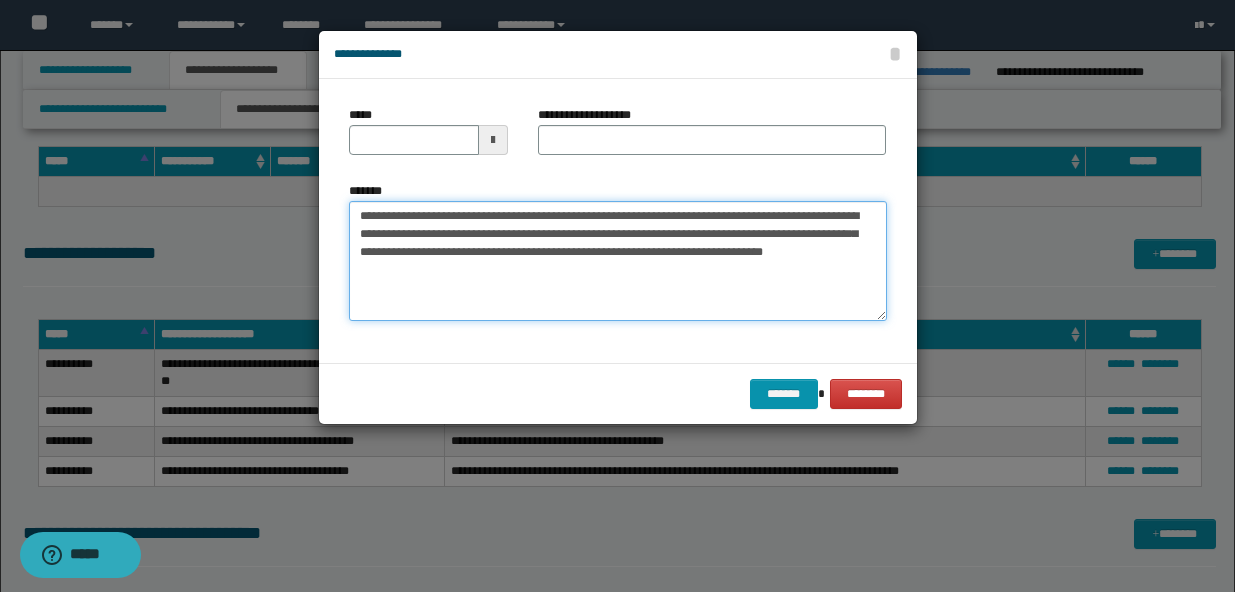 type on "**********" 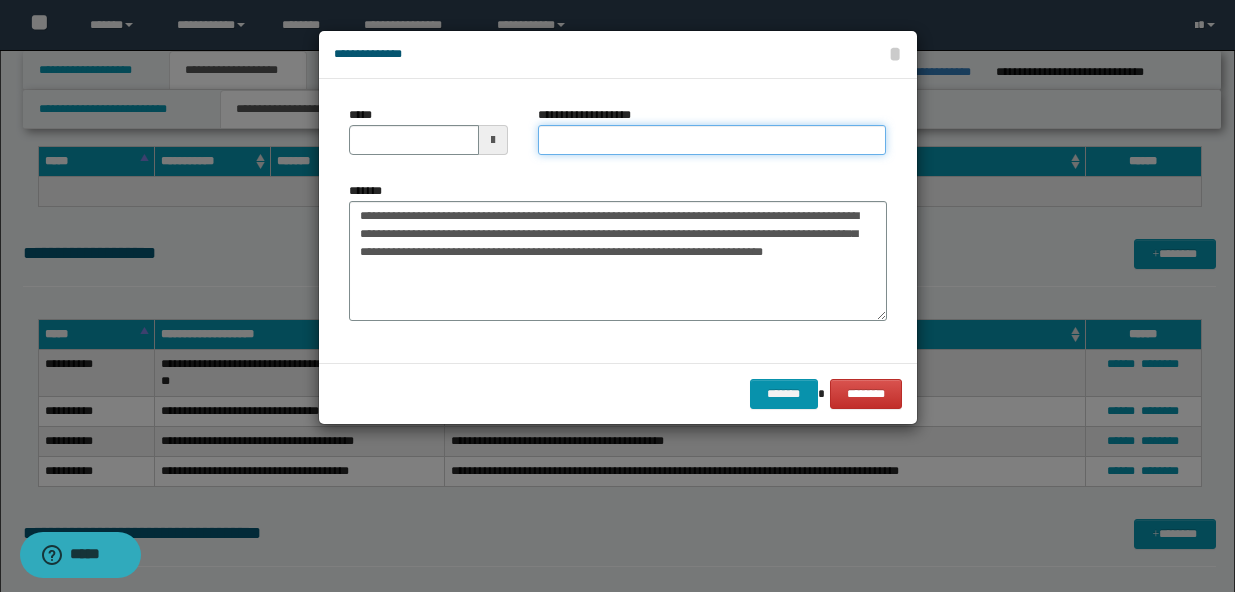 click on "**********" at bounding box center [712, 140] 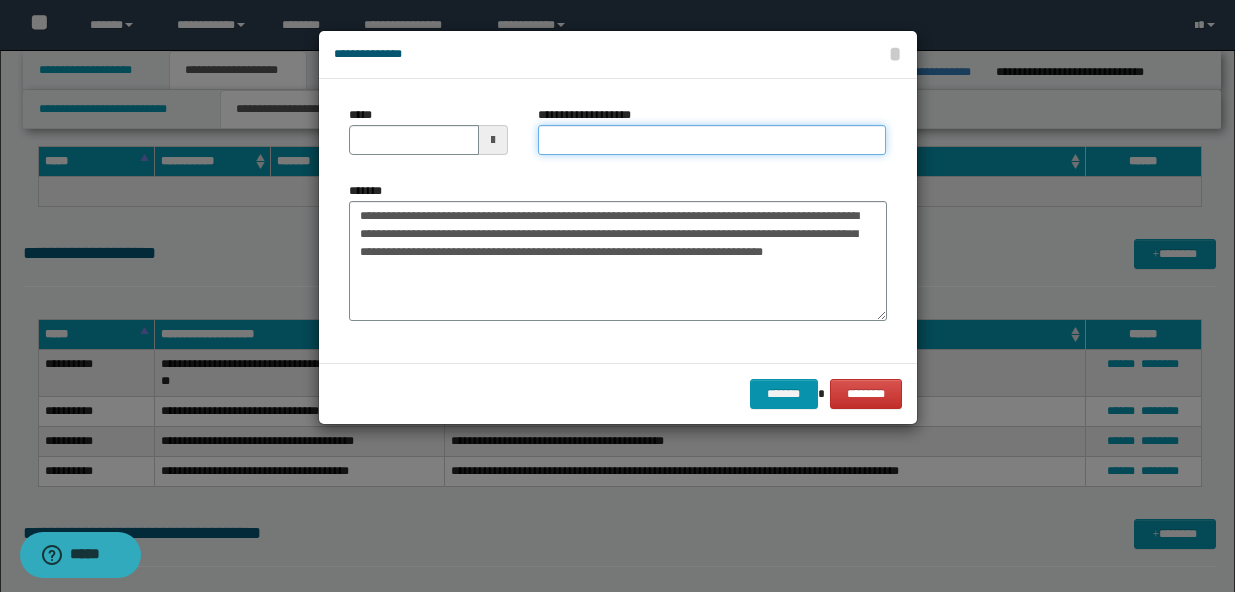 paste on "**********" 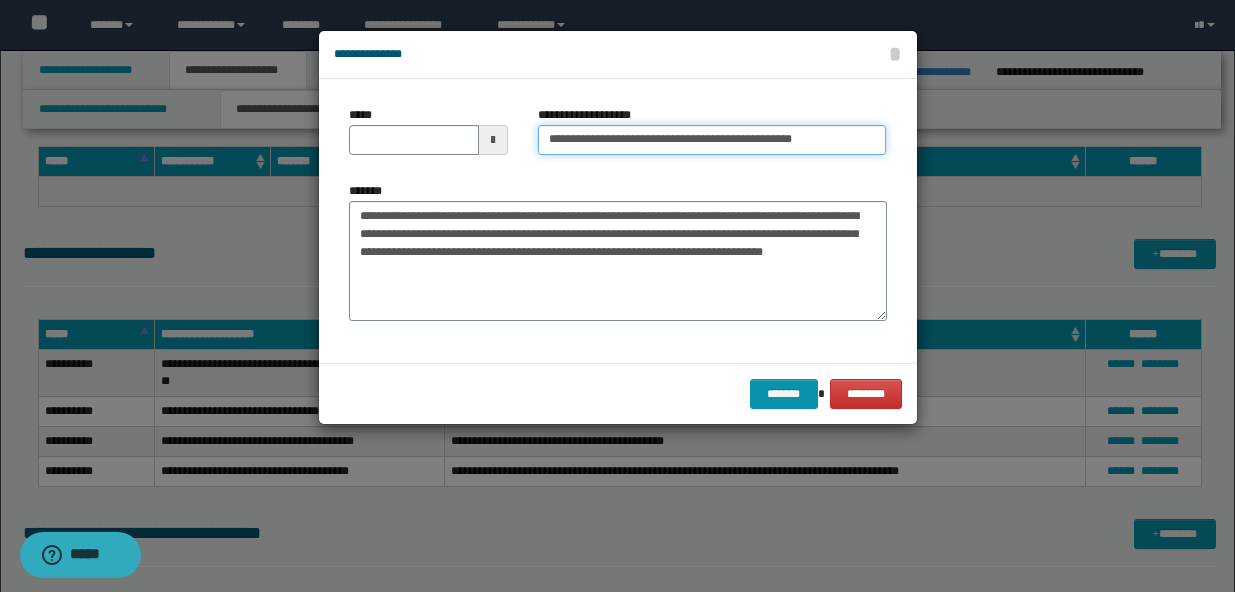 click on "**********" at bounding box center [712, 140] 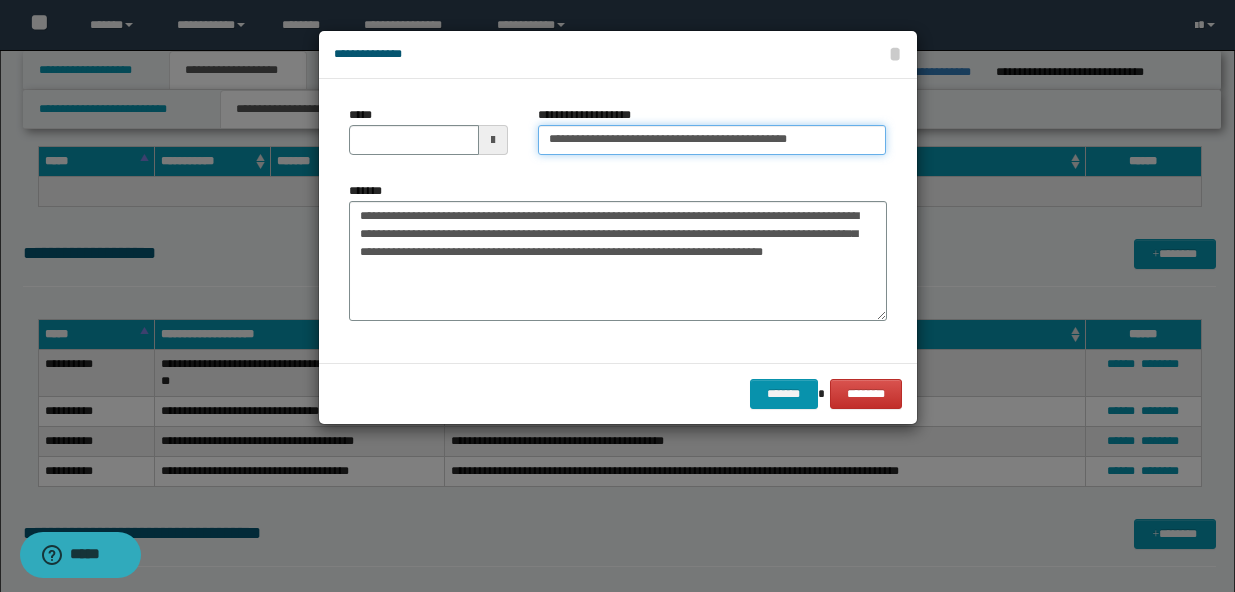 type on "**********" 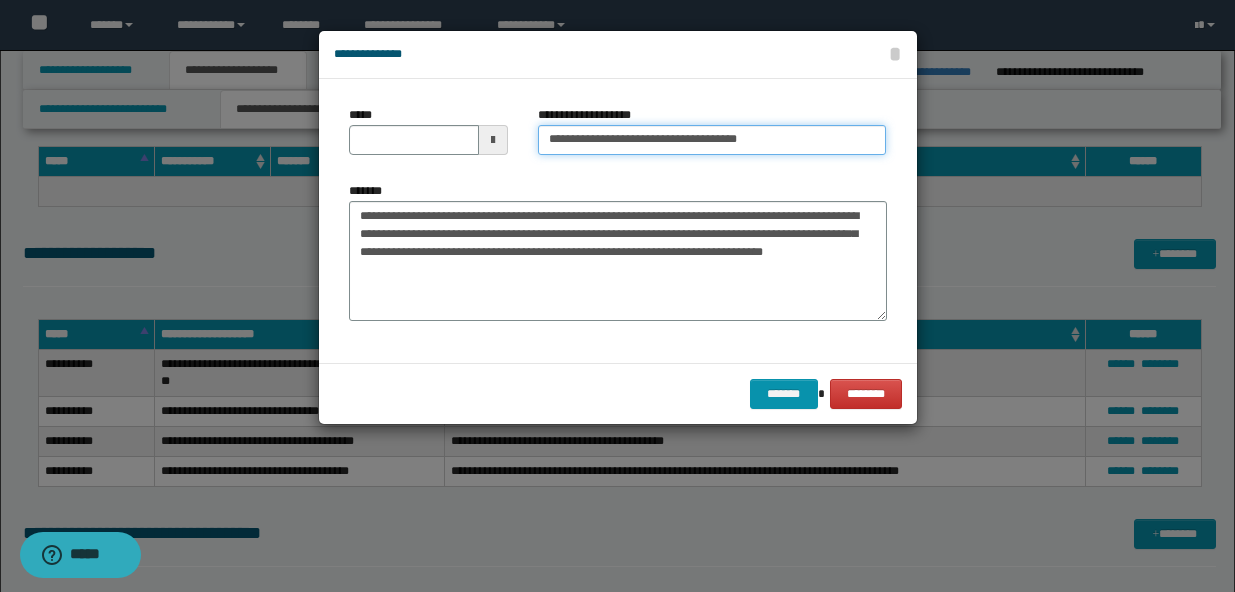 type 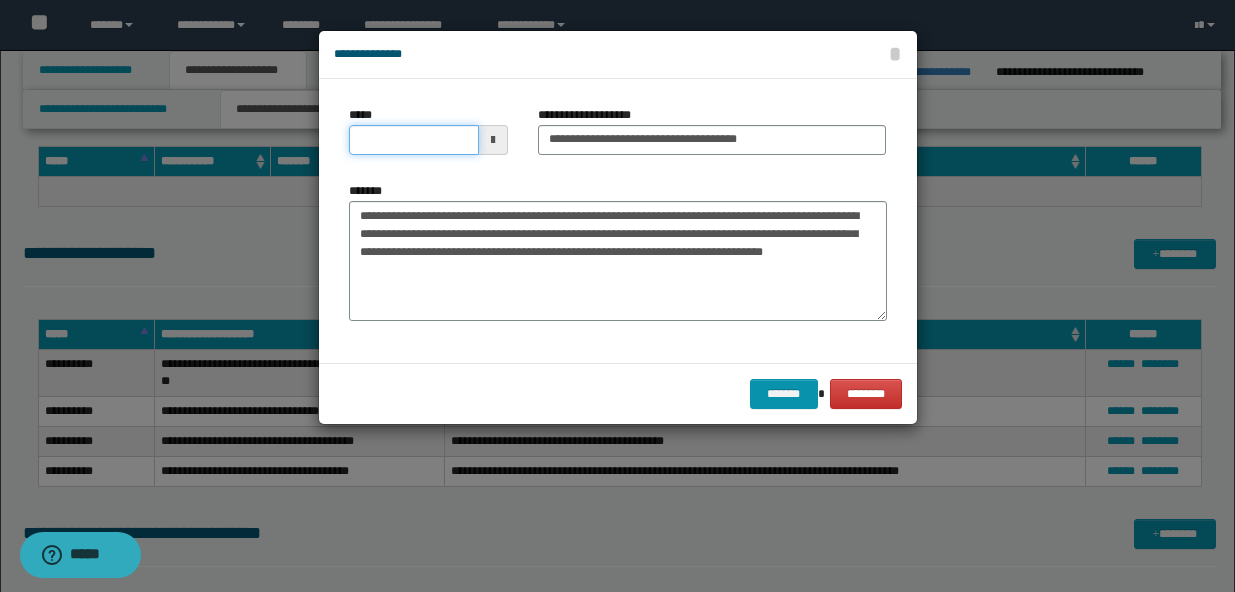 click on "*****" at bounding box center [414, 140] 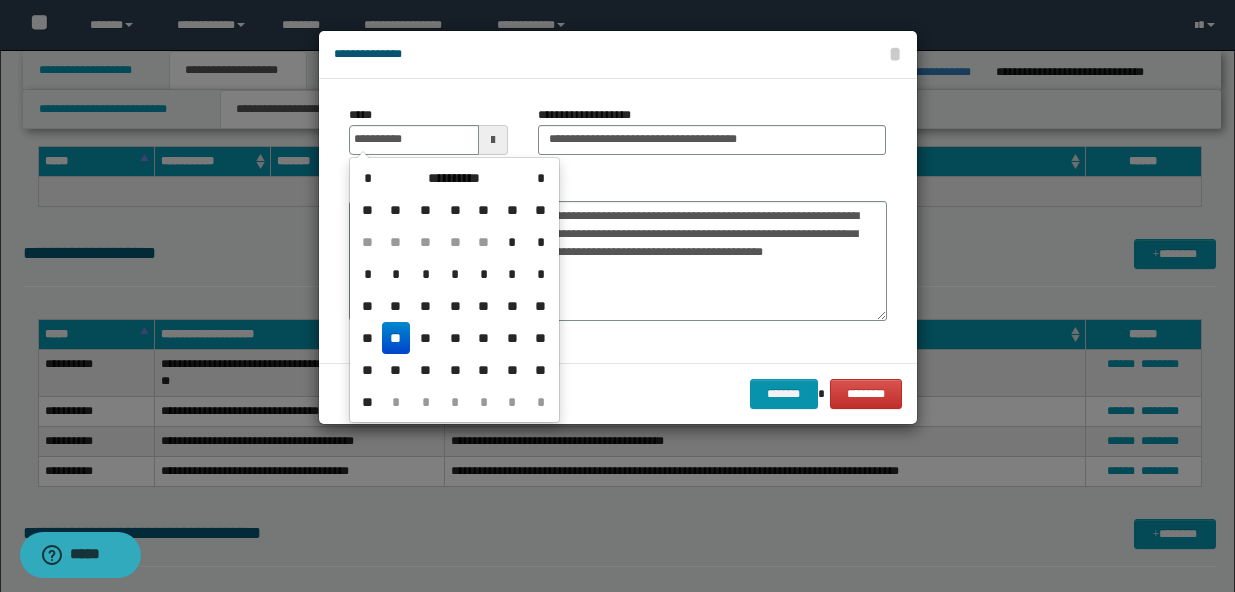 click on "**" at bounding box center (396, 338) 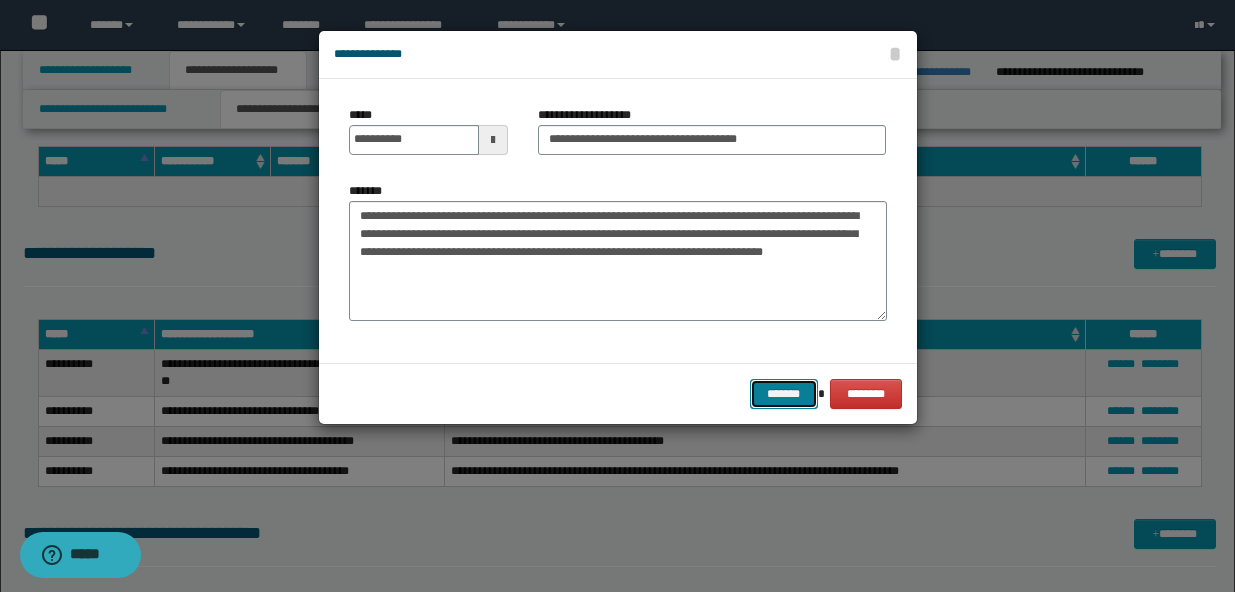 click on "*******" at bounding box center [784, 394] 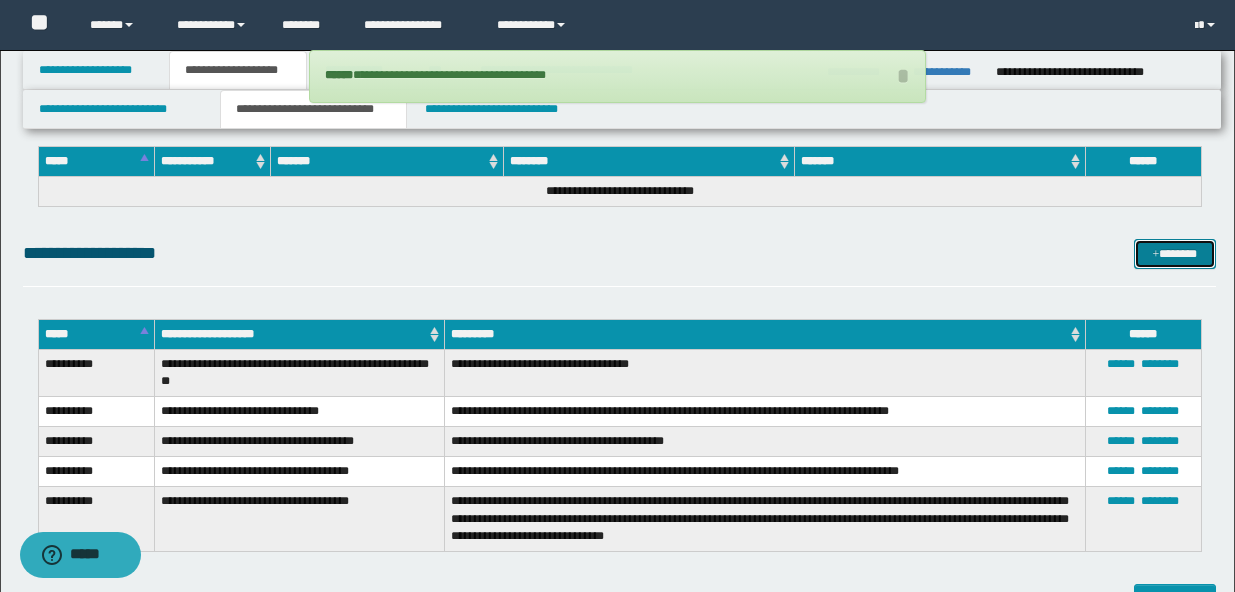 click at bounding box center [1156, 255] 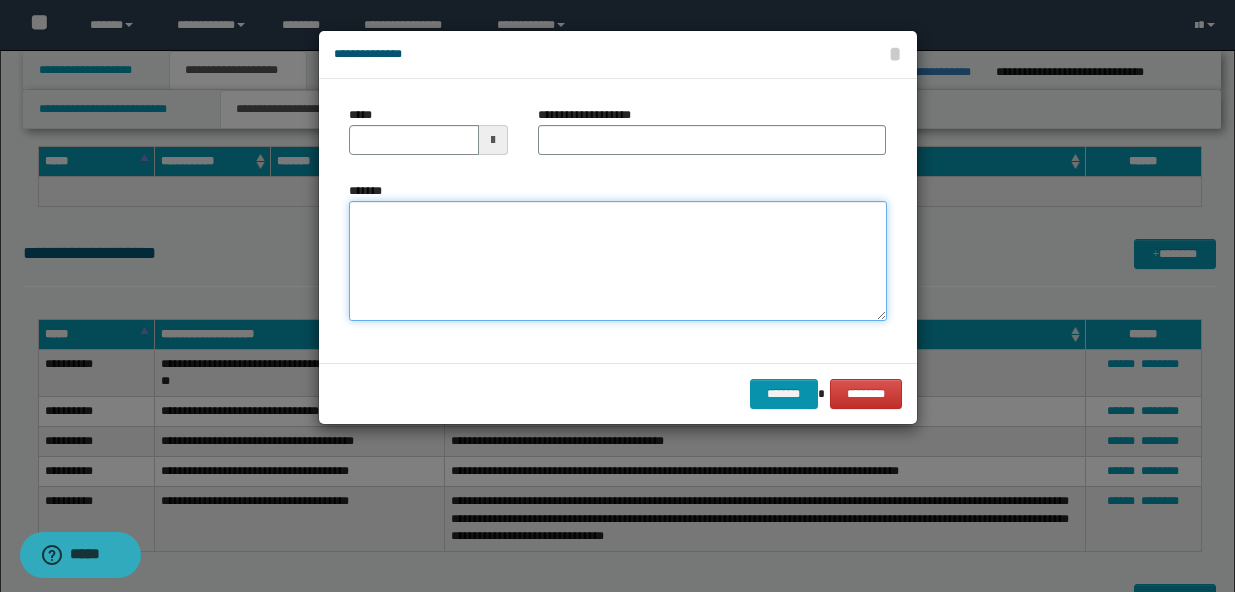 click on "*******" at bounding box center [618, 261] 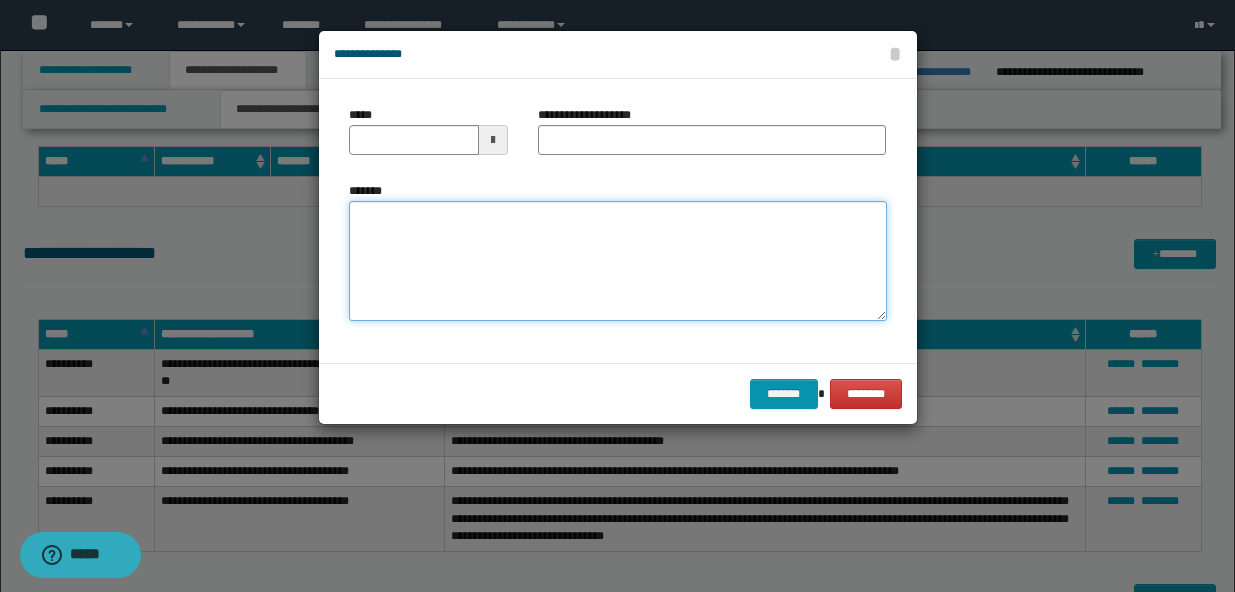 paste on "**********" 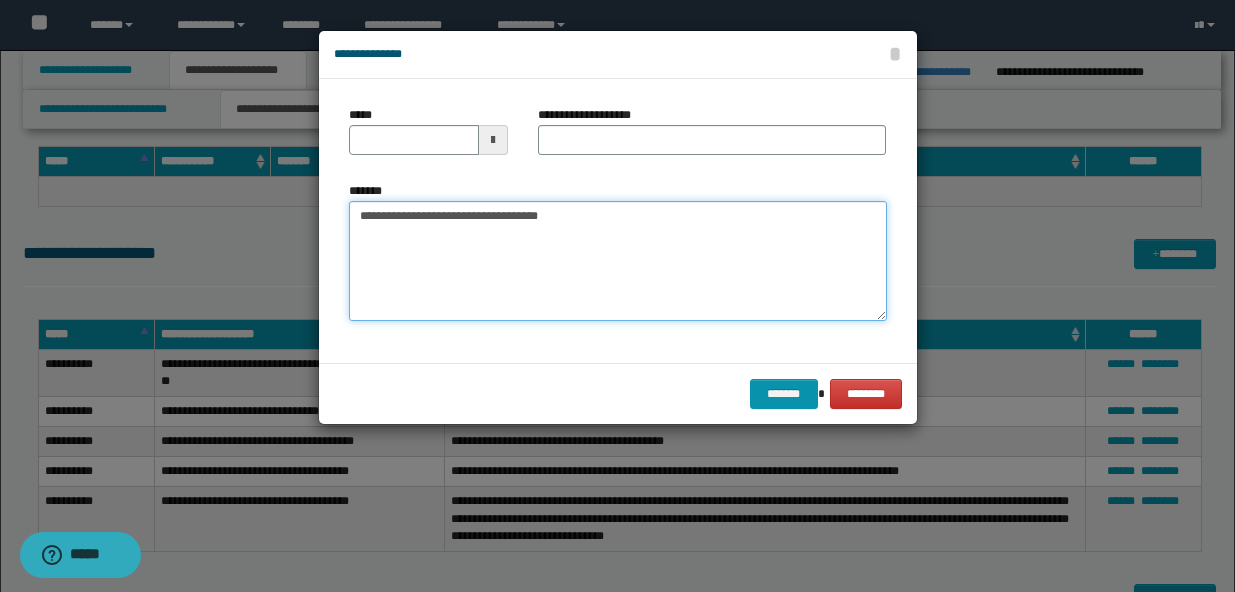 click on "**********" at bounding box center [618, 261] 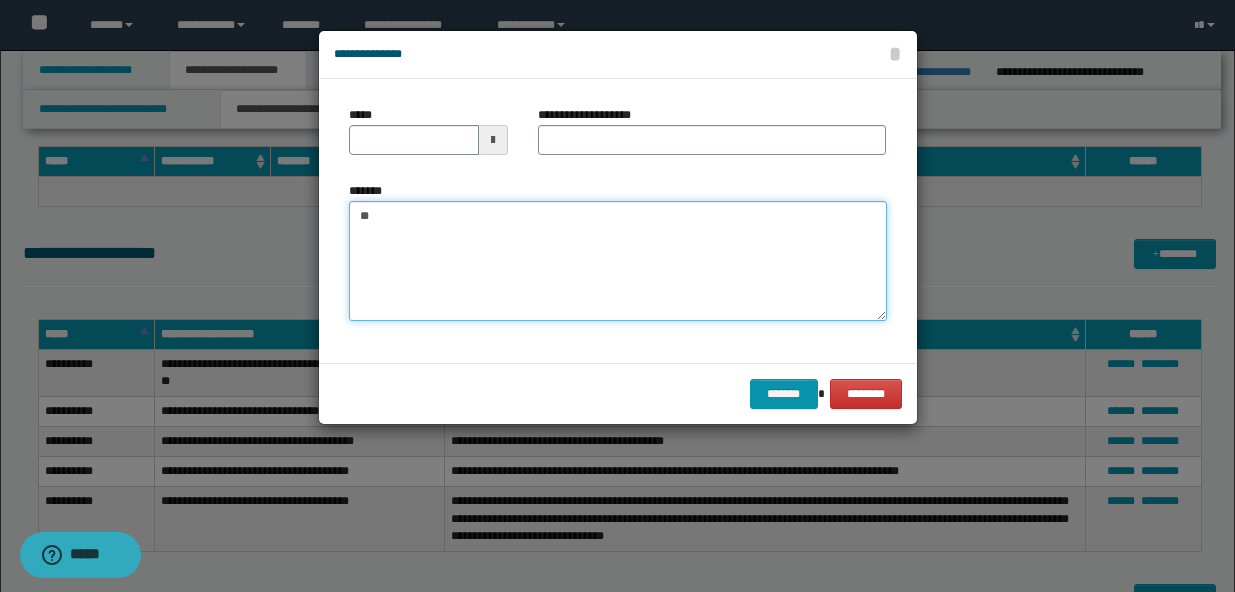 type on "*" 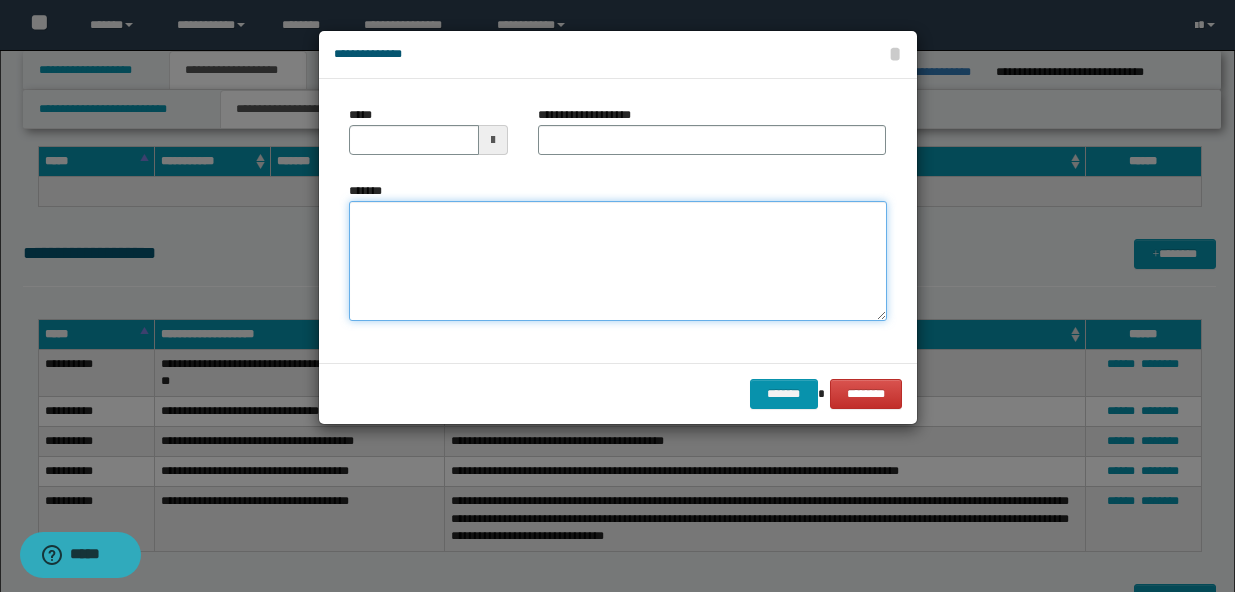 click on "*******" at bounding box center [618, 261] 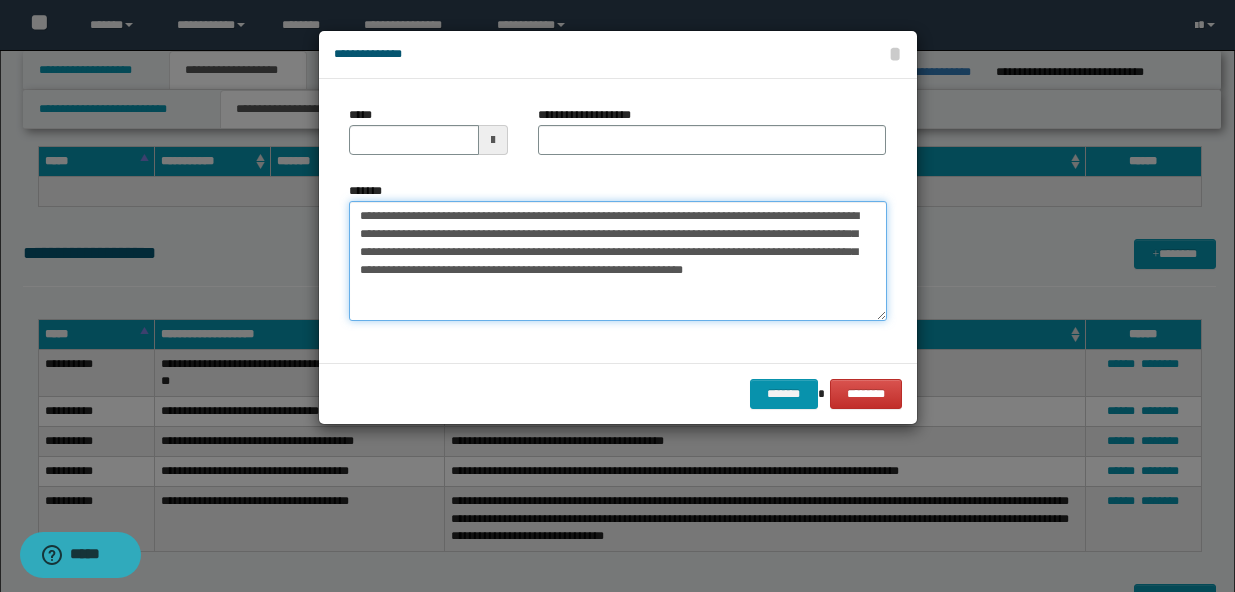 click on "**********" at bounding box center (618, 261) 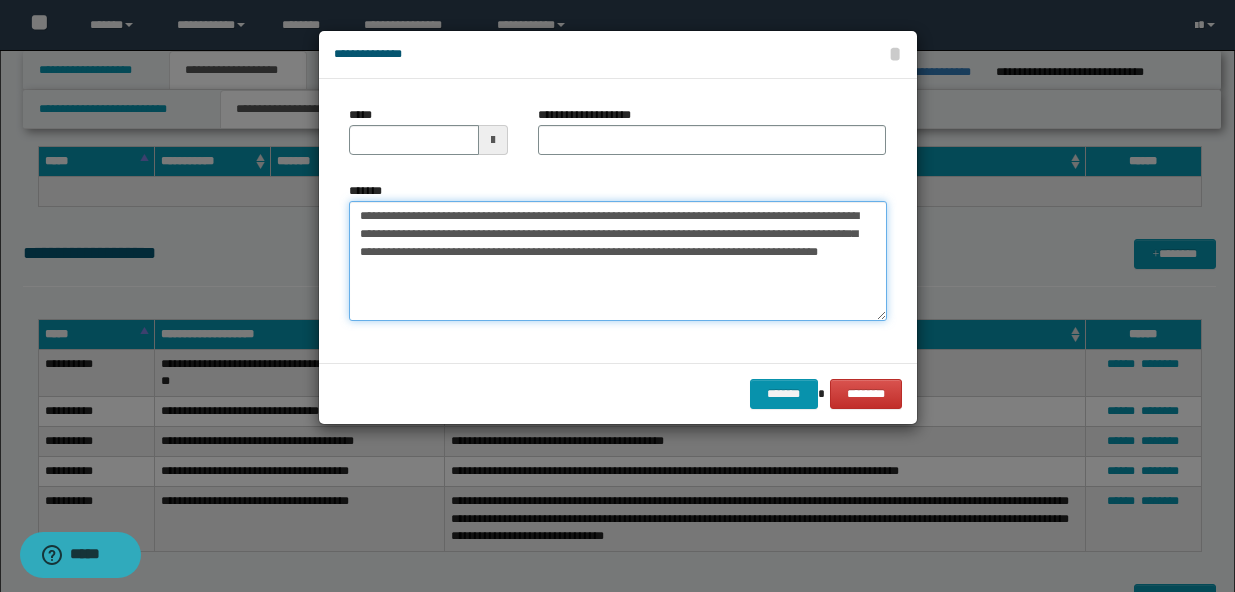 type on "**********" 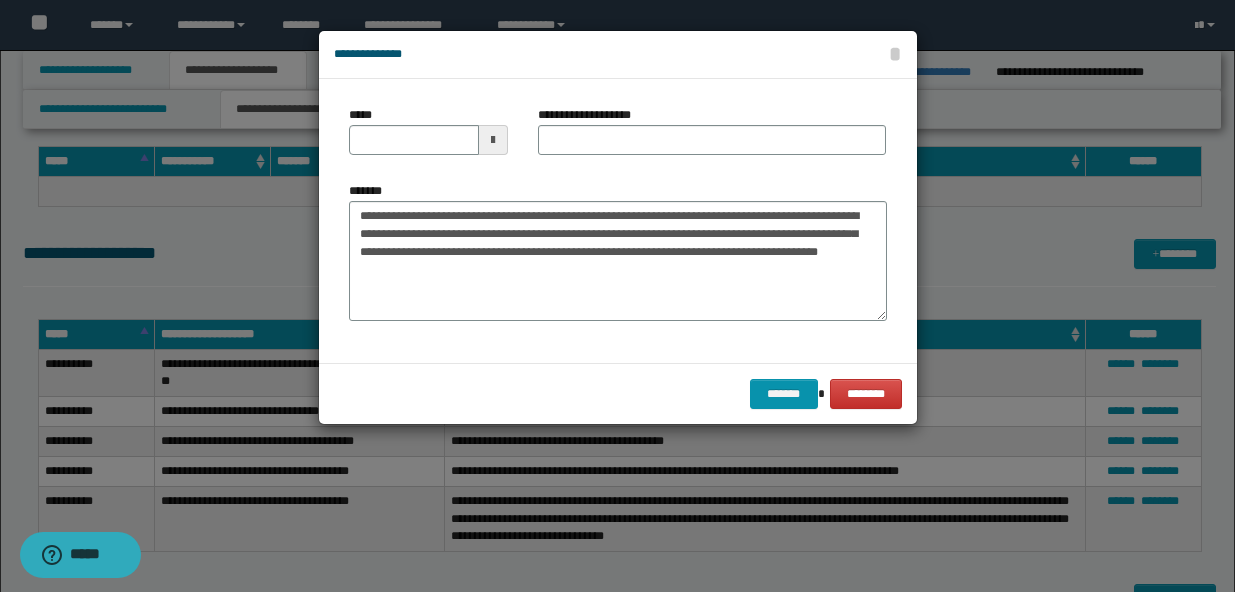 click on "**********" at bounding box center (712, 138) 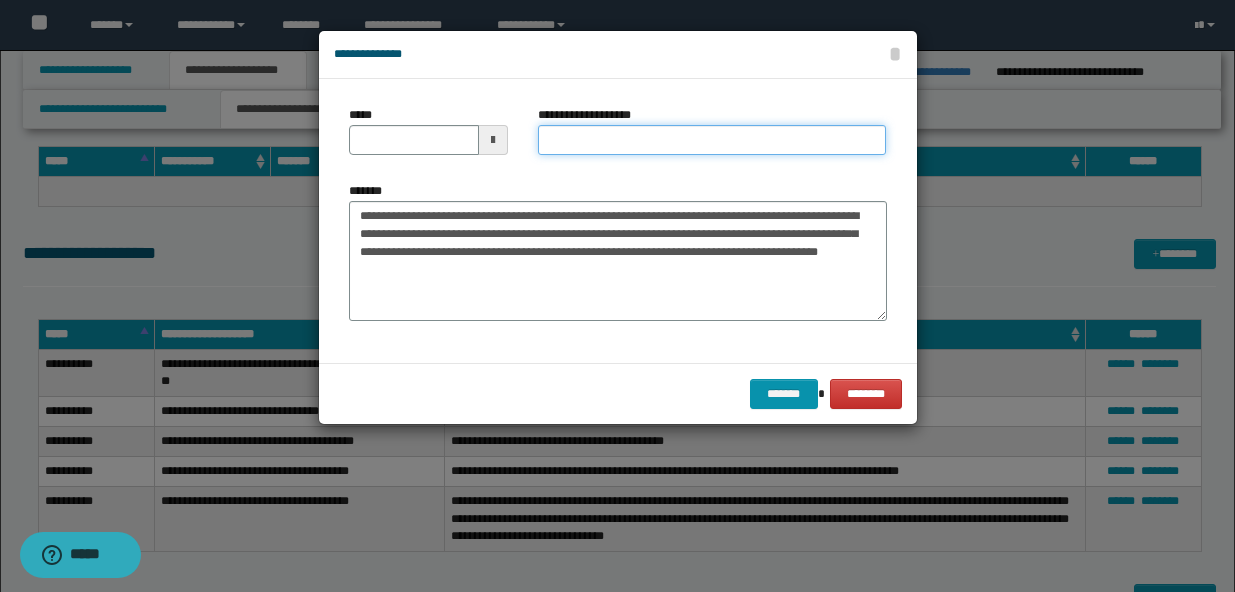 click on "**********" at bounding box center (712, 140) 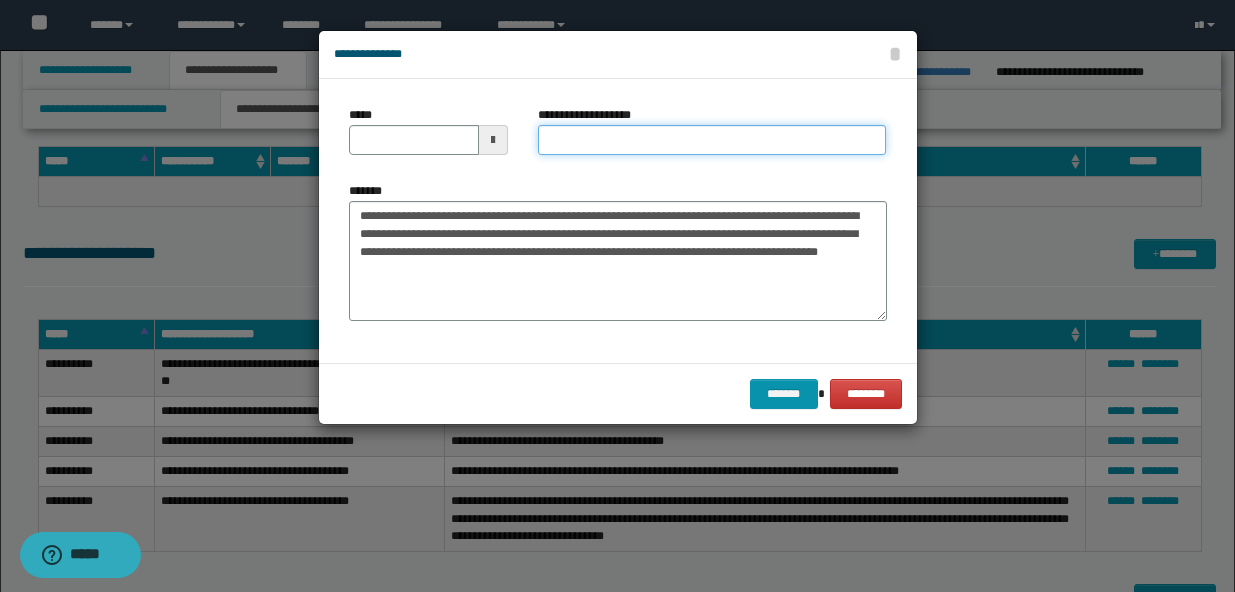 paste on "**********" 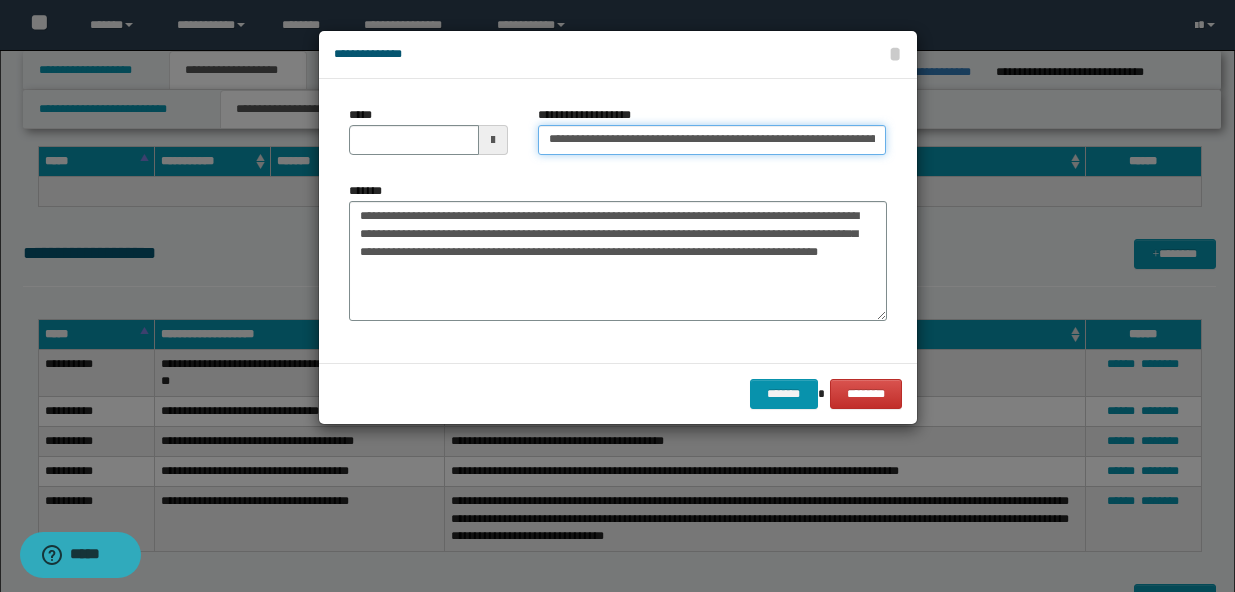 scroll, scrollTop: 0, scrollLeft: 119, axis: horizontal 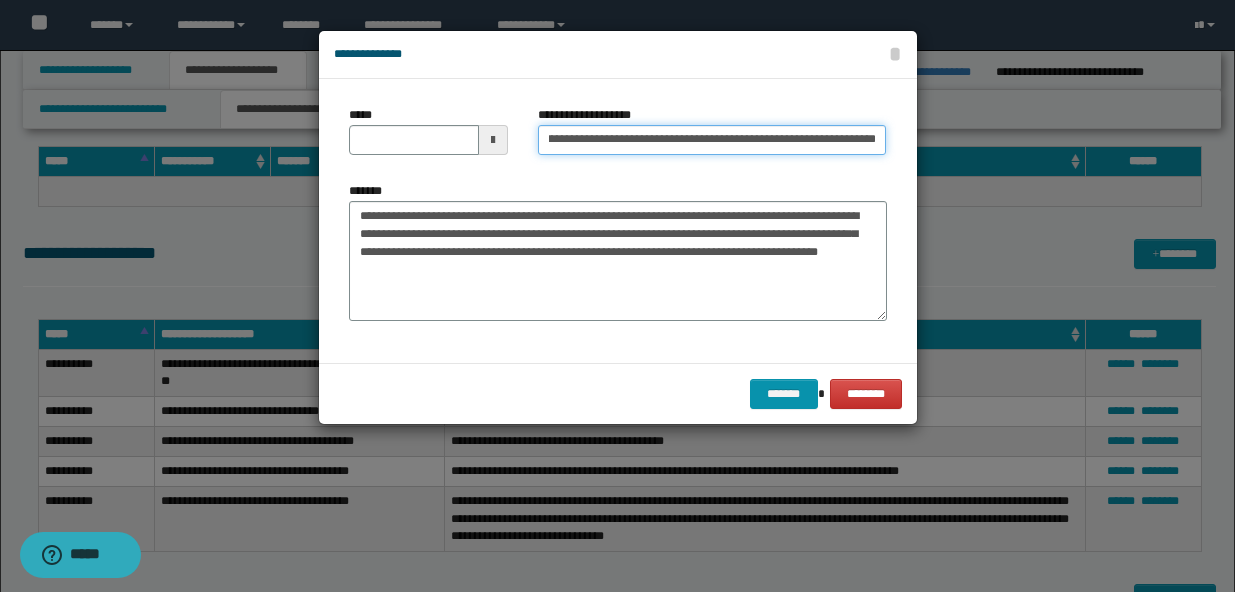 click on "**********" at bounding box center (712, 140) 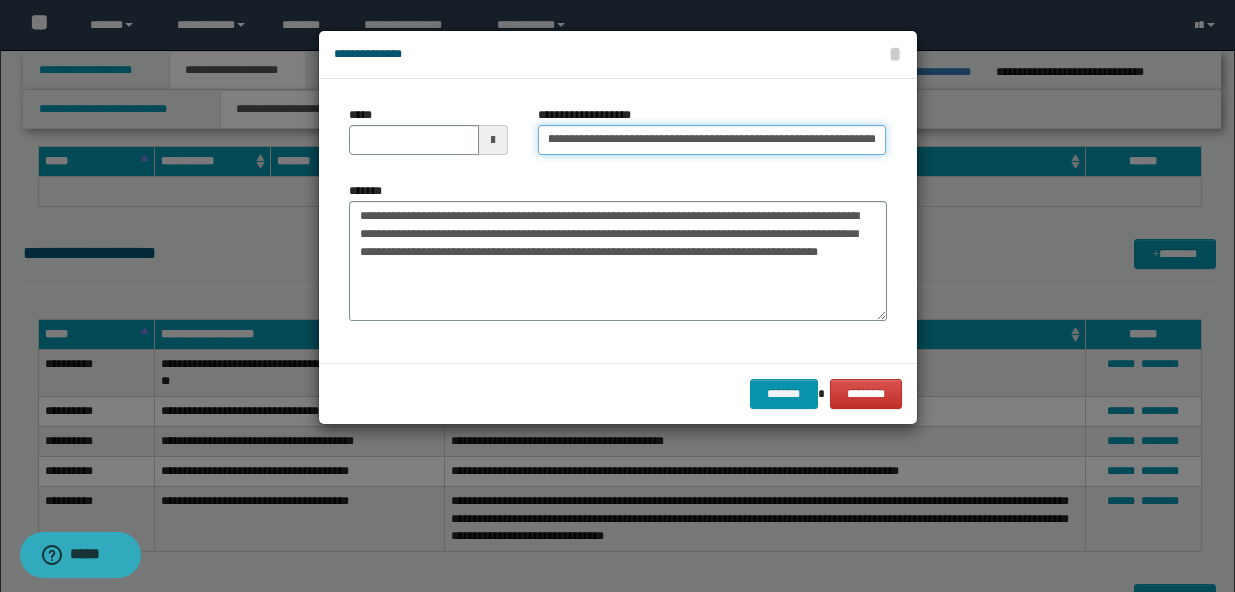 scroll, scrollTop: 0, scrollLeft: 0, axis: both 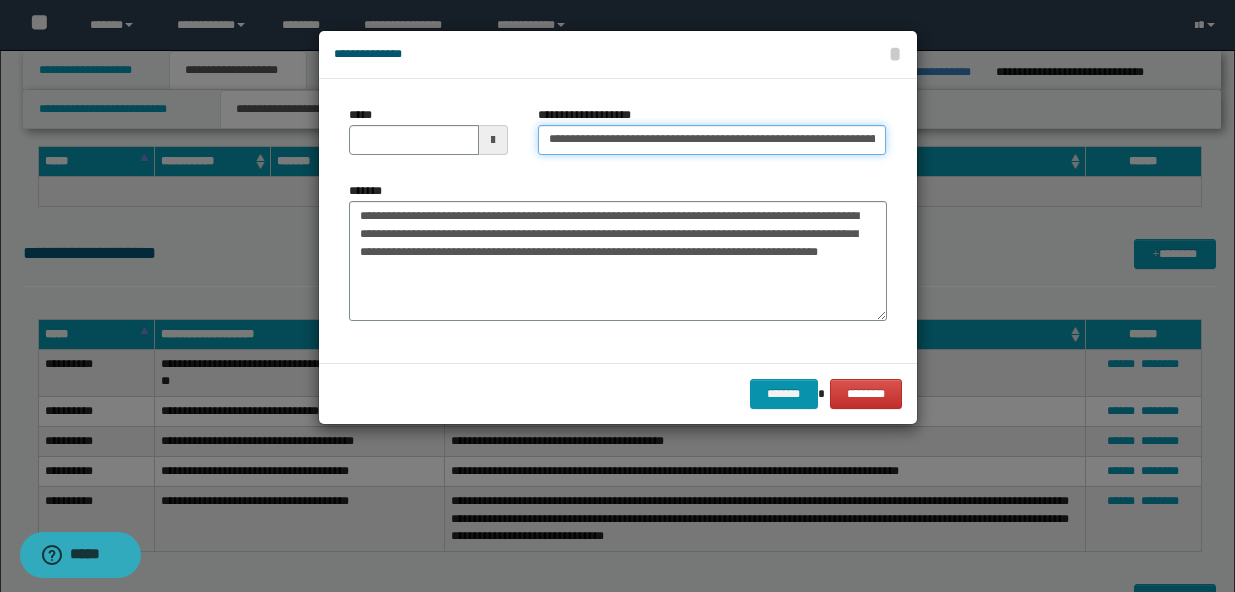 type on "**********" 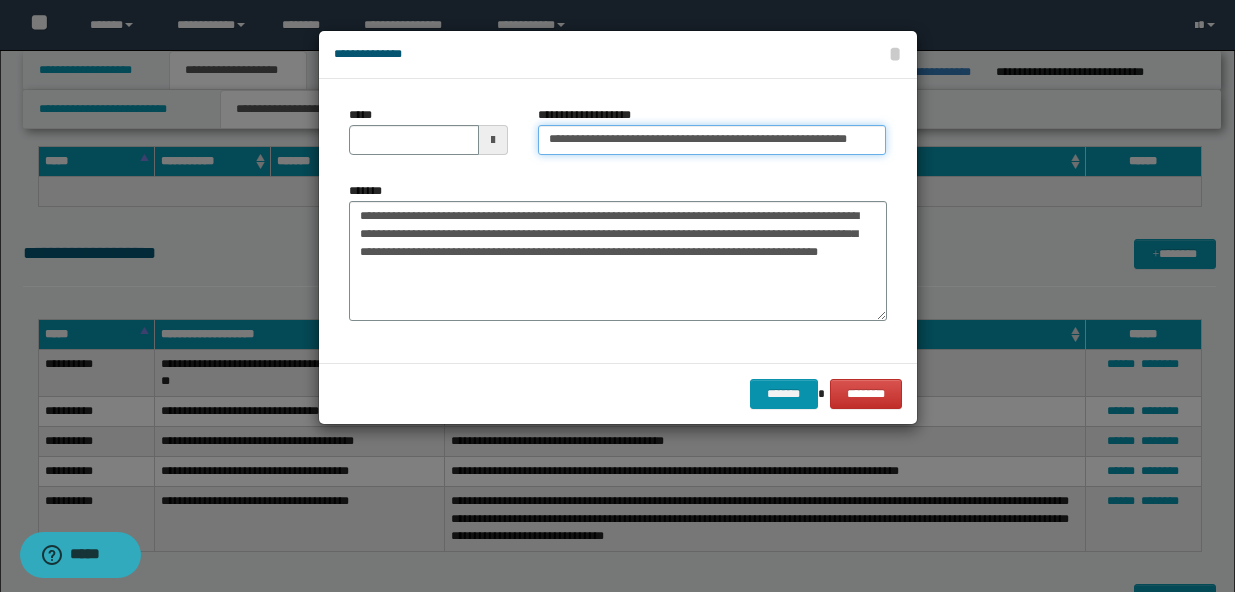 click on "**********" at bounding box center [712, 140] 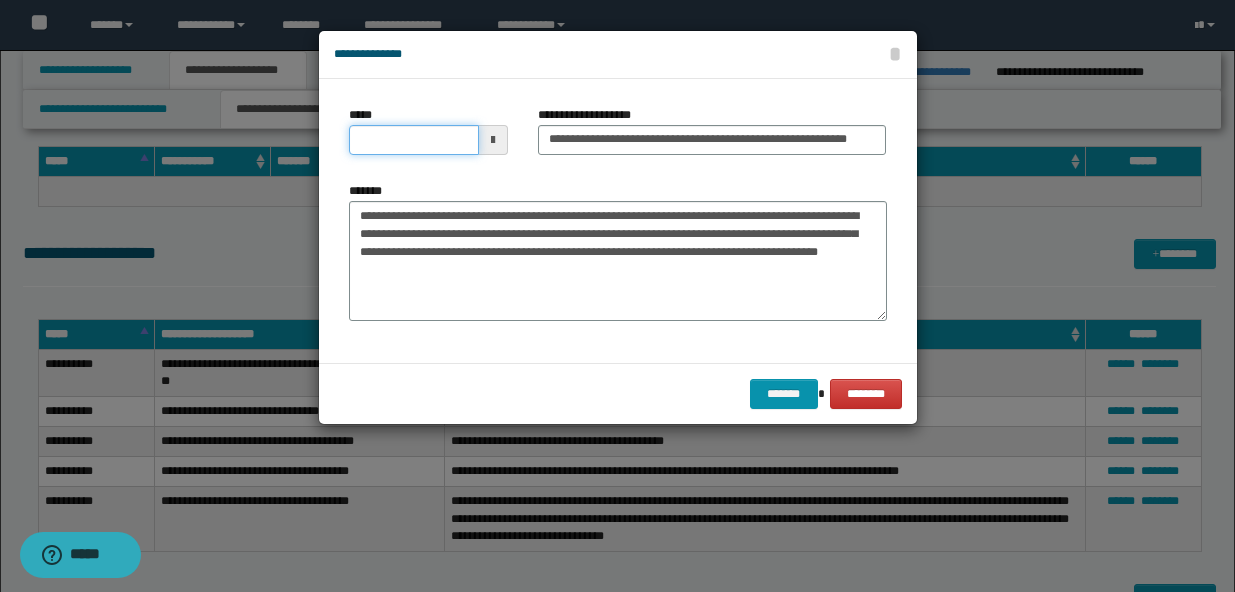 click on "*****" at bounding box center [414, 140] 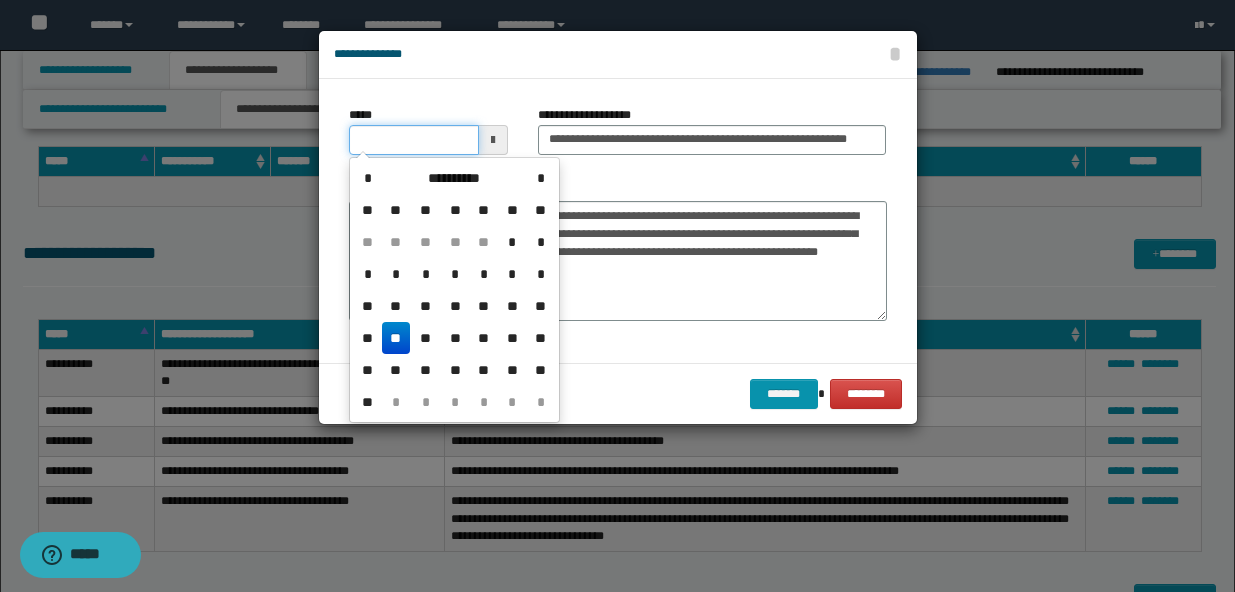 scroll, scrollTop: 0, scrollLeft: 0, axis: both 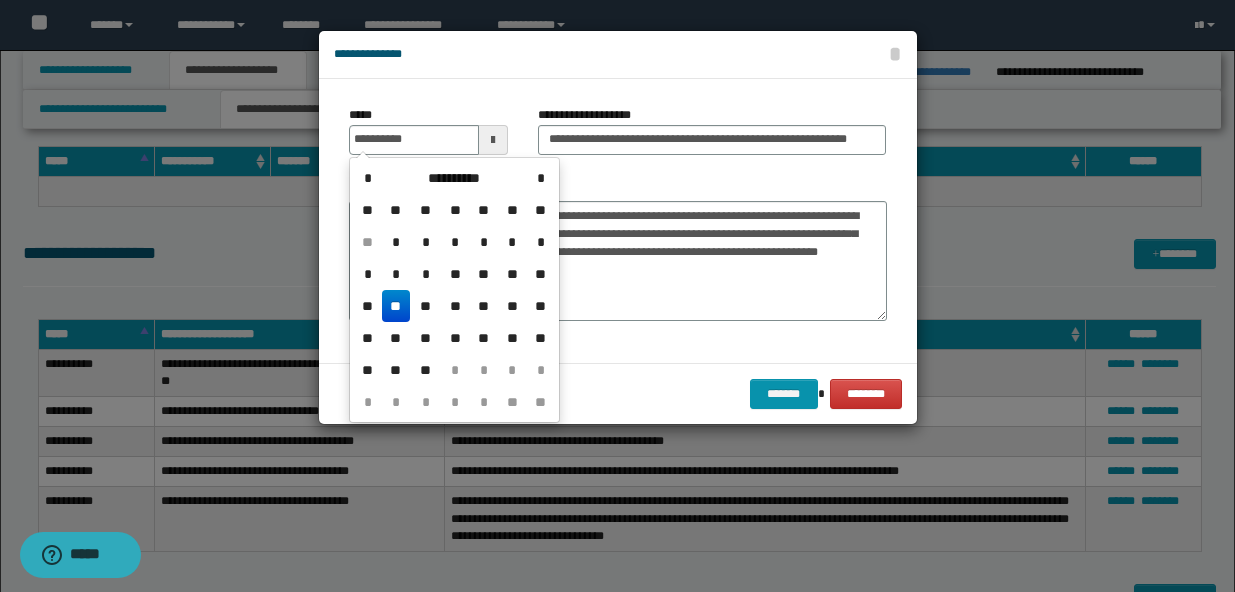 click on "**" at bounding box center (396, 306) 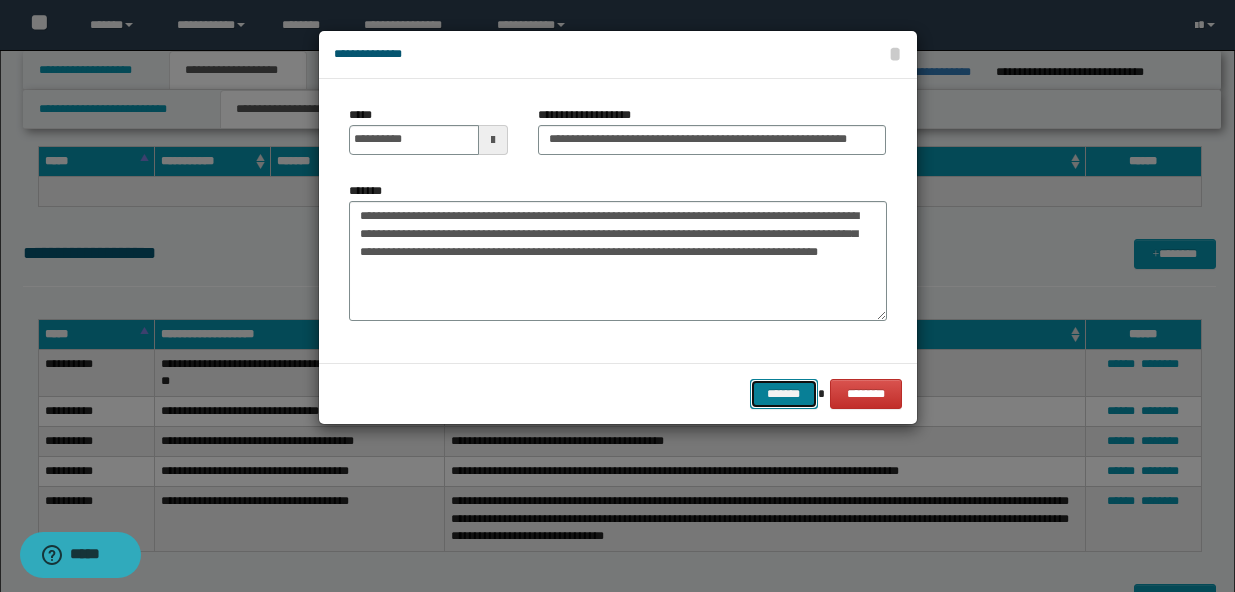 click on "*******" at bounding box center (784, 394) 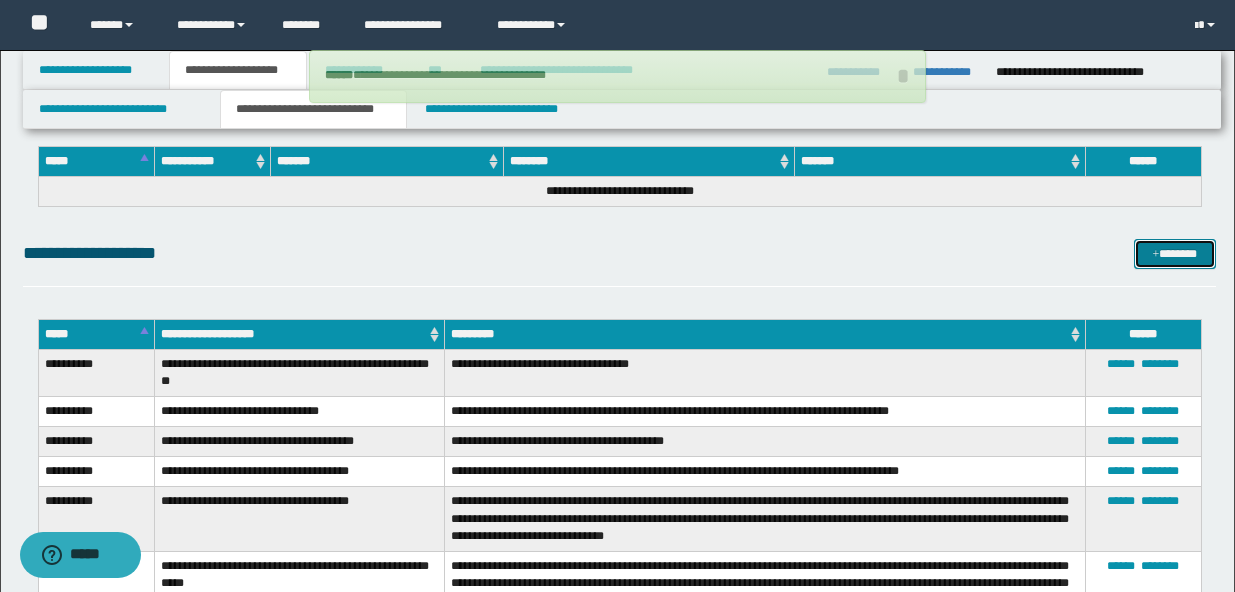 type 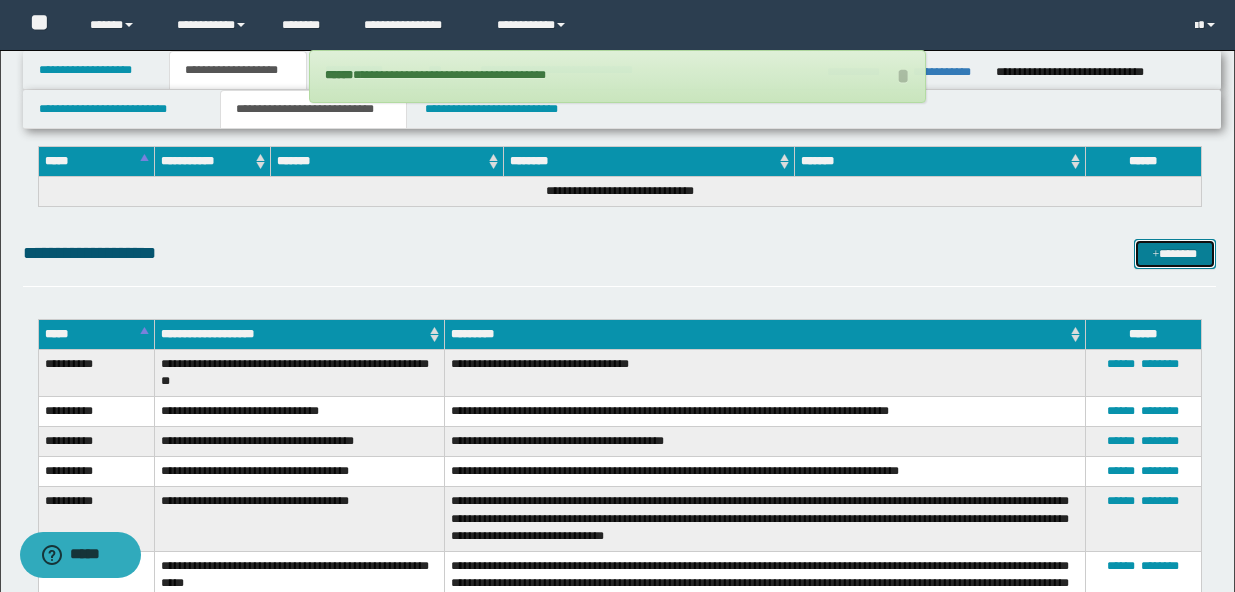 click on "*******" at bounding box center (1175, 254) 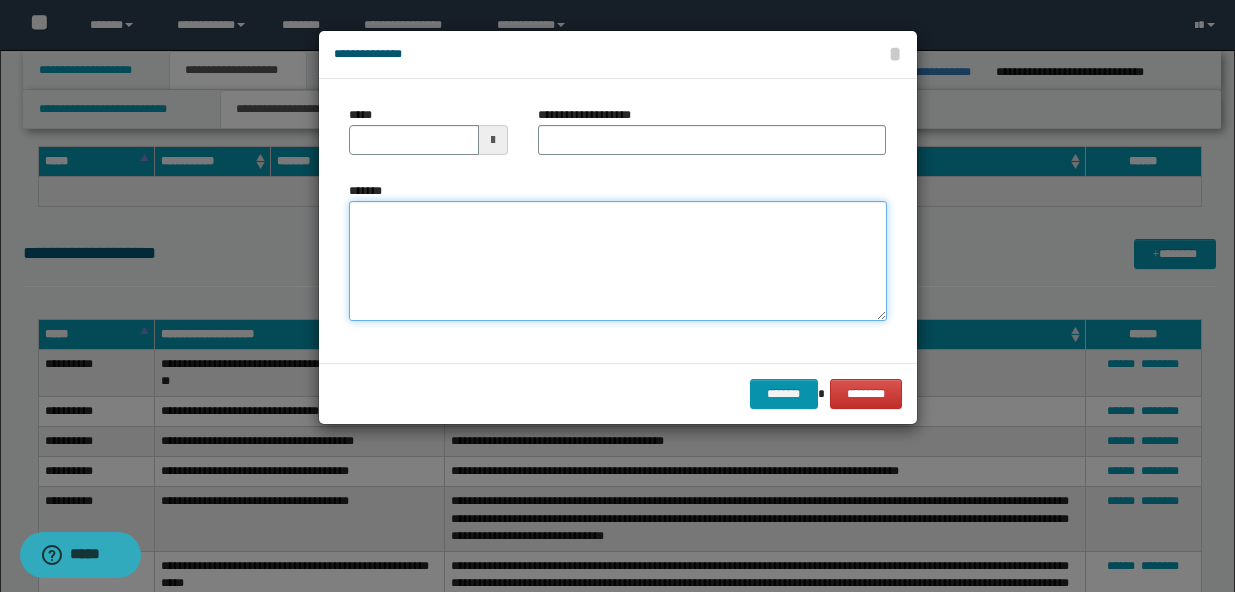 click on "*******" at bounding box center (618, 261) 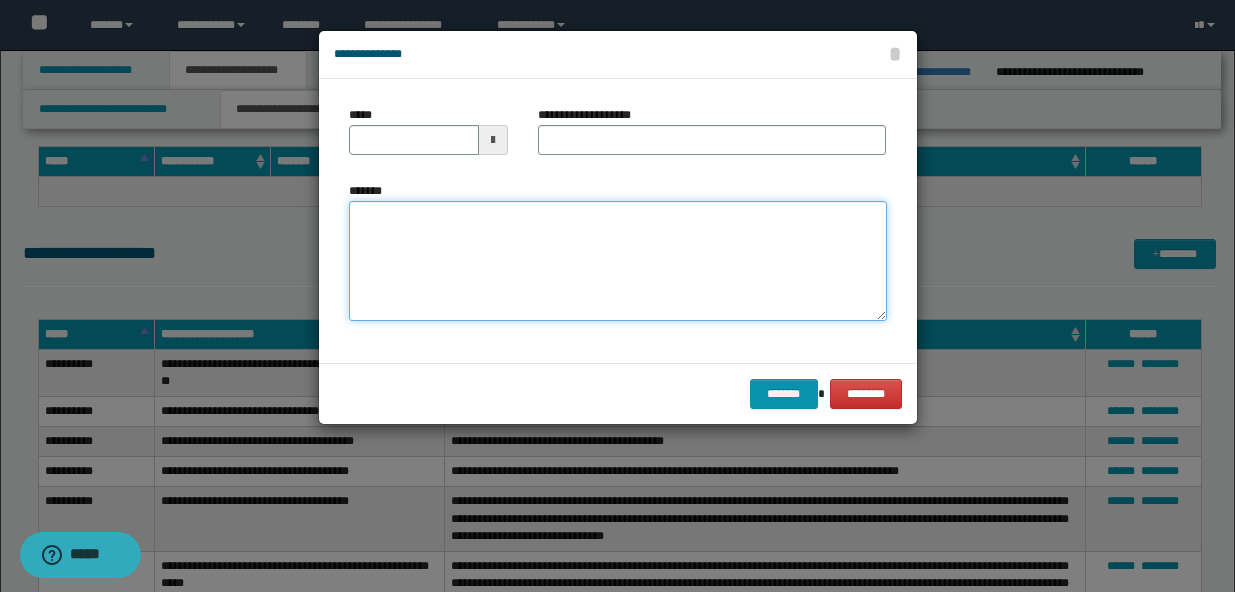 paste on "**********" 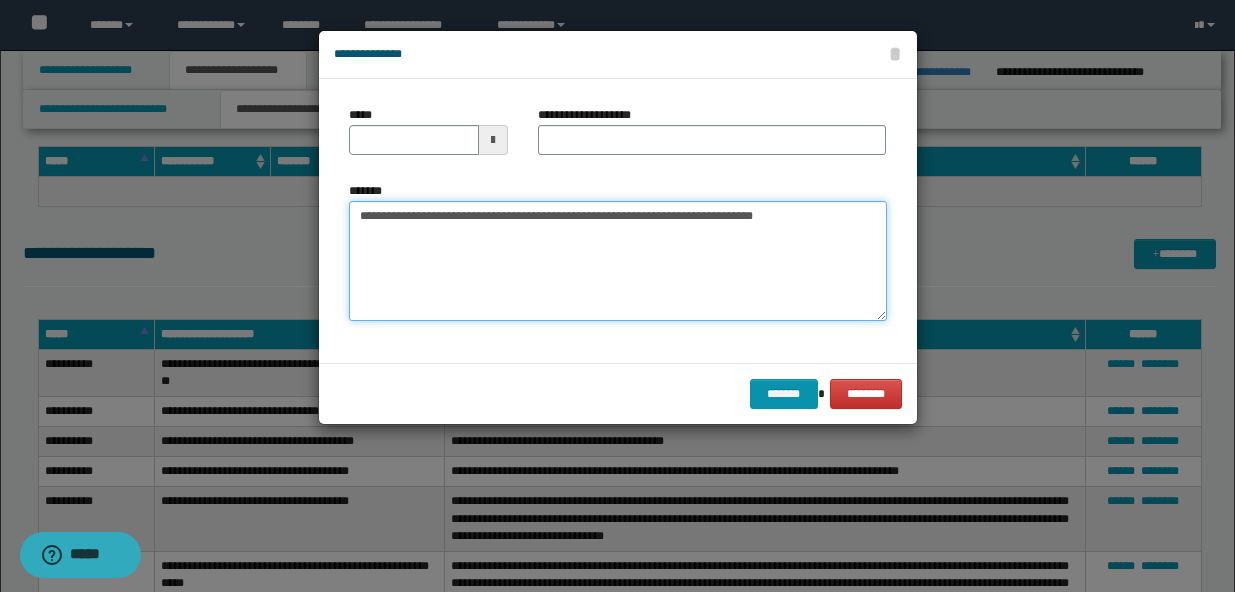 click on "**********" at bounding box center (618, 261) 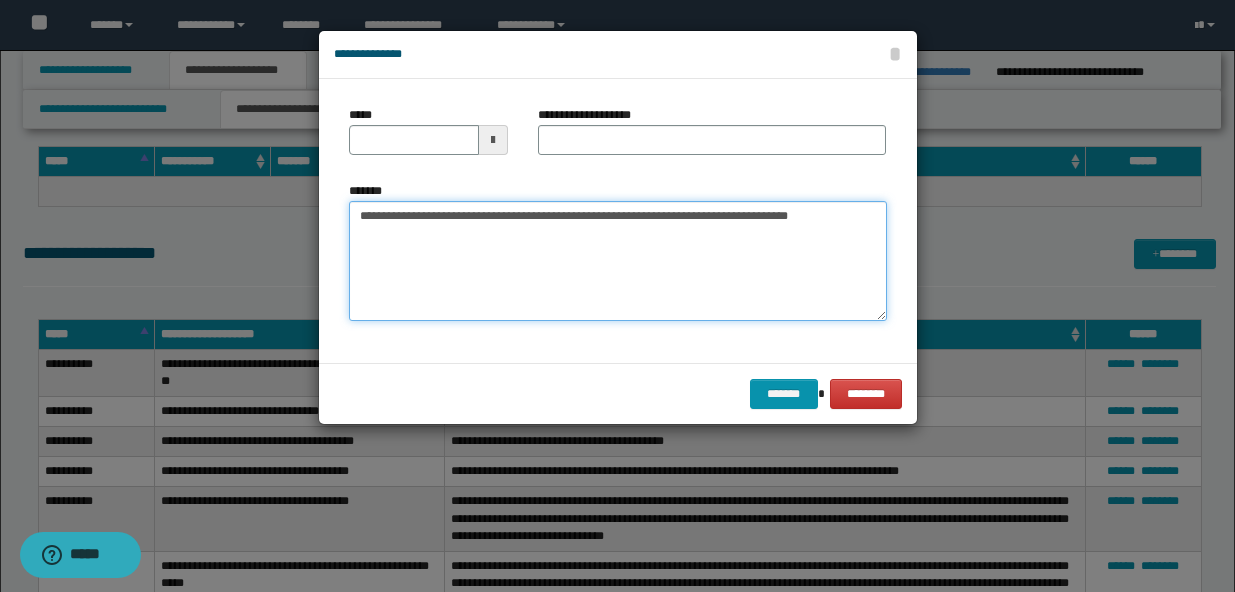 click on "**********" at bounding box center (618, 261) 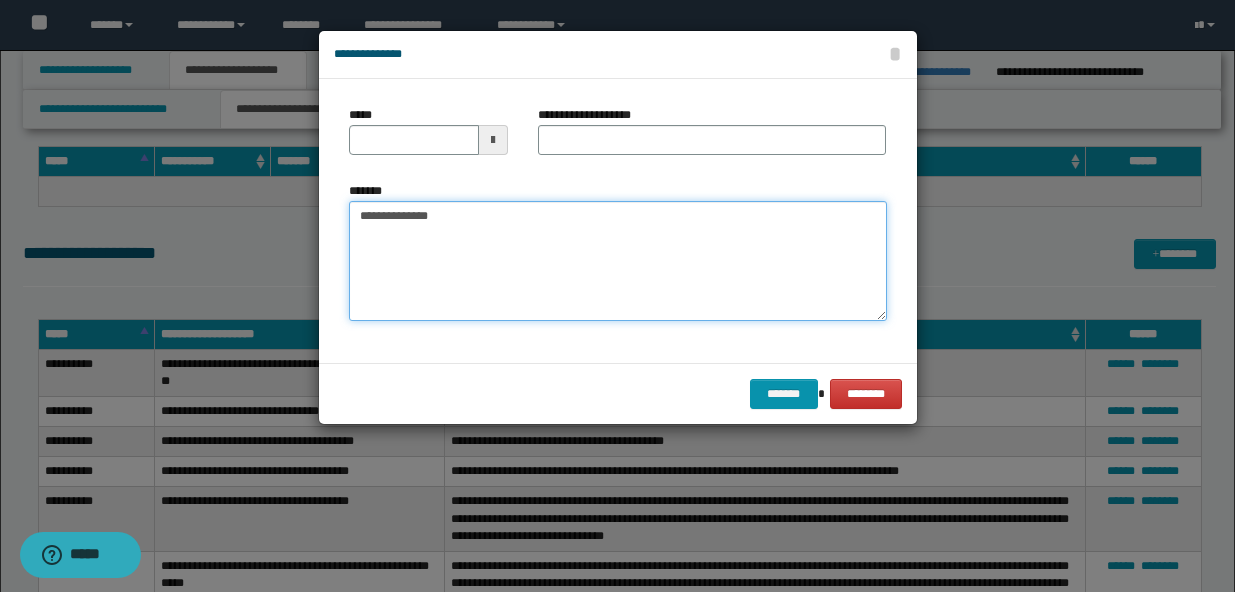 type on "**********" 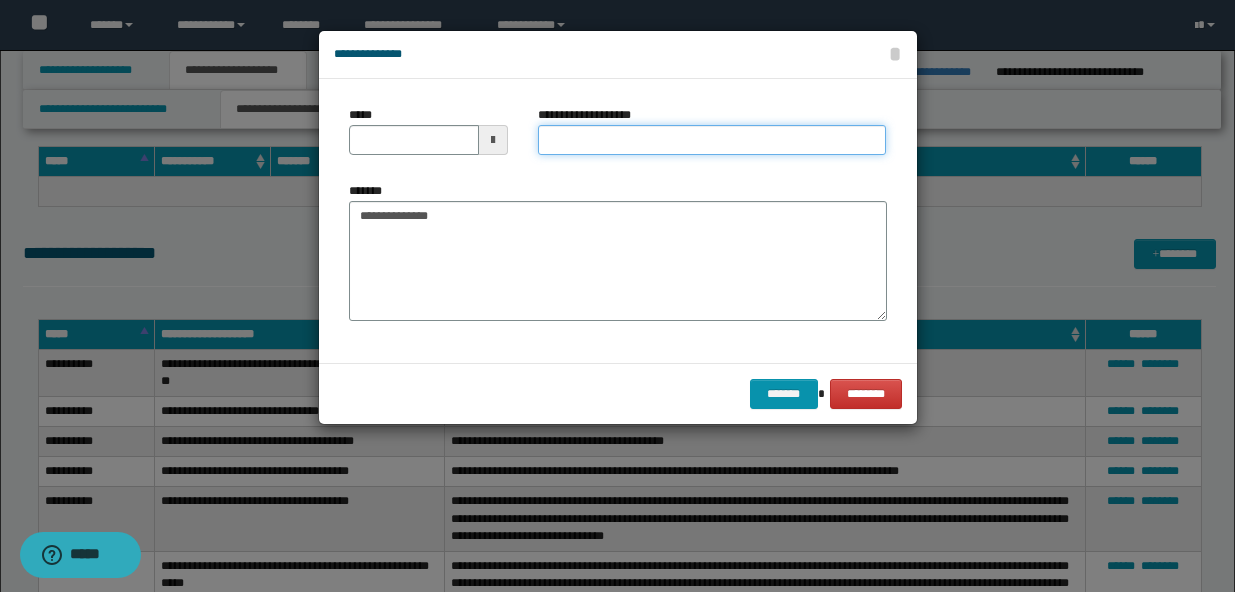 click on "**********" at bounding box center (712, 140) 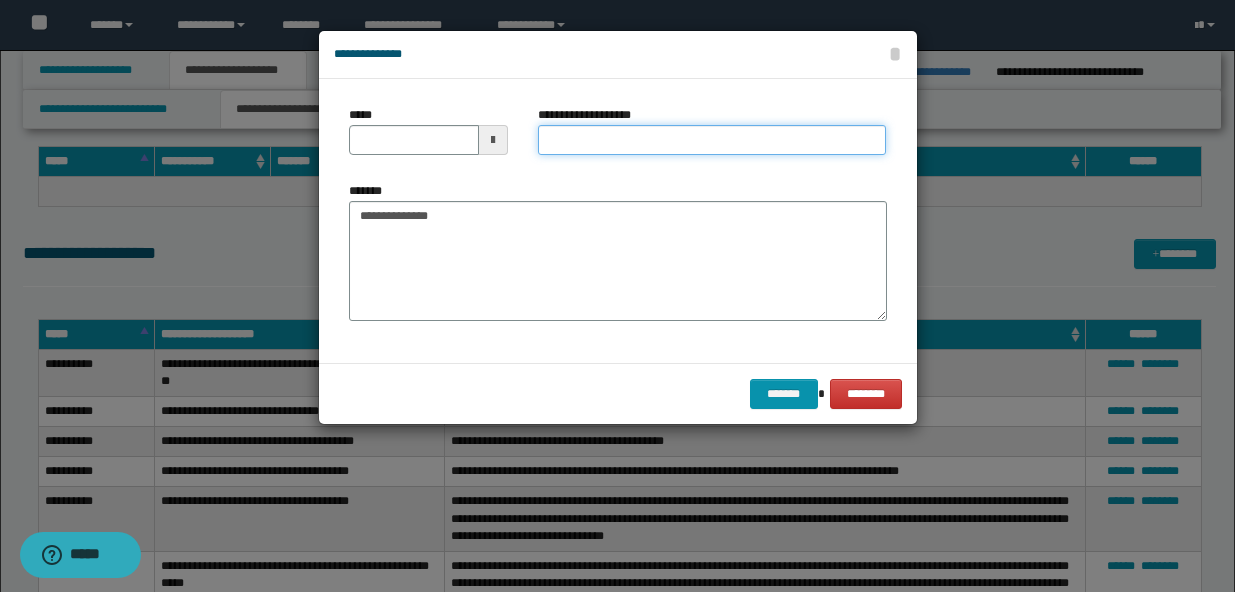 paste on "**********" 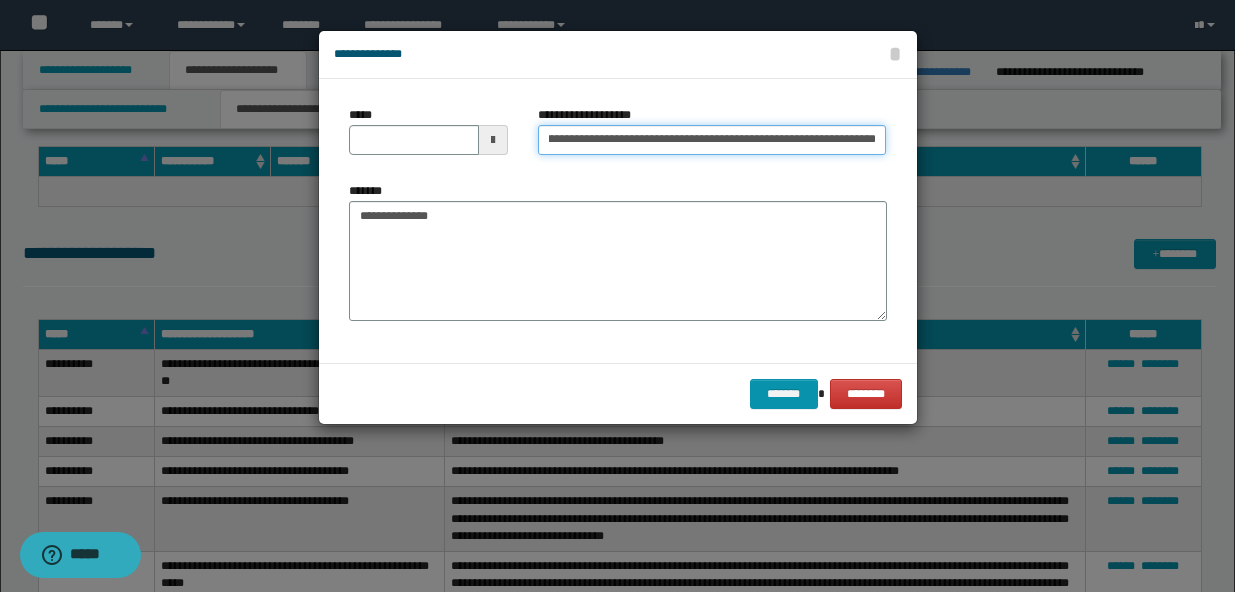 scroll, scrollTop: 0, scrollLeft: 0, axis: both 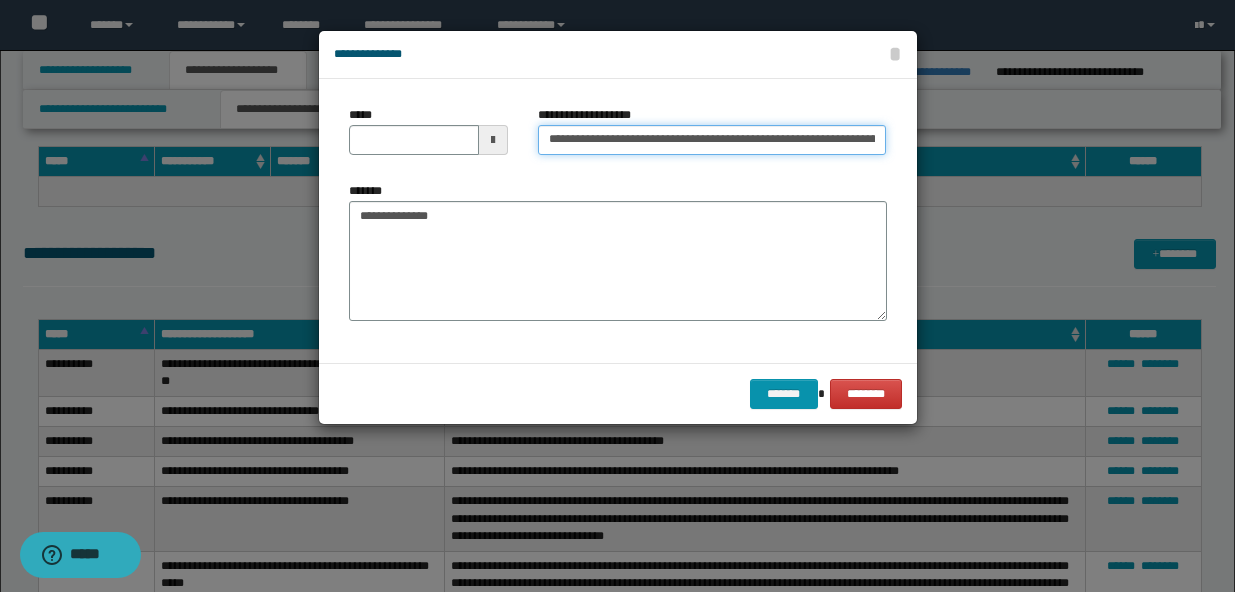 type on "**********" 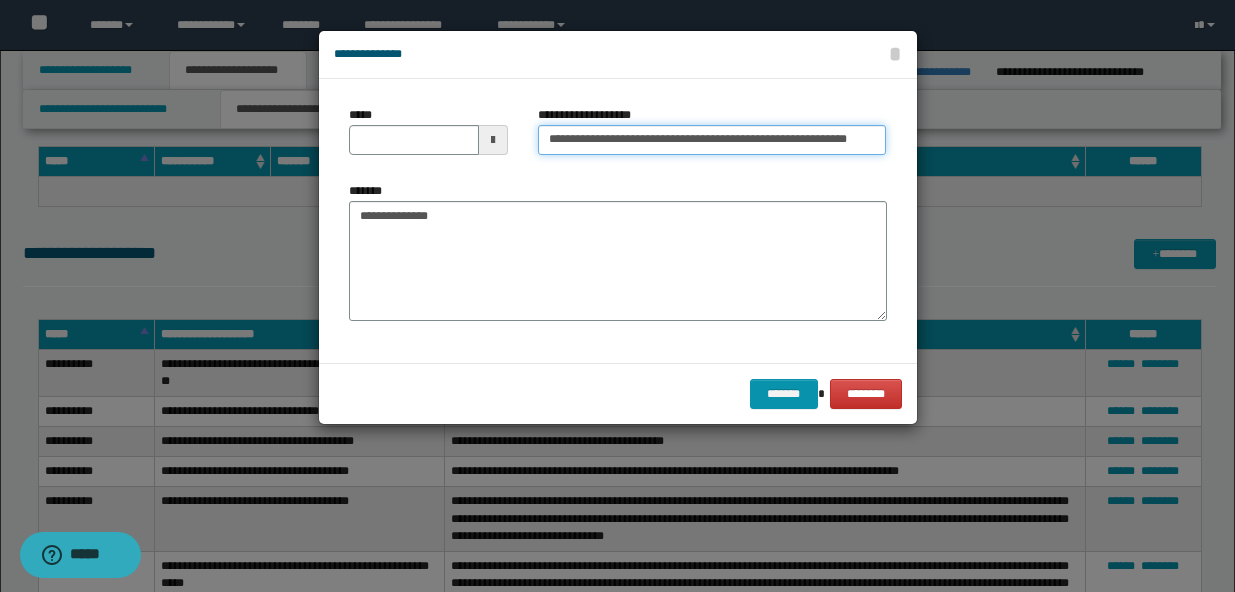 type 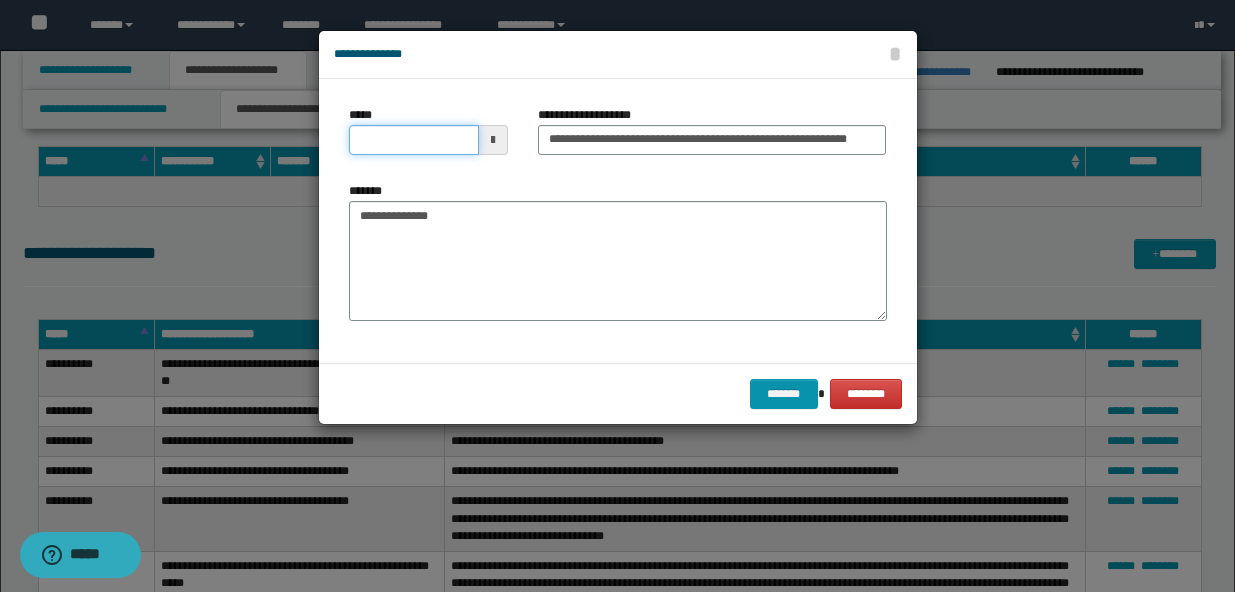 click on "*****" at bounding box center (414, 140) 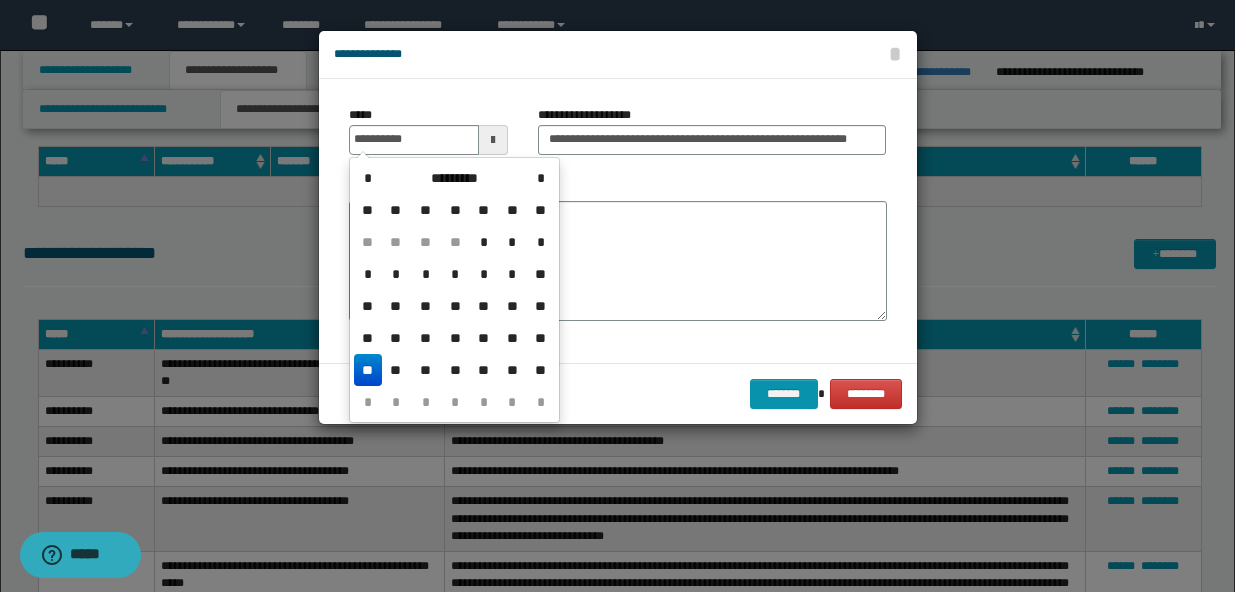 click on "**" at bounding box center [368, 370] 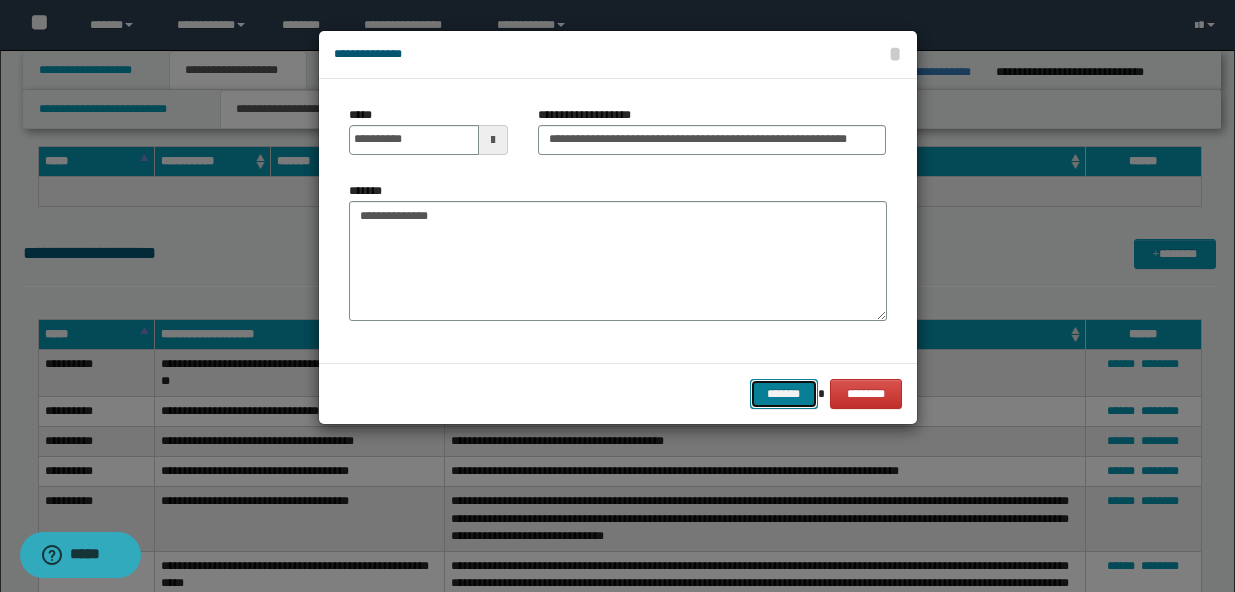 click on "*******" at bounding box center (784, 394) 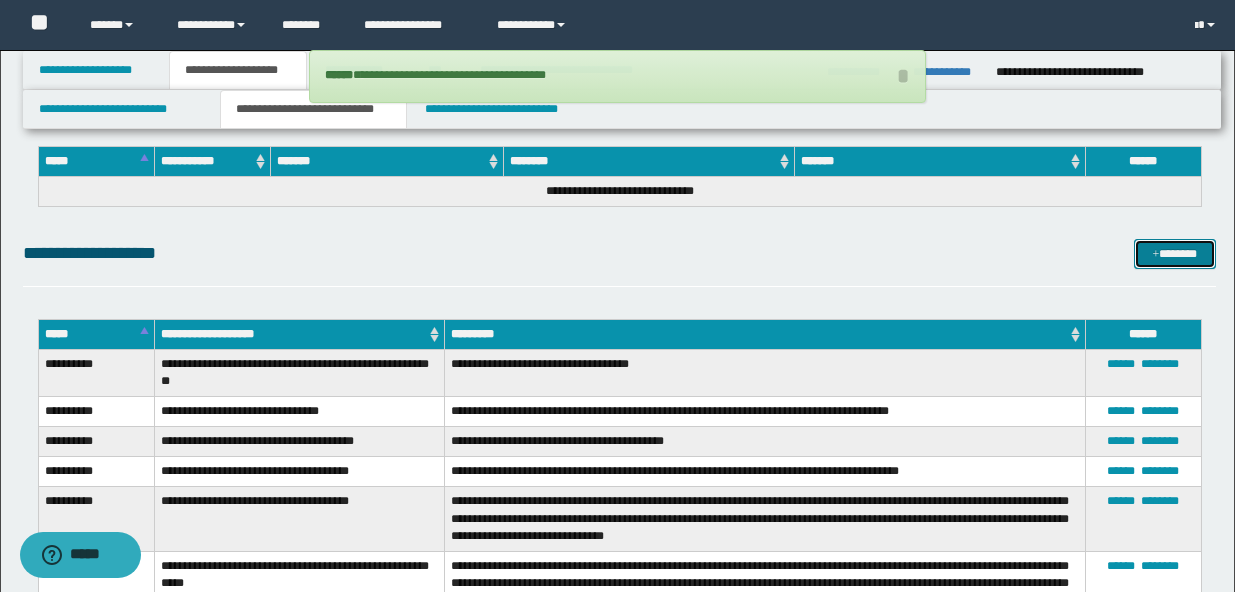 click on "*******" at bounding box center (1175, 254) 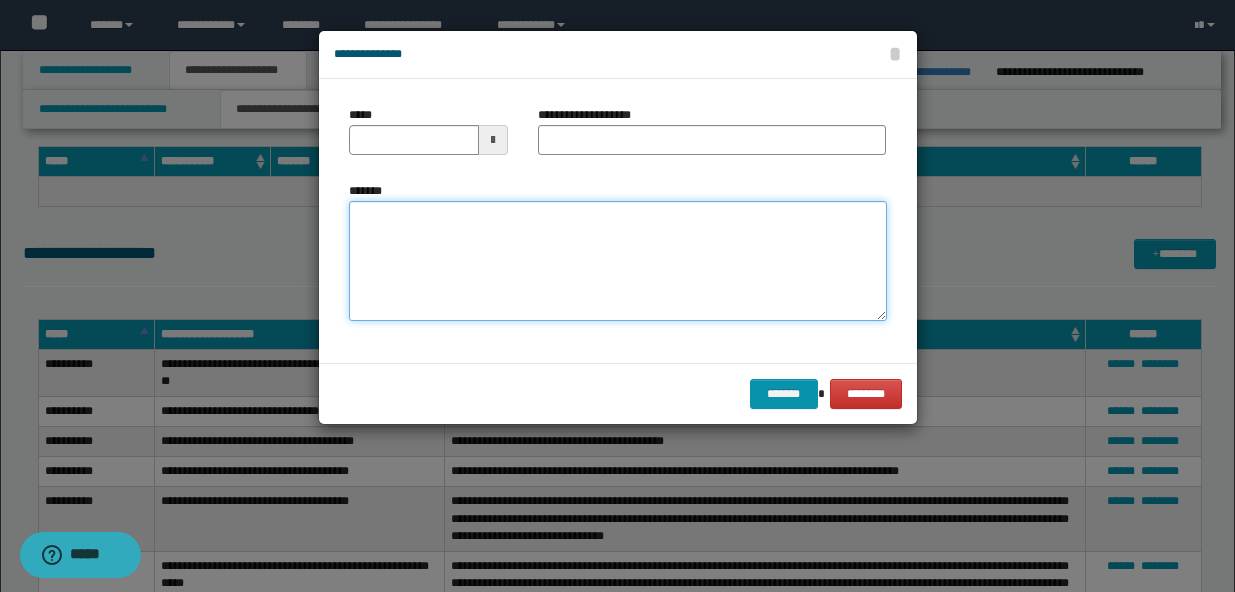 click on "*******" at bounding box center (618, 261) 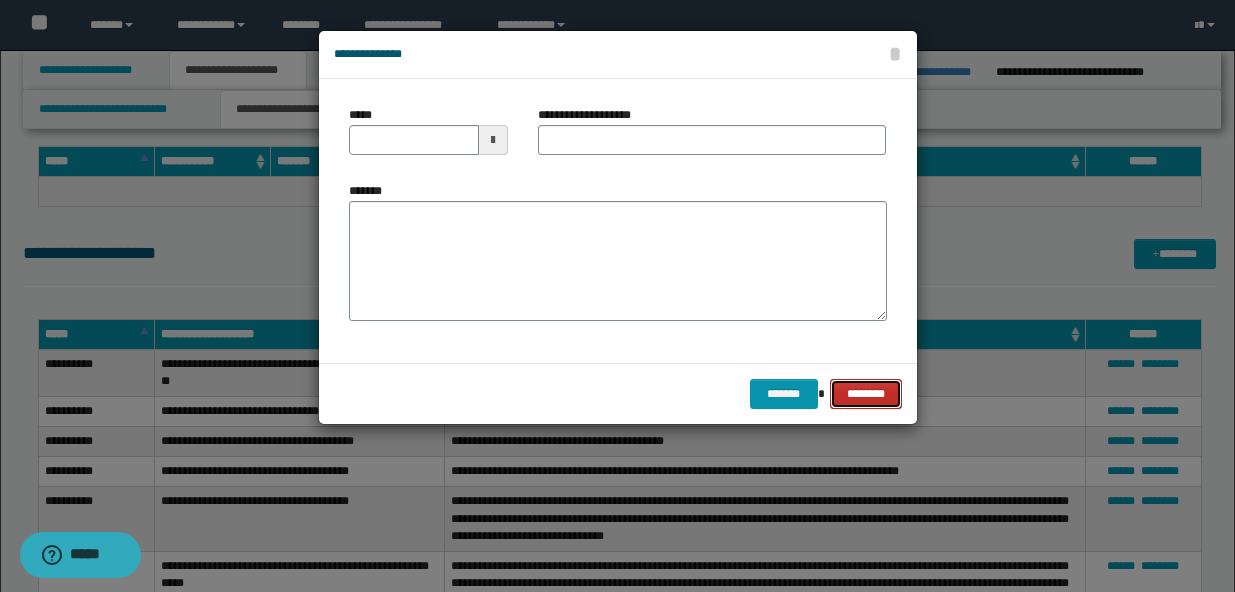 click on "********" at bounding box center (866, 394) 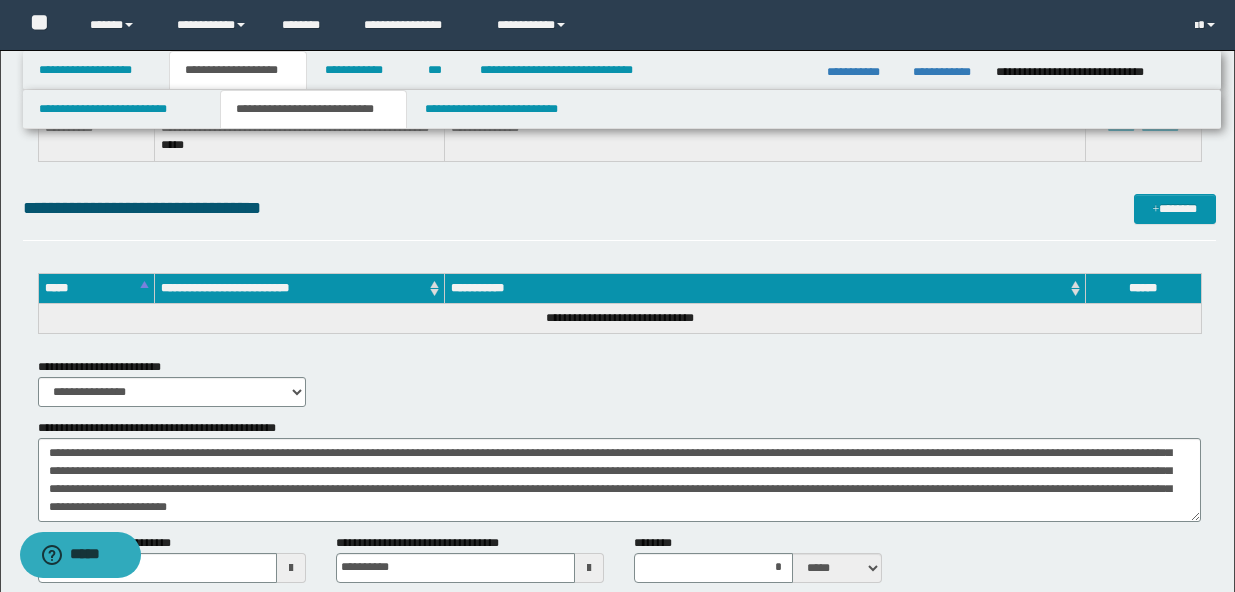 scroll, scrollTop: 2887, scrollLeft: 0, axis: vertical 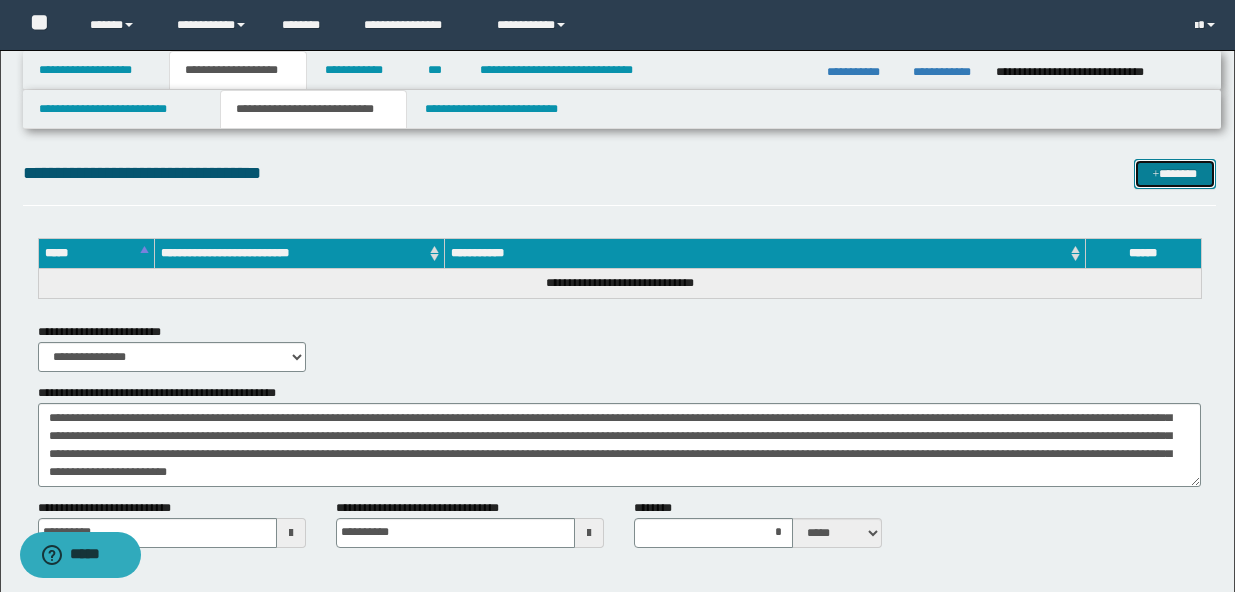 click on "*******" at bounding box center (1175, 174) 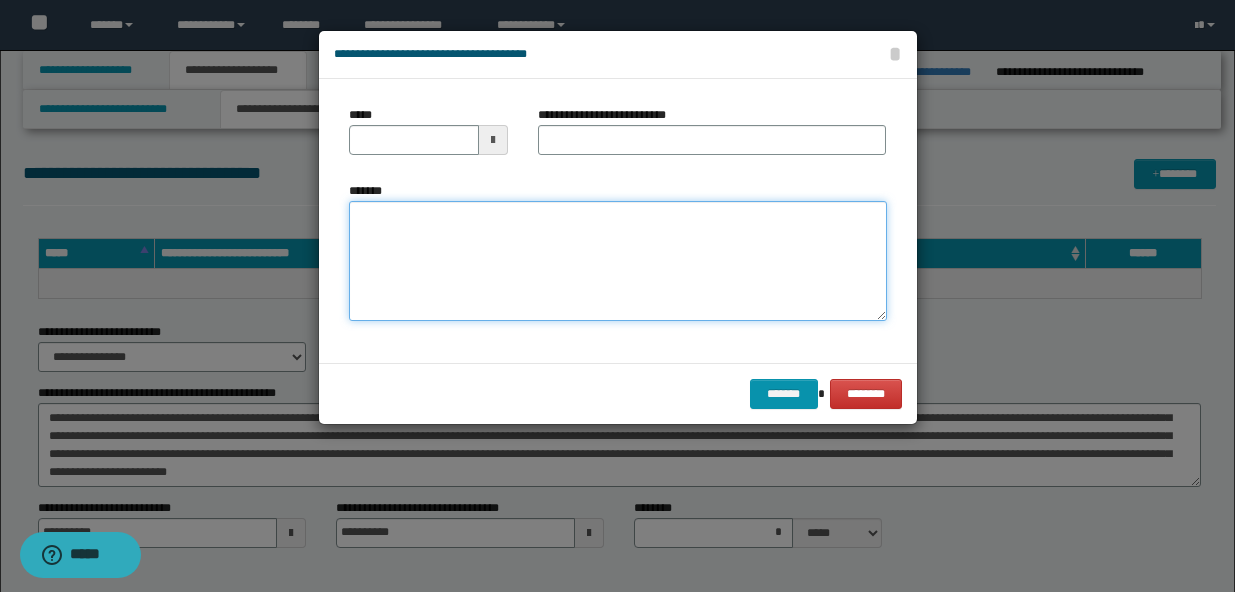 click on "*******" at bounding box center (618, 261) 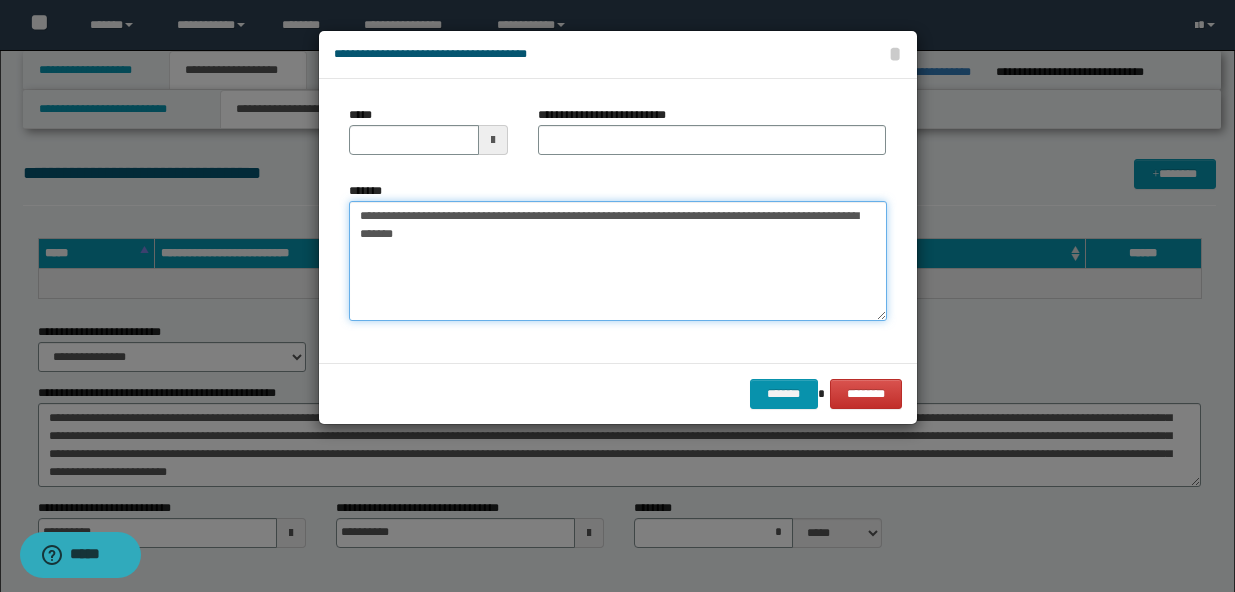 click on "**********" at bounding box center [618, 261] 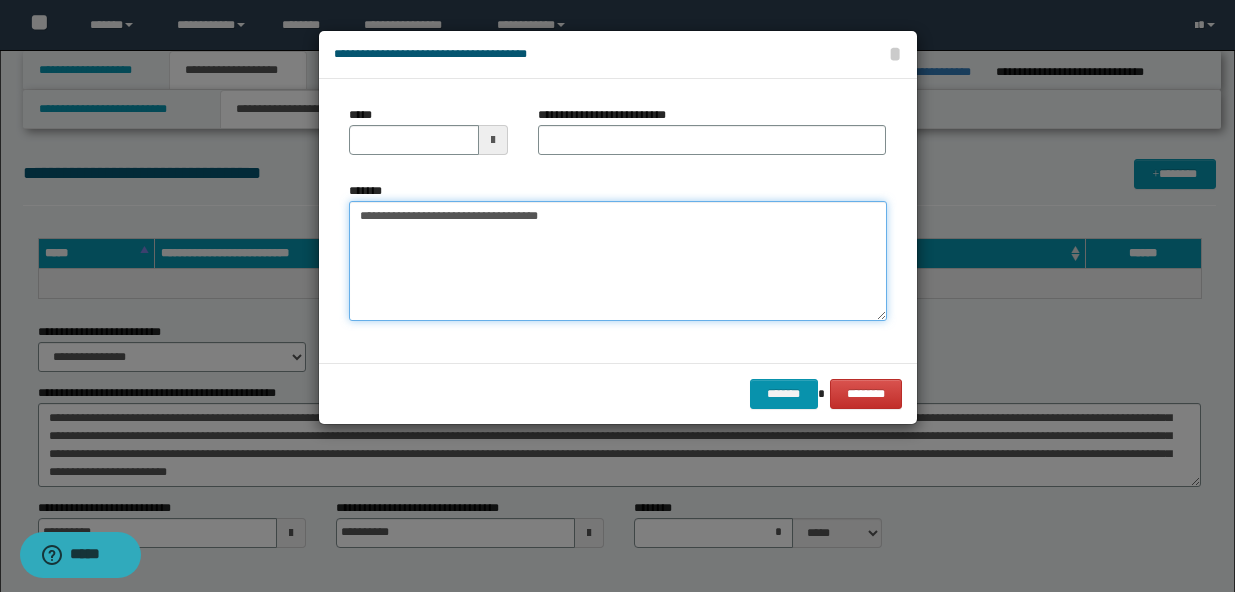 type on "**********" 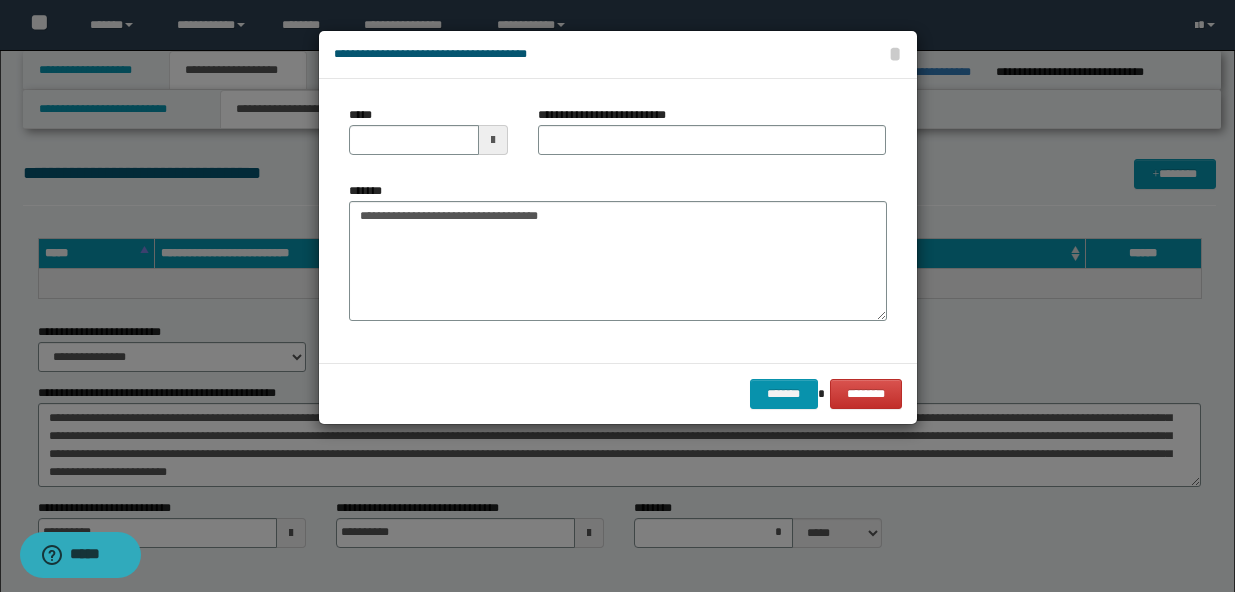 click on "**********" at bounding box center (712, 130) 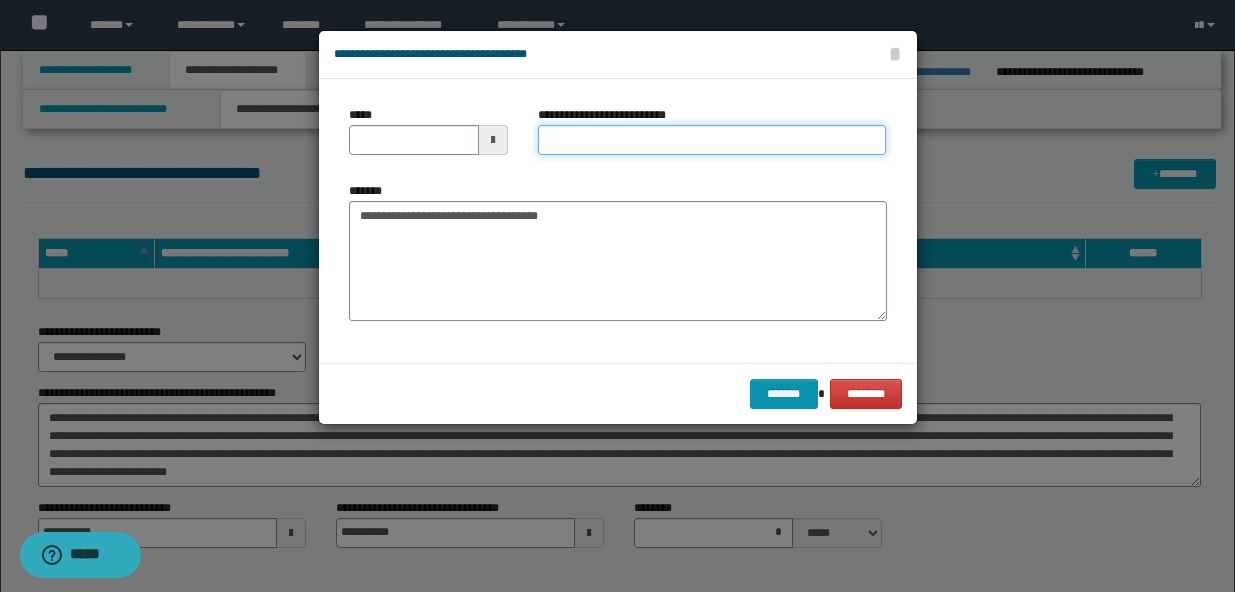 click on "**********" at bounding box center [712, 140] 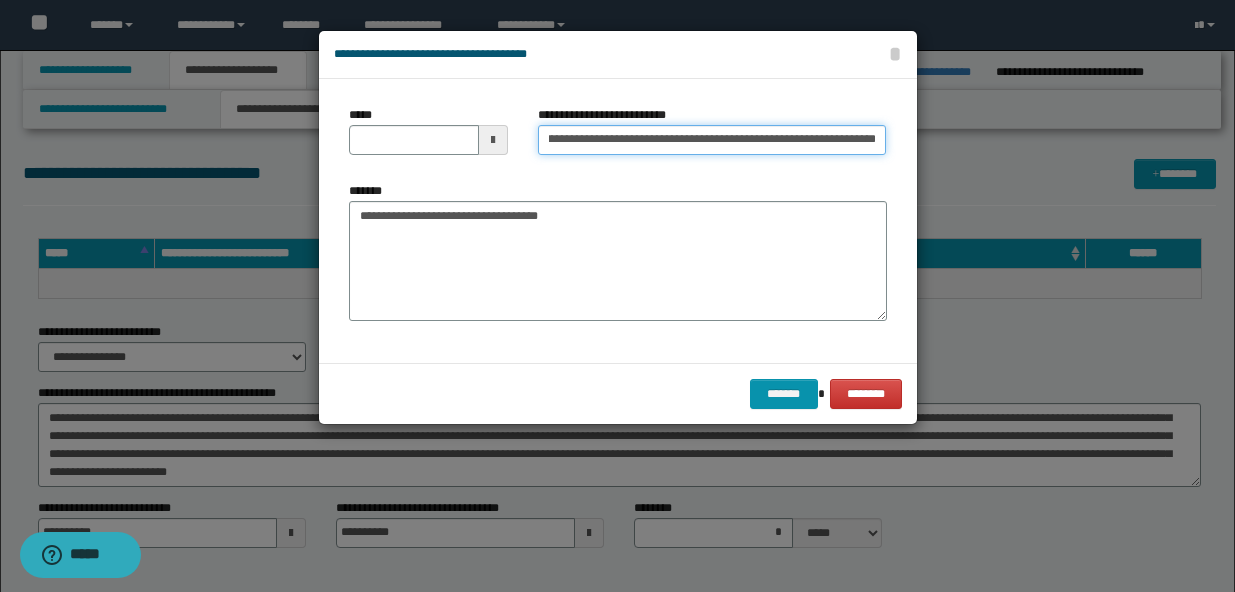 scroll, scrollTop: 0, scrollLeft: 0, axis: both 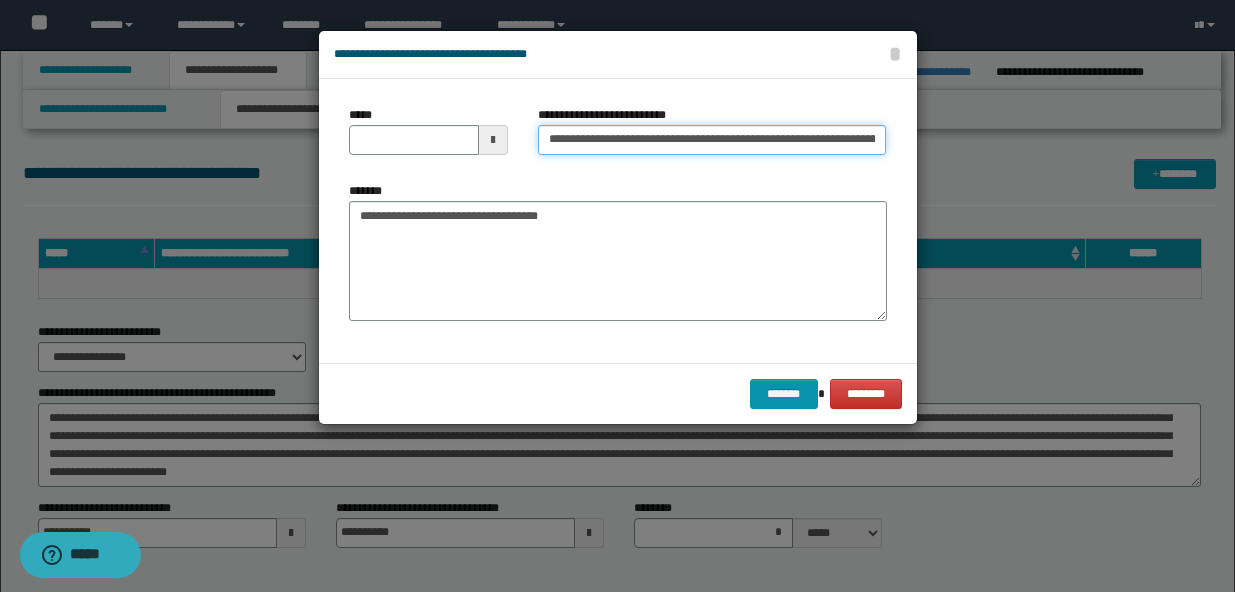 type on "**********" 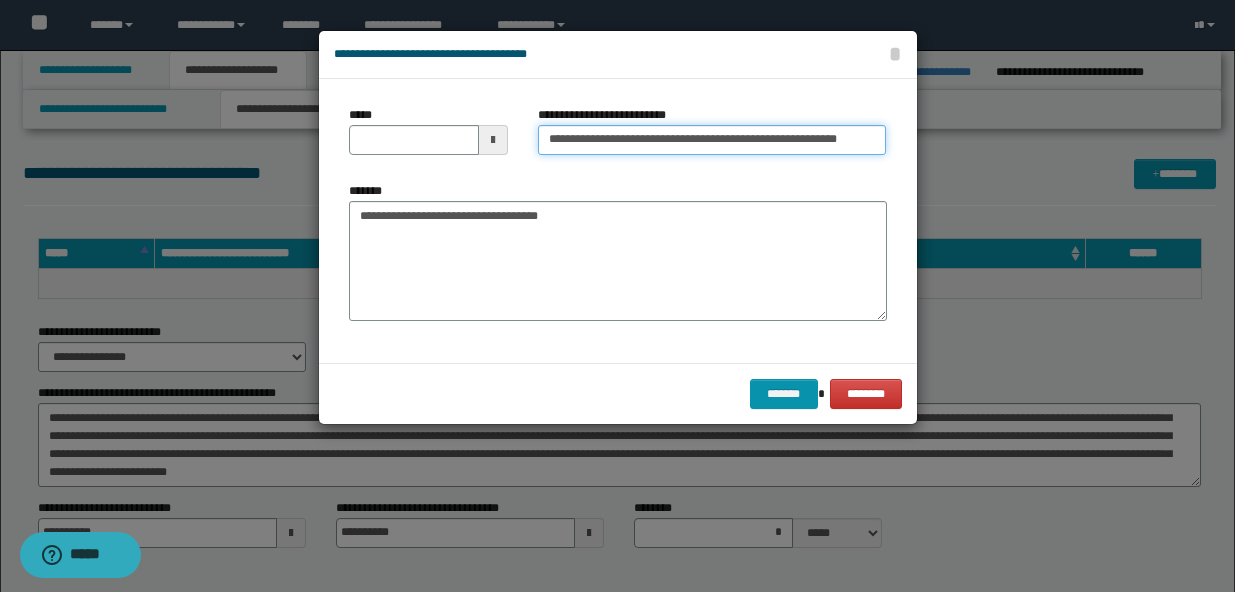 type 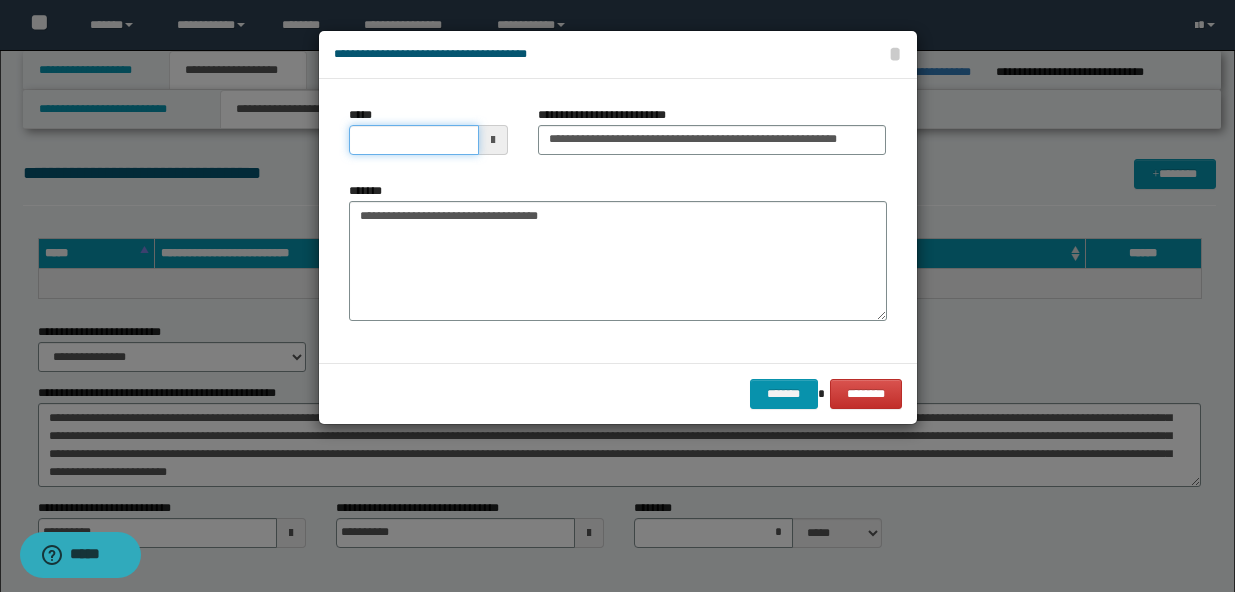 click on "*****" at bounding box center (414, 140) 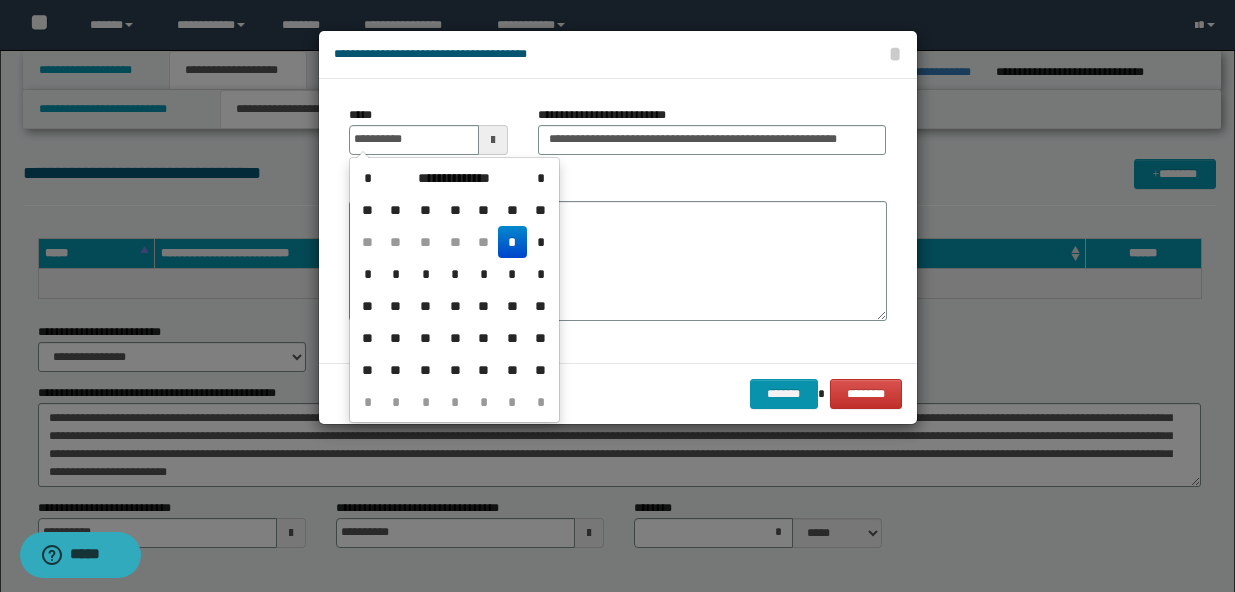 click on "*" at bounding box center (512, 242) 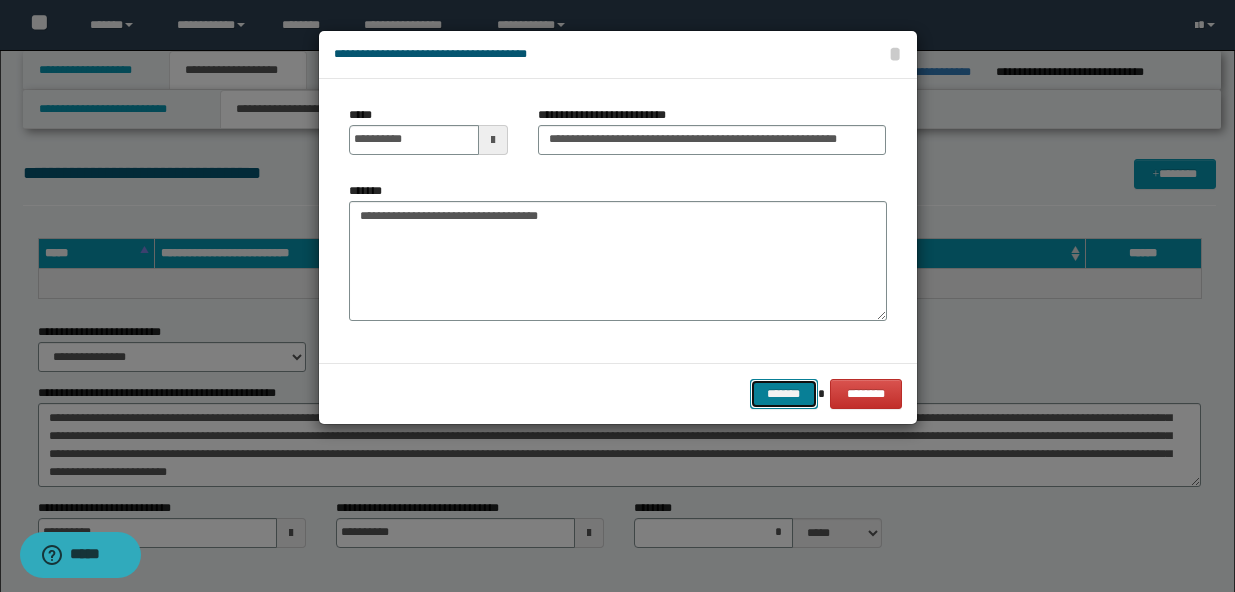 click on "*******" at bounding box center [784, 394] 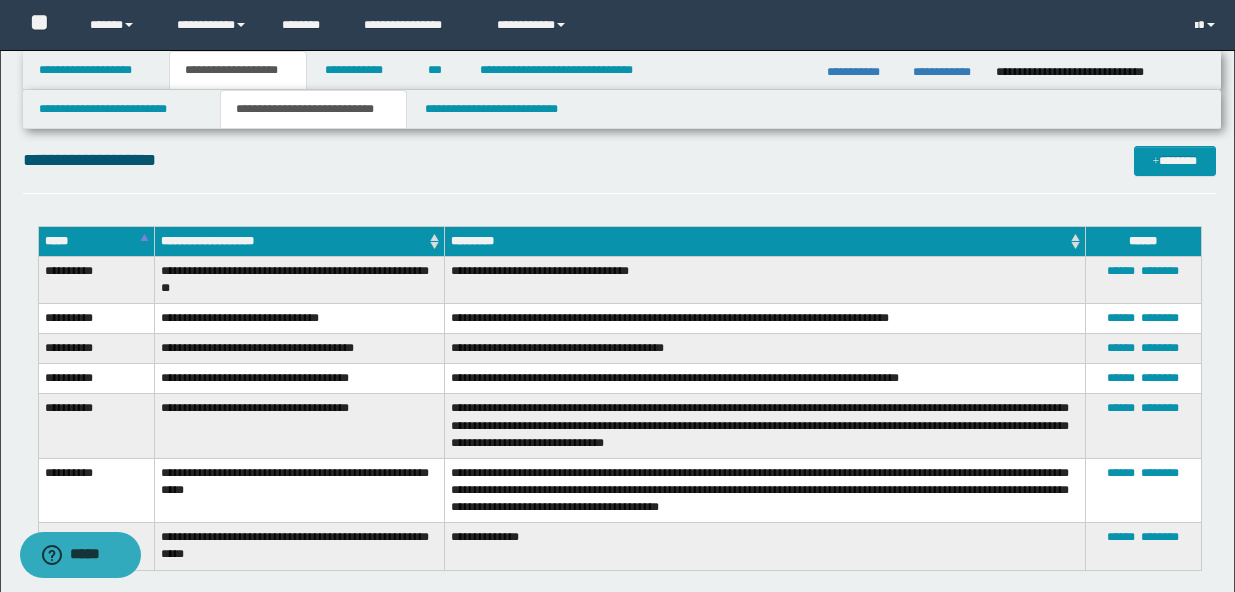 scroll, scrollTop: 2069, scrollLeft: 0, axis: vertical 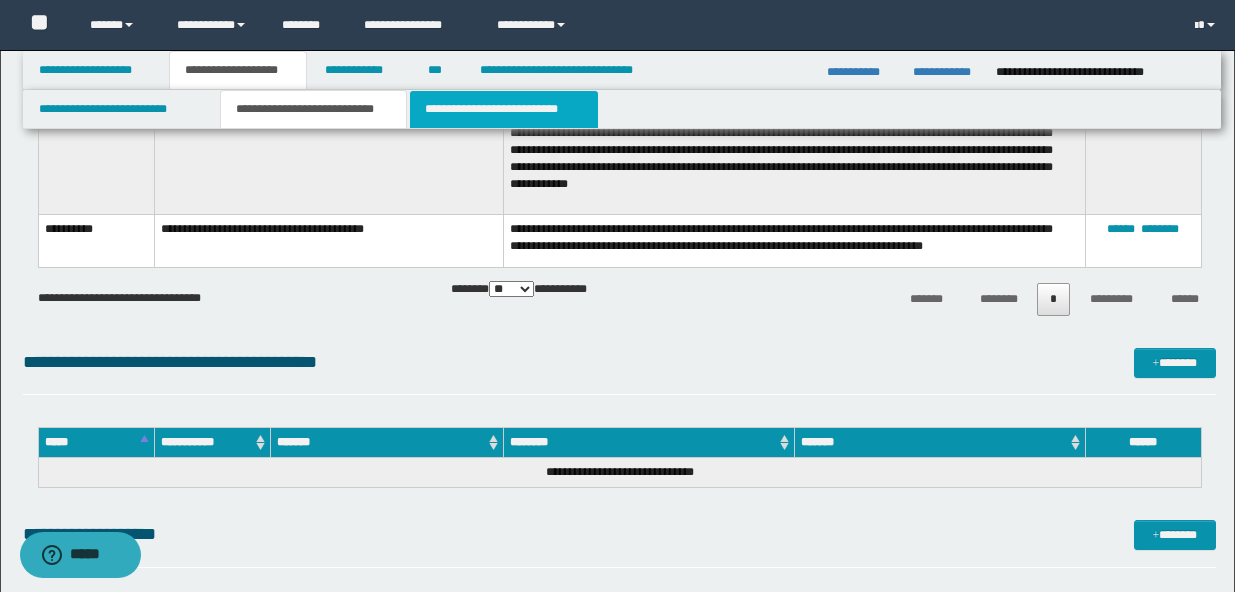 click on "**********" at bounding box center [504, 109] 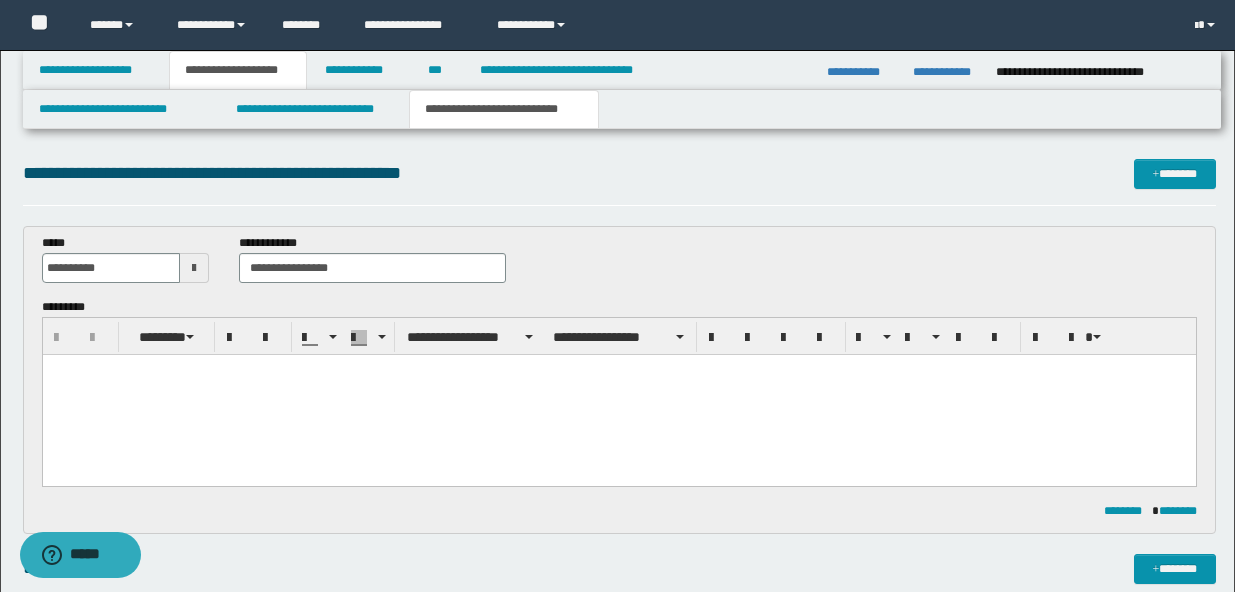 scroll, scrollTop: 0, scrollLeft: 0, axis: both 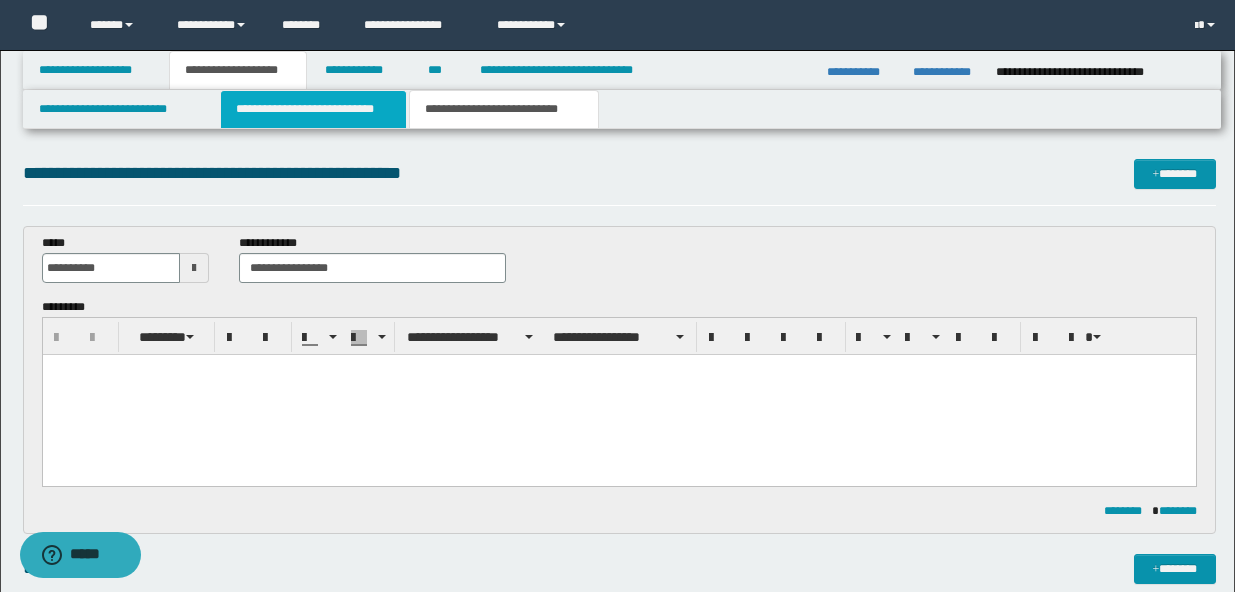 click on "**********" at bounding box center [314, 109] 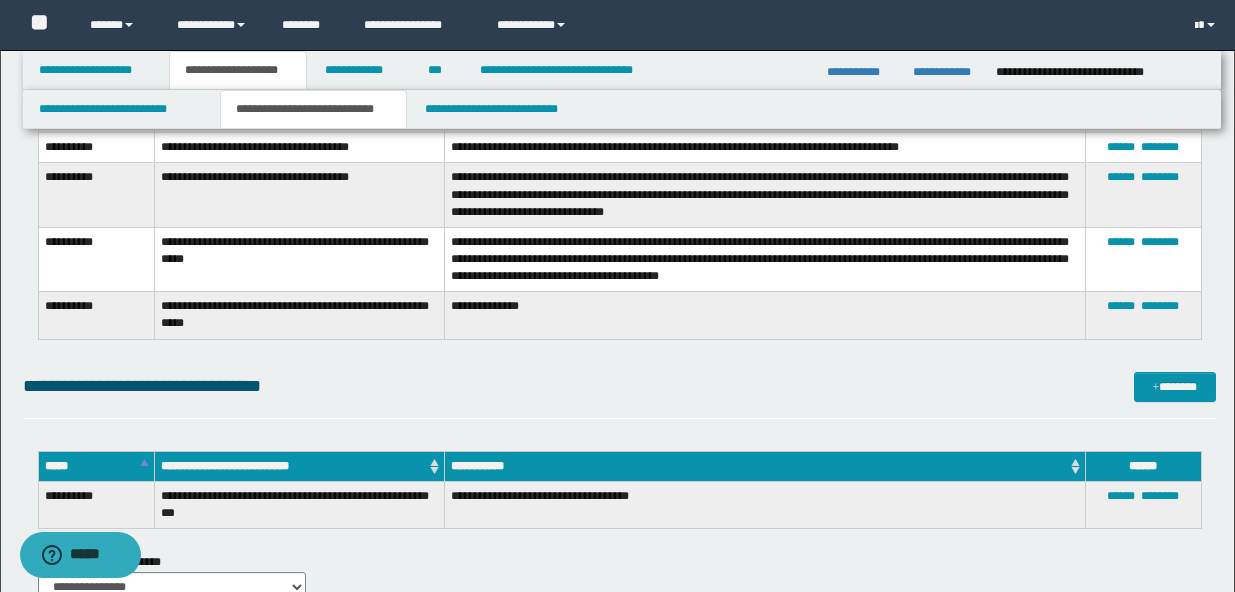 scroll, scrollTop: 2670, scrollLeft: 0, axis: vertical 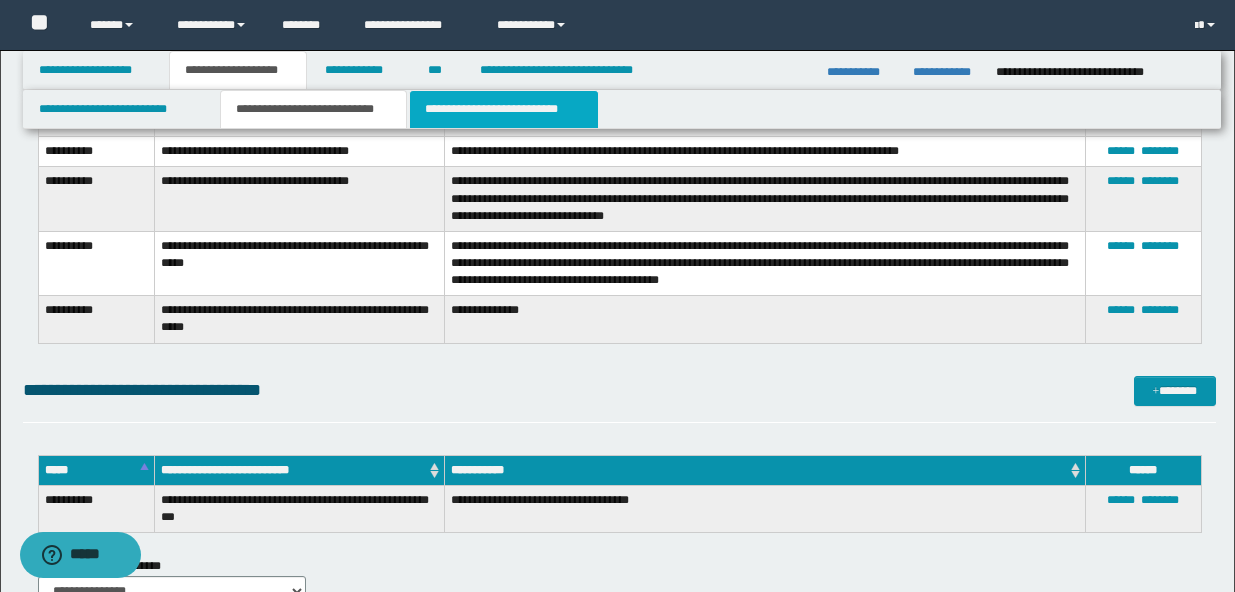 click on "**********" at bounding box center [504, 109] 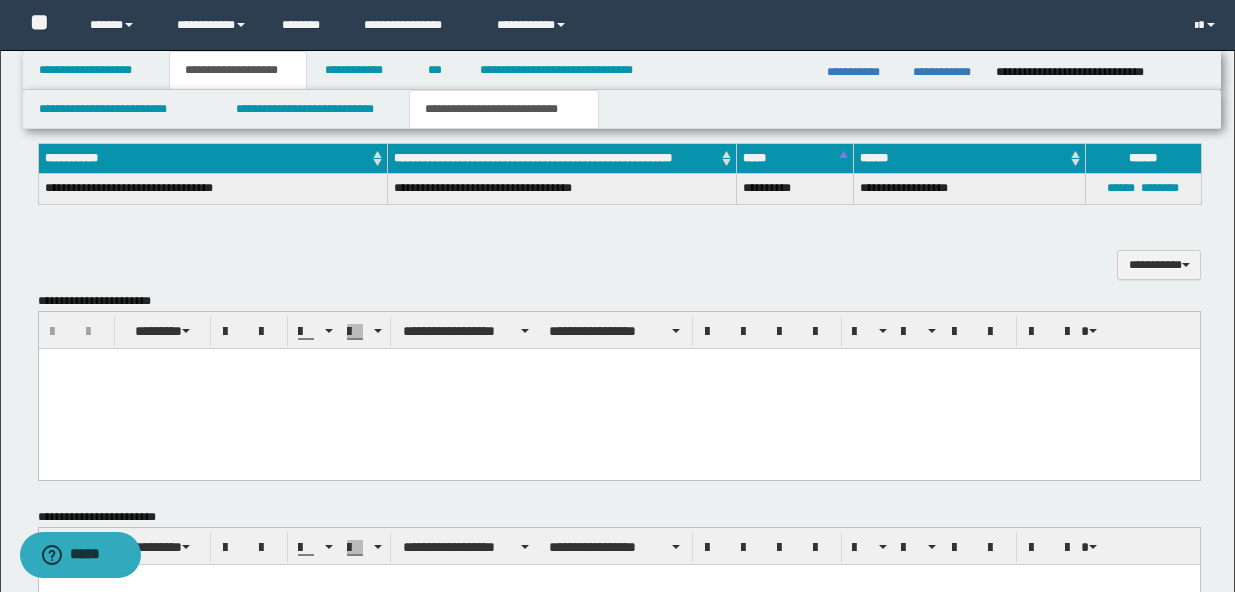 scroll, scrollTop: 0, scrollLeft: 0, axis: both 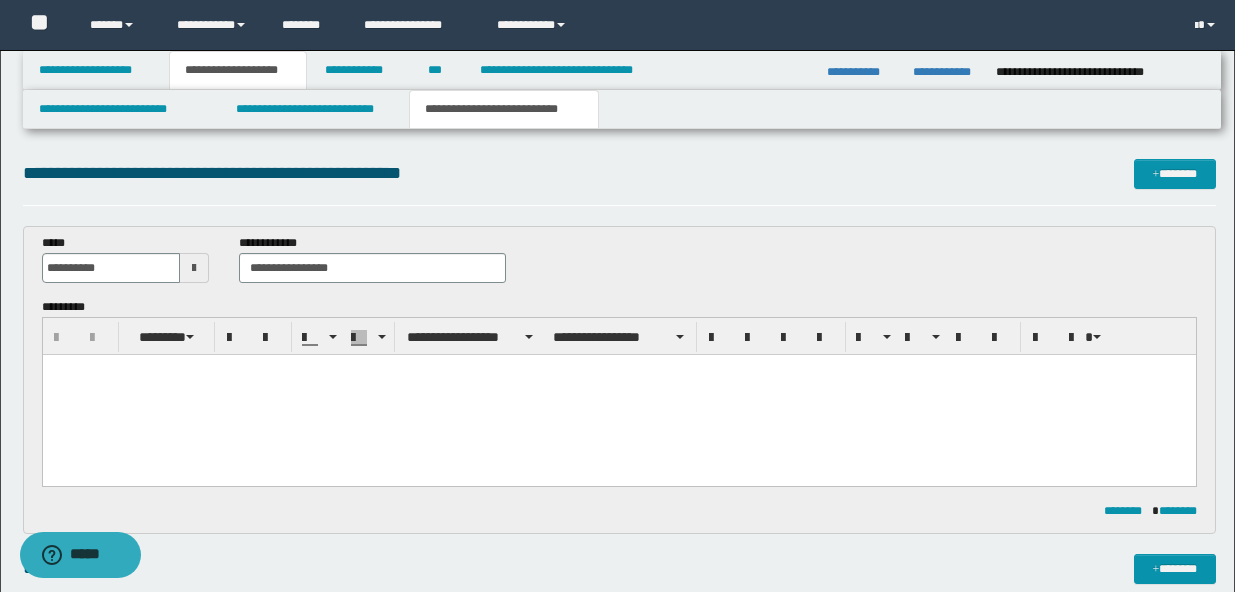 click at bounding box center [618, 395] 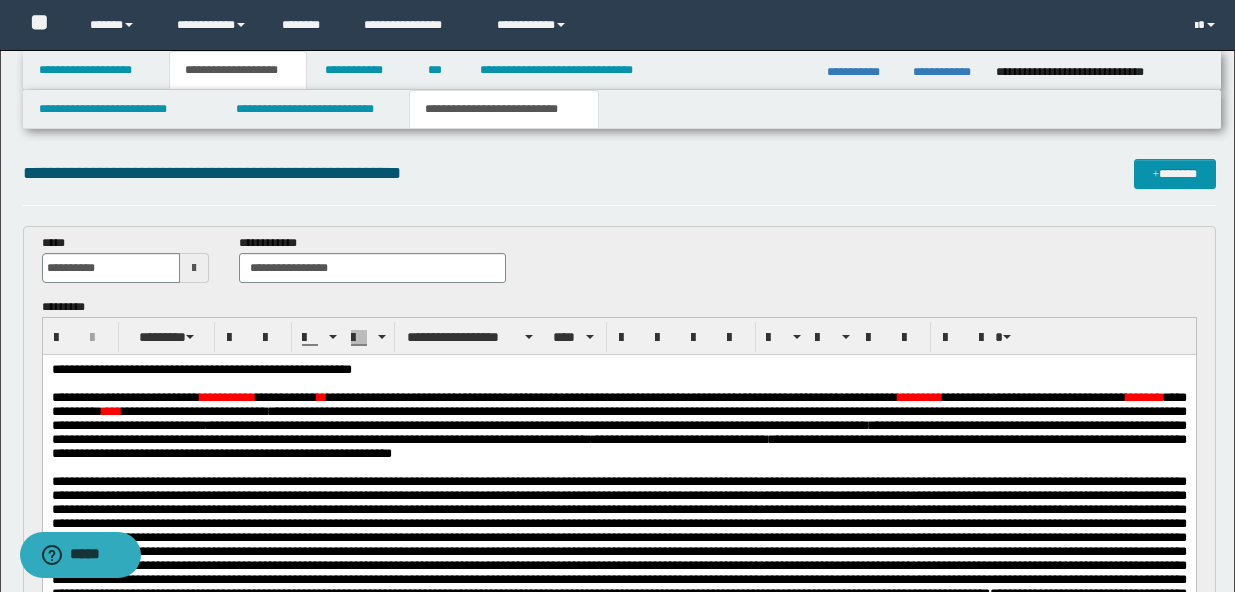 click on "**********" at bounding box center (618, 570) 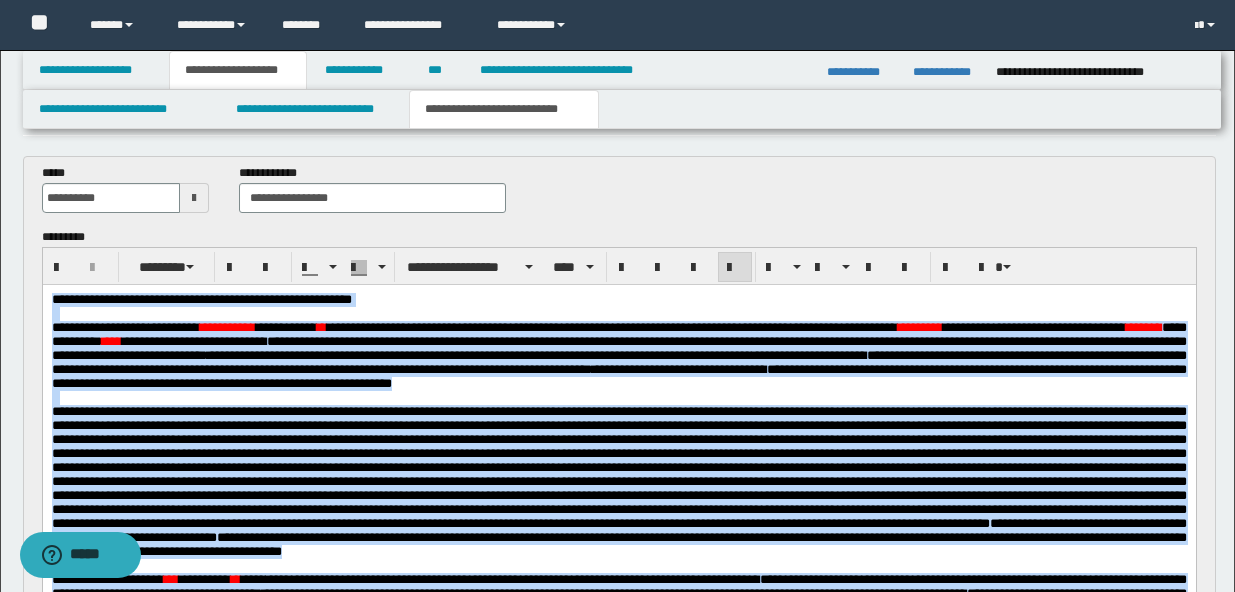 scroll, scrollTop: 23, scrollLeft: 0, axis: vertical 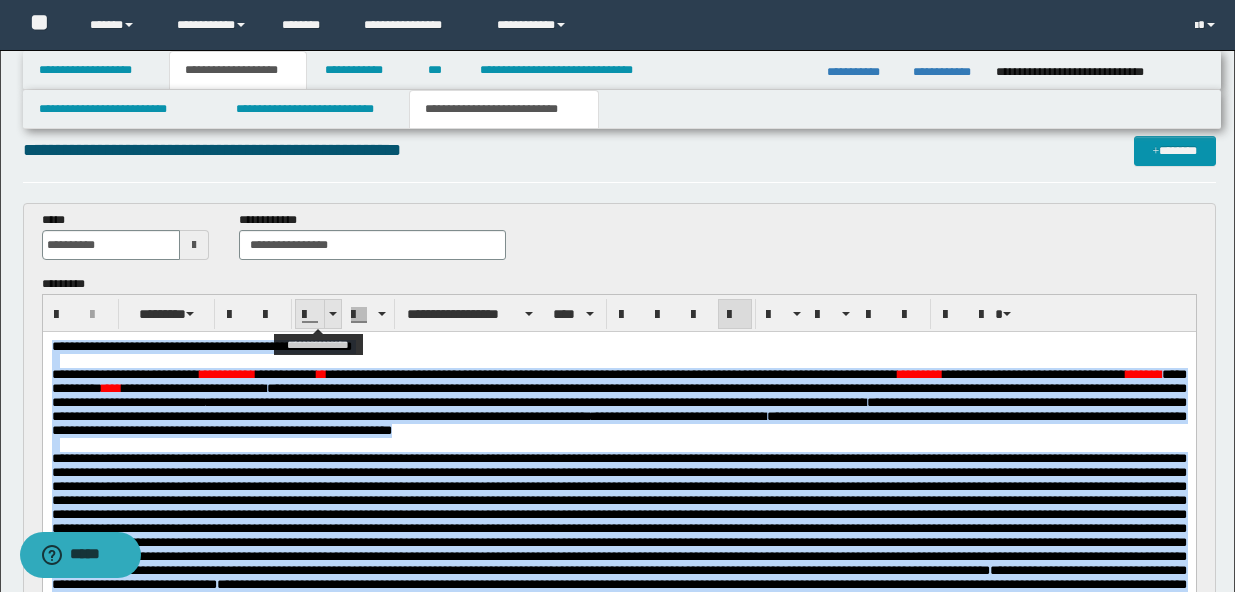 click at bounding box center [332, 314] 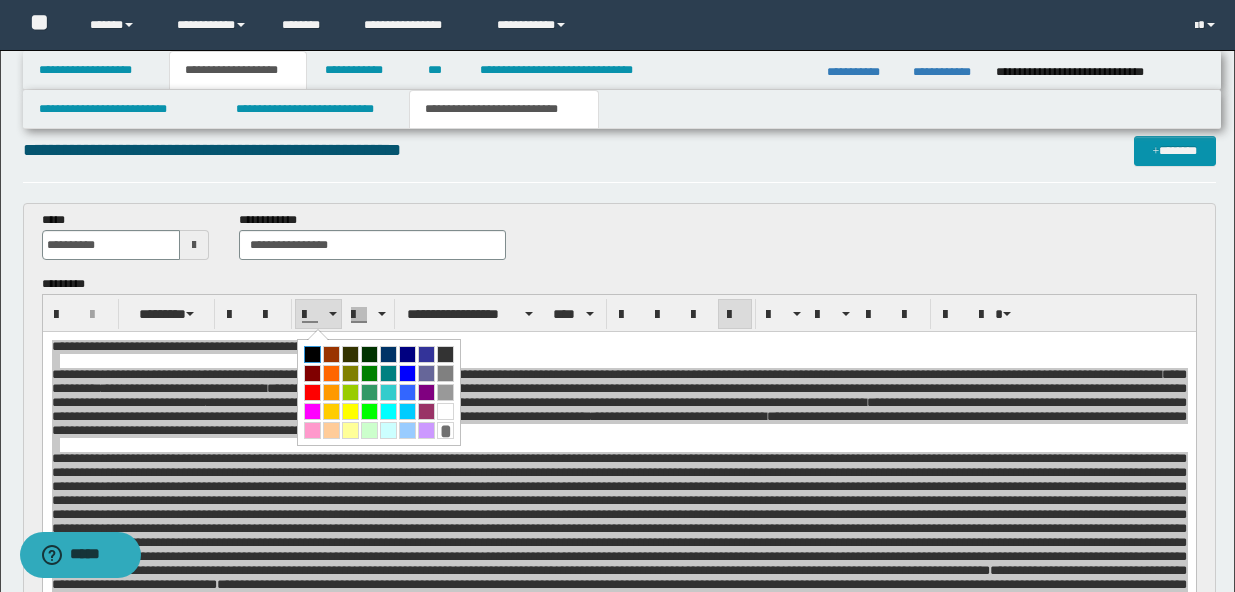 click at bounding box center (312, 354) 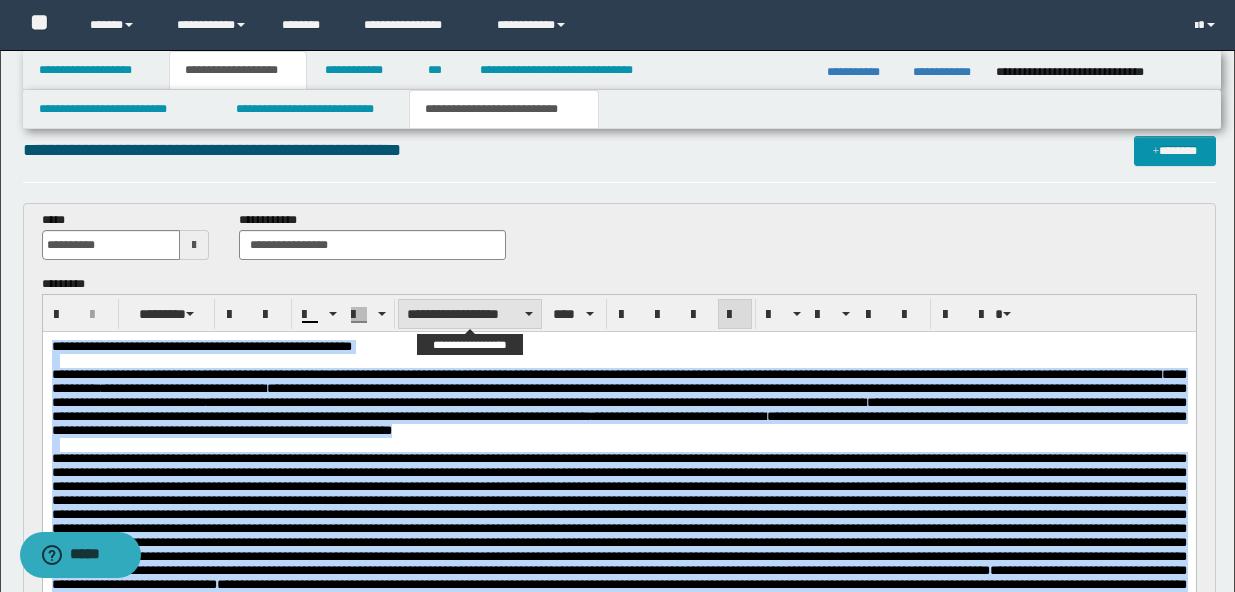 click on "**********" at bounding box center (470, 314) 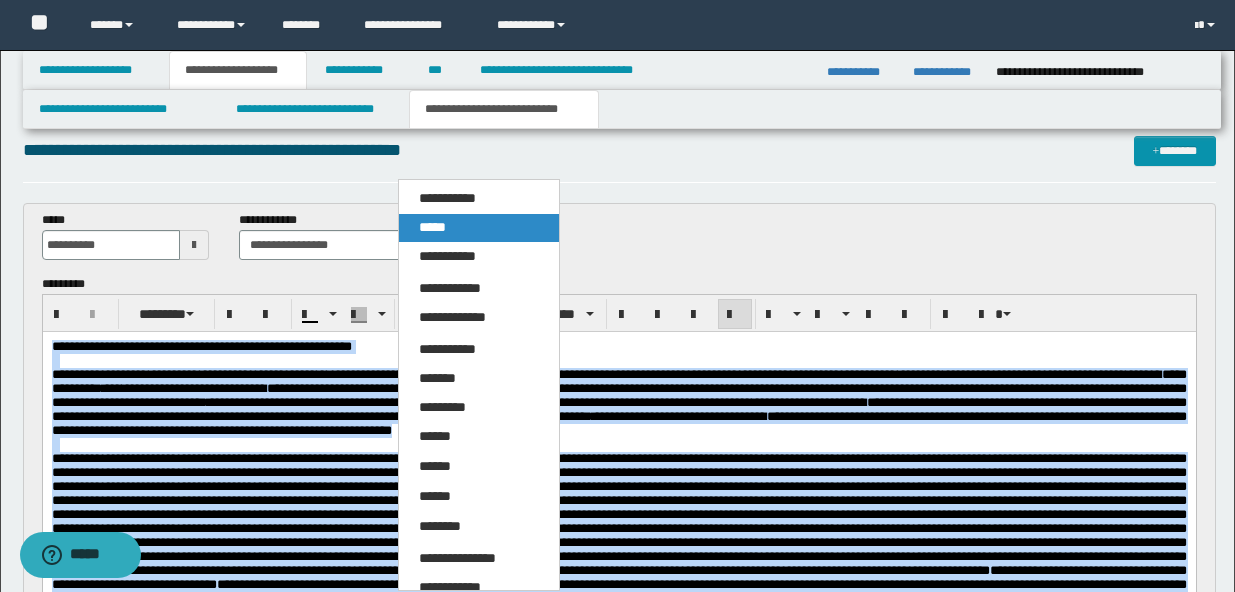 click on "*****" at bounding box center (432, 227) 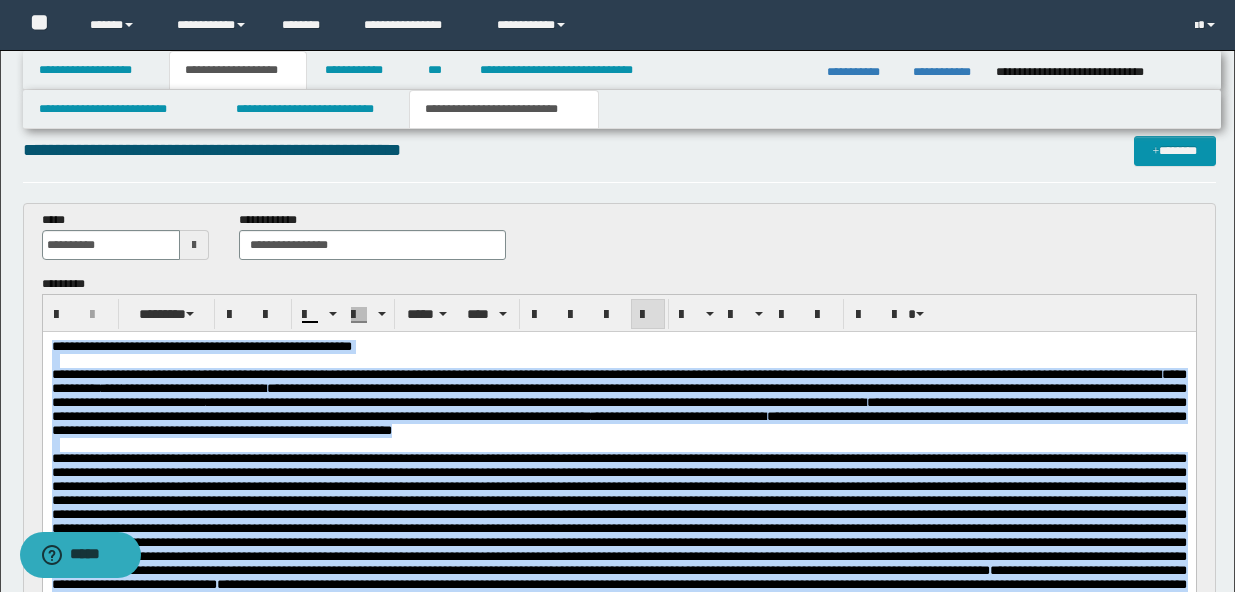 click at bounding box center (618, 361) 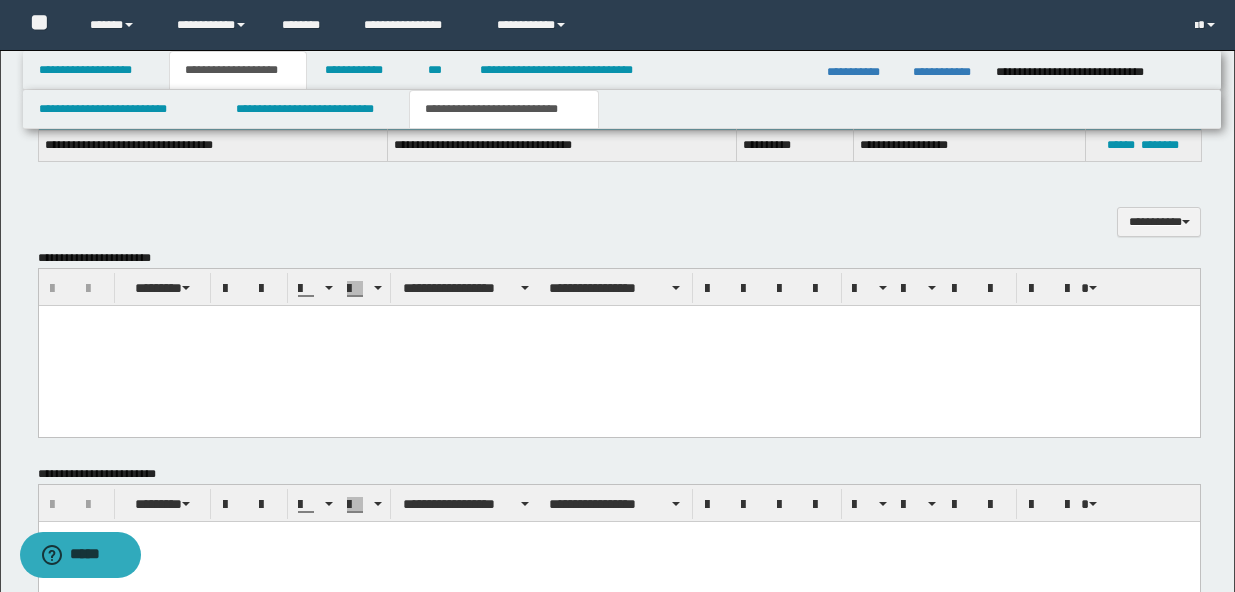 scroll, scrollTop: 957, scrollLeft: 0, axis: vertical 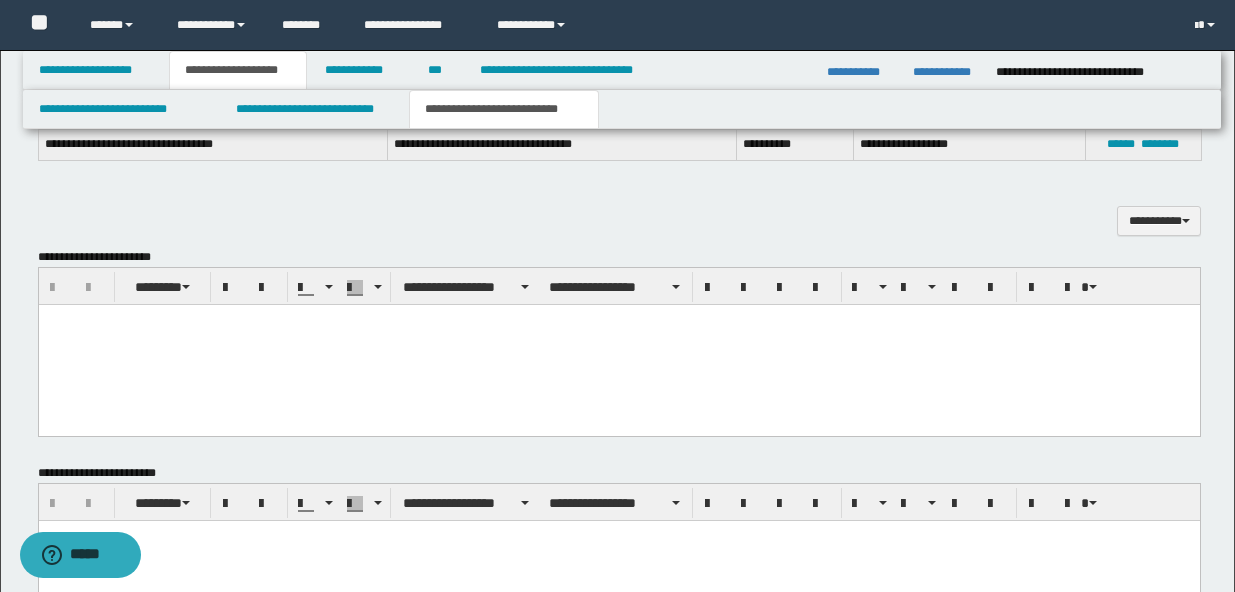 click at bounding box center [618, 345] 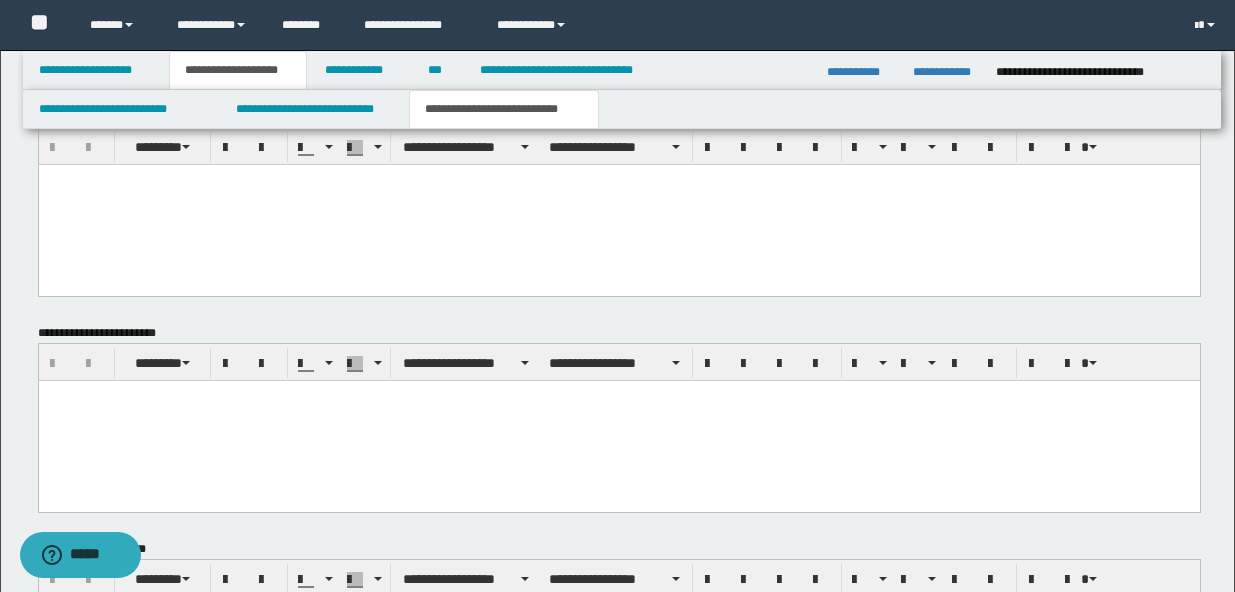 scroll, scrollTop: 1098, scrollLeft: 0, axis: vertical 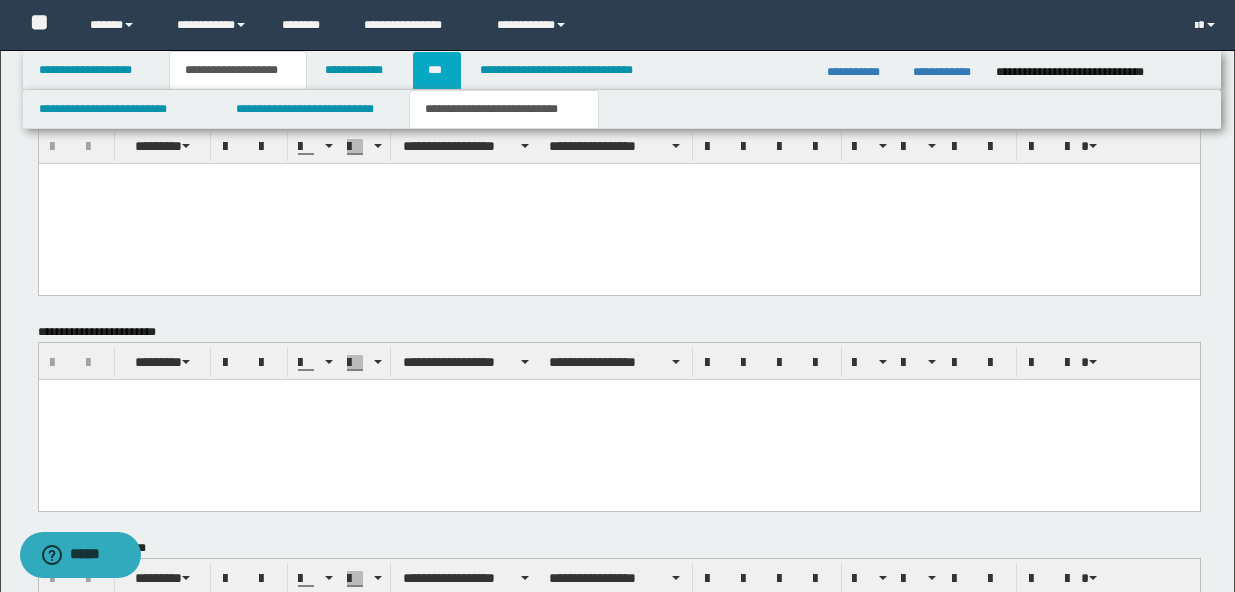 click on "***" at bounding box center [437, 70] 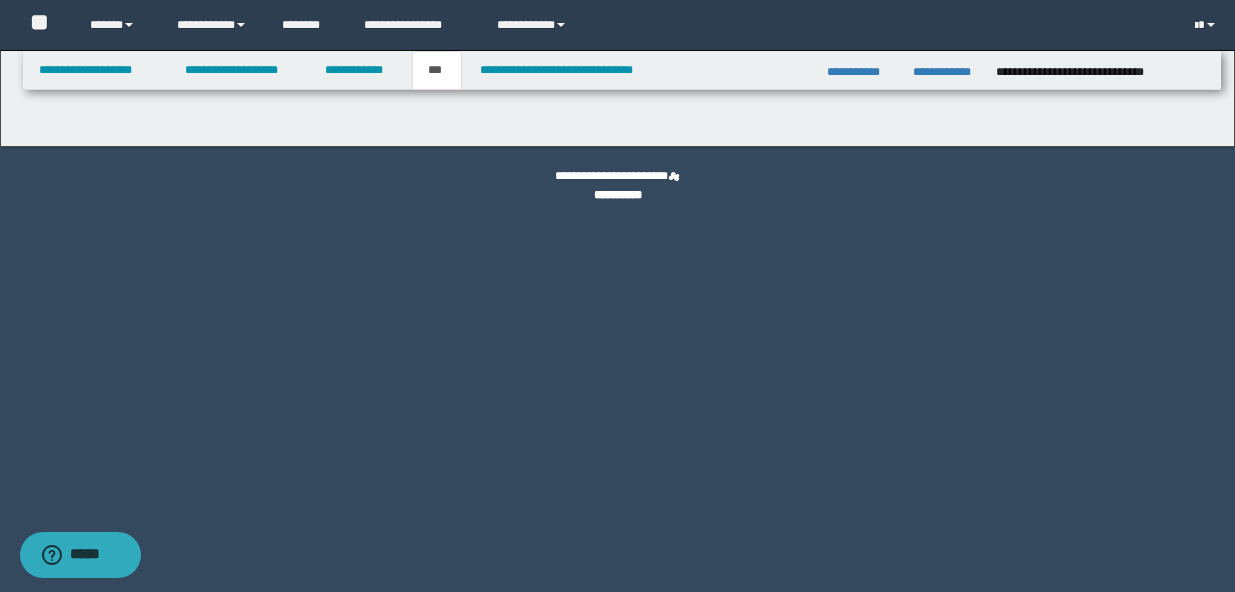 scroll, scrollTop: 0, scrollLeft: 0, axis: both 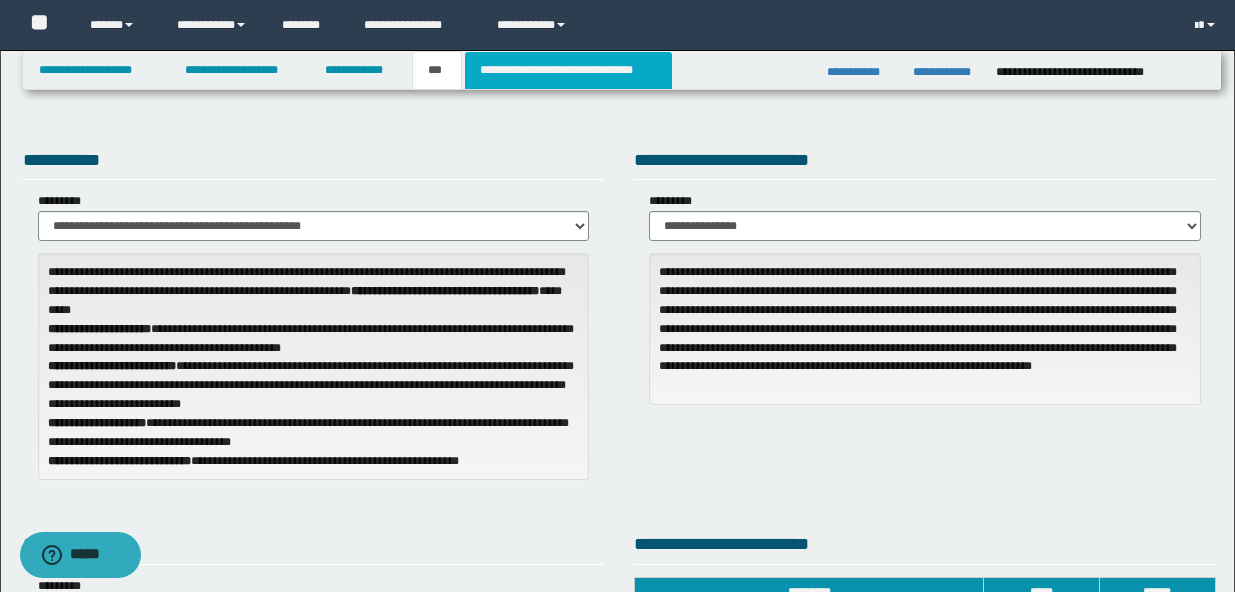 click on "**********" at bounding box center (568, 70) 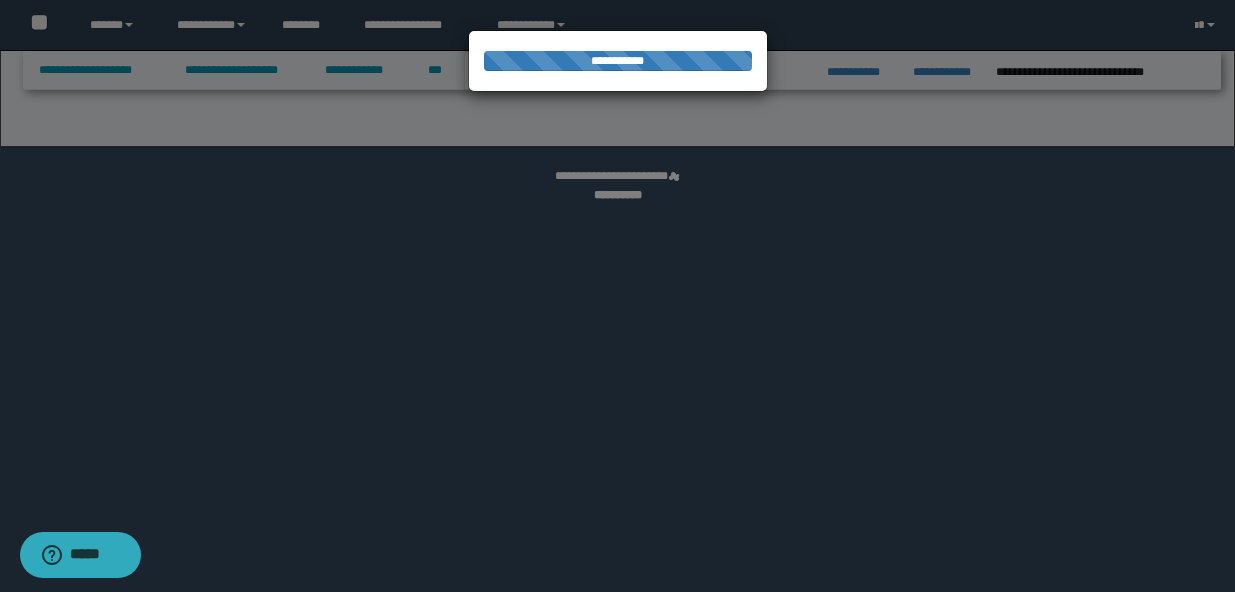 select on "*" 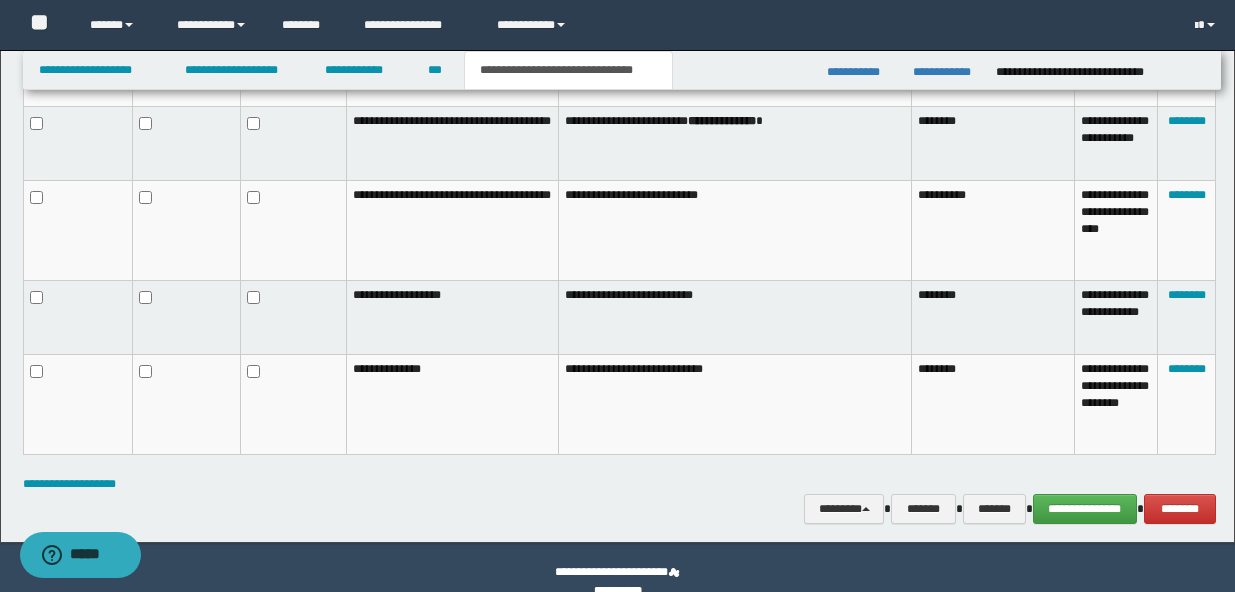 scroll, scrollTop: 1360, scrollLeft: 0, axis: vertical 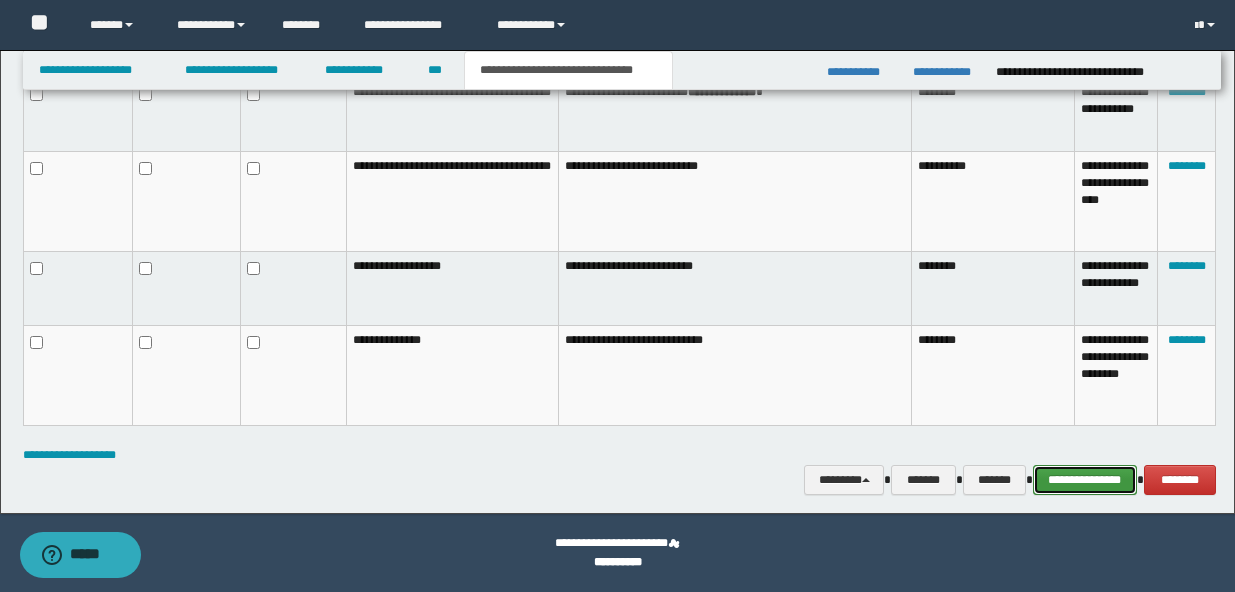 click on "**********" at bounding box center (1085, 480) 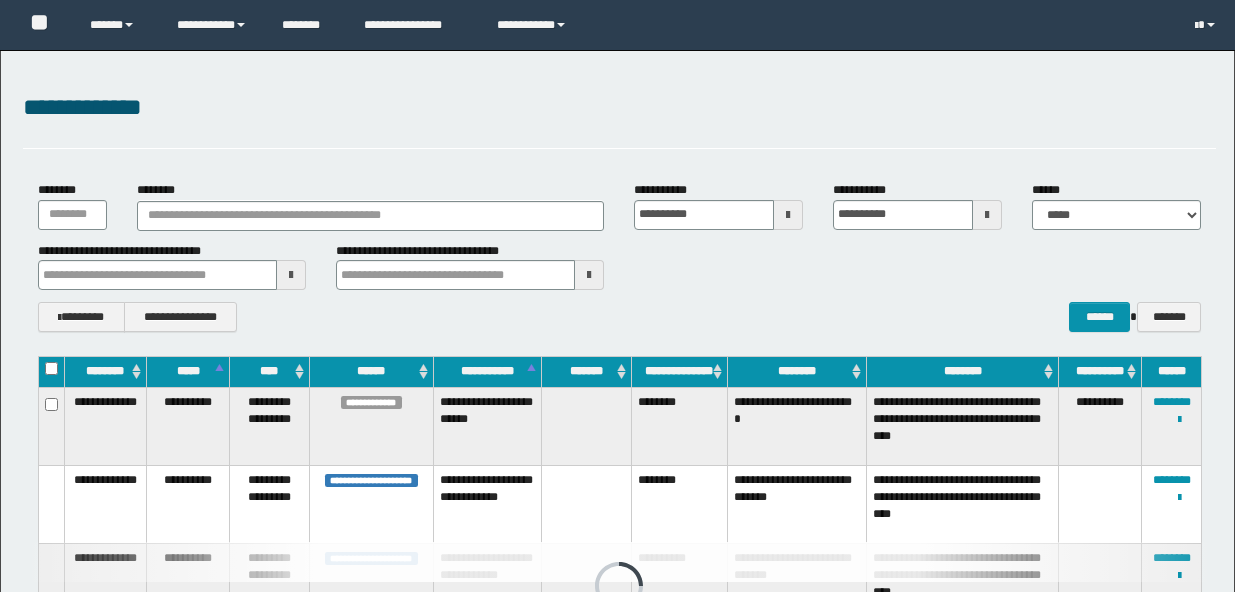 scroll, scrollTop: 277, scrollLeft: 0, axis: vertical 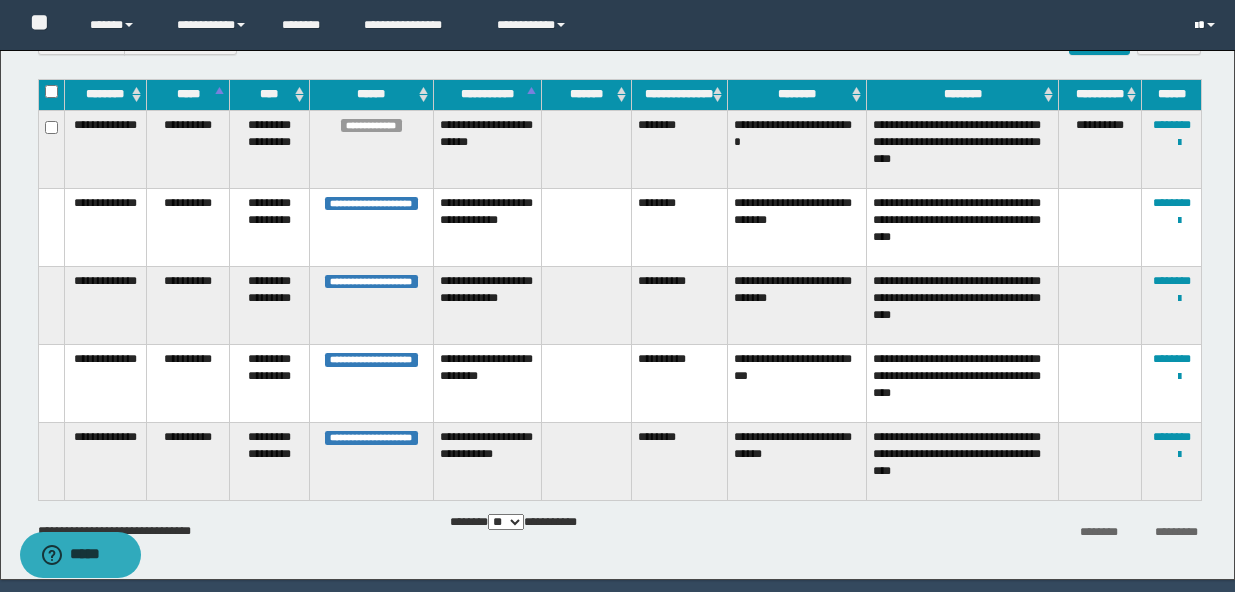 click at bounding box center [1196, 26] 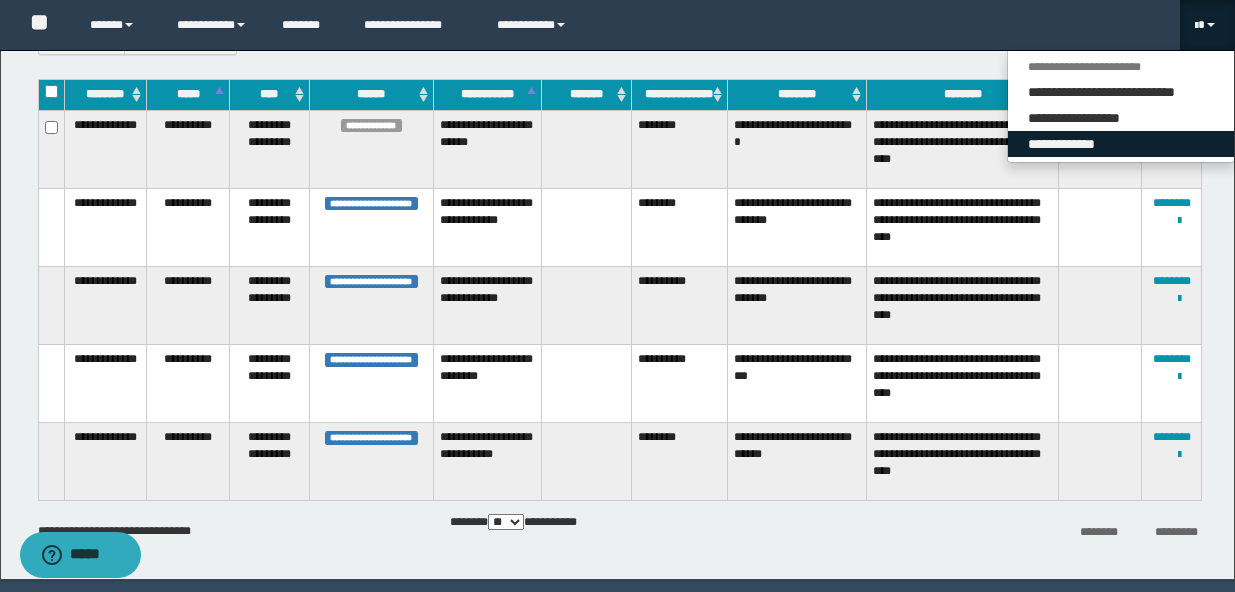 click on "**********" at bounding box center [1121, 144] 